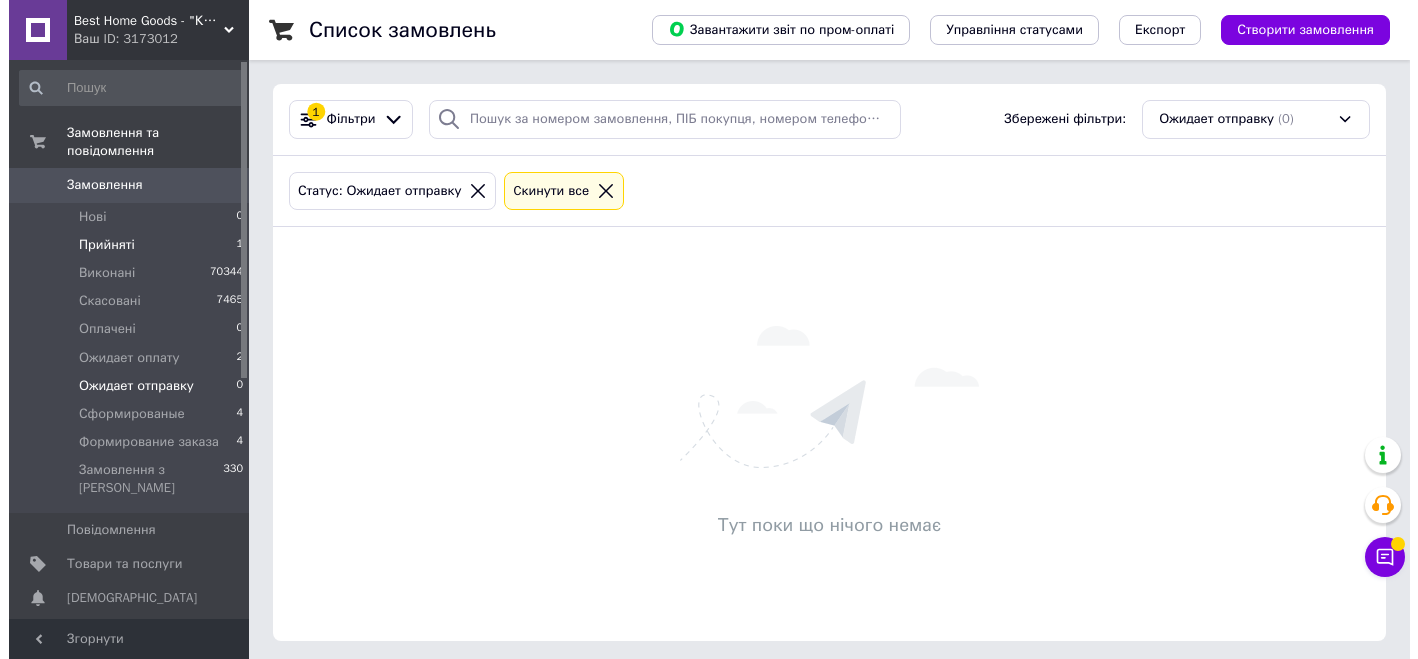 scroll, scrollTop: 0, scrollLeft: 0, axis: both 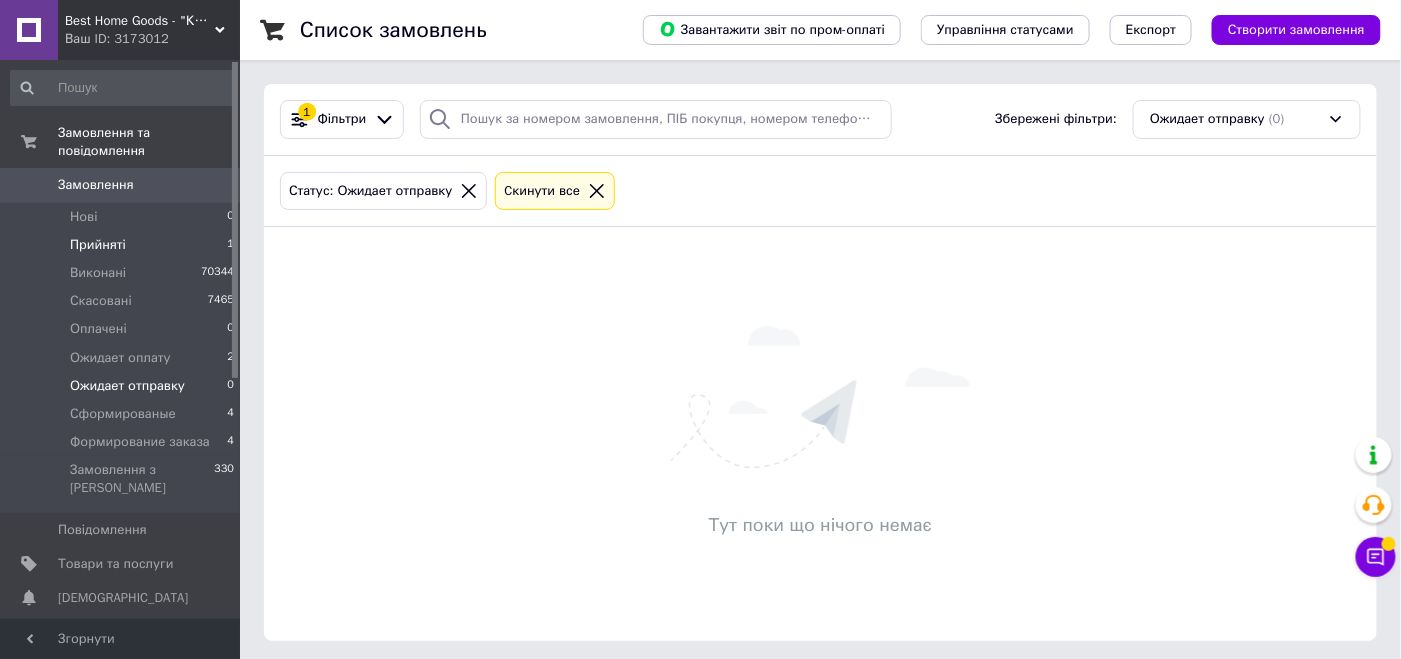 click on "Прийняті 1" at bounding box center [123, 245] 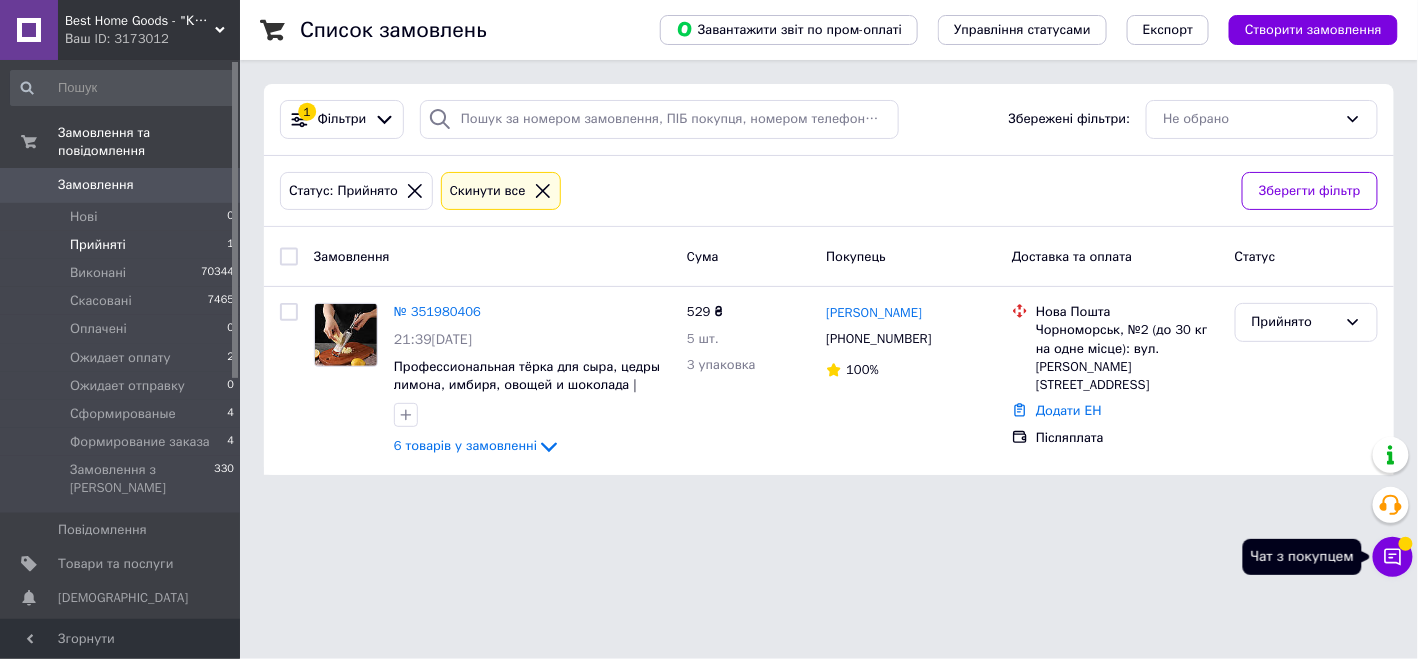 click 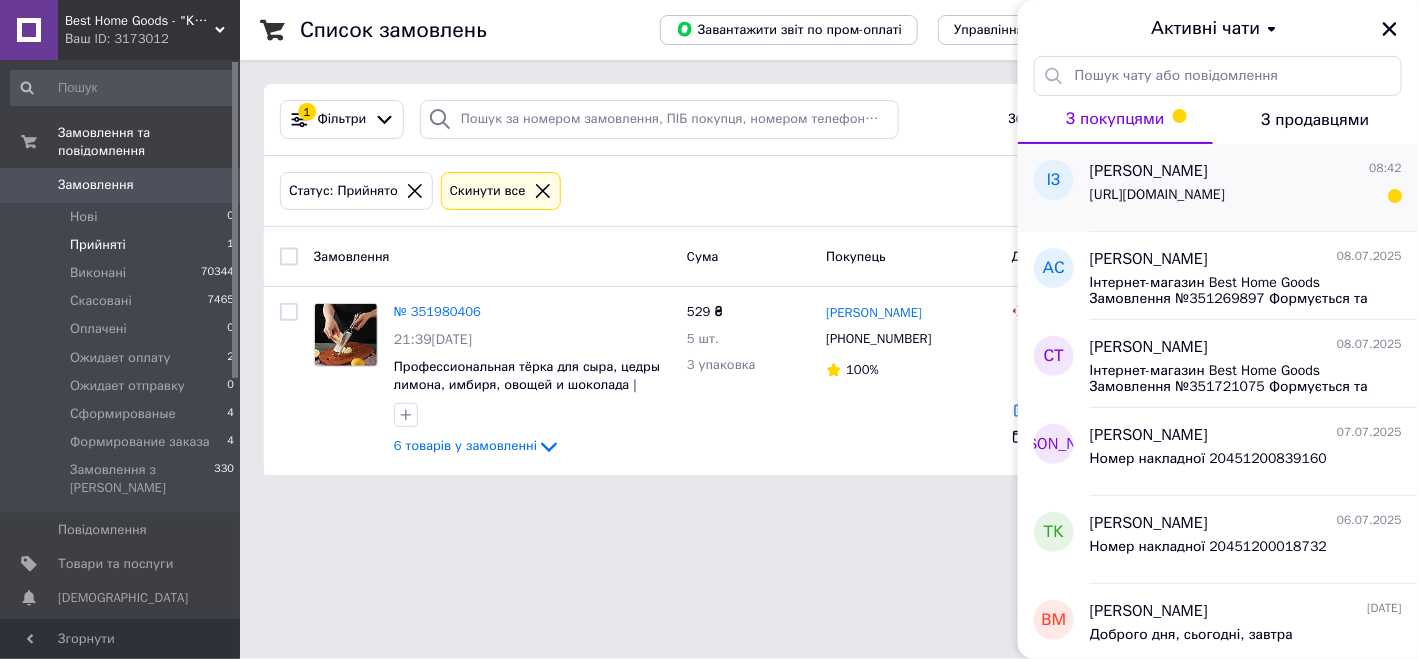 click on "https://best-home-goods.com.ua/ua/p1099119088-derevyannyj-massazher-nakidka.html" at bounding box center [1157, 195] 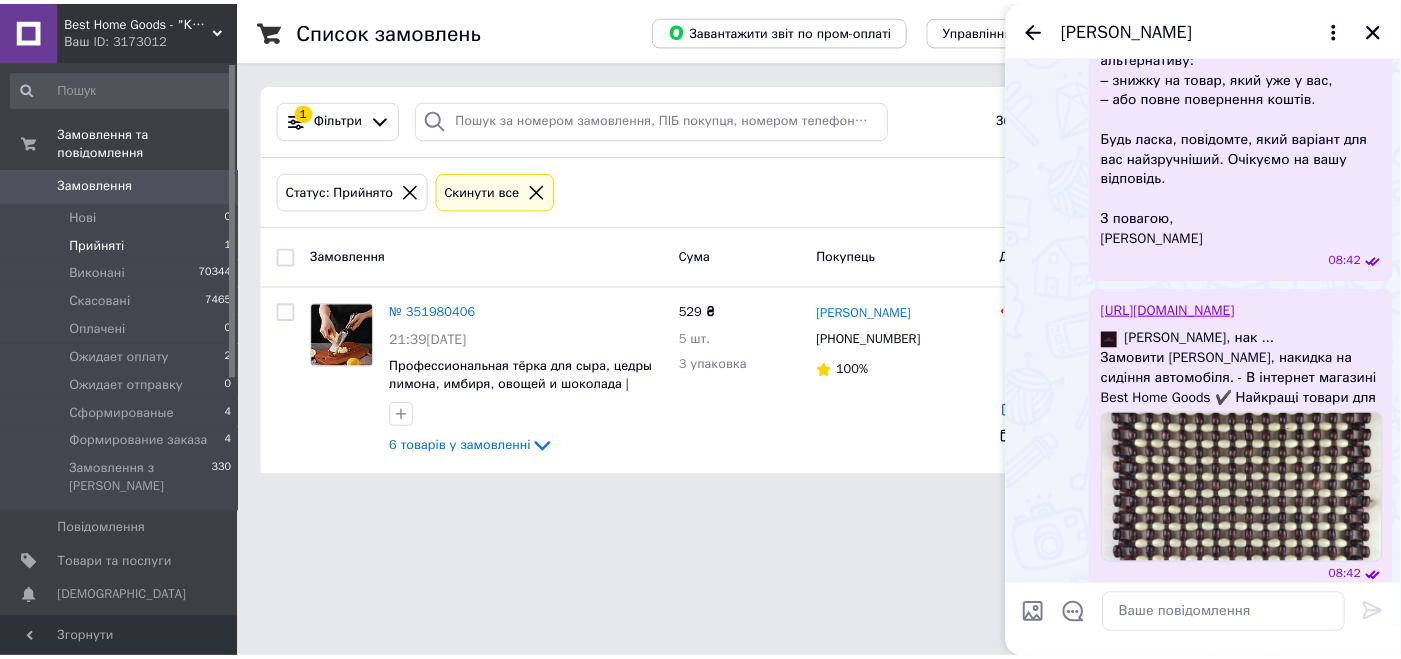 scroll, scrollTop: 1015, scrollLeft: 0, axis: vertical 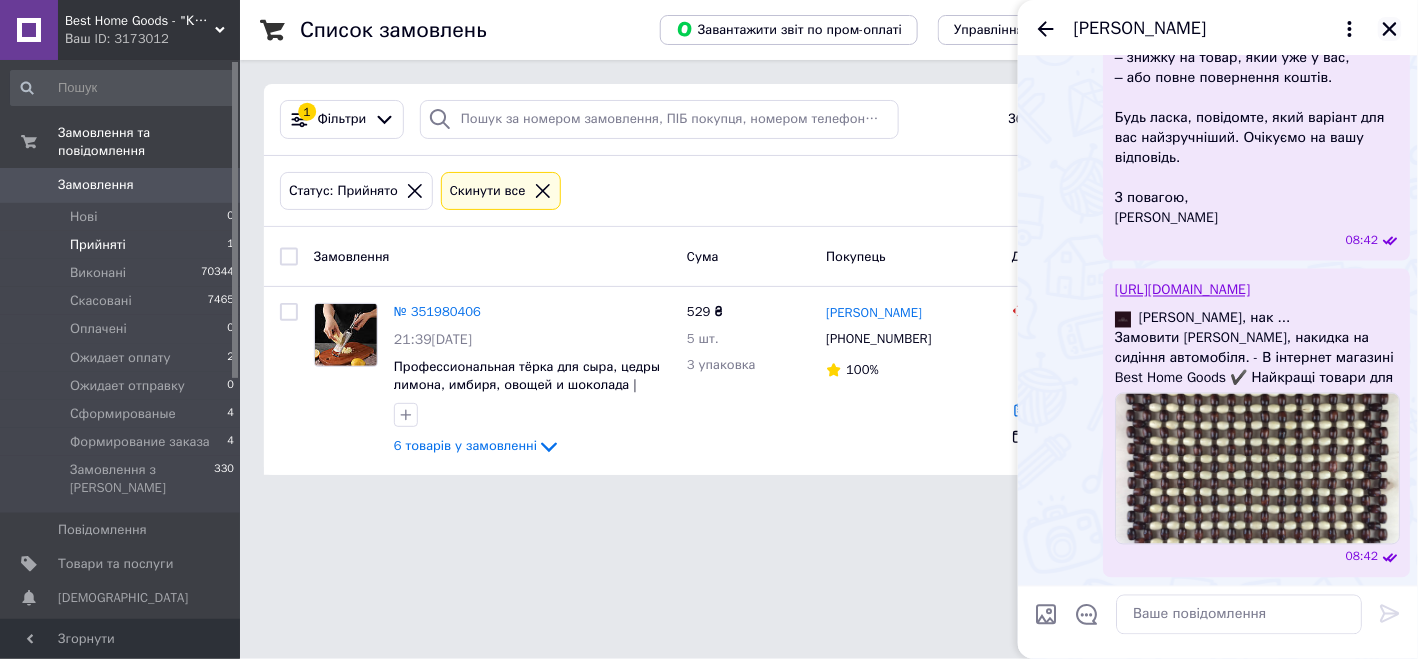 click 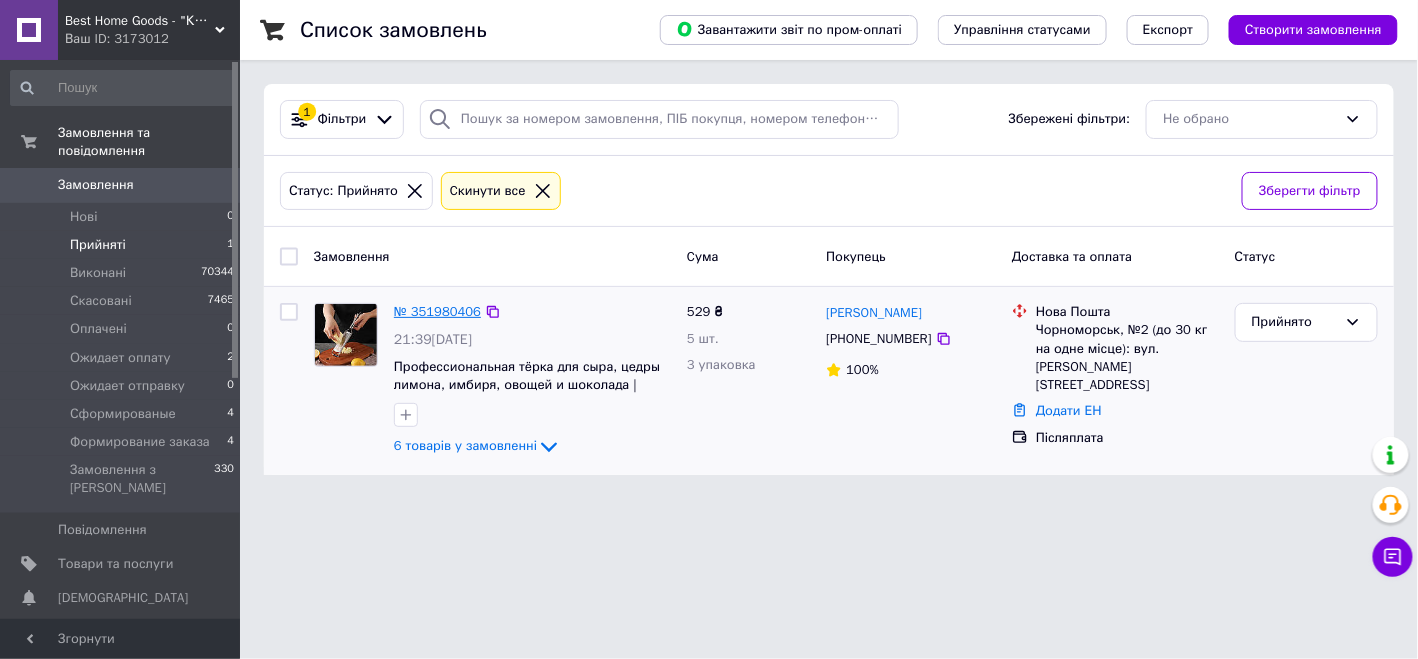 click on "№ 351980406" at bounding box center [437, 311] 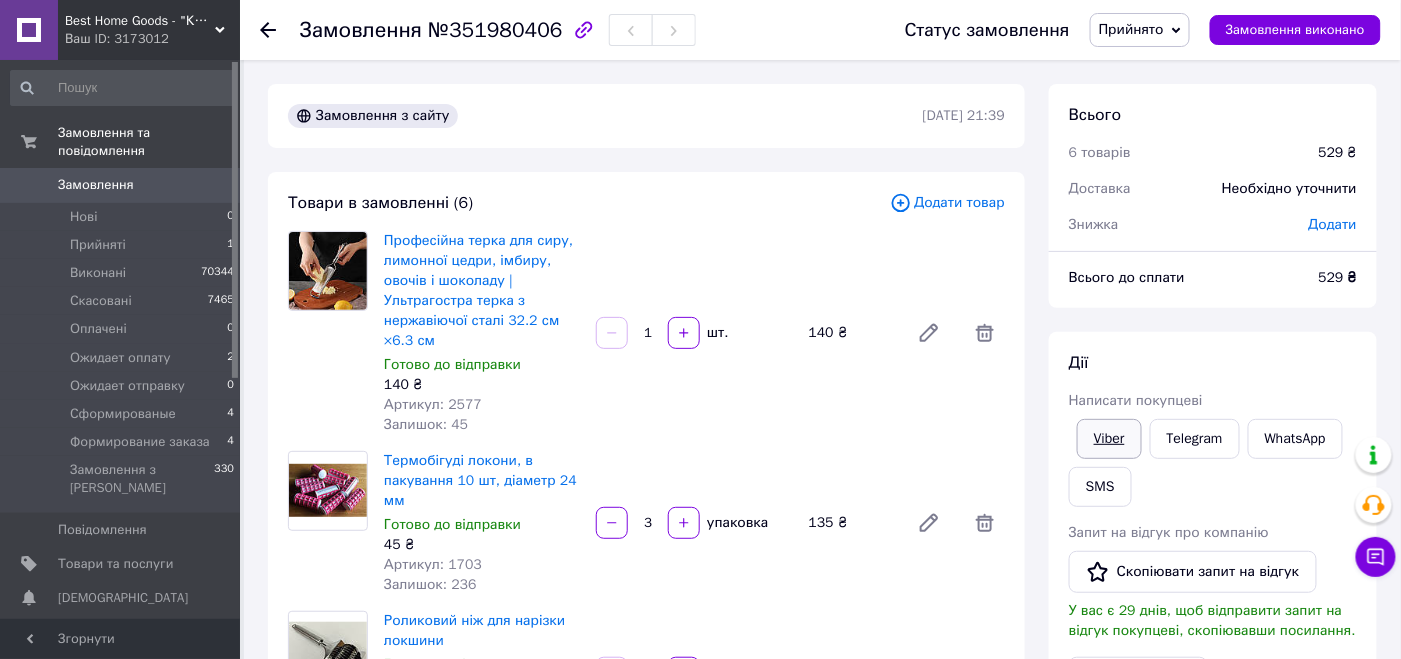 click on "Viber" at bounding box center (1109, 439) 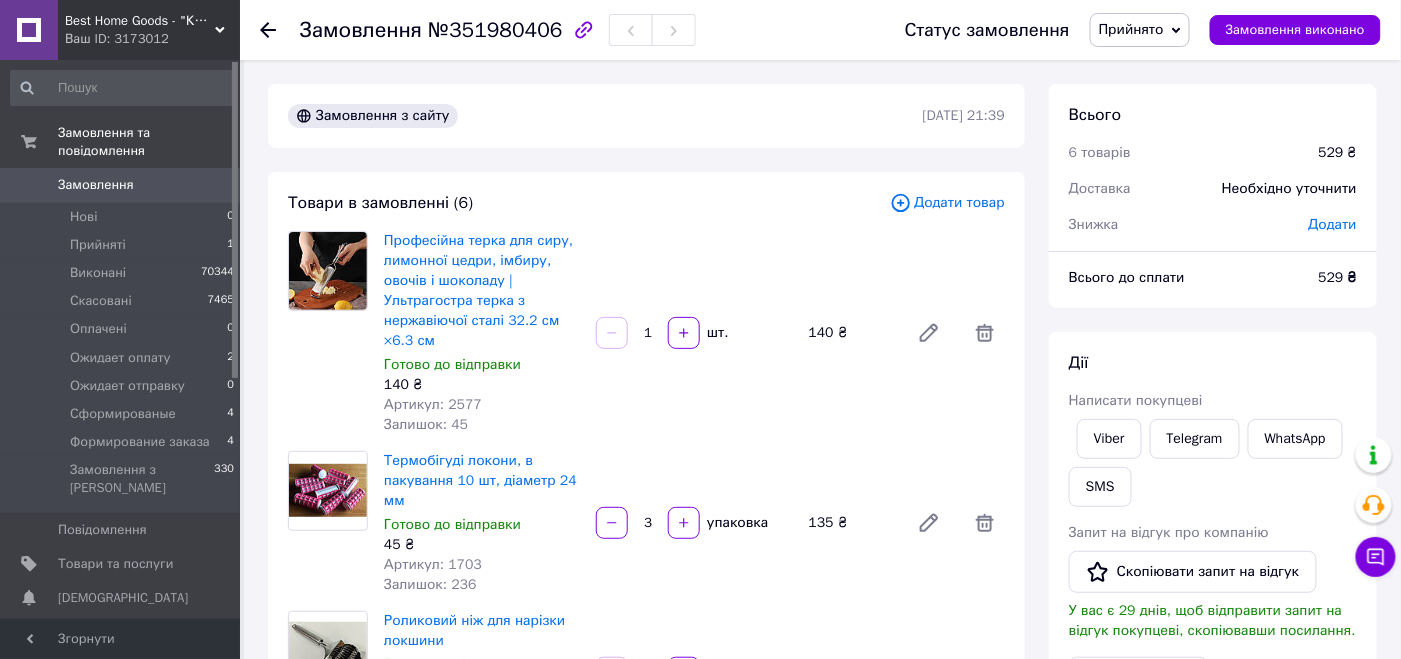 click on "Дії Написати покупцеві Viber Telegram WhatsApp SMS Запит на відгук про компанію   Скопіювати запит на відгук У вас є 29 днів, щоб відправити запит на відгук покупцеві, скопіювавши посилання.   Видати чек   Видати чек   Завантажити PDF   Друк PDF   Дублювати замовлення" at bounding box center [1213, 629] 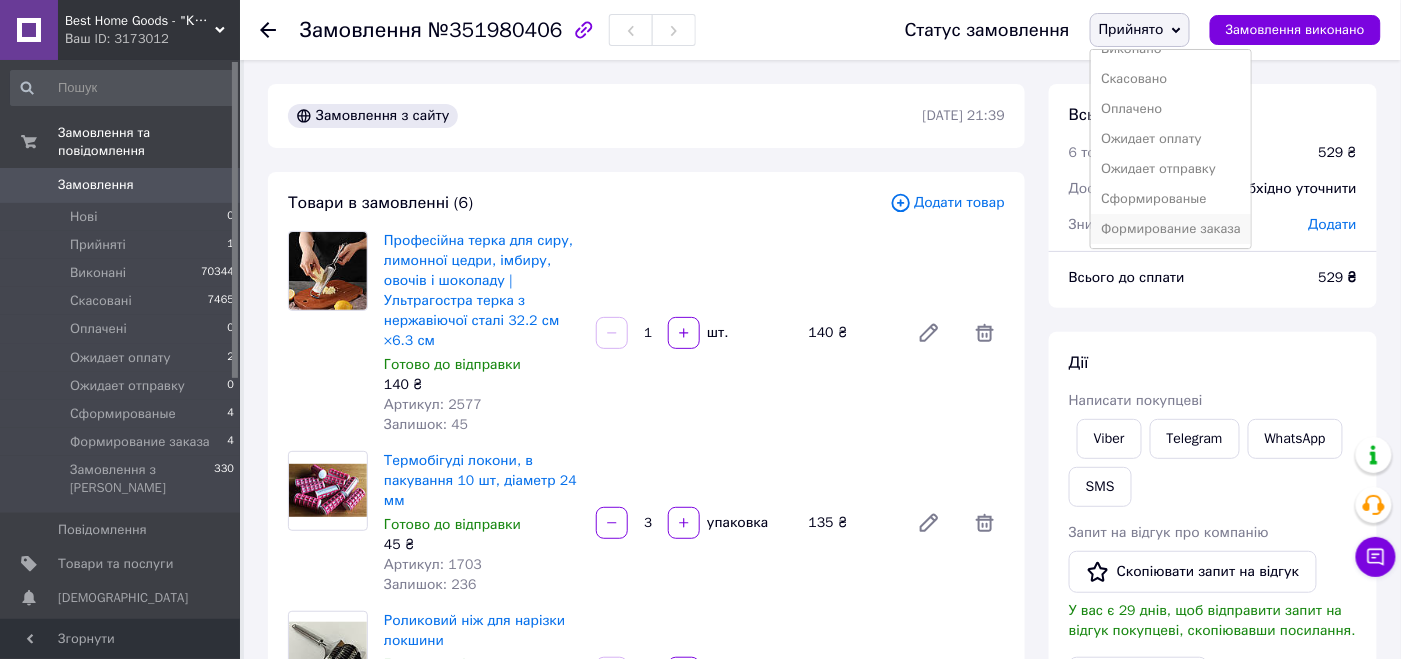 click on "Формирование заказа" at bounding box center (1171, 229) 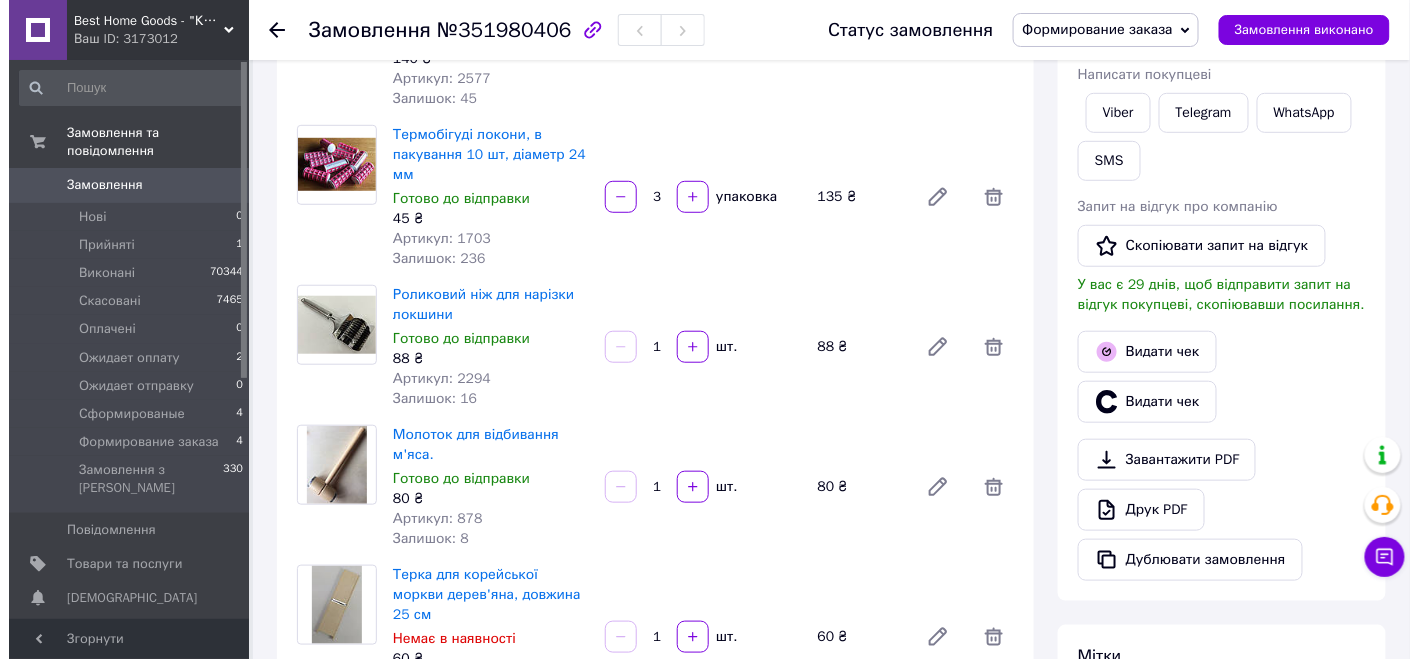 scroll, scrollTop: 400, scrollLeft: 0, axis: vertical 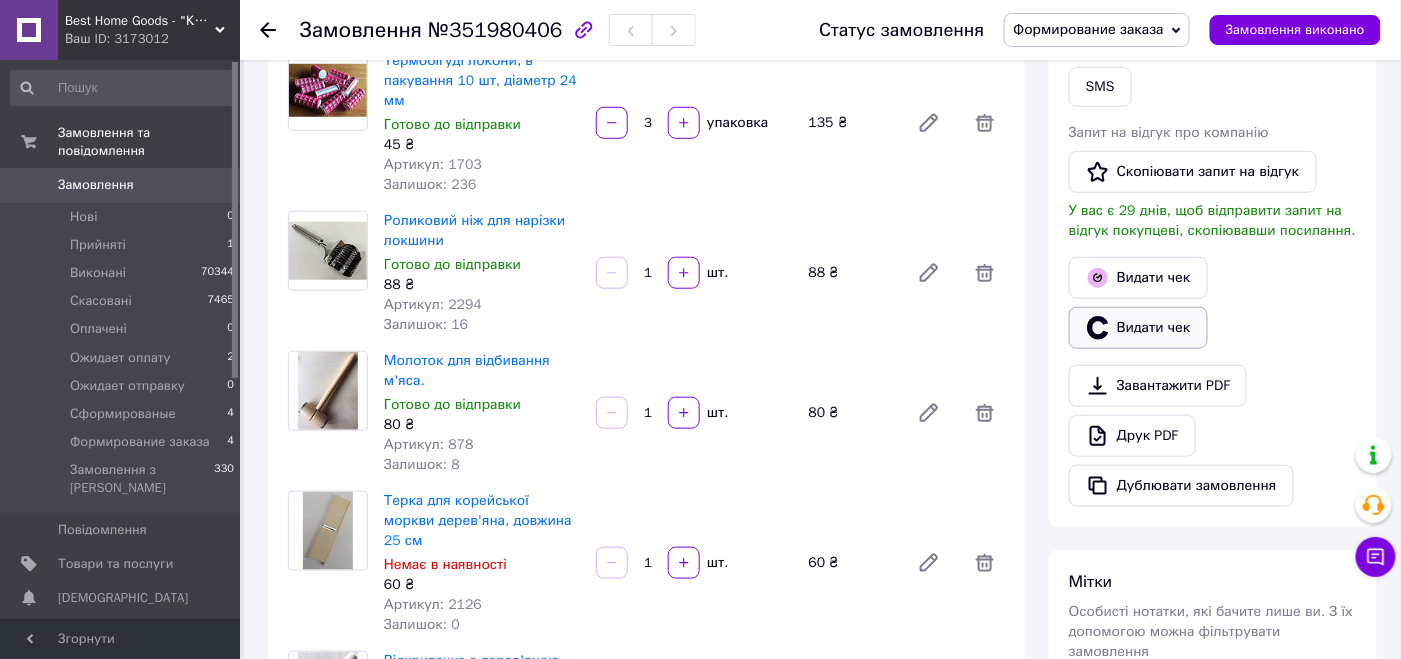 click on "Видати чек" at bounding box center [1138, 328] 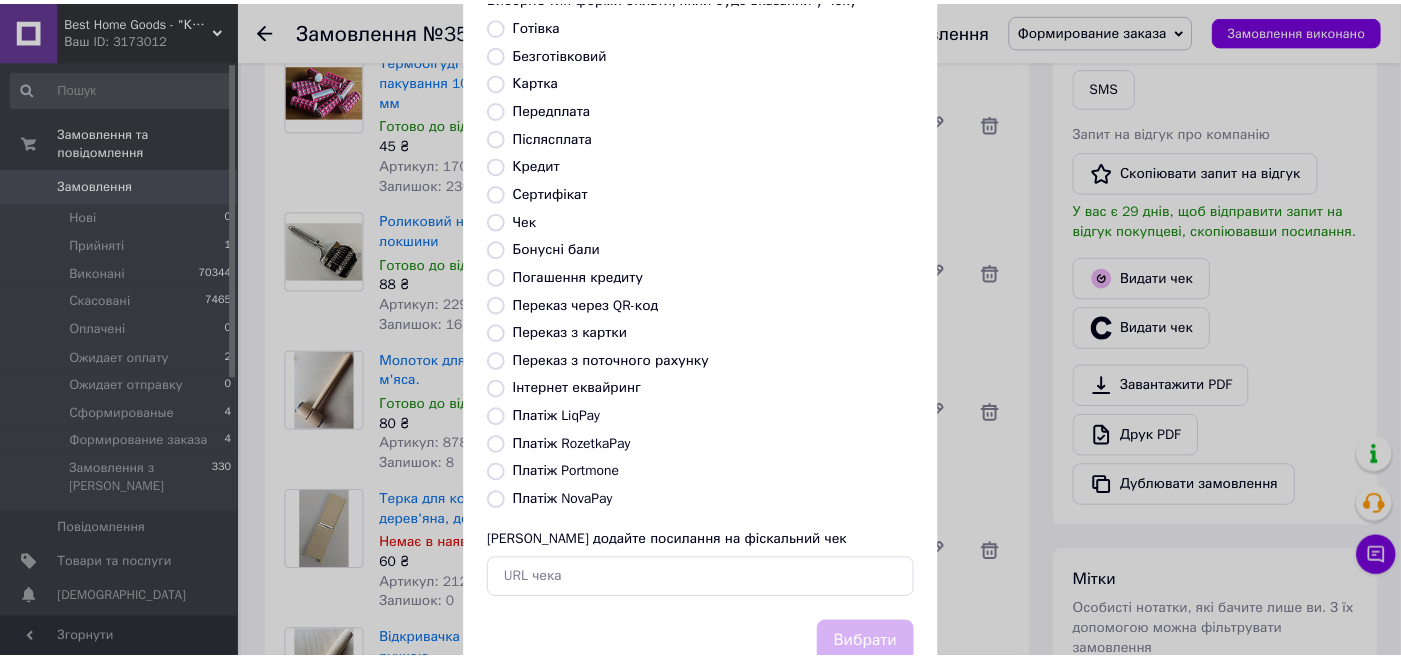 scroll, scrollTop: 199, scrollLeft: 0, axis: vertical 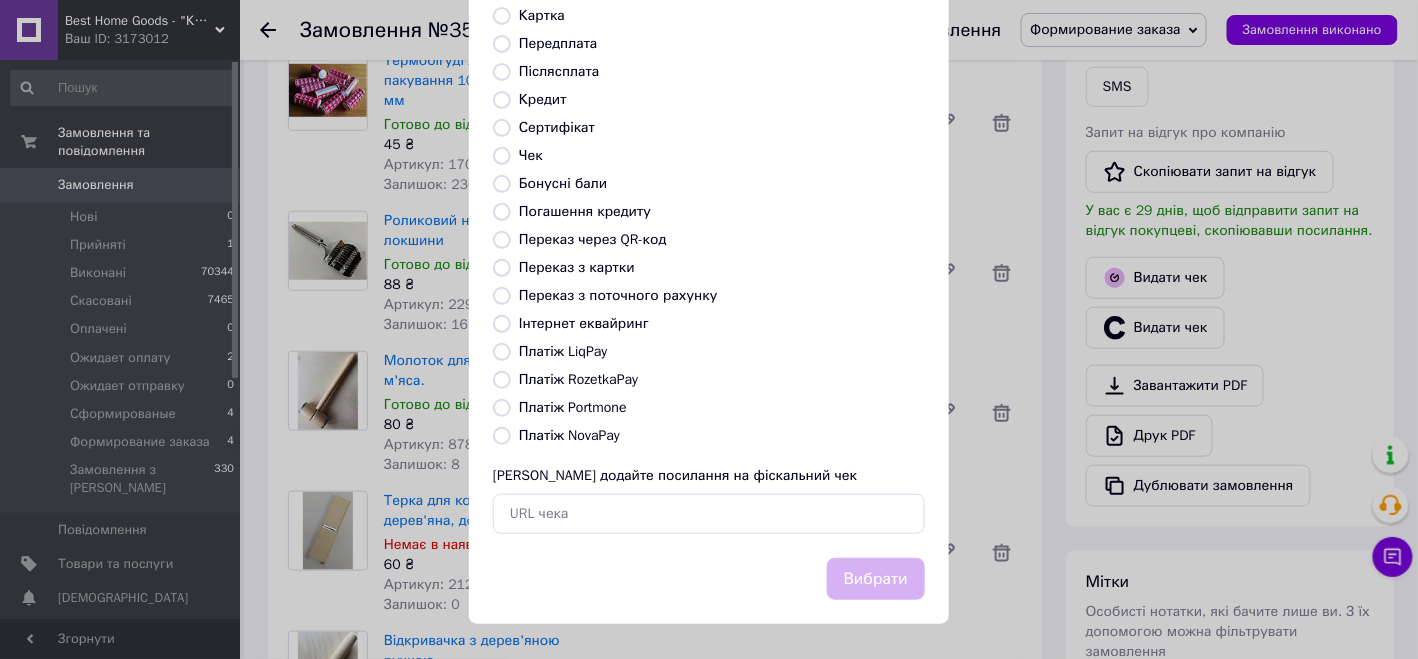 click on "Платіж NovaPay" at bounding box center (569, 435) 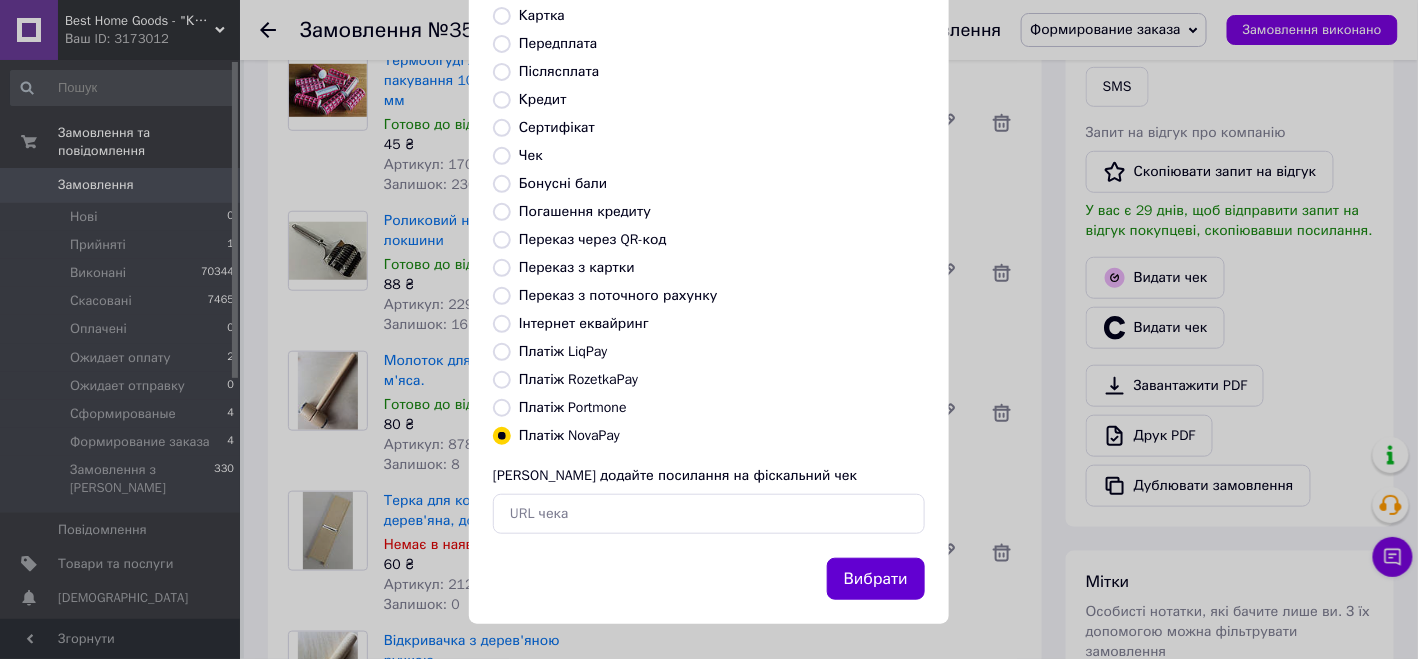 click on "Вибрати" at bounding box center (876, 579) 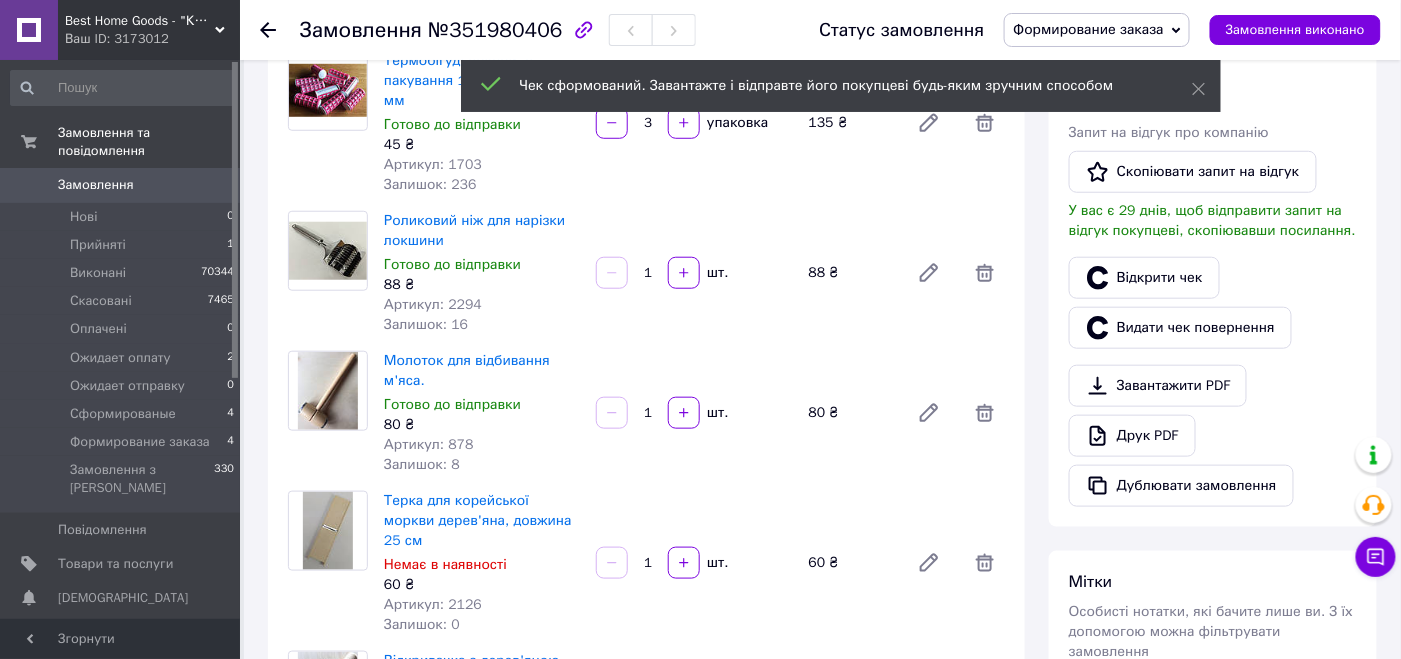 scroll, scrollTop: 700, scrollLeft: 0, axis: vertical 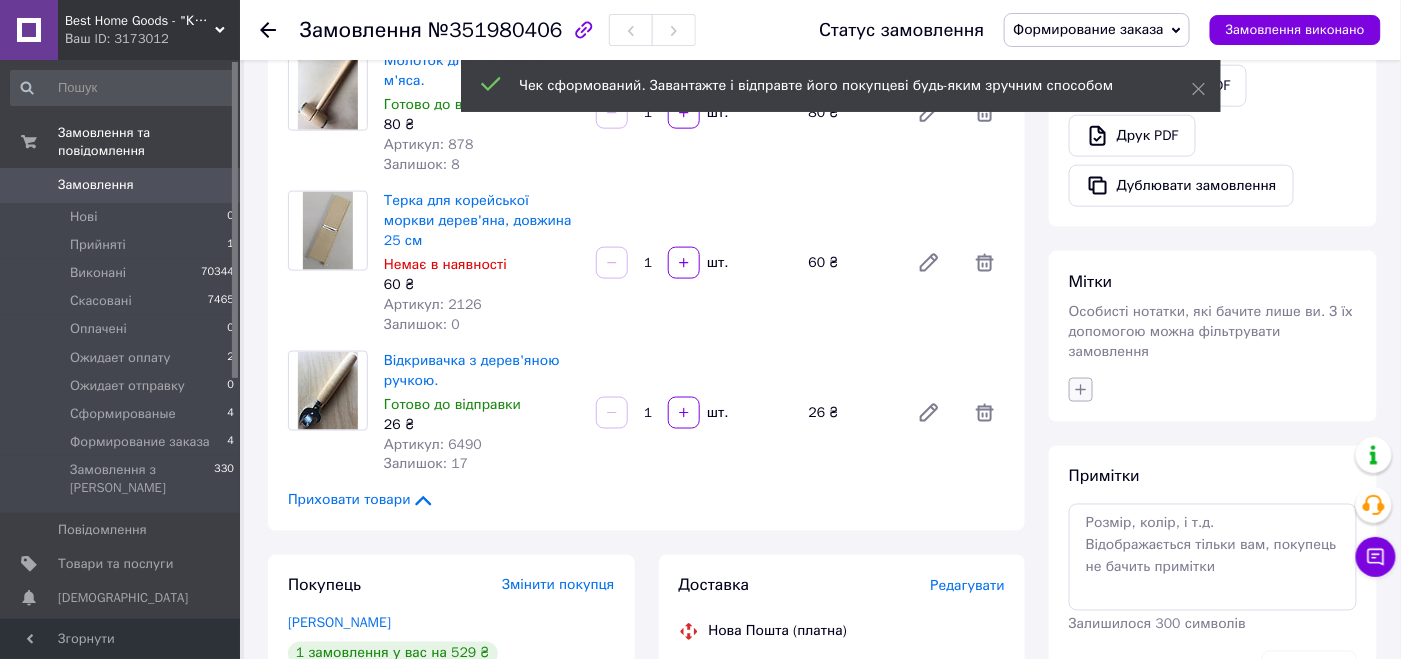 click 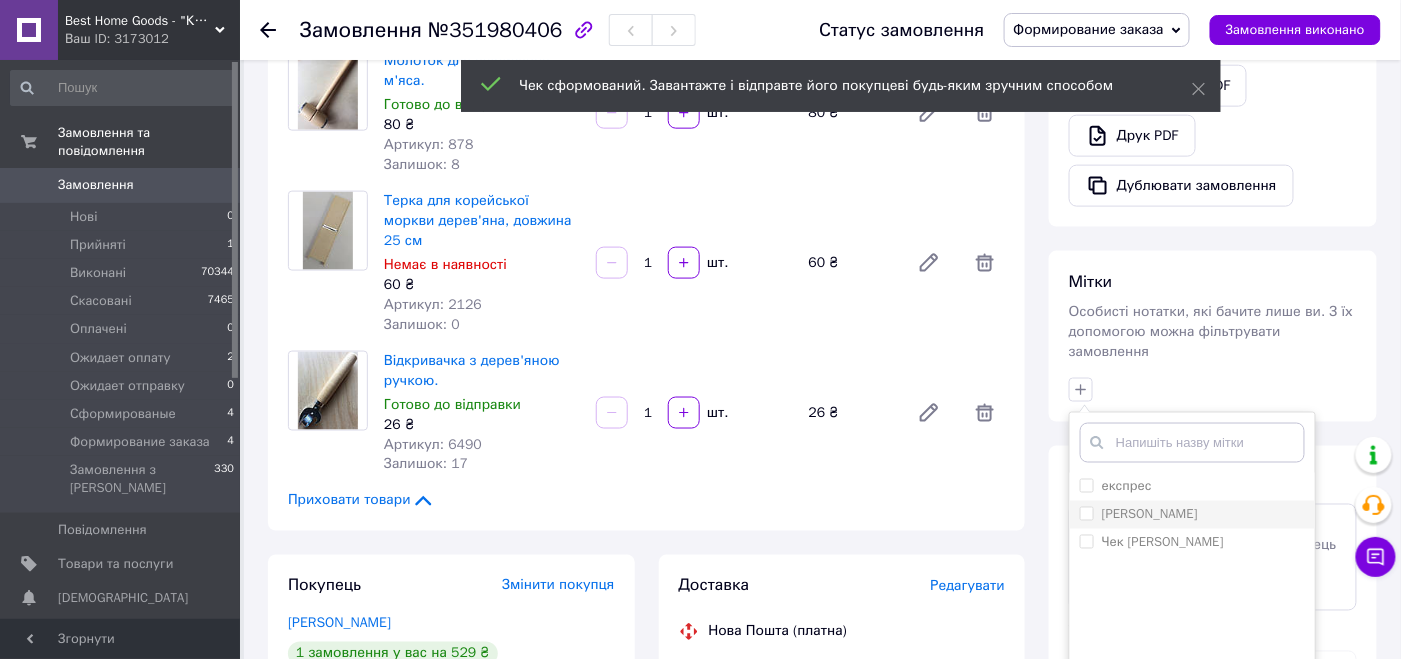 click on "[PERSON_NAME]" at bounding box center (1086, 513) 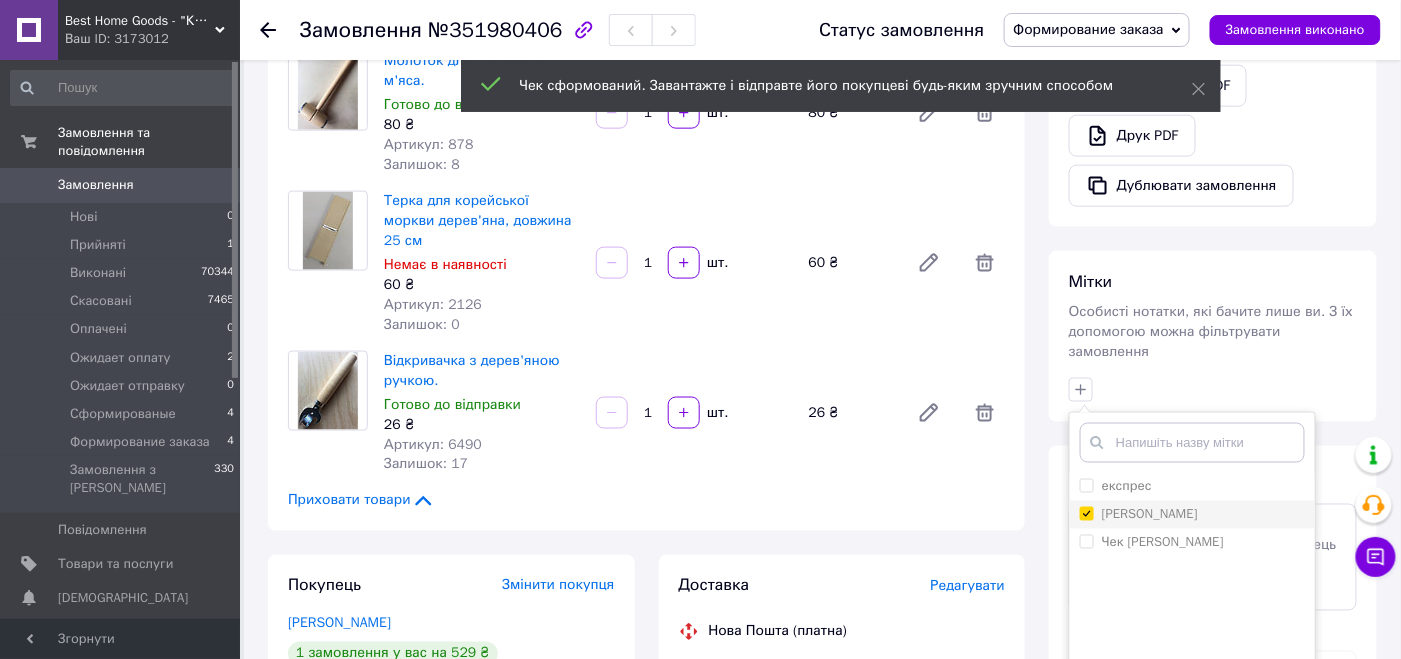 checkbox on "true" 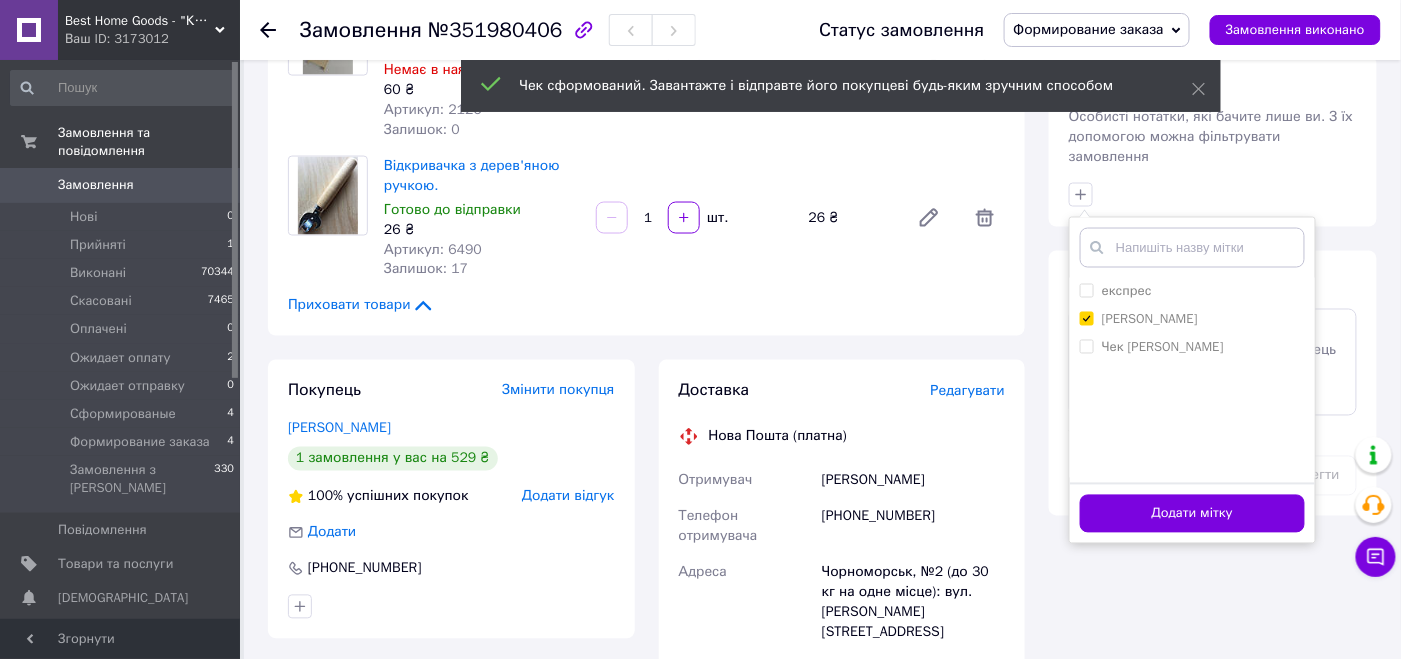 scroll, scrollTop: 1100, scrollLeft: 0, axis: vertical 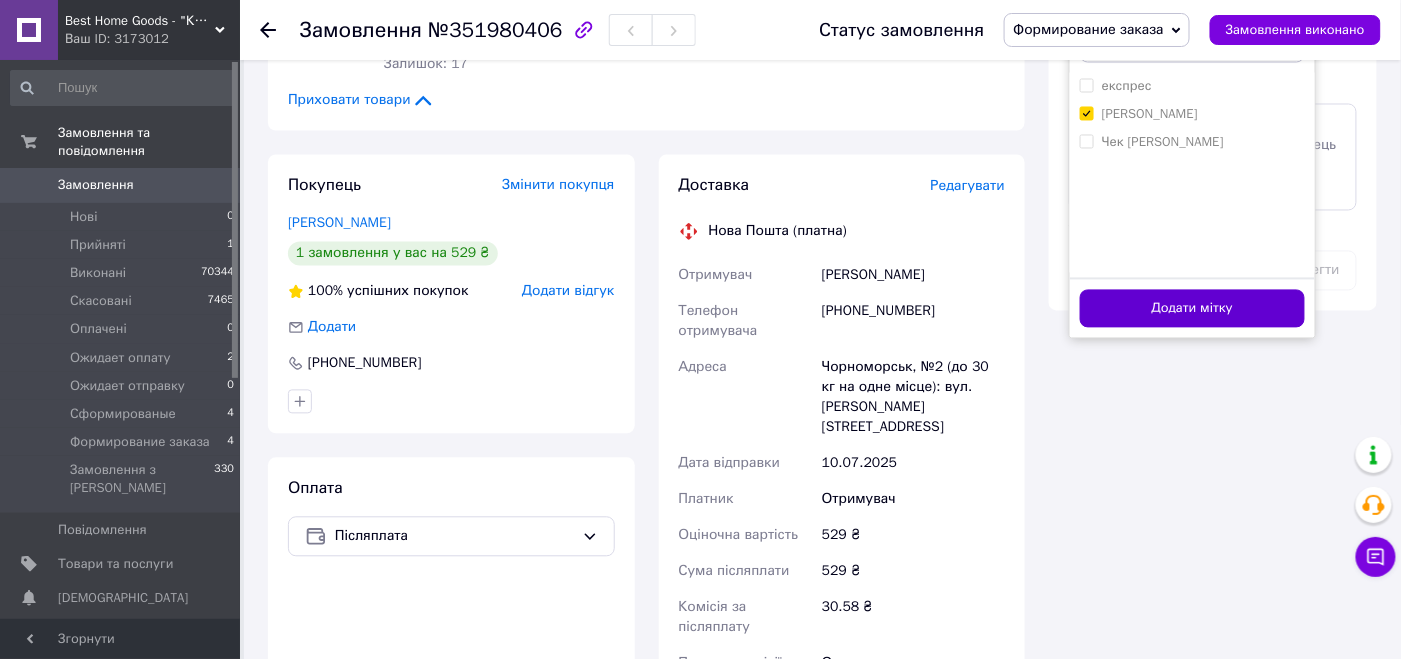 click on "Додати мітку" at bounding box center (1192, 309) 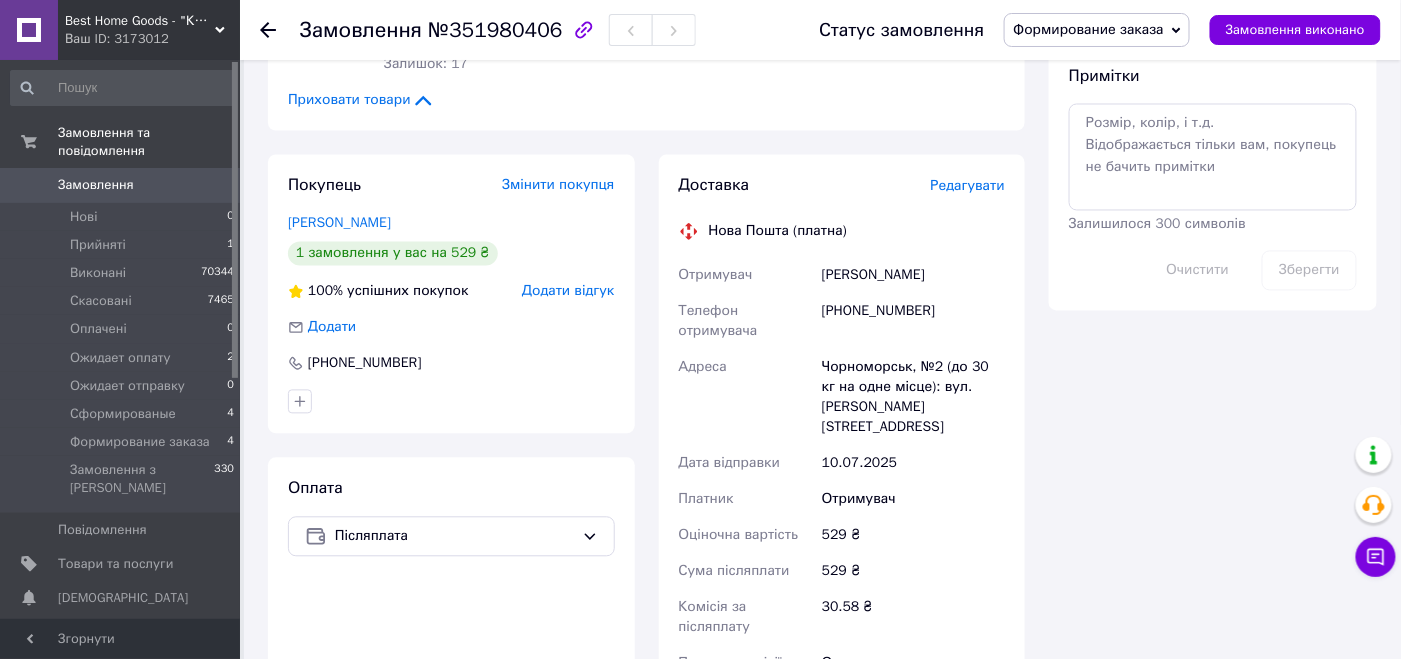 scroll, scrollTop: 599, scrollLeft: 0, axis: vertical 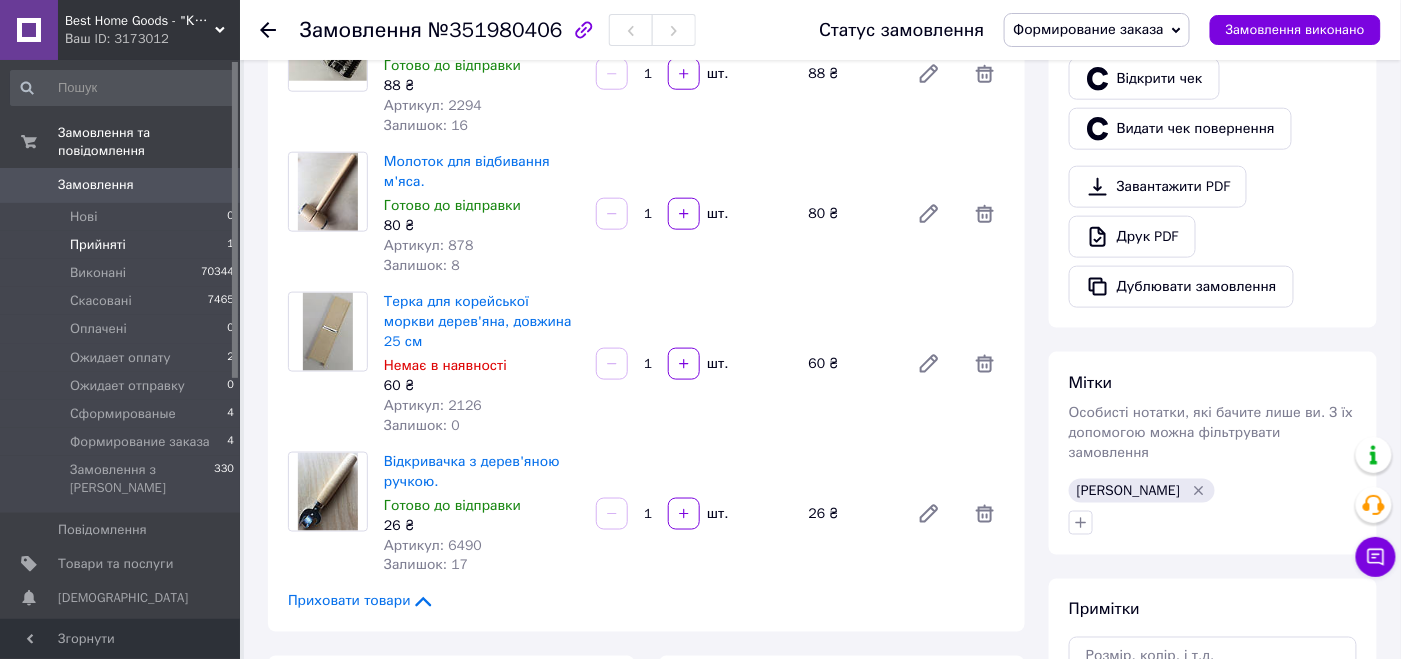 click on "Прийняті 1" at bounding box center [123, 245] 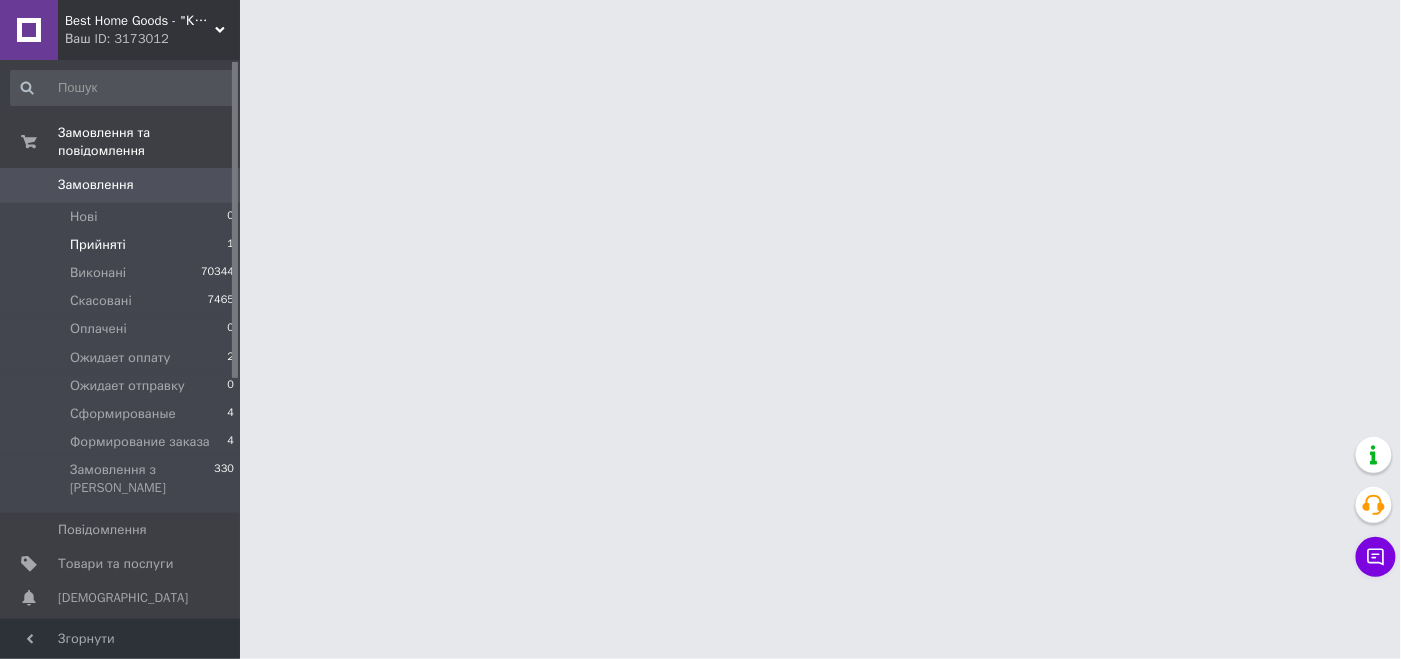 scroll, scrollTop: 0, scrollLeft: 0, axis: both 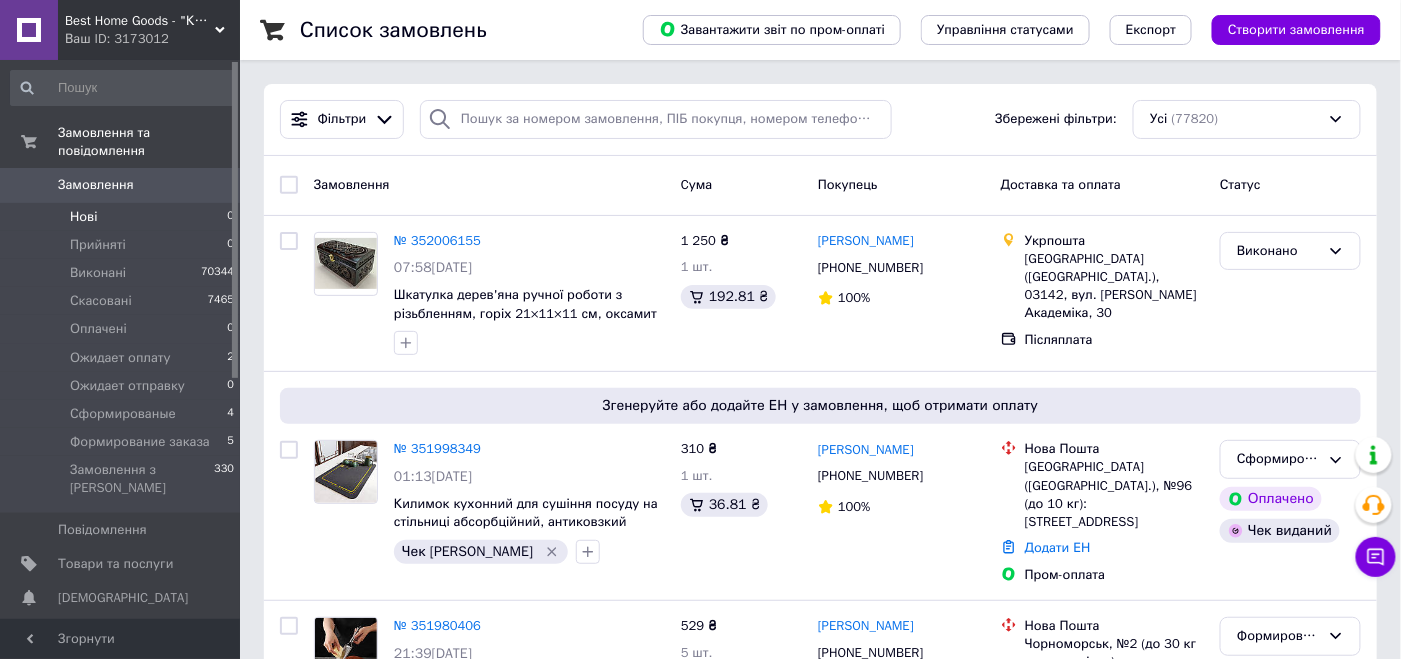 click on "Нові 0" at bounding box center (123, 217) 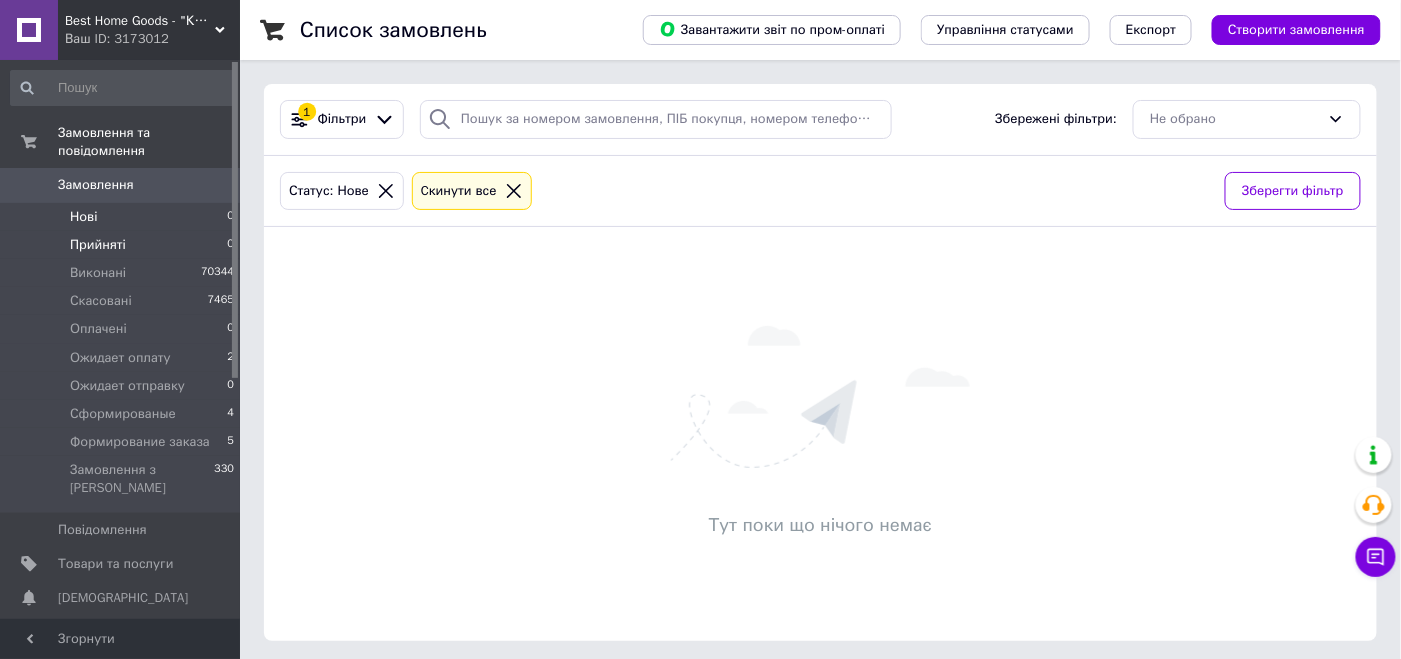 click on "Прийняті 0" at bounding box center [123, 245] 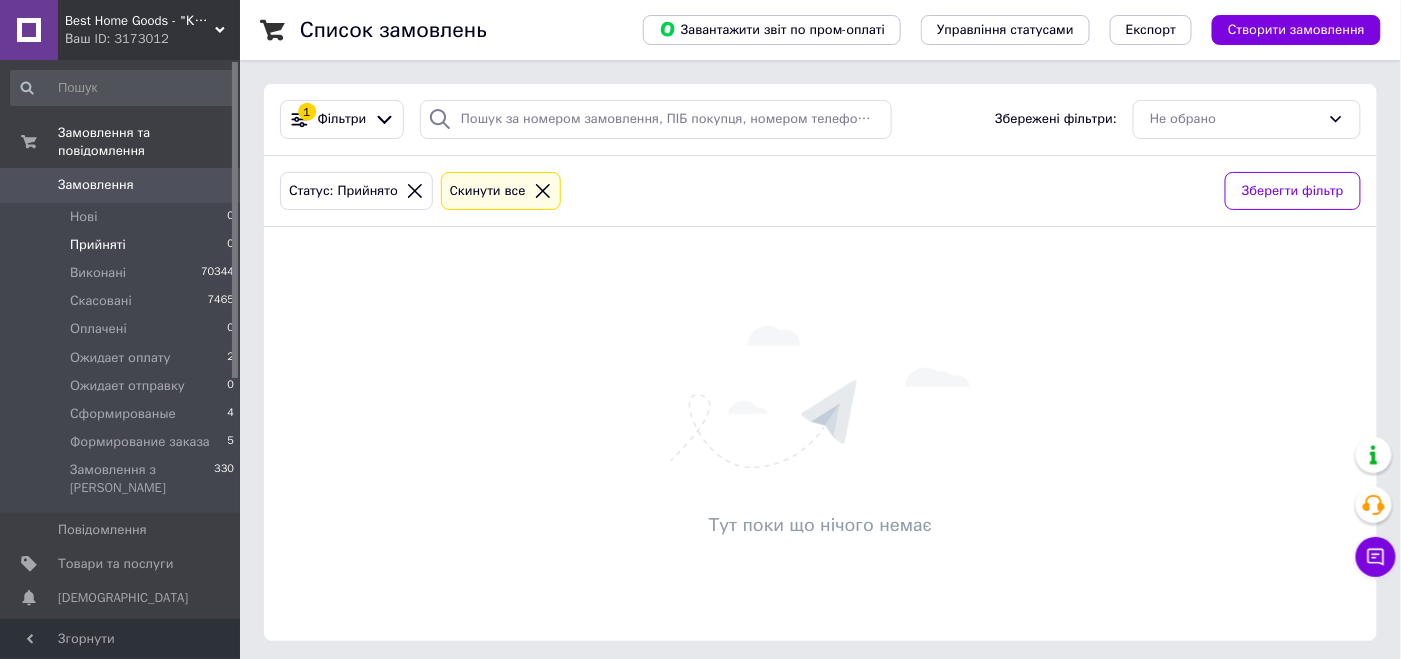 click on "Прийняті 0" at bounding box center [123, 245] 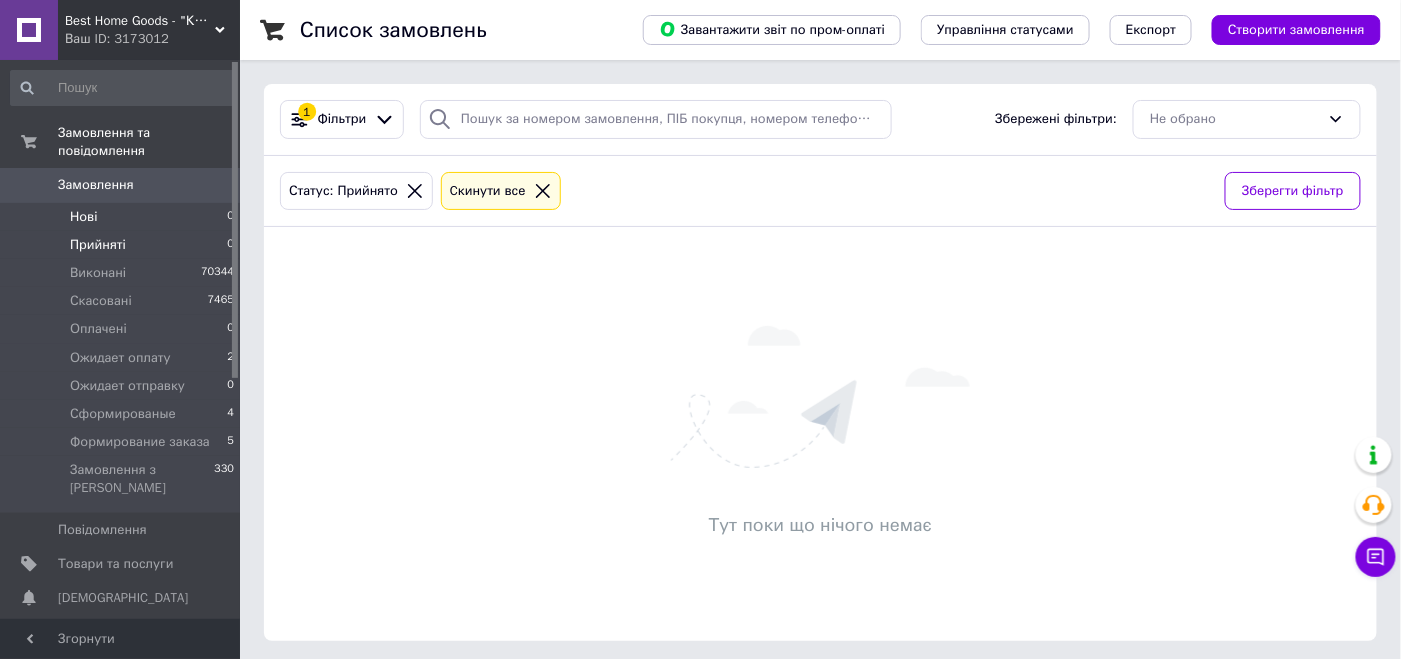 click on "Нові 0" at bounding box center [123, 217] 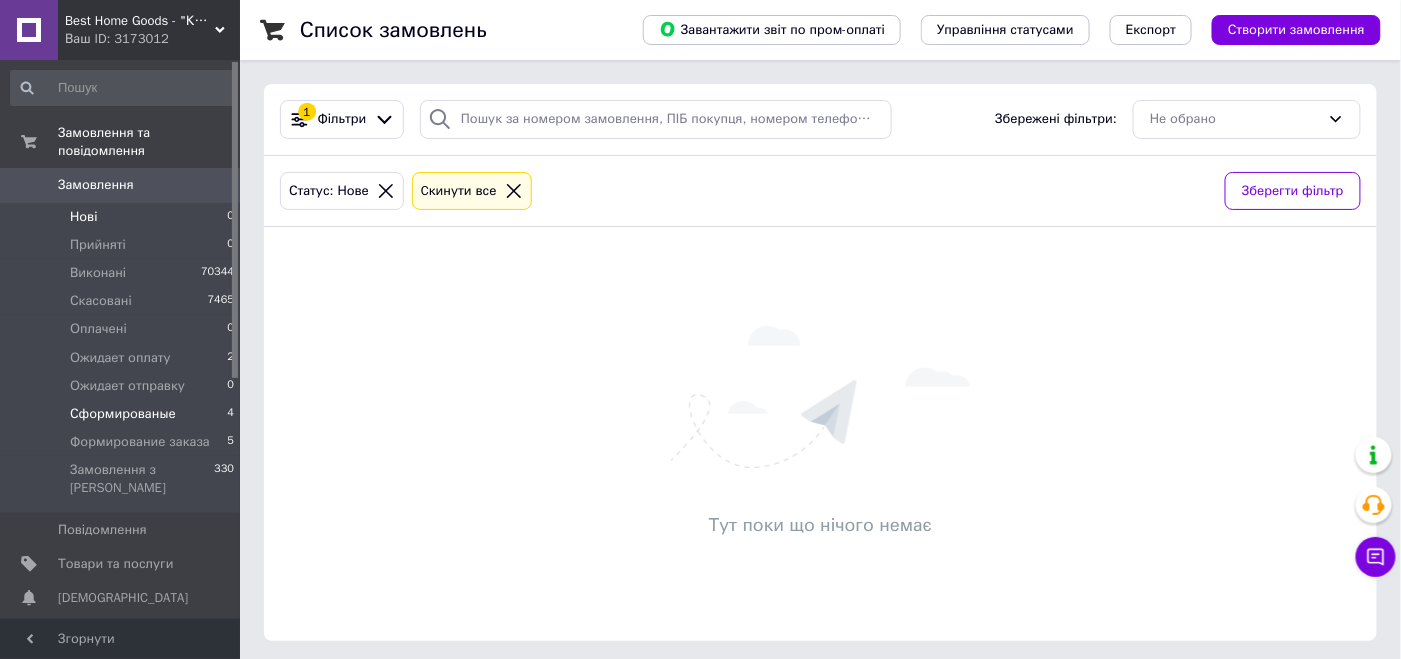 click on "Сформированые 4" at bounding box center [123, 414] 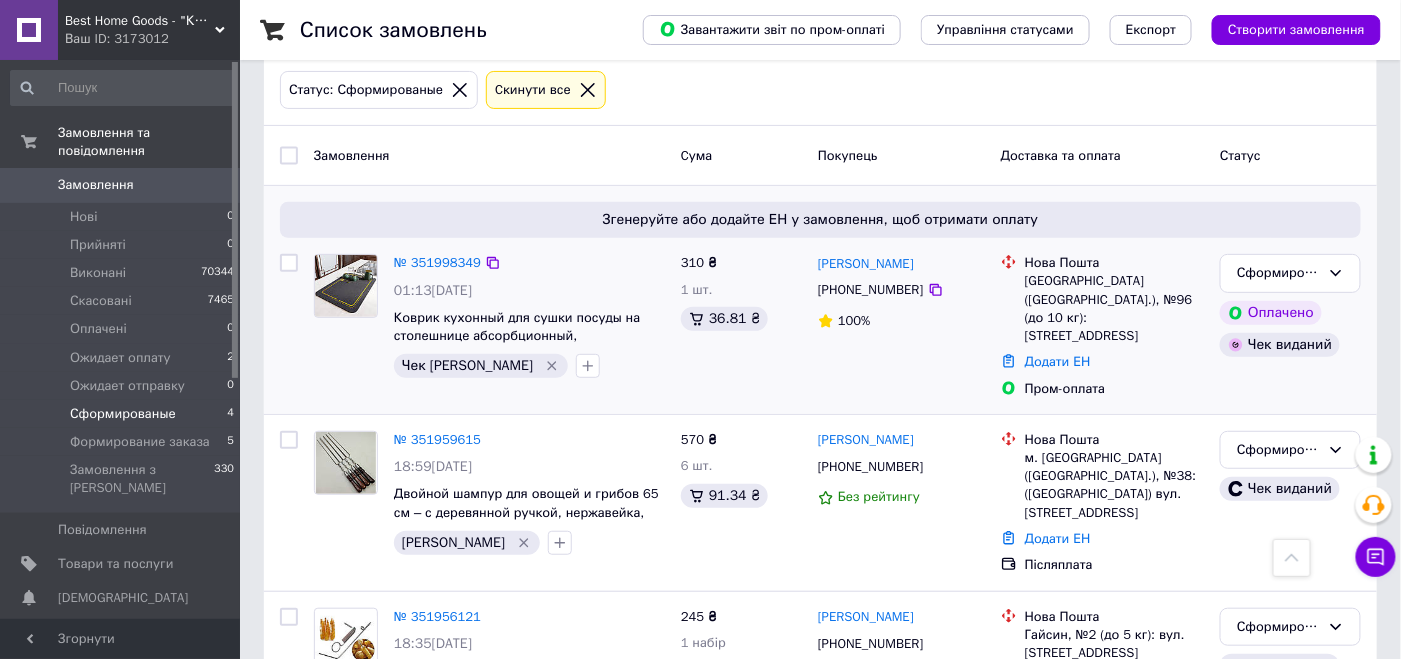 scroll, scrollTop: 0, scrollLeft: 0, axis: both 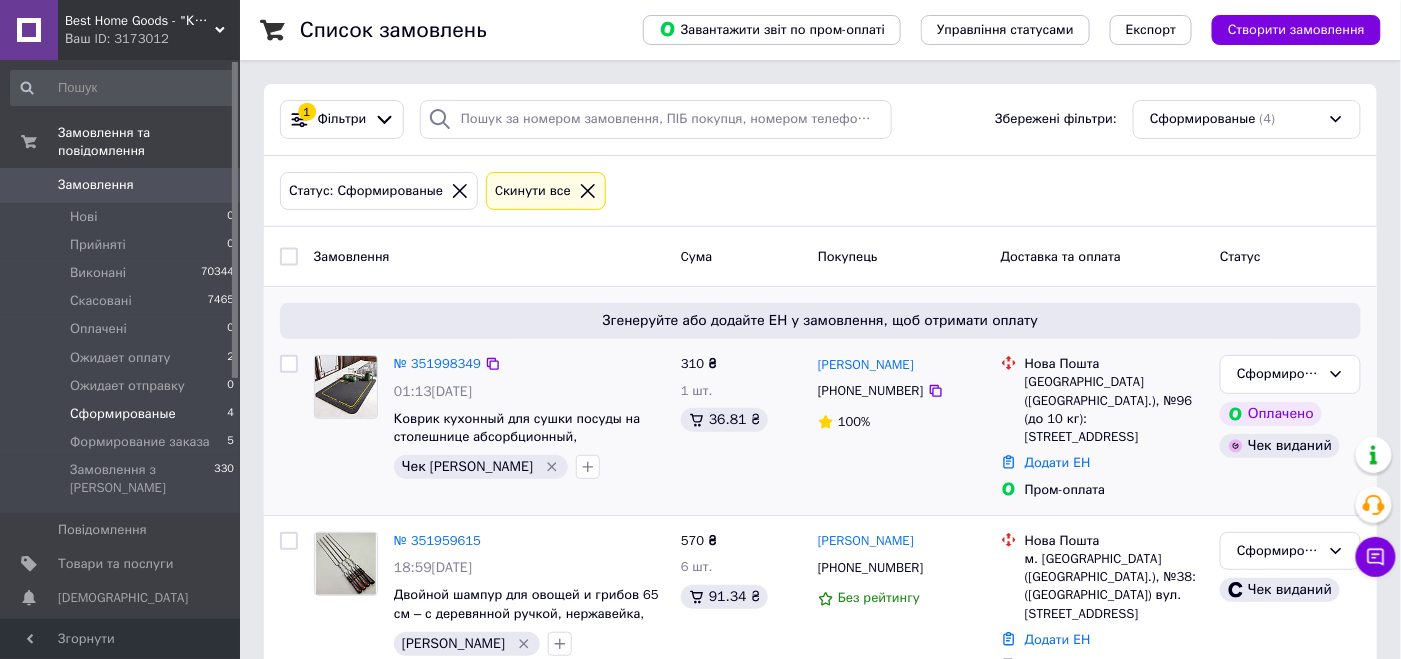 click on "01:13[DATE]" at bounding box center (433, 391) 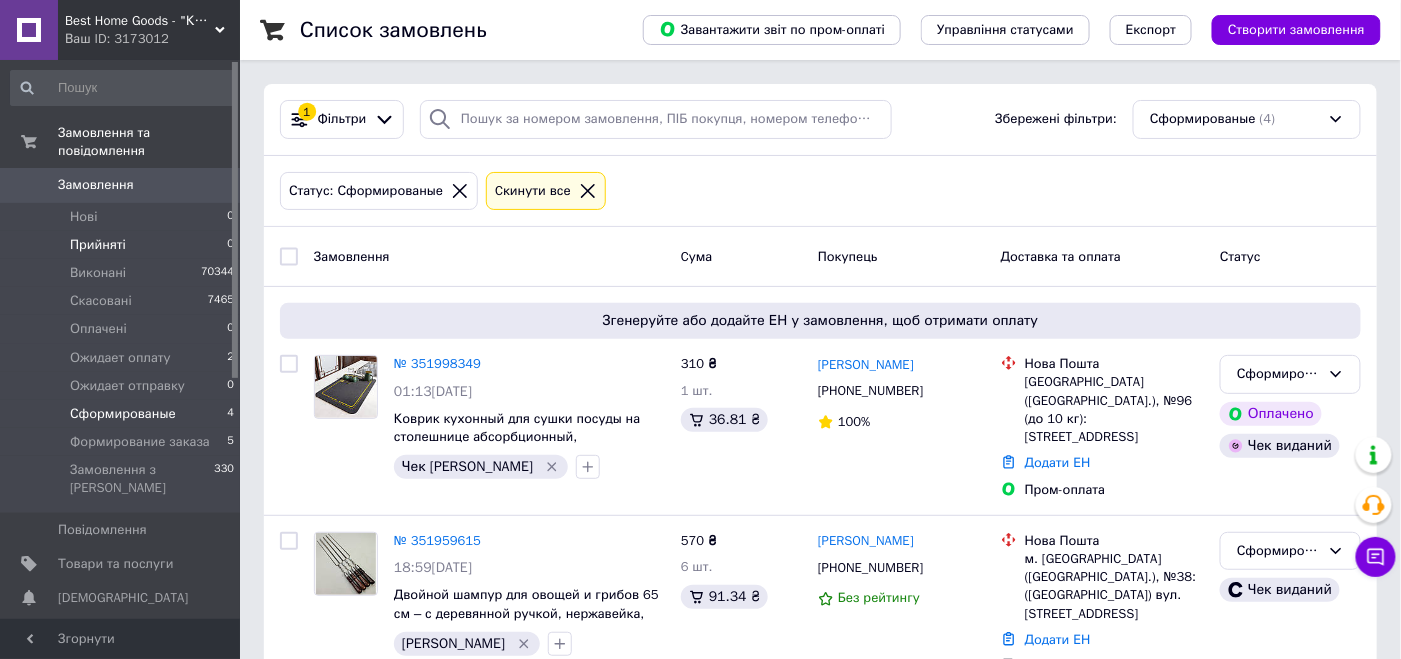 click on "Прийняті 0" at bounding box center [123, 245] 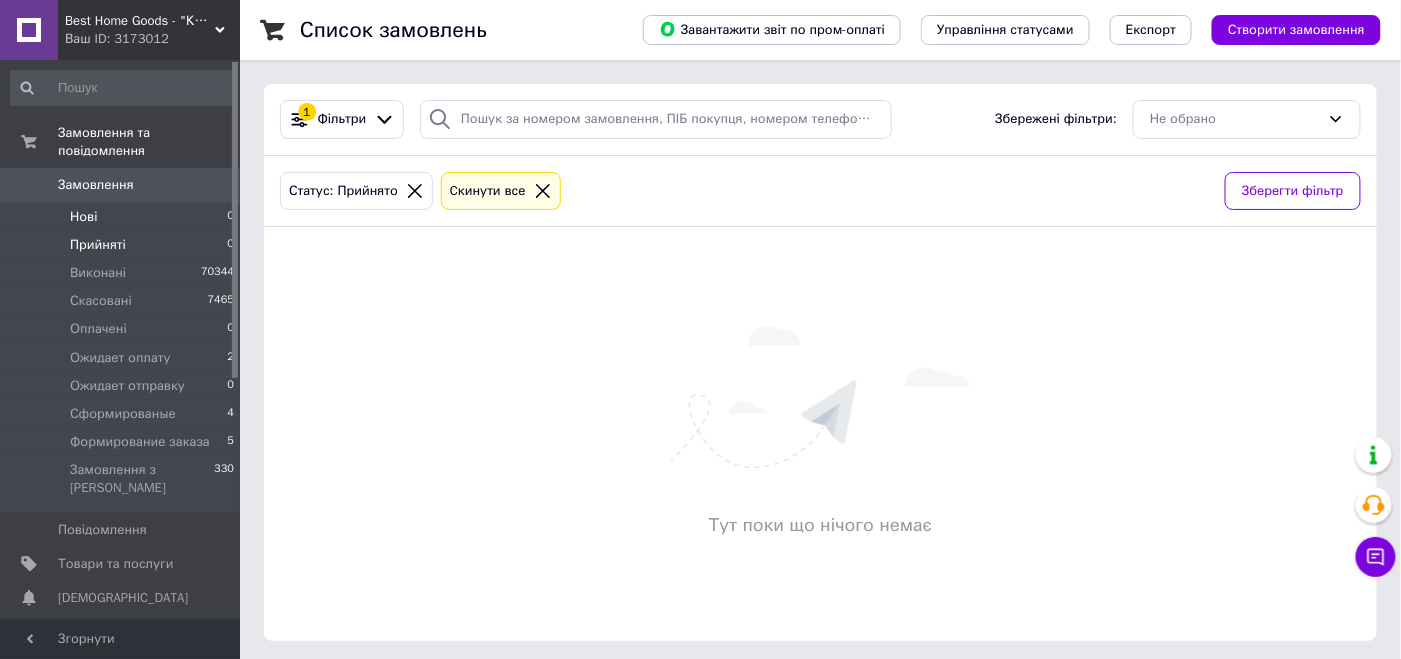 click on "Нові 0" at bounding box center (123, 217) 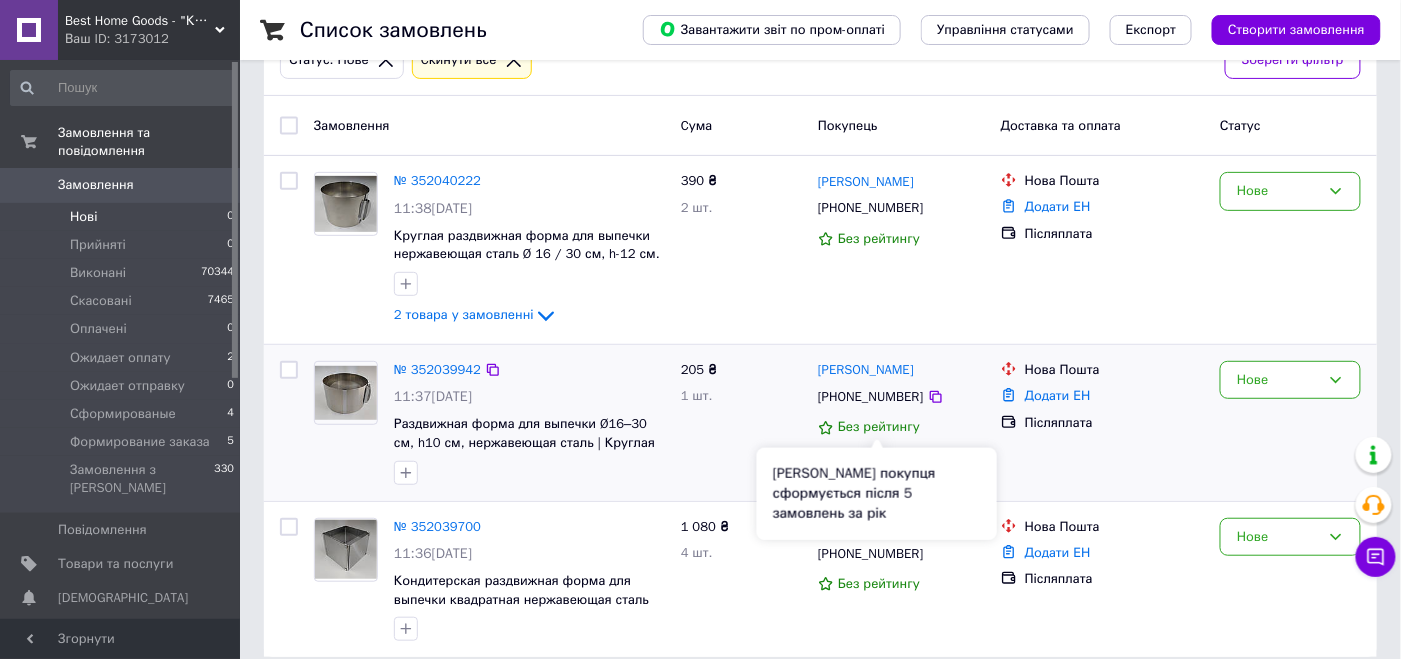 scroll, scrollTop: 152, scrollLeft: 0, axis: vertical 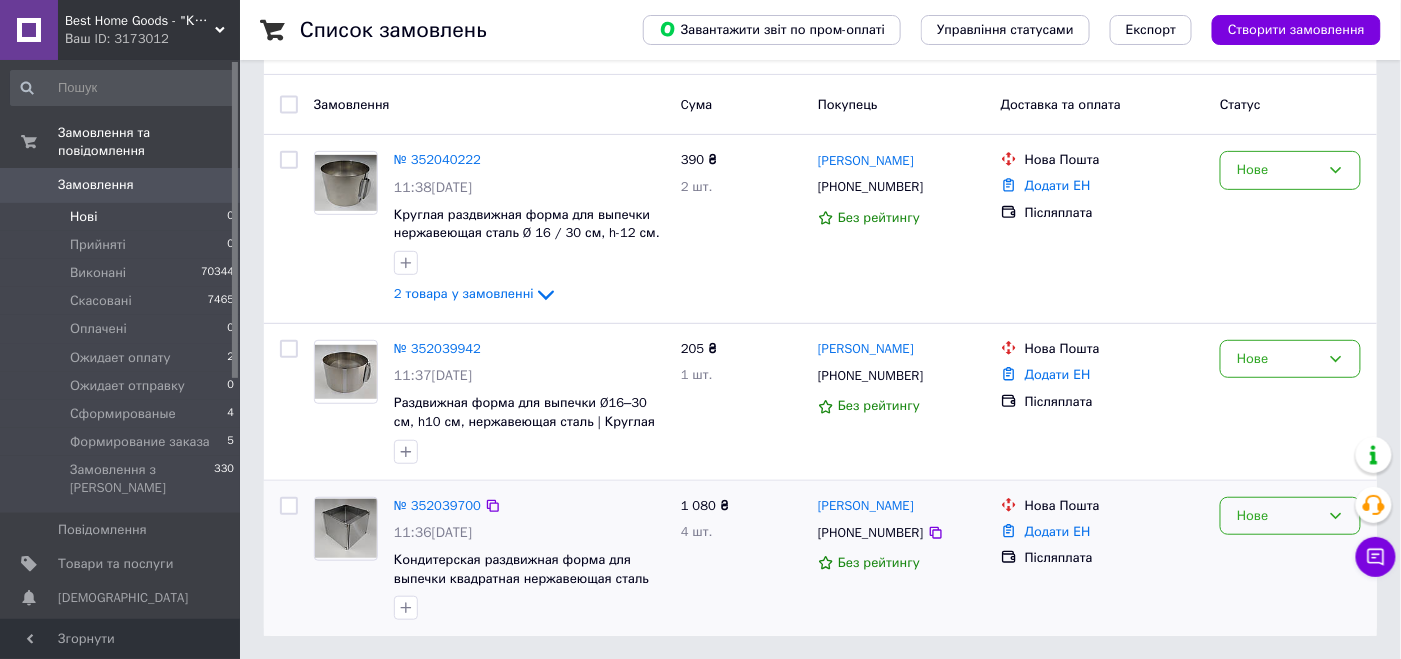 click on "Нове" at bounding box center [1278, 516] 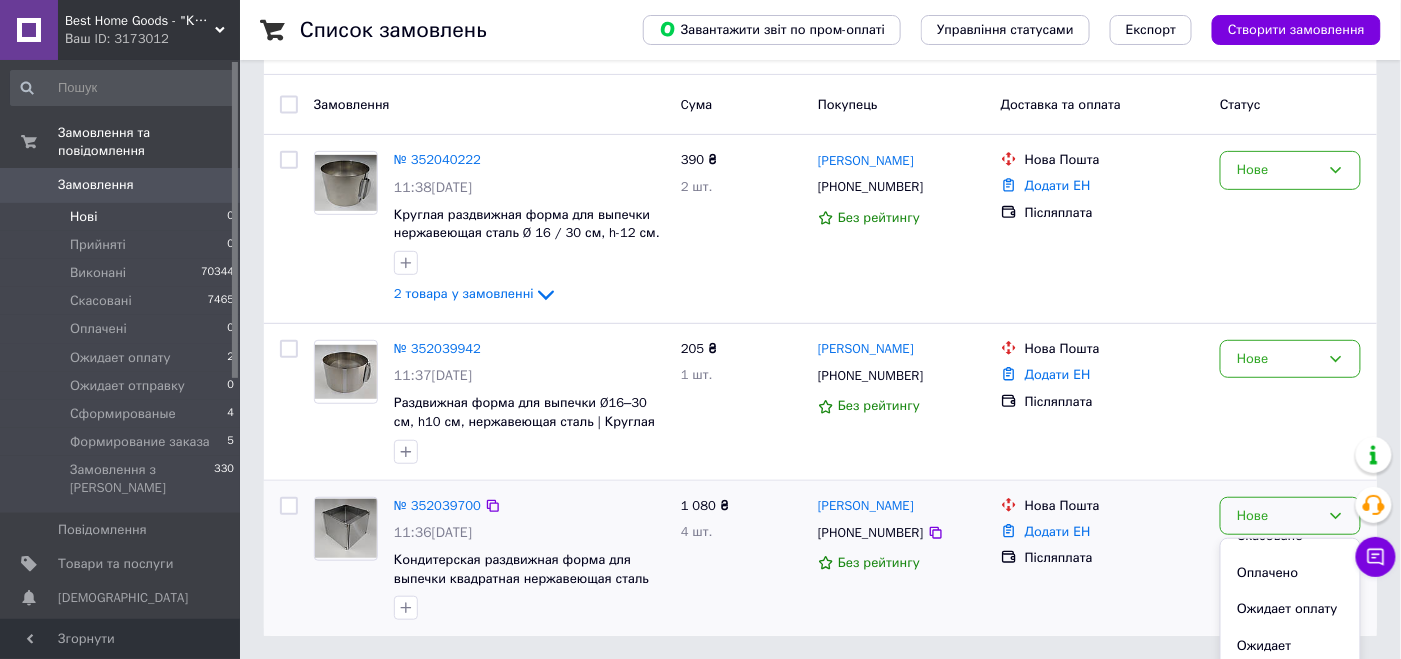scroll, scrollTop: 167, scrollLeft: 0, axis: vertical 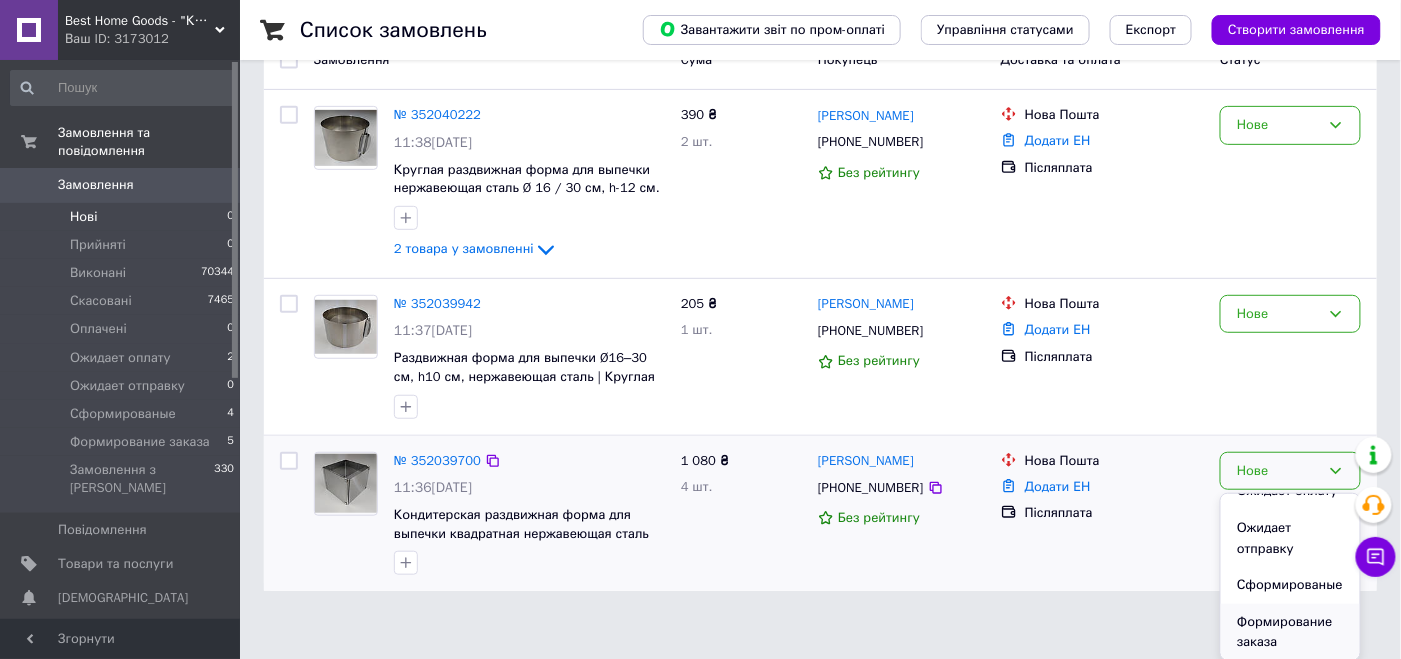 click on "Формирование заказа" at bounding box center (1290, 632) 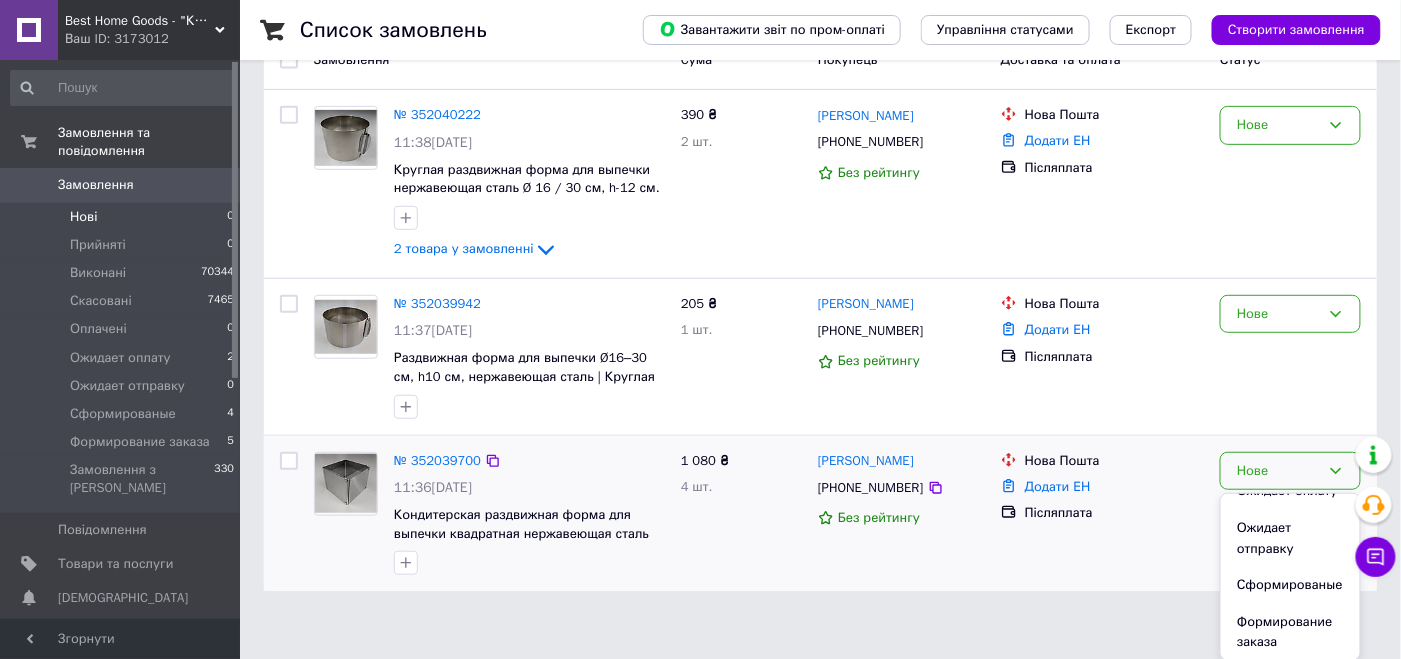 scroll, scrollTop: 152, scrollLeft: 0, axis: vertical 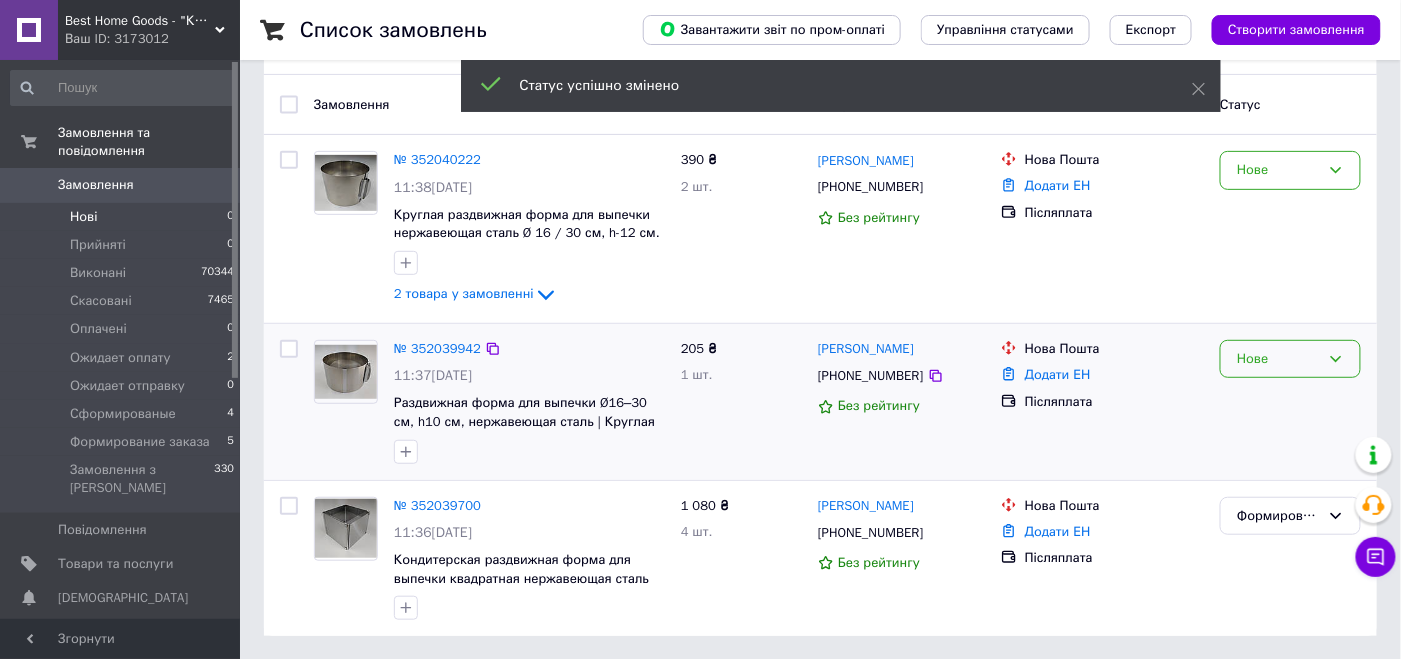 click on "Нове" at bounding box center [1278, 359] 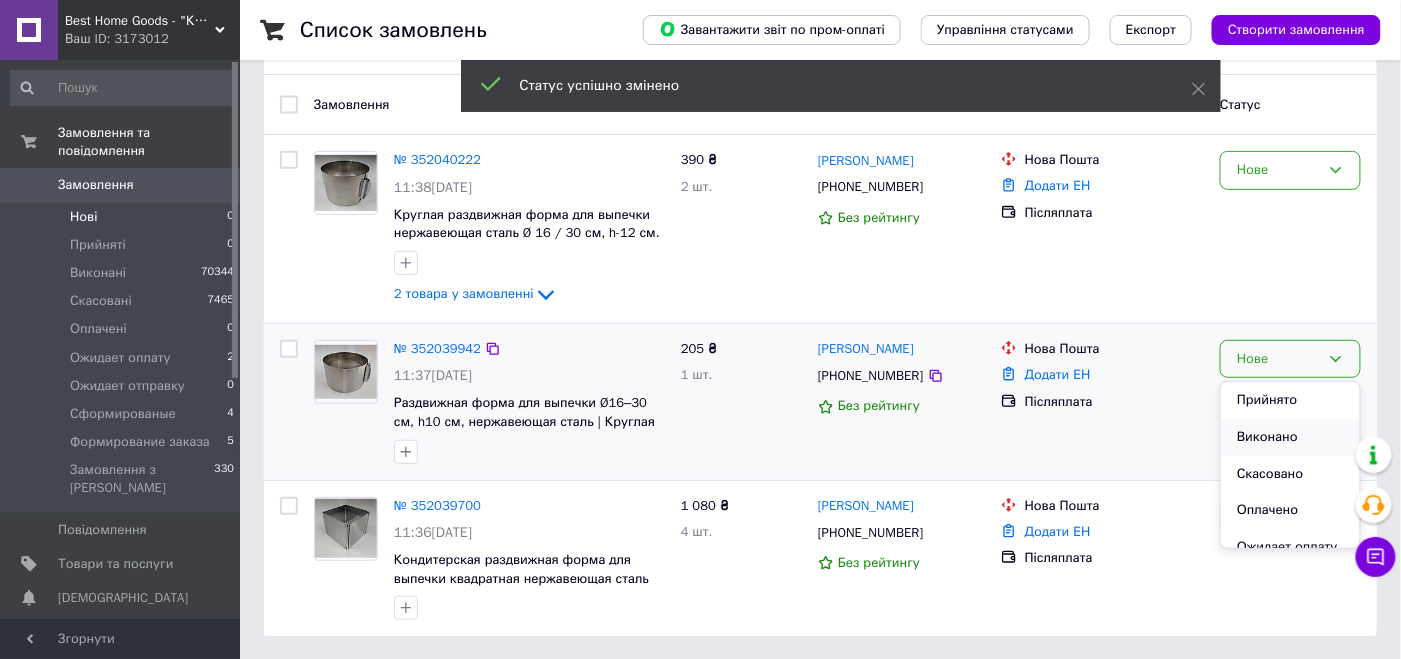scroll, scrollTop: 168, scrollLeft: 0, axis: vertical 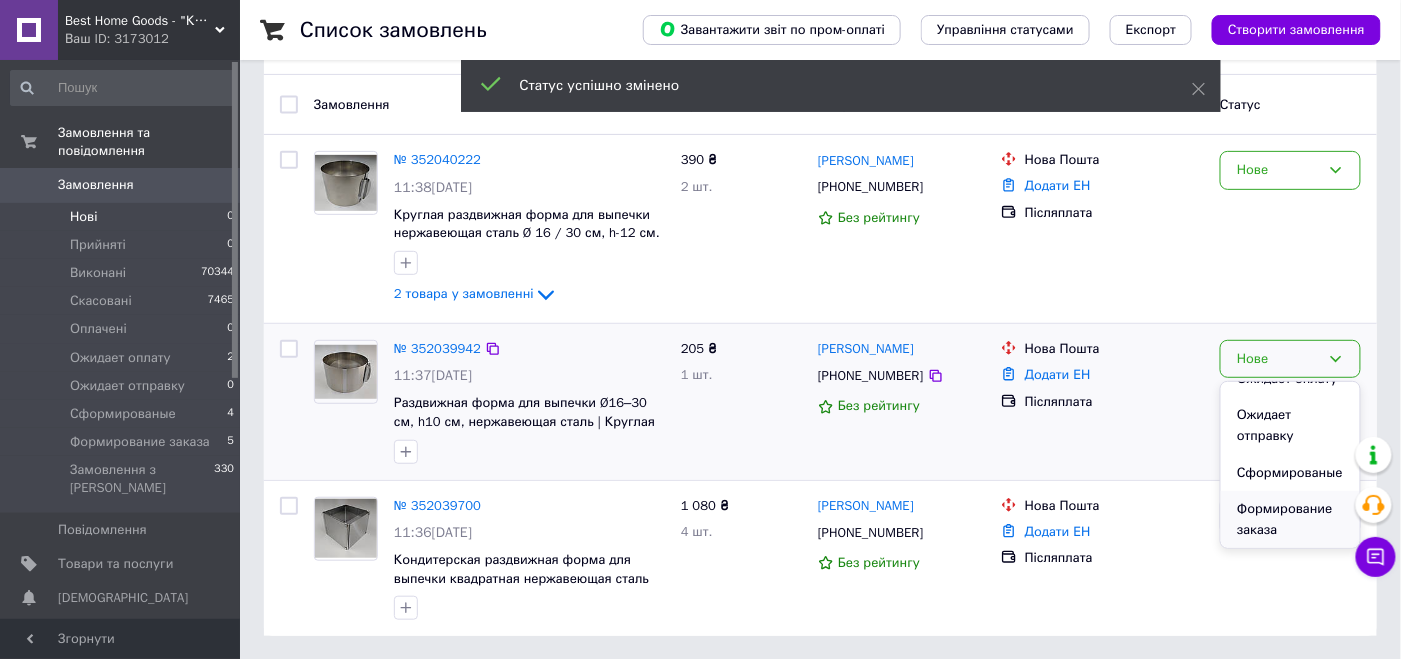 click on "Формирование заказа" at bounding box center (1290, 519) 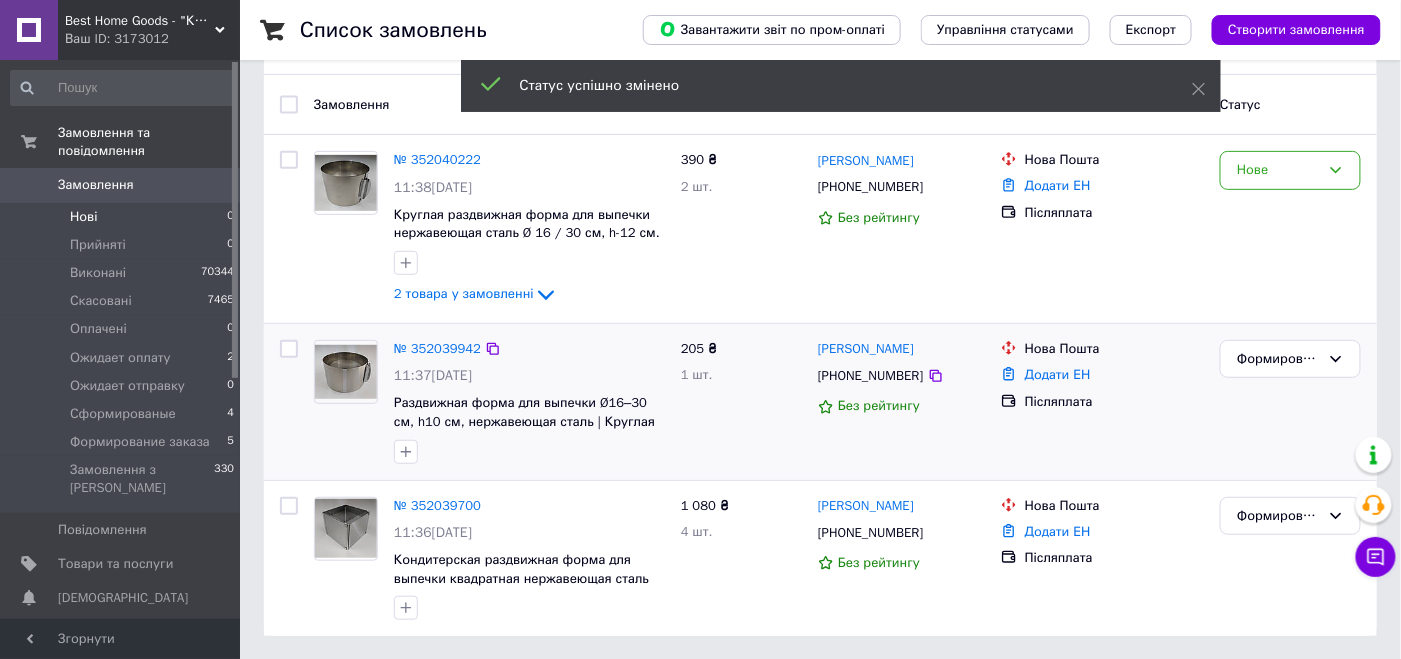 click on "Нове" at bounding box center [1278, 170] 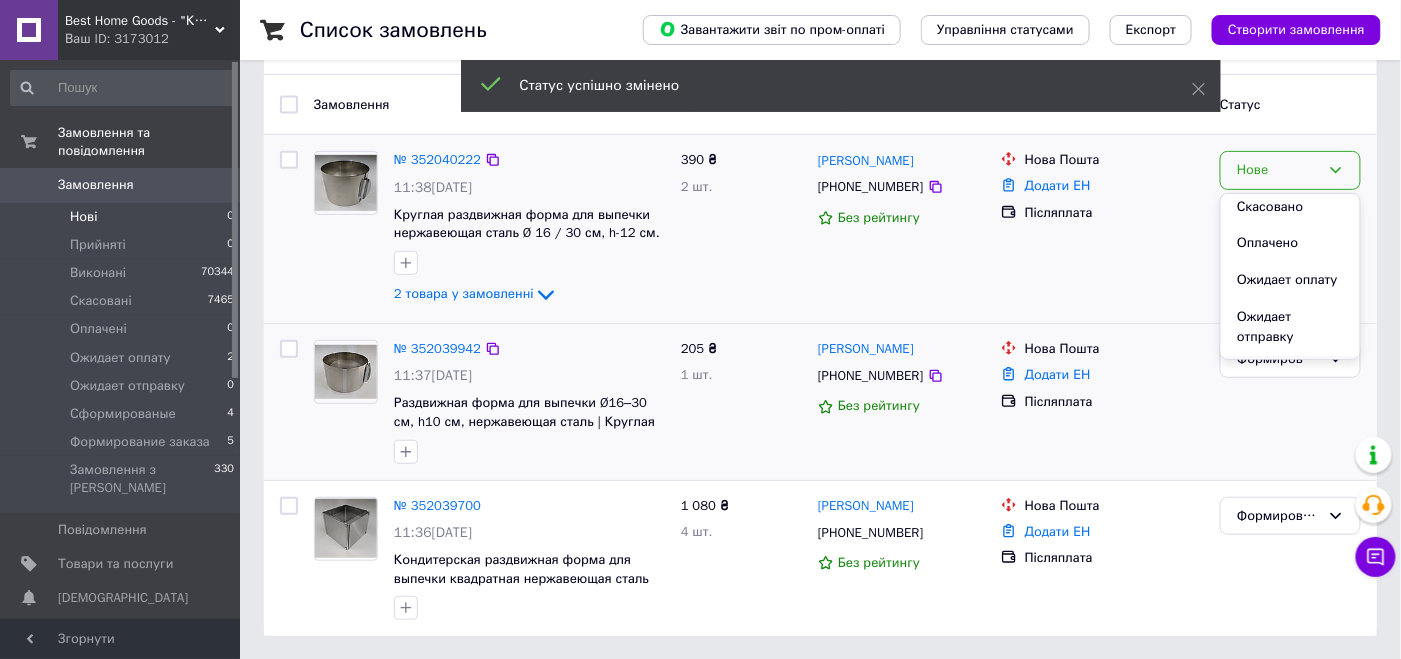 scroll, scrollTop: 167, scrollLeft: 0, axis: vertical 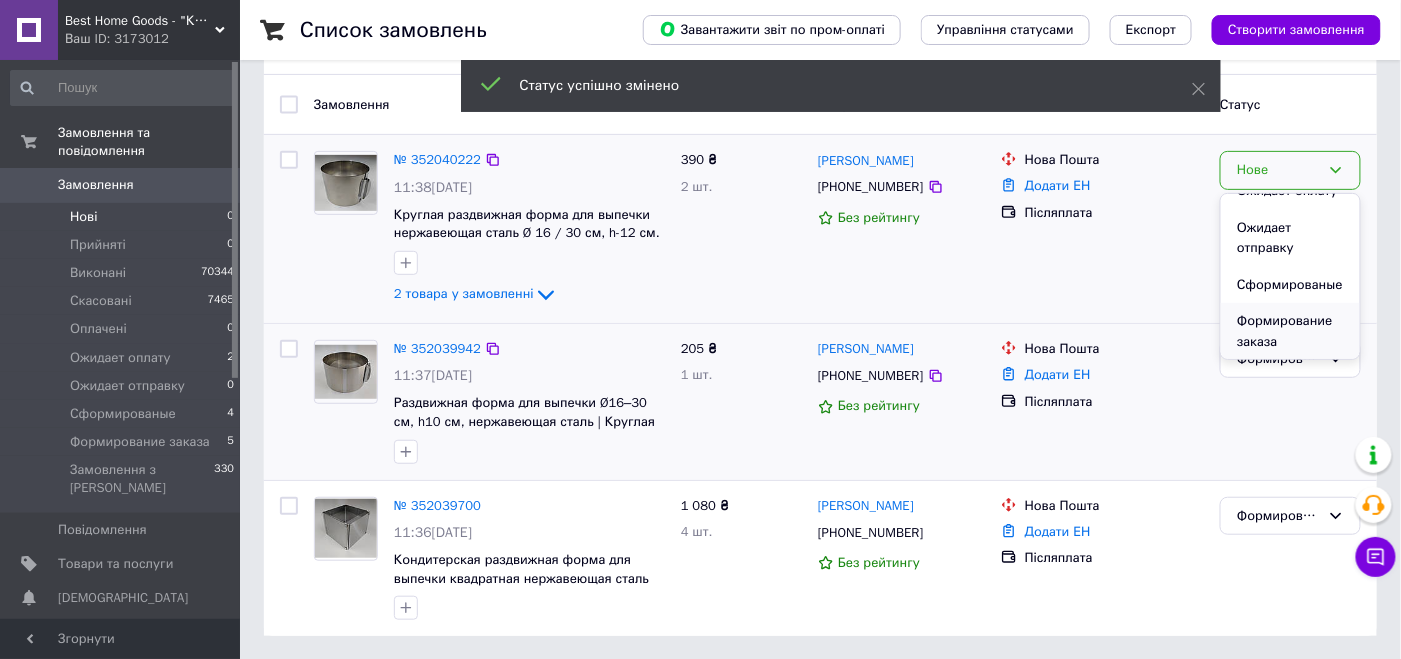 click on "Формирование заказа" at bounding box center [1290, 331] 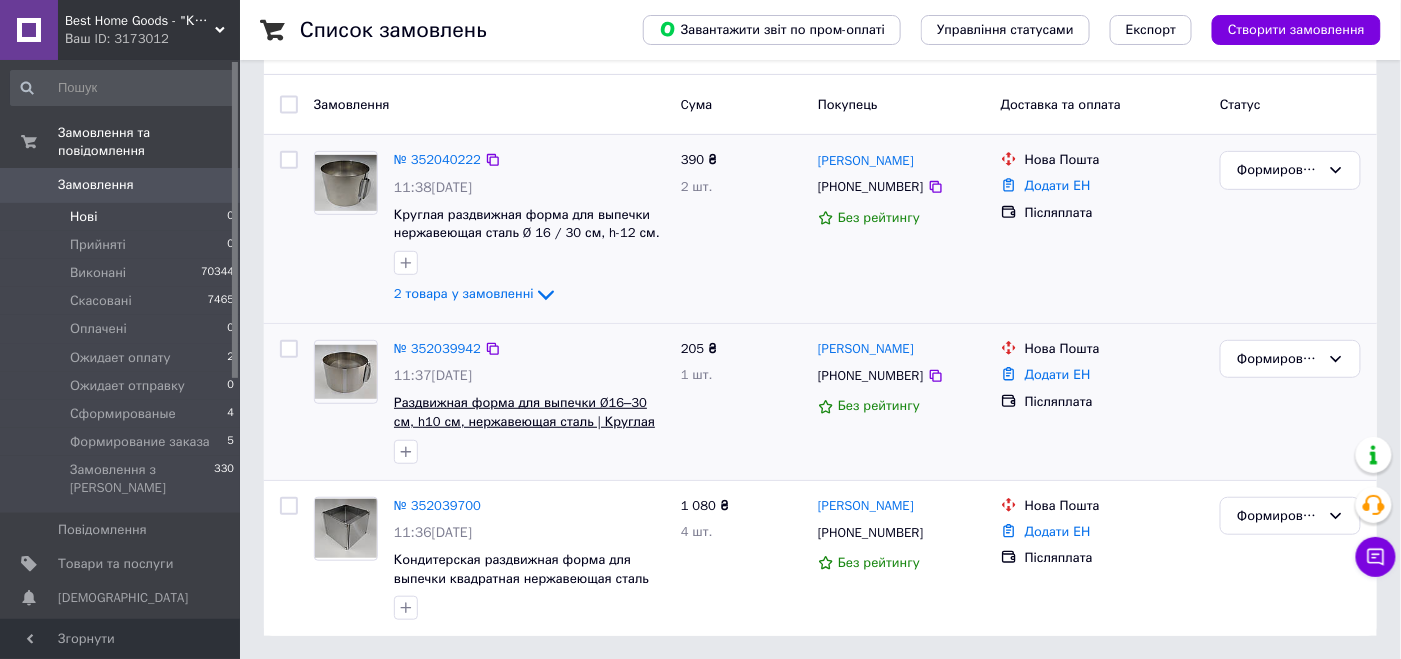 scroll, scrollTop: 52, scrollLeft: 0, axis: vertical 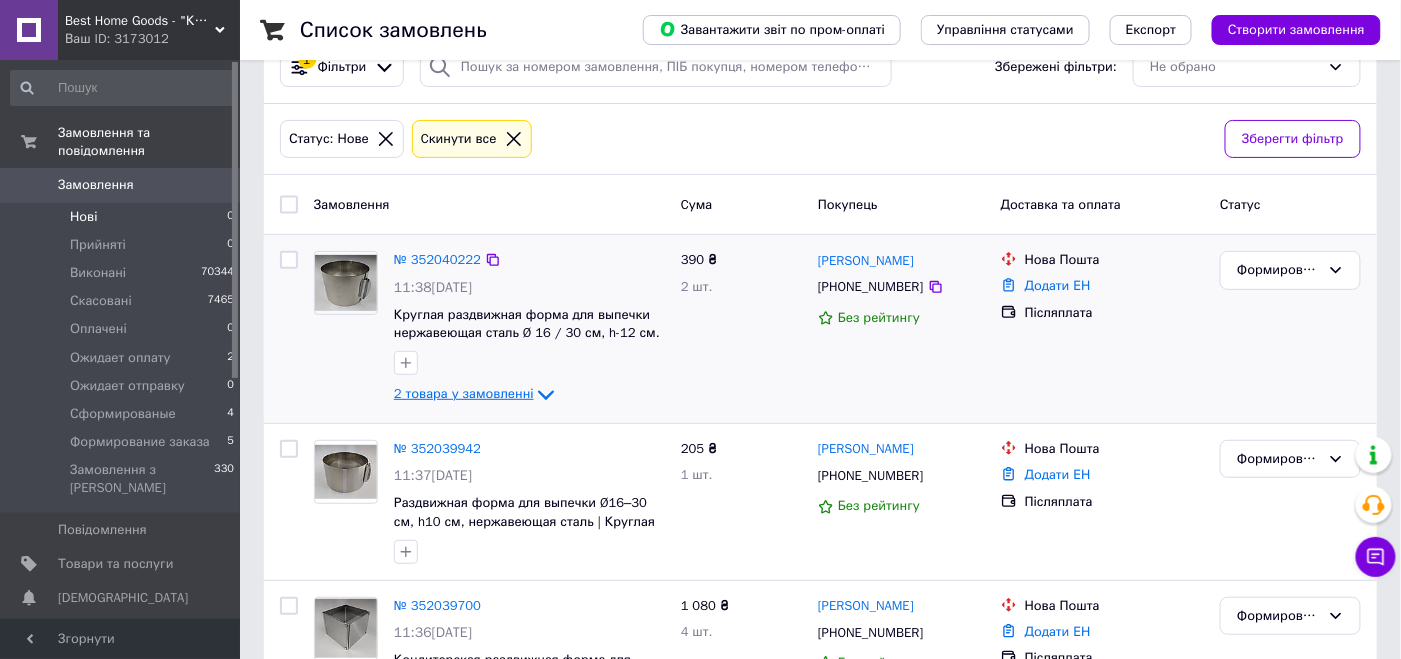 click on "2 товара у замовленні" at bounding box center [464, 394] 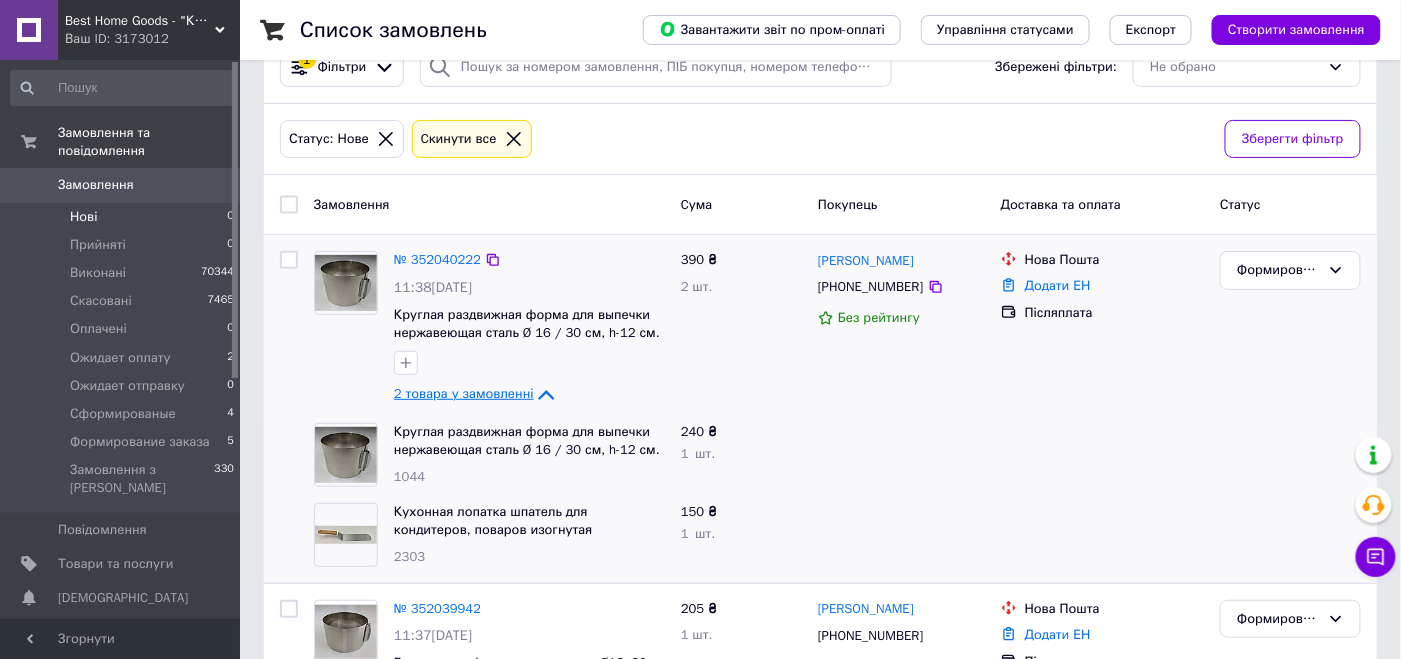 click on "2 товара у замовленні" at bounding box center [464, 394] 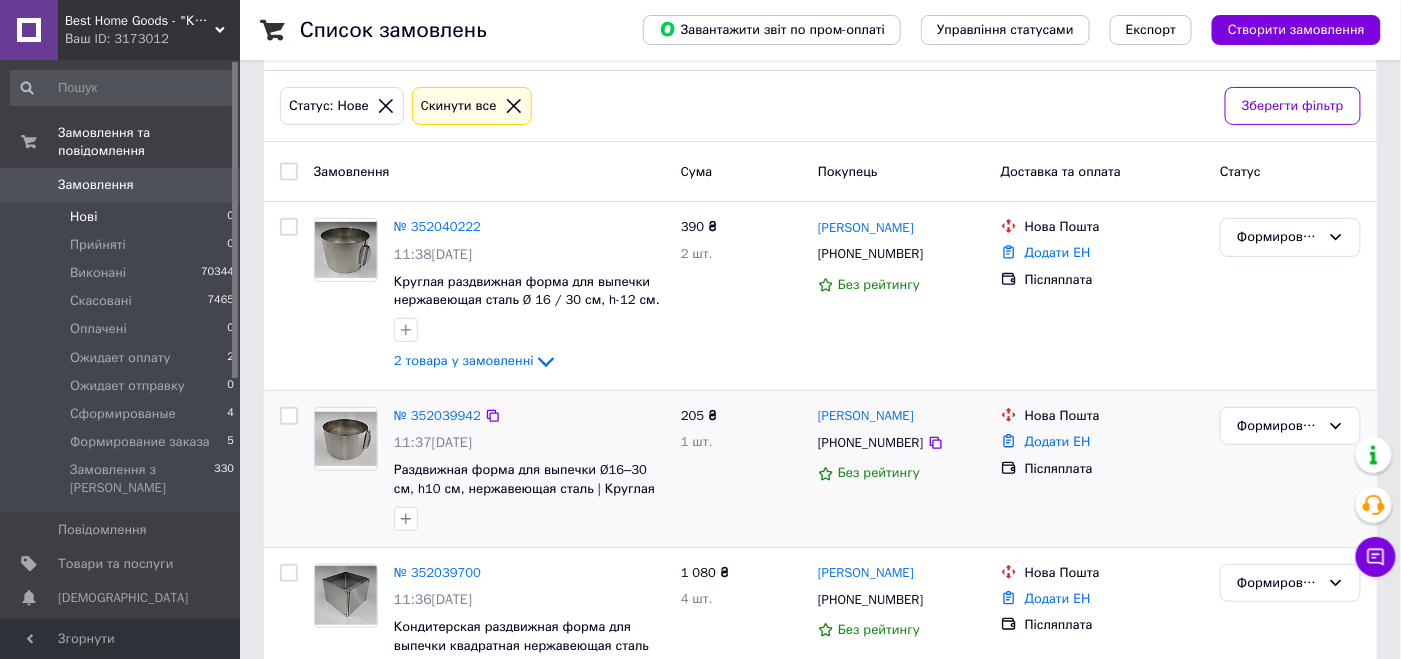 scroll, scrollTop: 152, scrollLeft: 0, axis: vertical 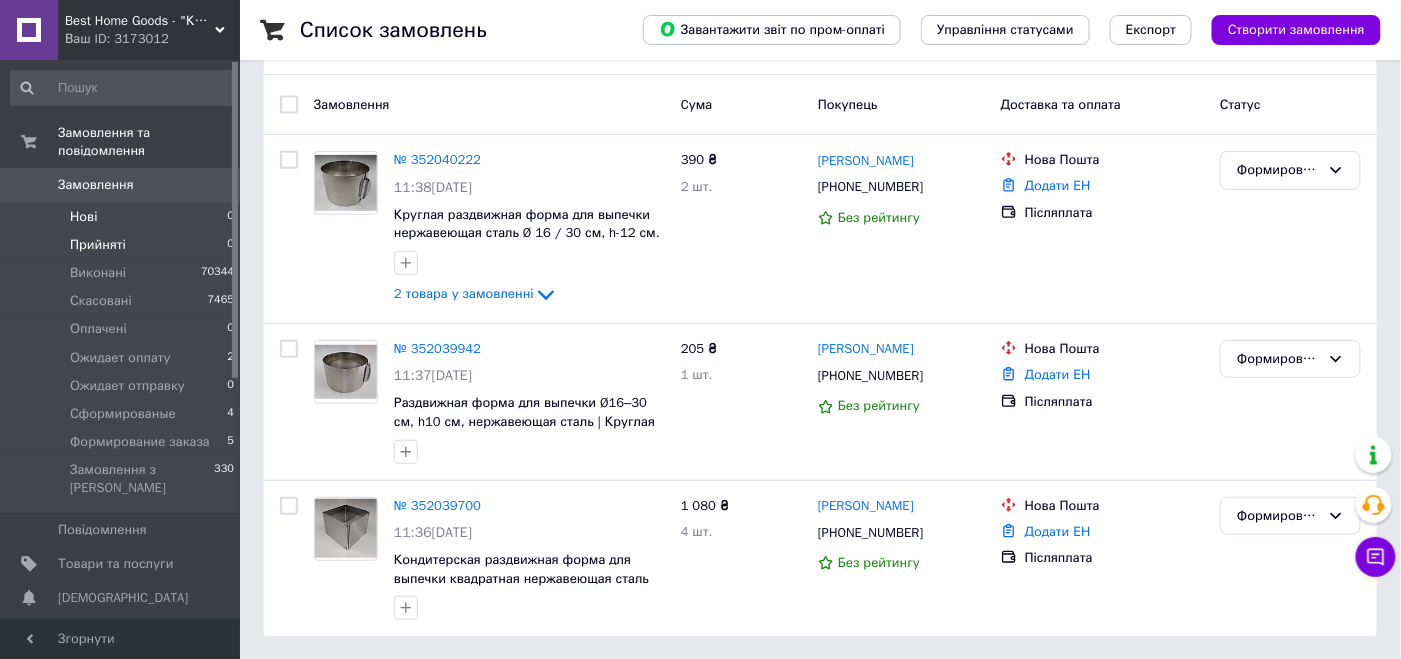 click on "Прийняті" at bounding box center (98, 245) 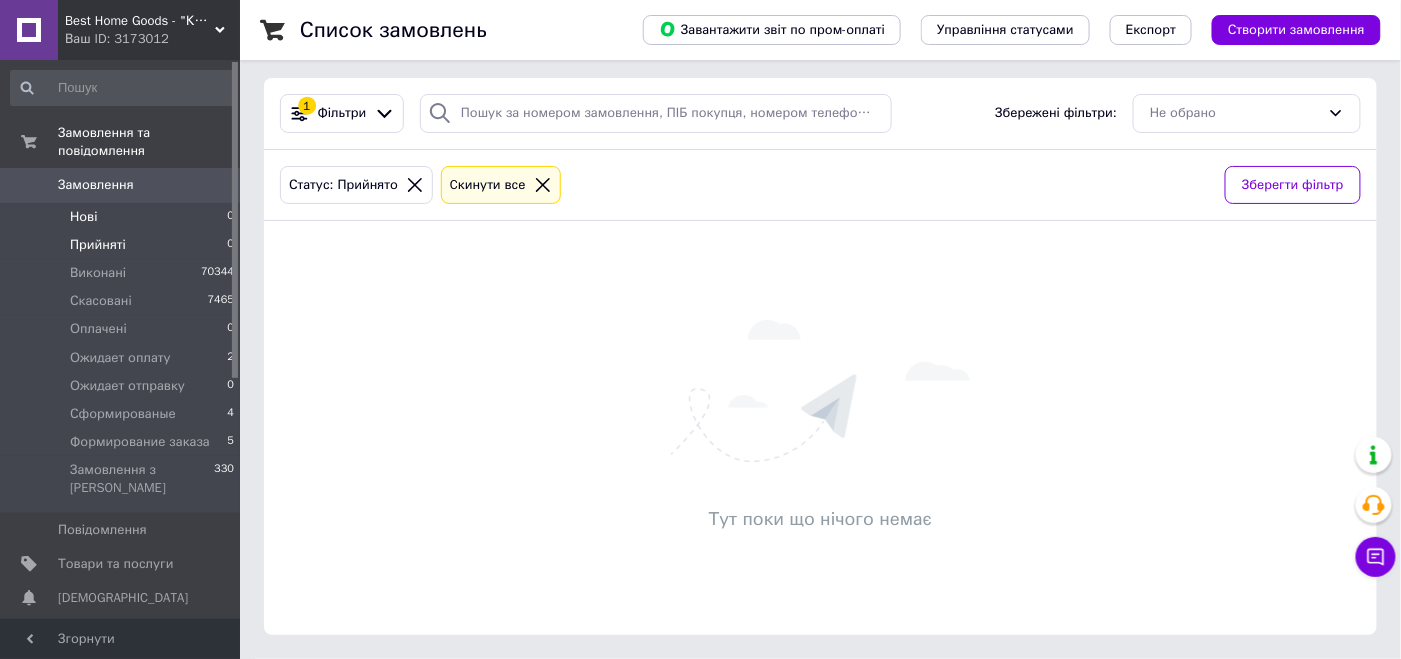 scroll, scrollTop: 0, scrollLeft: 0, axis: both 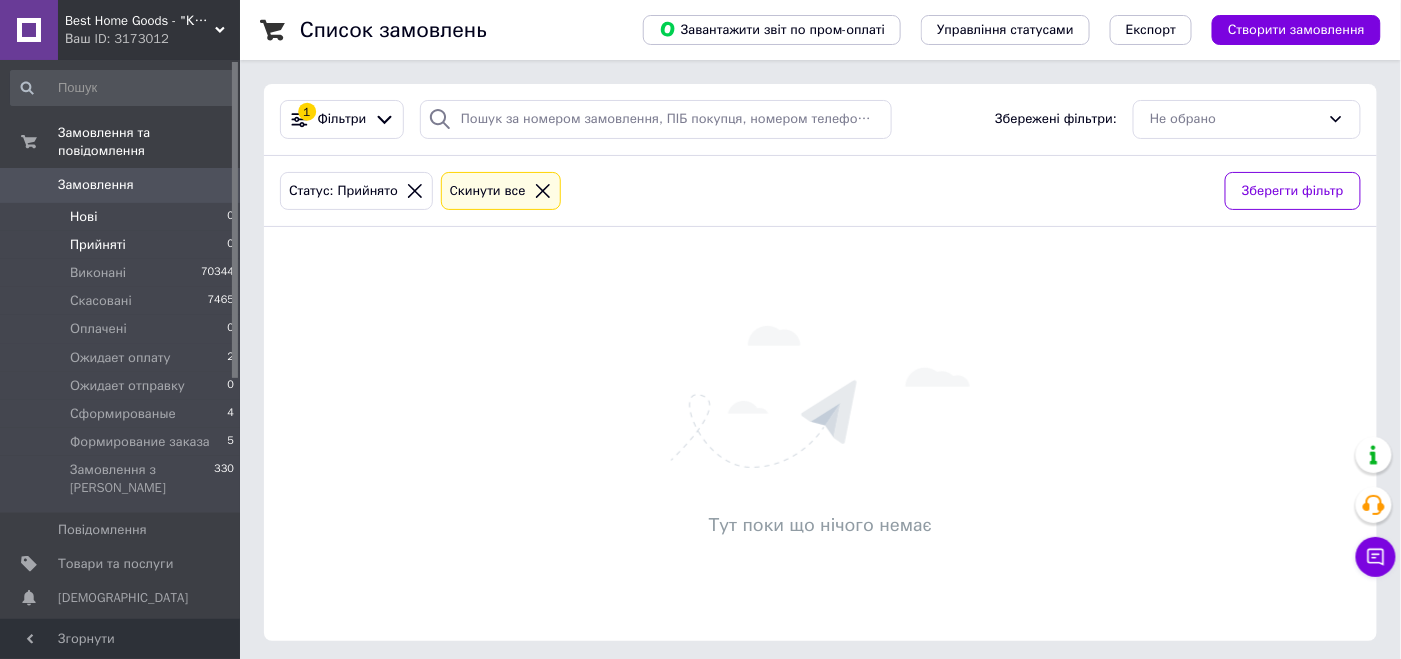 click on "Нові 0" at bounding box center [123, 217] 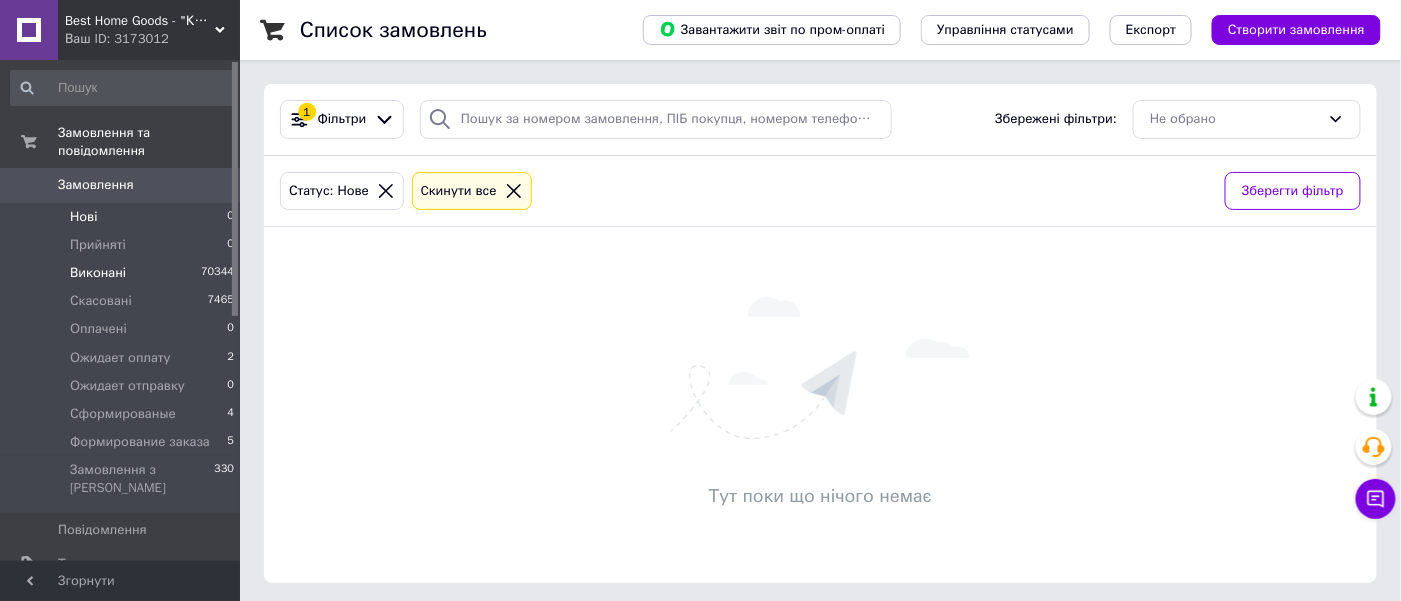 click on "Виконані 70344" at bounding box center (123, 273) 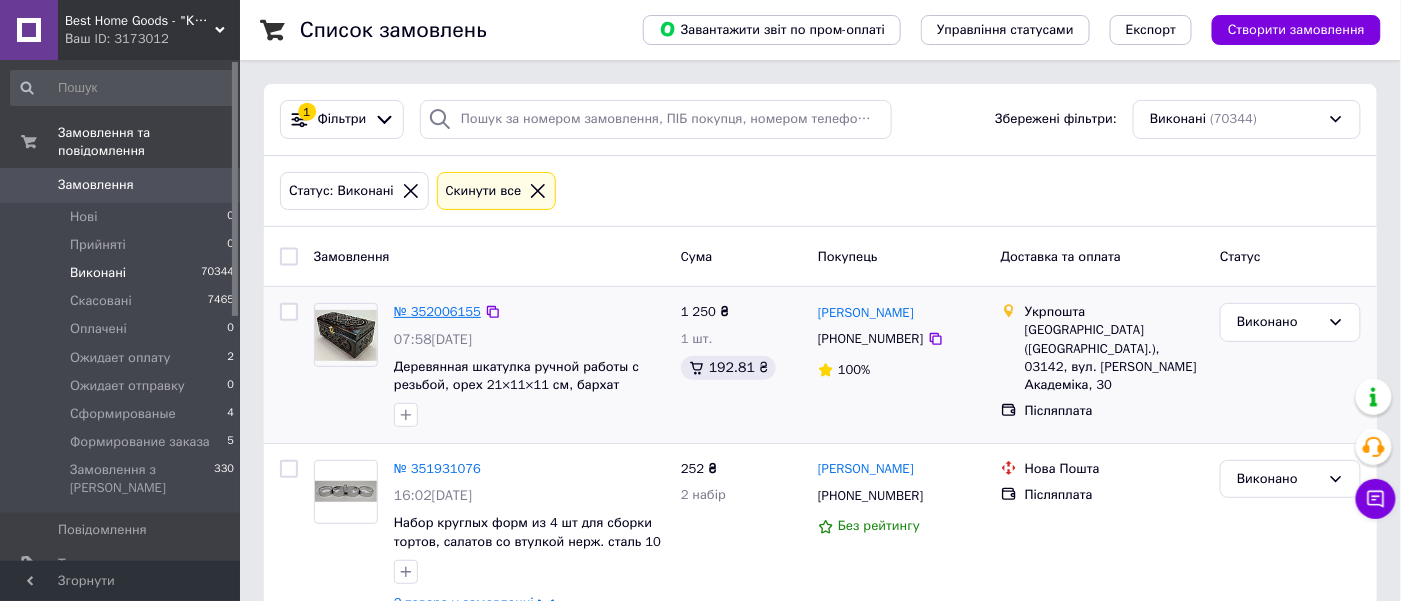 click on "№ 352006155" at bounding box center (437, 311) 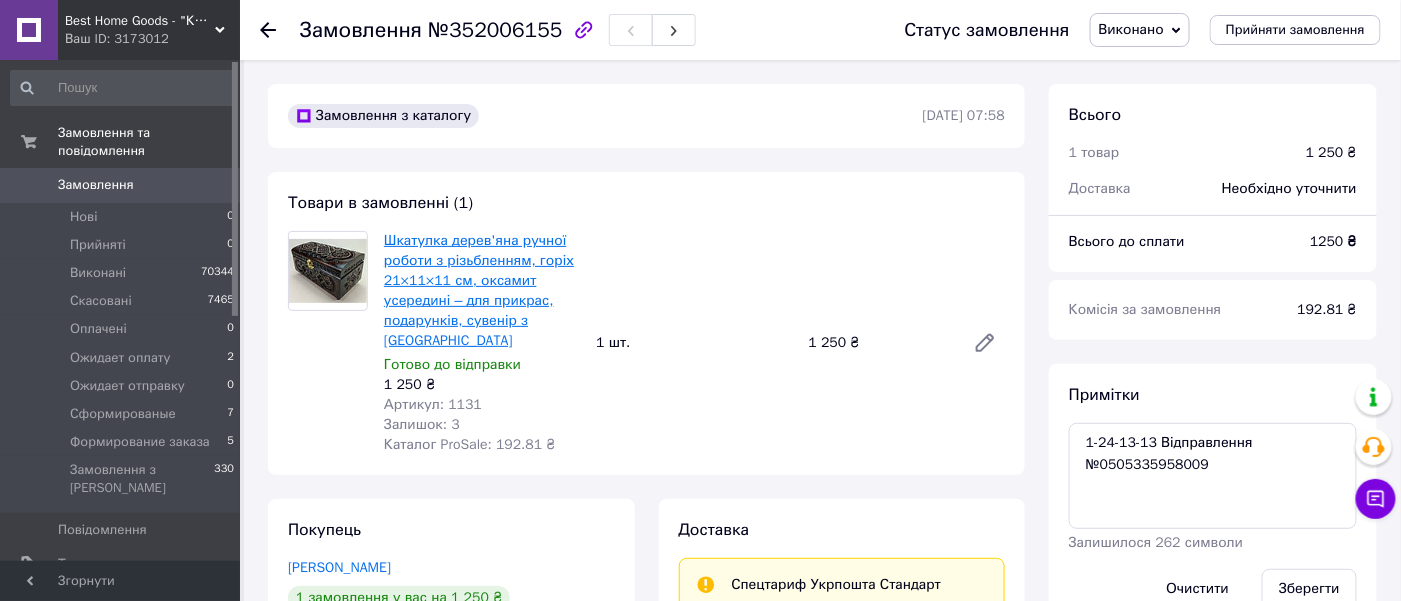 click on "Шкатулка дерев'яна ручної роботи з різьбленням, горіх 21×11×11 см, оксамит усередині – для прикрас, подарунків, сувенір з [GEOGRAPHIC_DATA]" at bounding box center [479, 290] 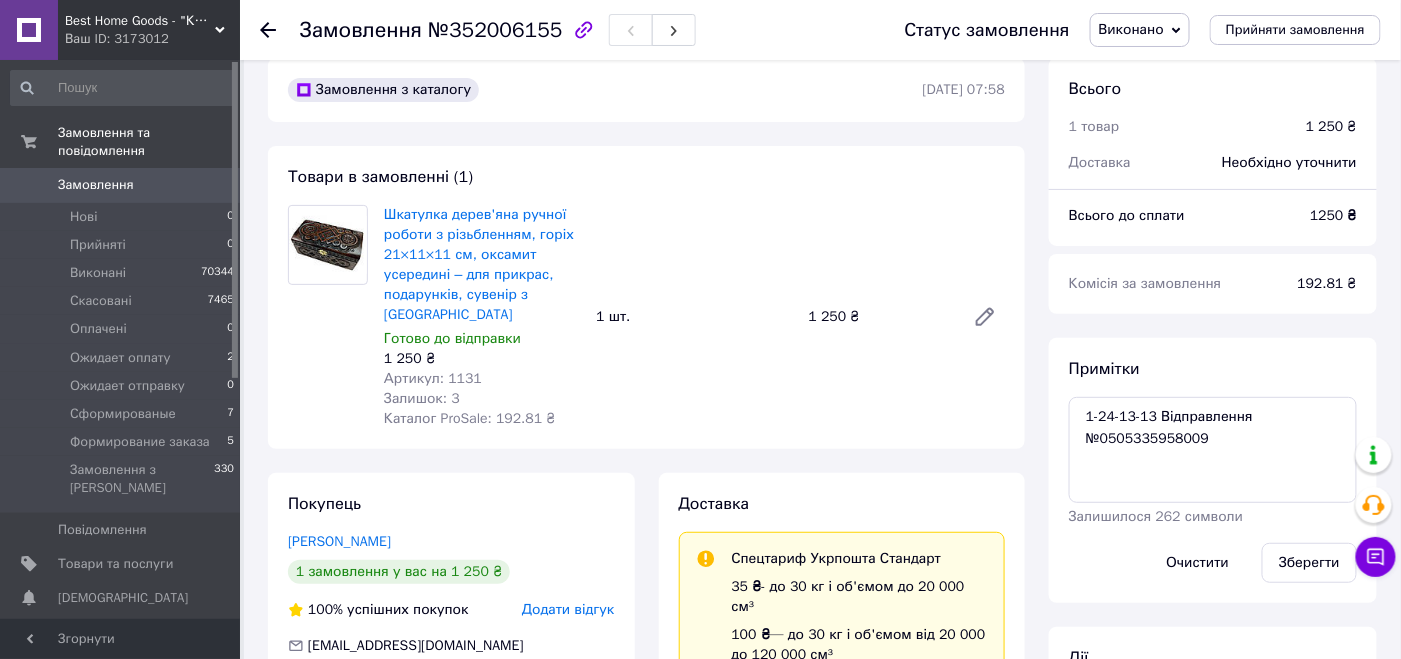 scroll, scrollTop: 0, scrollLeft: 0, axis: both 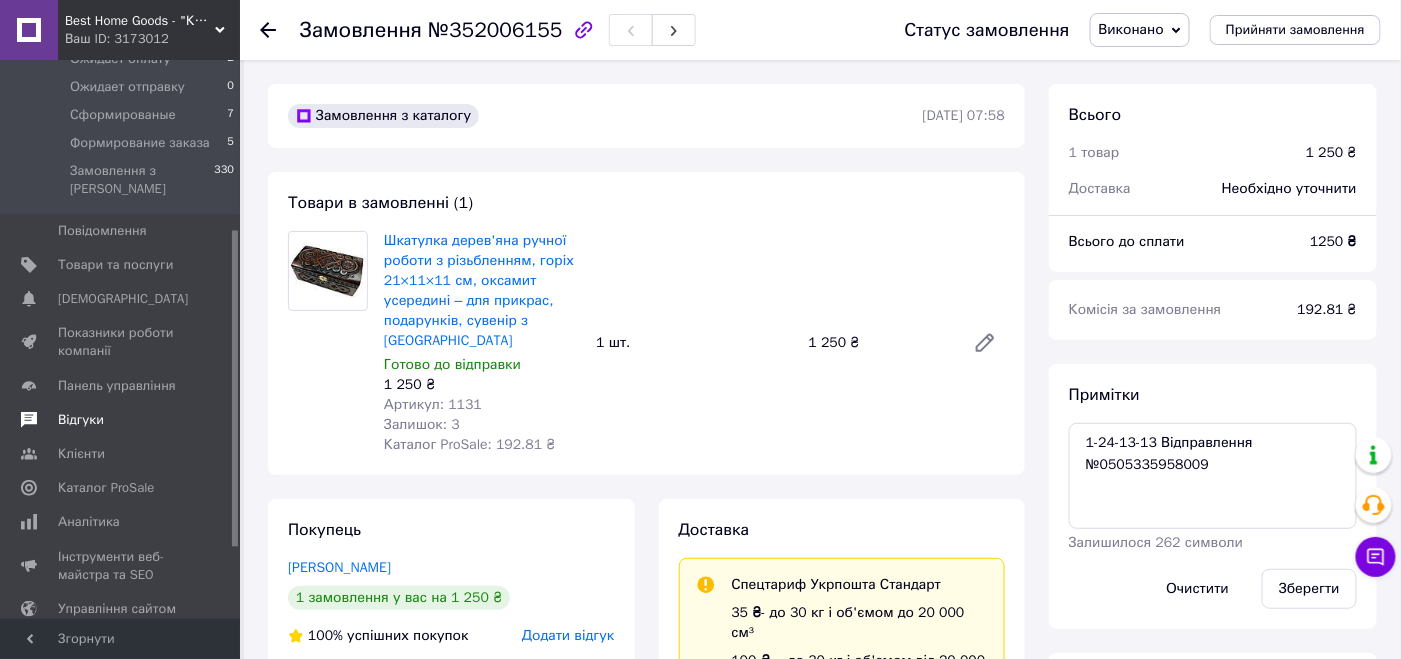 click on "Відгуки" at bounding box center (121, 420) 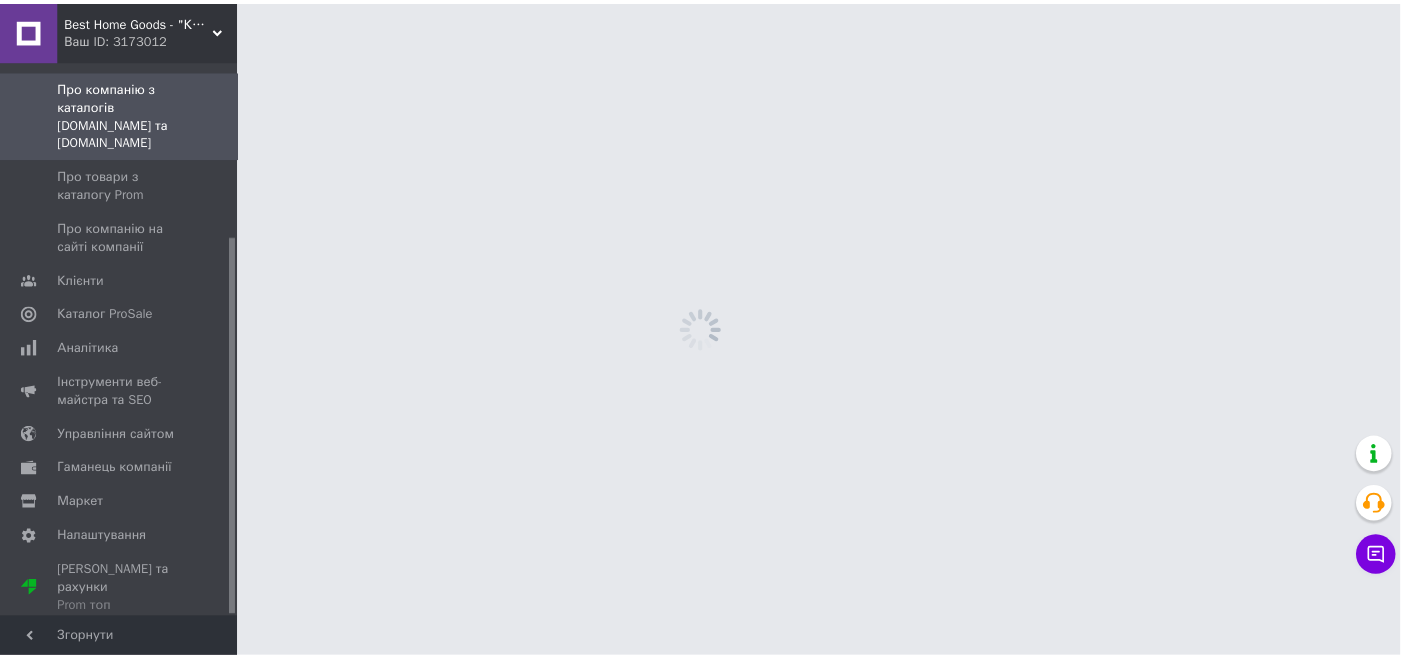 scroll, scrollTop: 257, scrollLeft: 0, axis: vertical 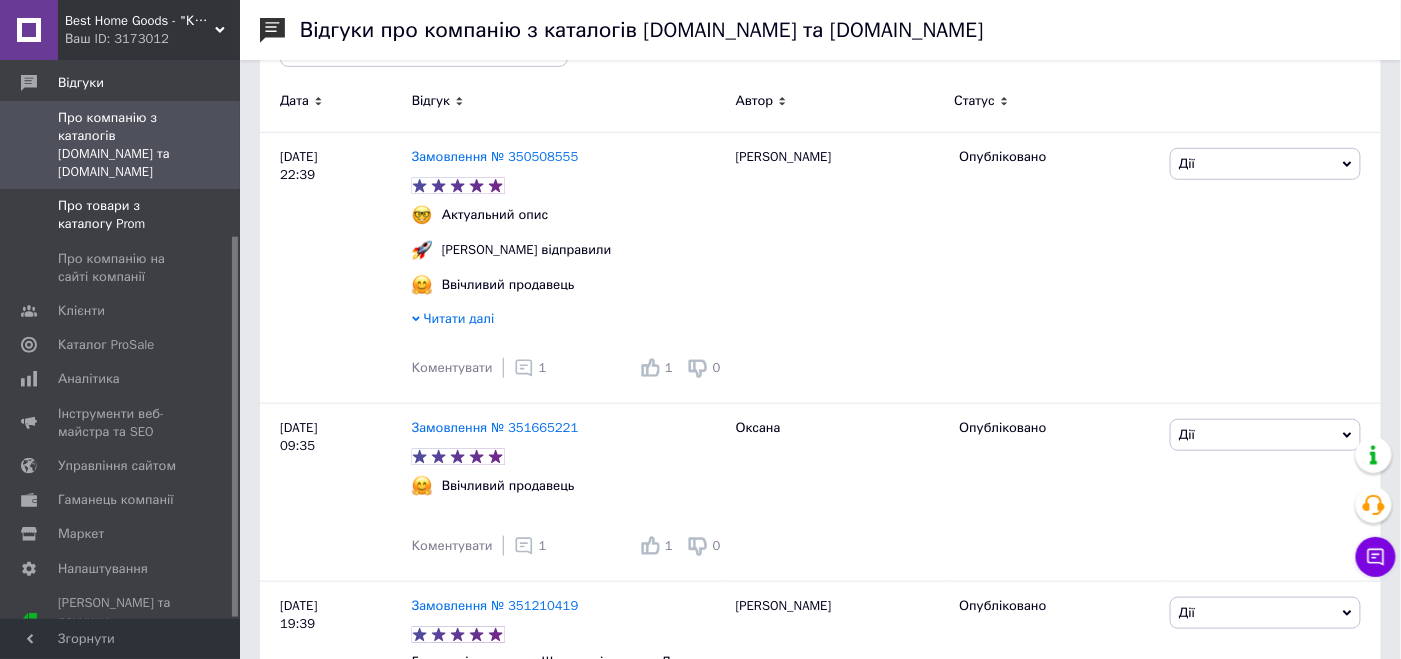click on "Про товари з каталогу Prom" at bounding box center [121, 215] 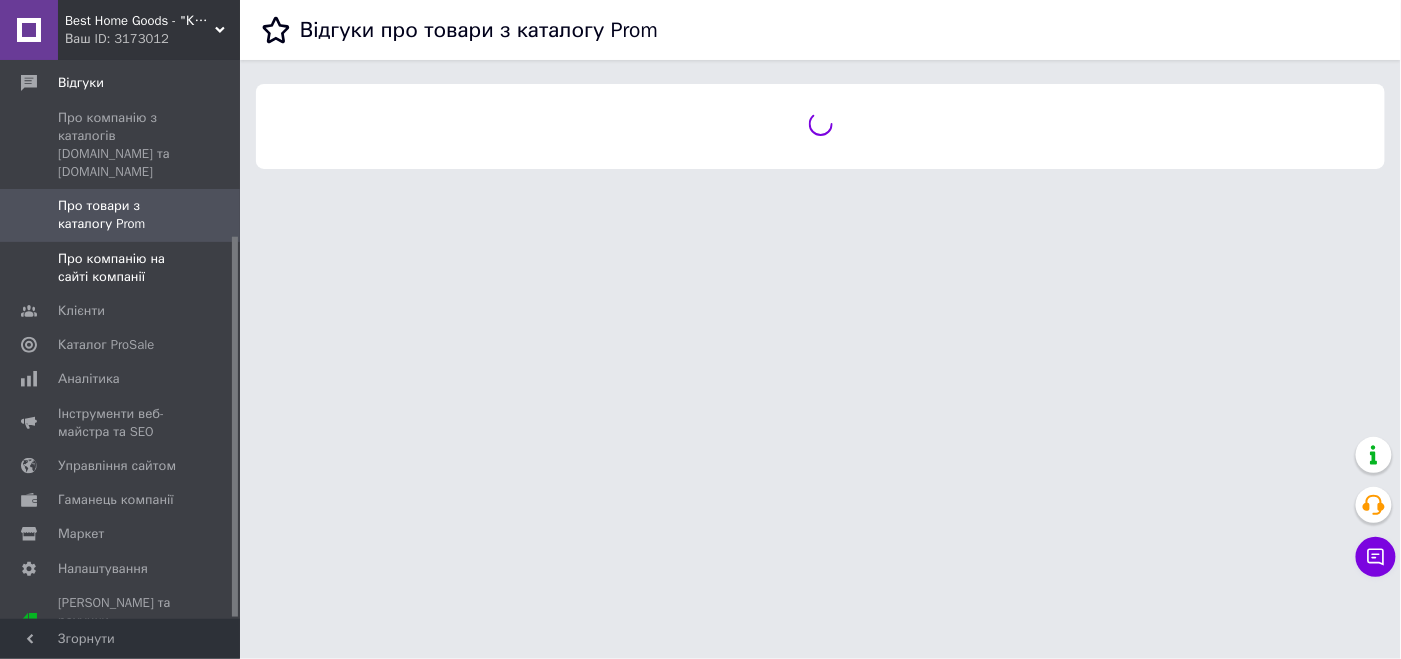 scroll, scrollTop: 0, scrollLeft: 0, axis: both 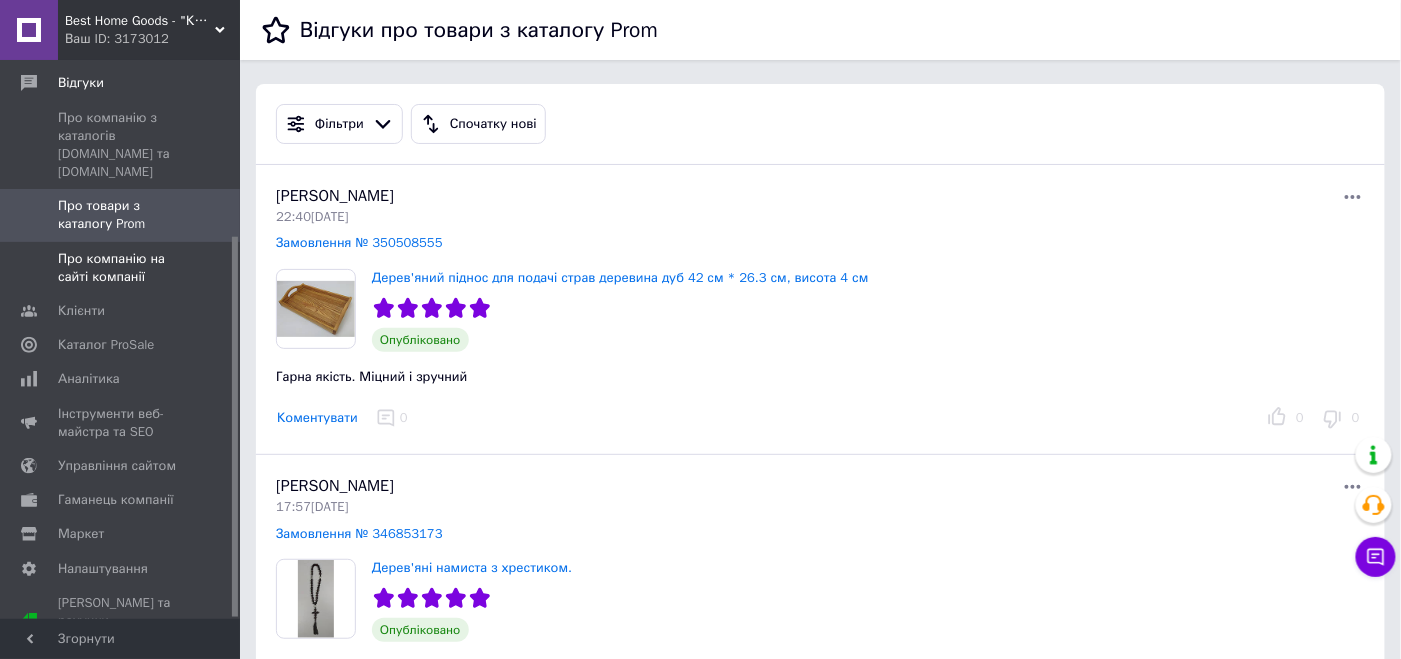 click on "Про компанію на сайті компанії" at bounding box center [121, 268] 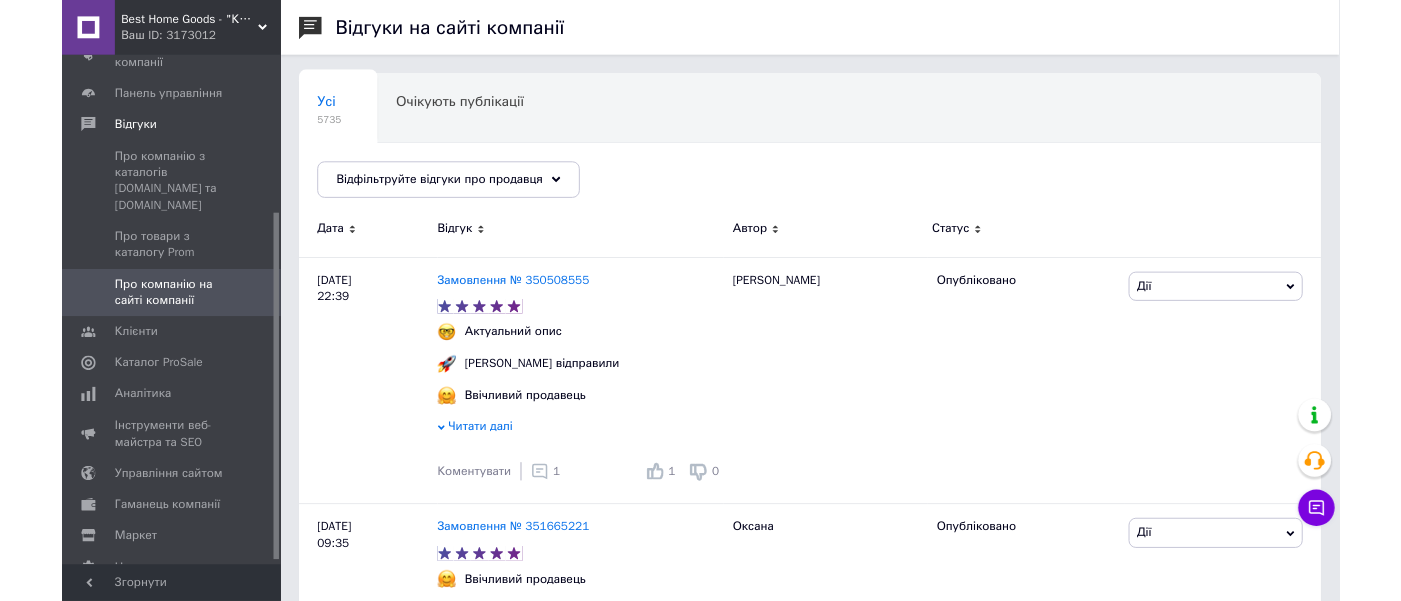 scroll, scrollTop: 0, scrollLeft: 0, axis: both 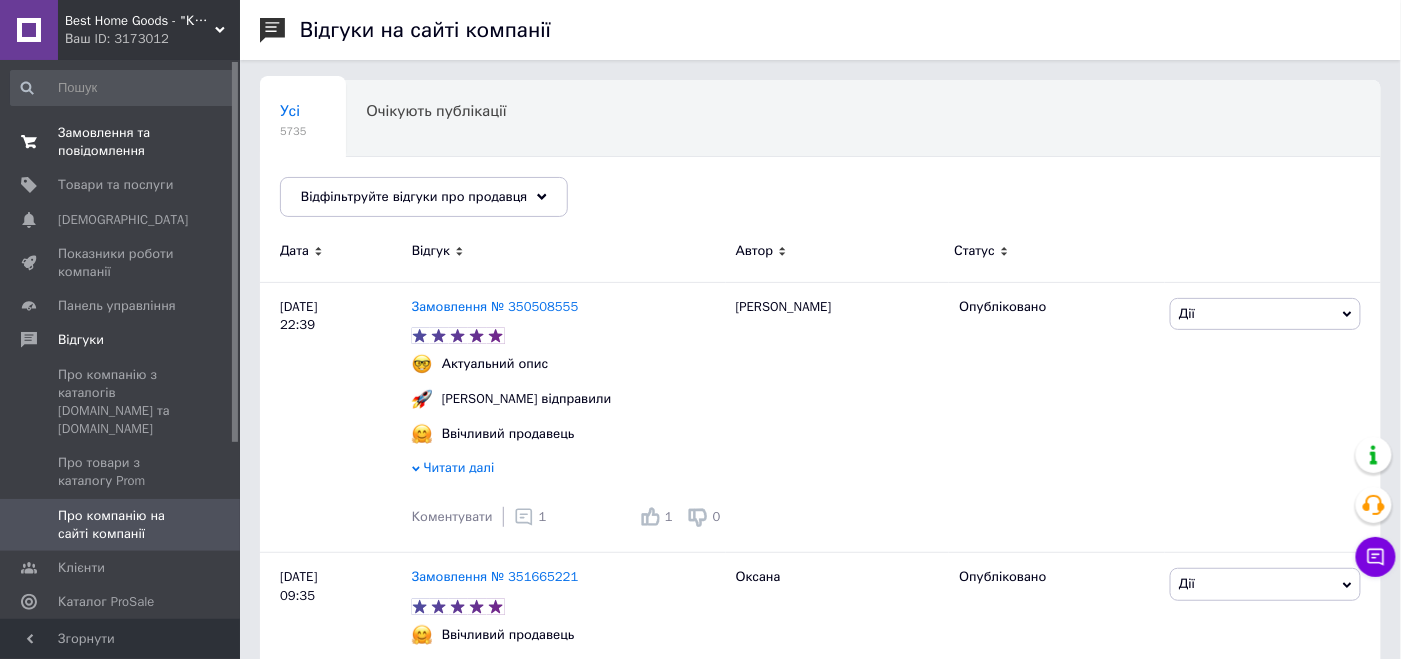 click on "Замовлення та повідомлення" at bounding box center (121, 142) 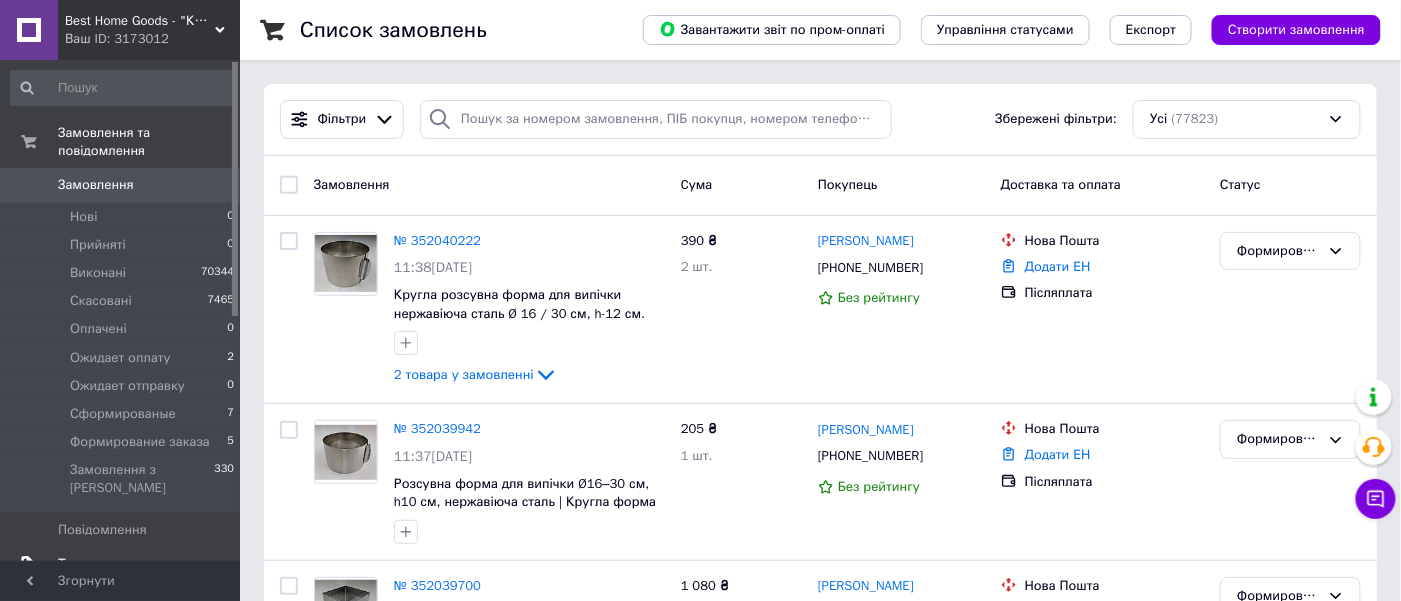 click on "Товари та послуги" at bounding box center (115, 564) 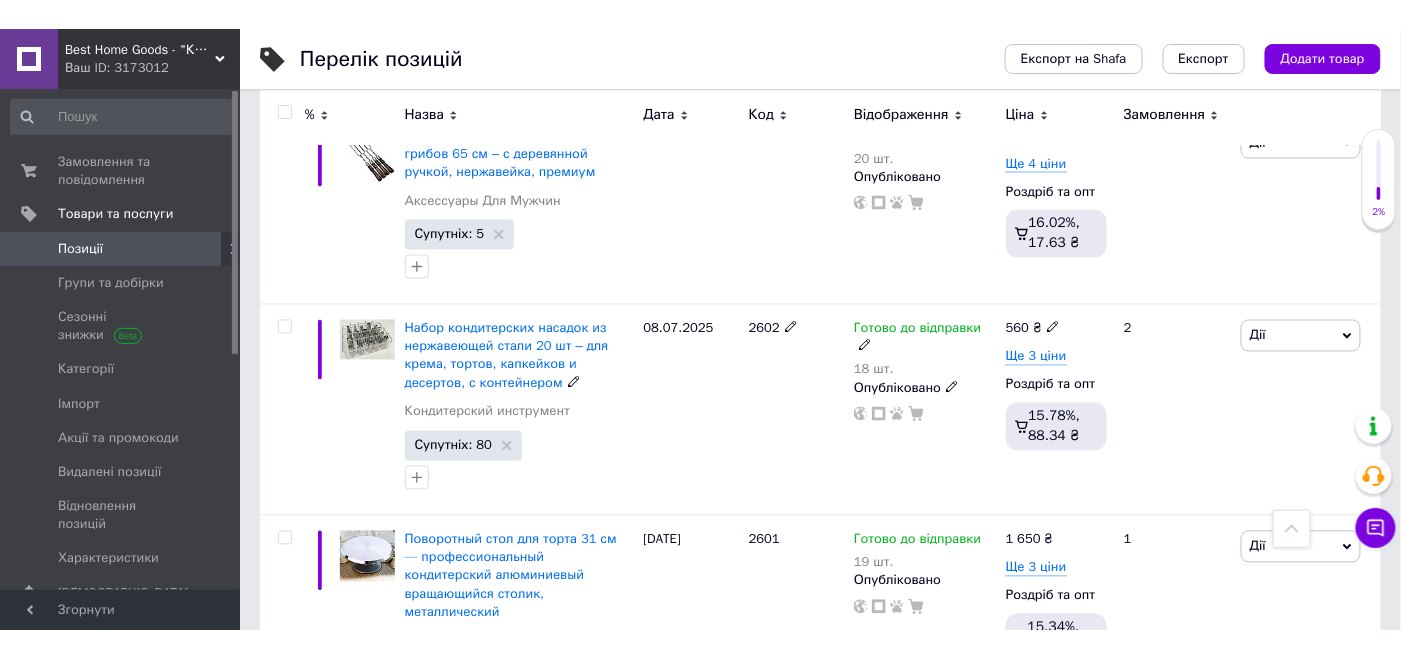 scroll, scrollTop: 999, scrollLeft: 0, axis: vertical 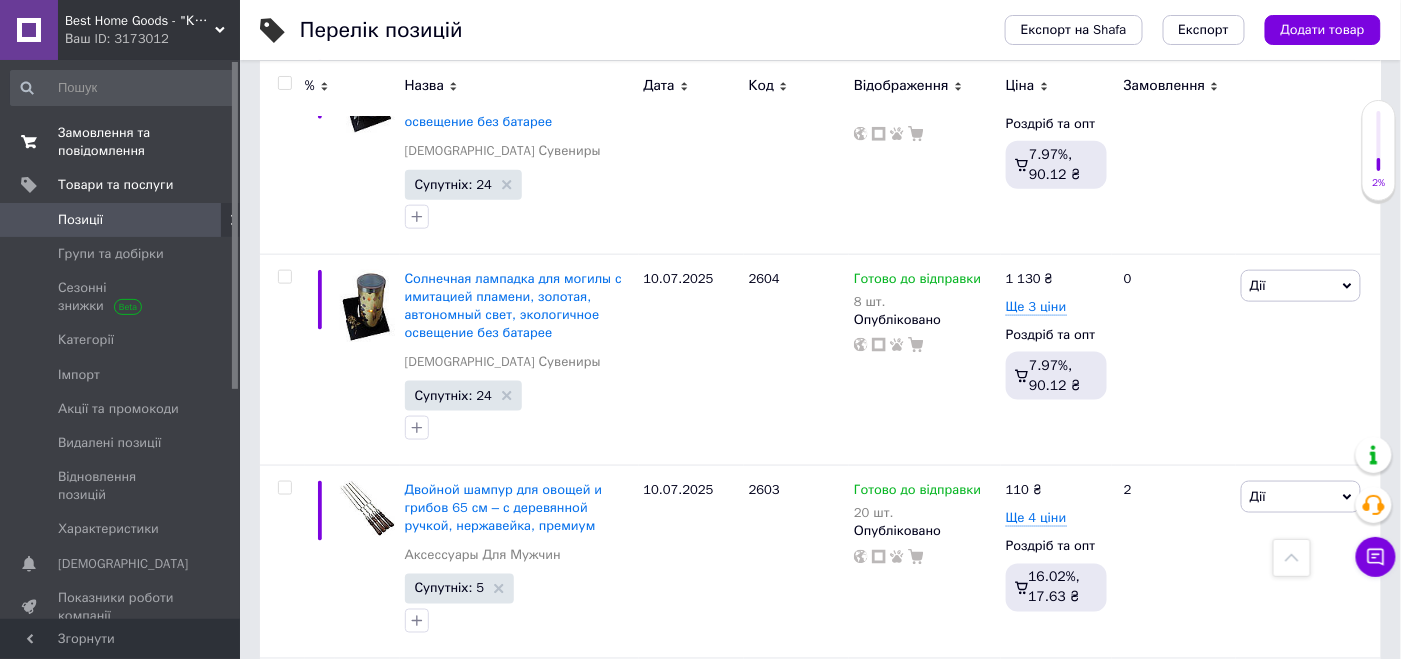 click on "Замовлення та повідомлення" at bounding box center (121, 142) 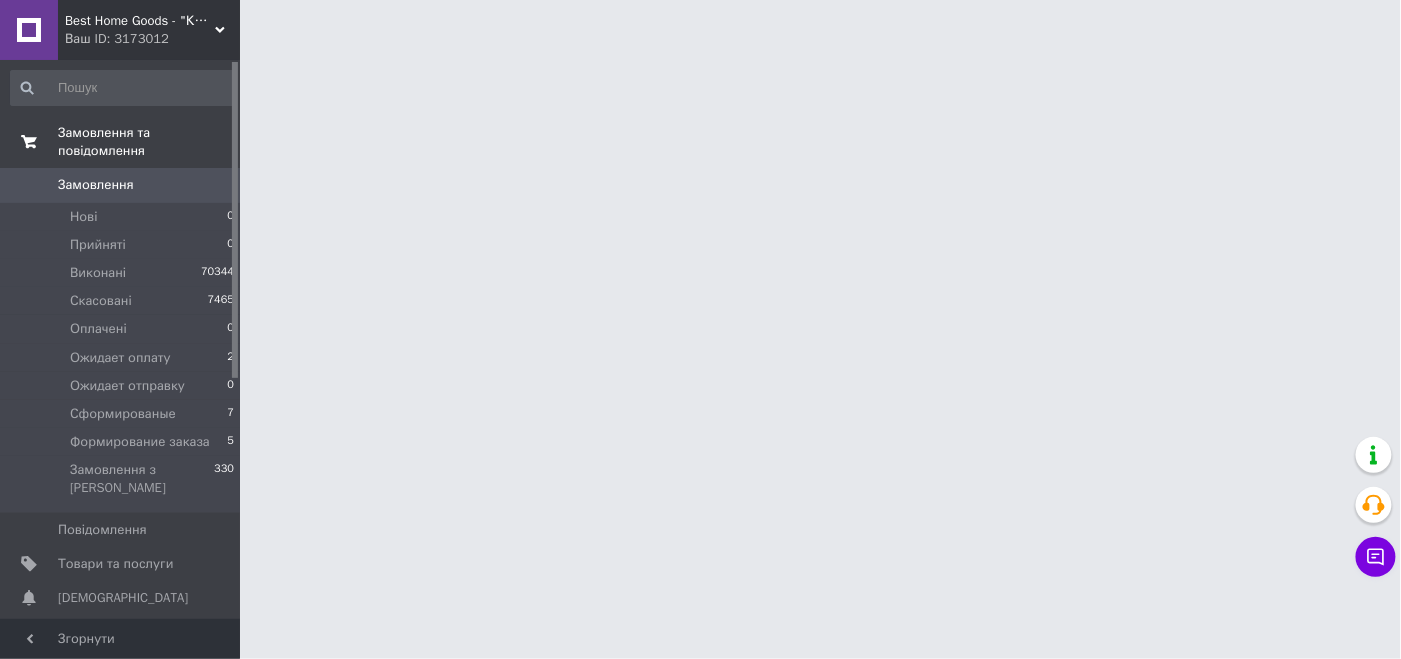 scroll, scrollTop: 0, scrollLeft: 0, axis: both 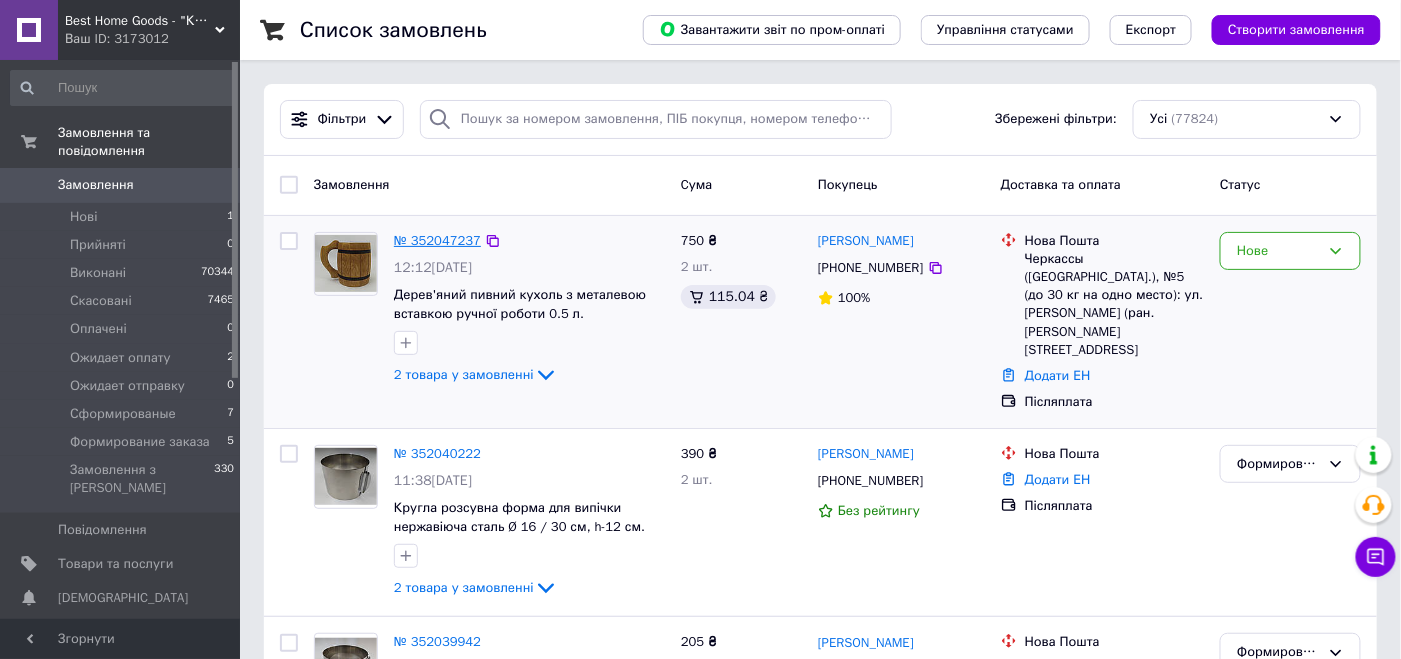 click on "№ 352047237" at bounding box center (437, 240) 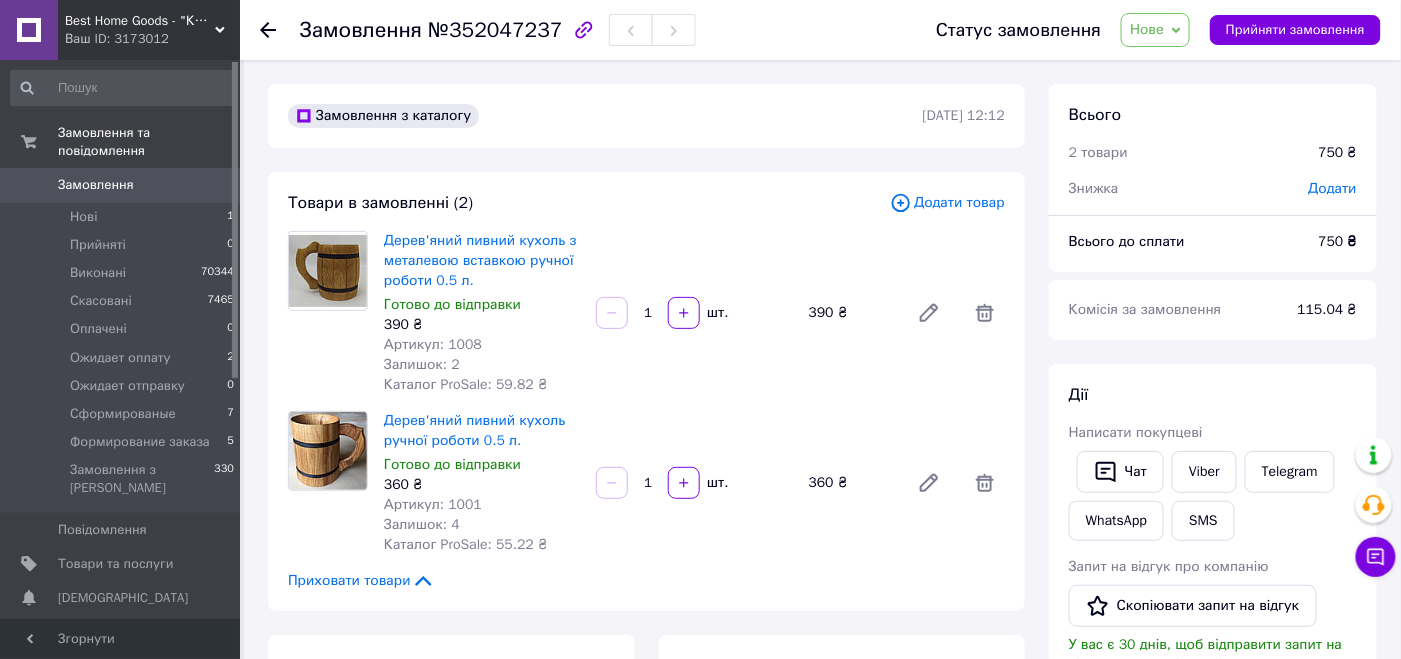 click on "Нове" at bounding box center (1147, 29) 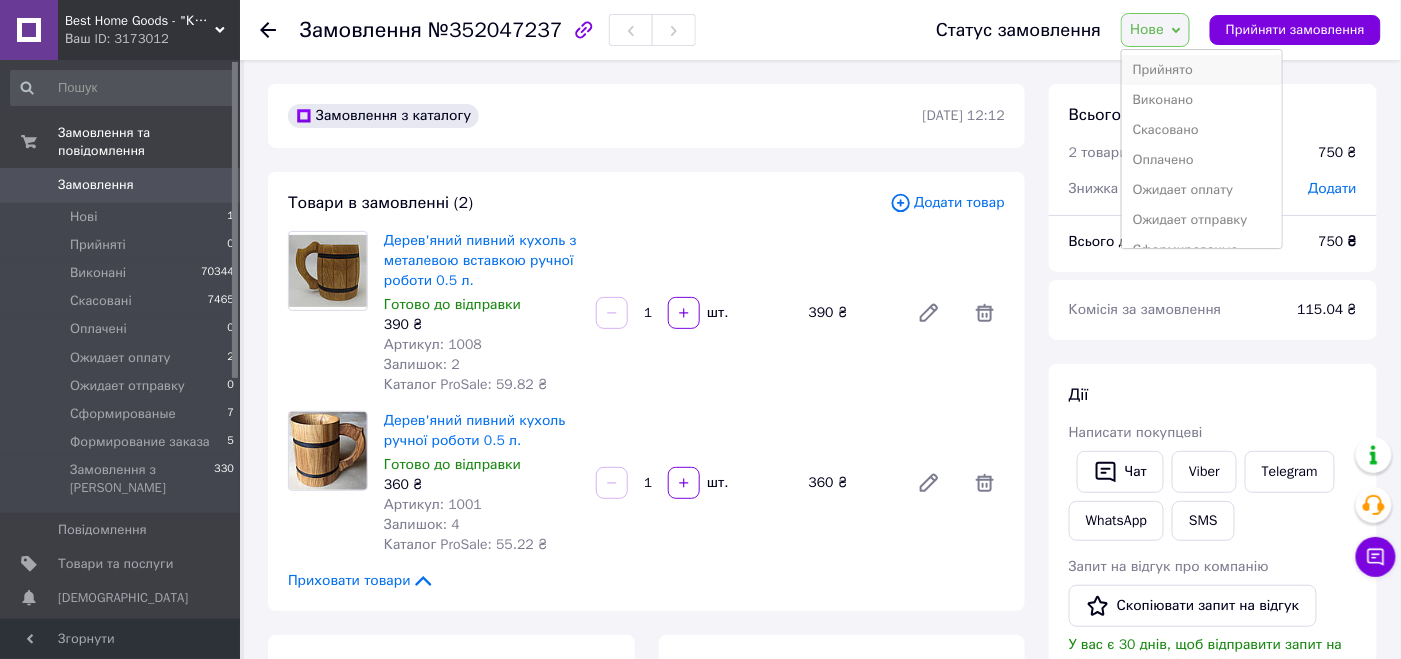 click on "Прийнято" at bounding box center [1202, 70] 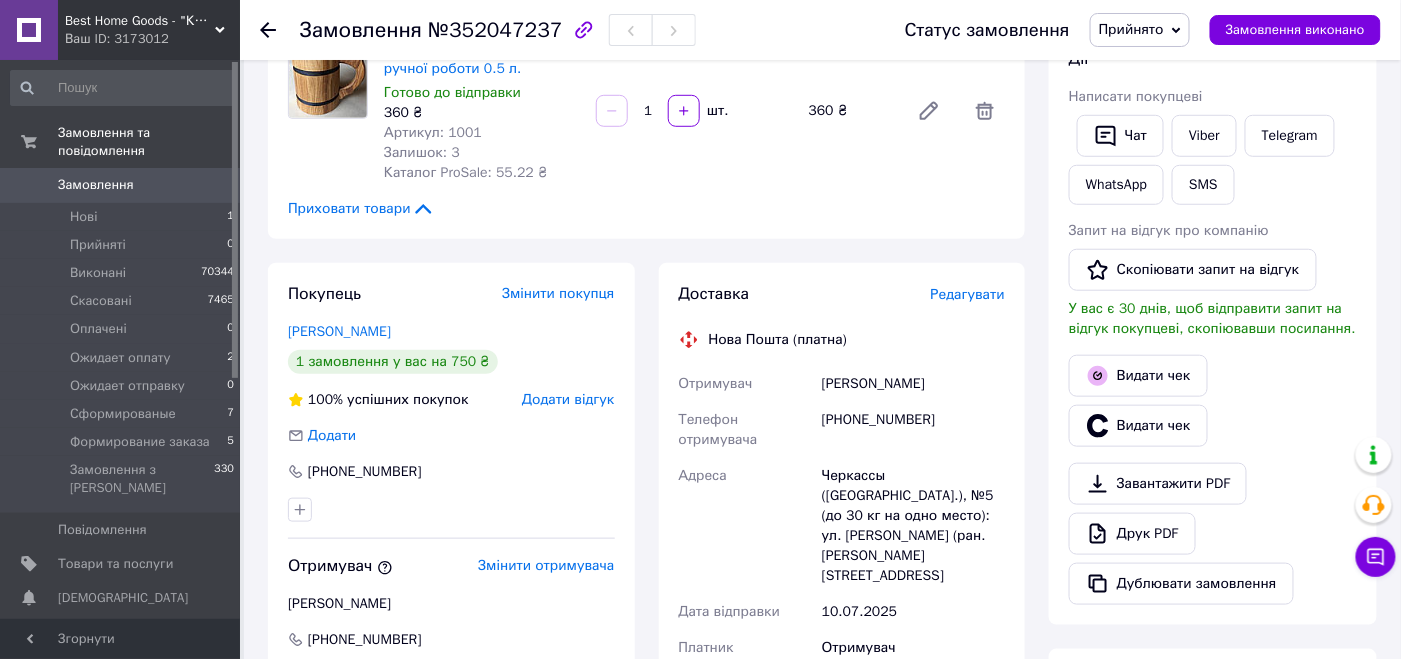 scroll, scrollTop: 200, scrollLeft: 0, axis: vertical 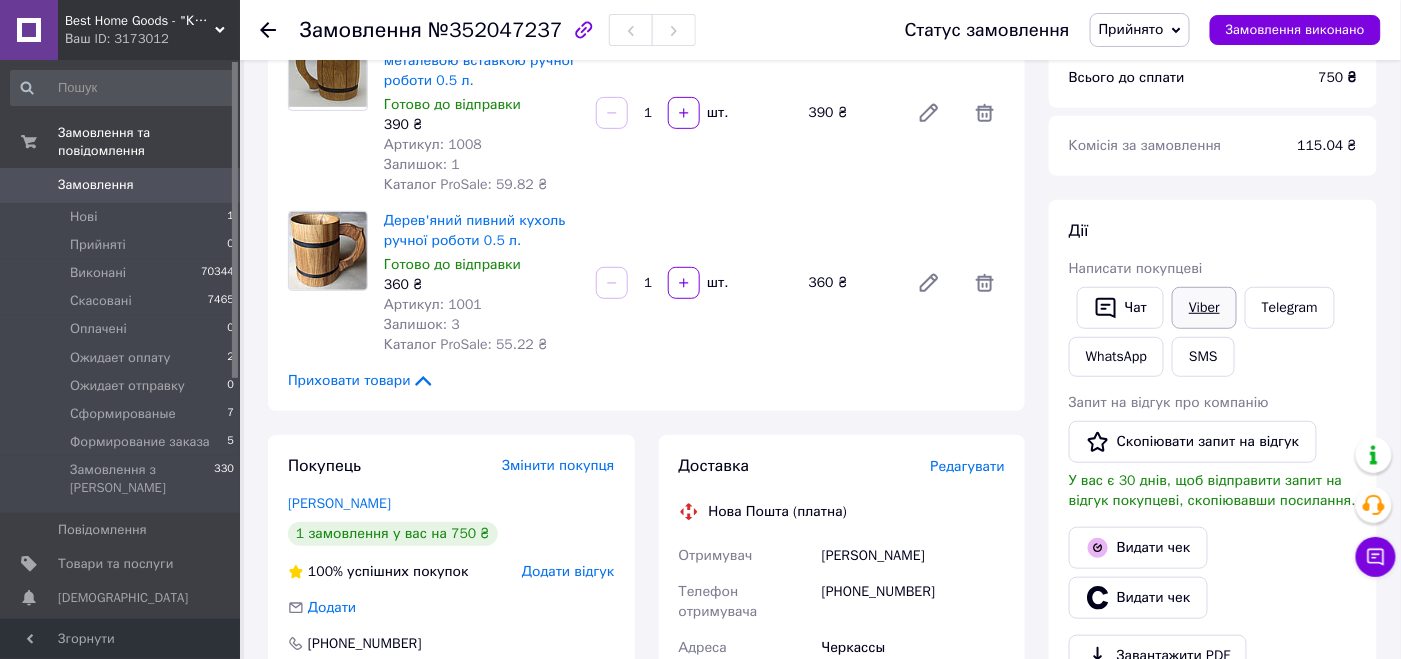 click on "Viber" at bounding box center [1204, 308] 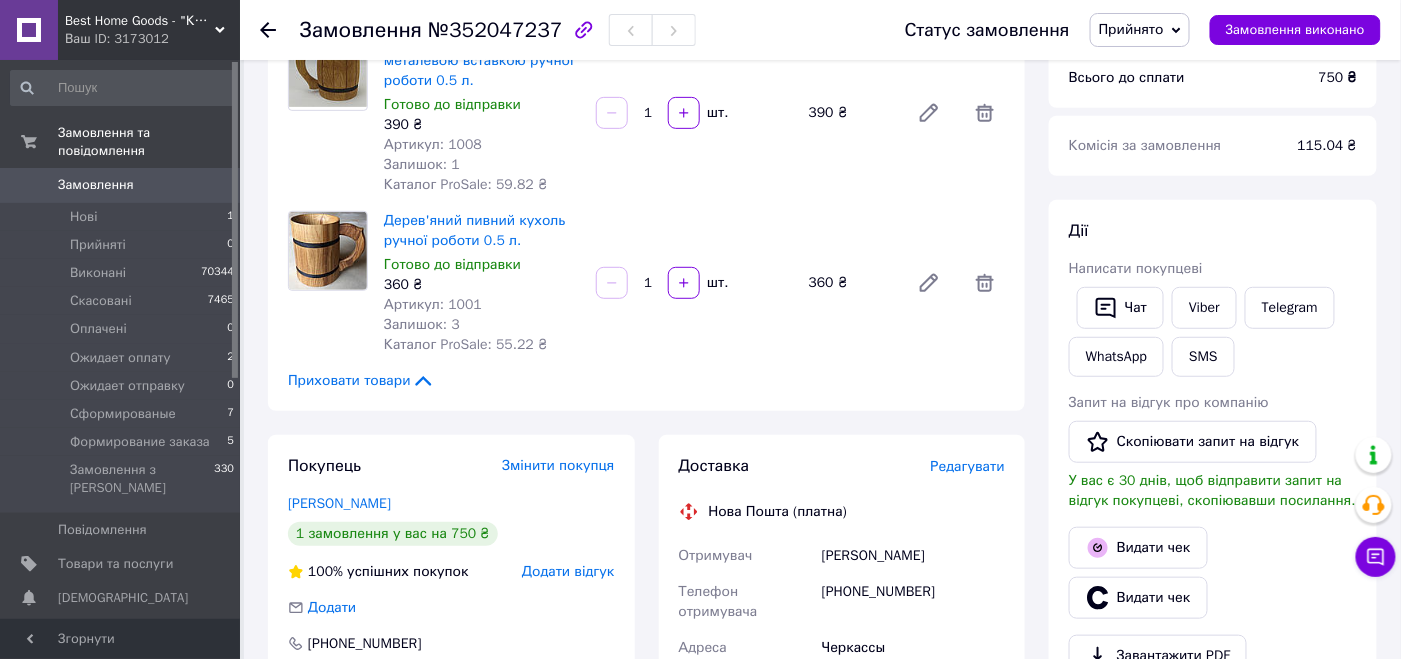 click on "Всього 2 товари 750 ₴ Доставка Необхідно уточнити Знижка Додати Всього до сплати 750 ₴ Комісія за замовлення 115.04 ₴ Дії Написати покупцеві   Чат Viber Telegram WhatsApp SMS Запит на відгук про компанію   Скопіювати запит на відгук У вас є 30 днів, щоб відправити запит на відгук покупцеві, скопіювавши посилання.   Видати чек   Видати чек   Завантажити PDF   Друк PDF   Дублювати замовлення Мітки Особисті нотатки, які бачите лише ви. З їх допомогою можна фільтрувати замовлення Примітки Залишилося 300 символів Очистити Зберегти" at bounding box center [1213, 582] 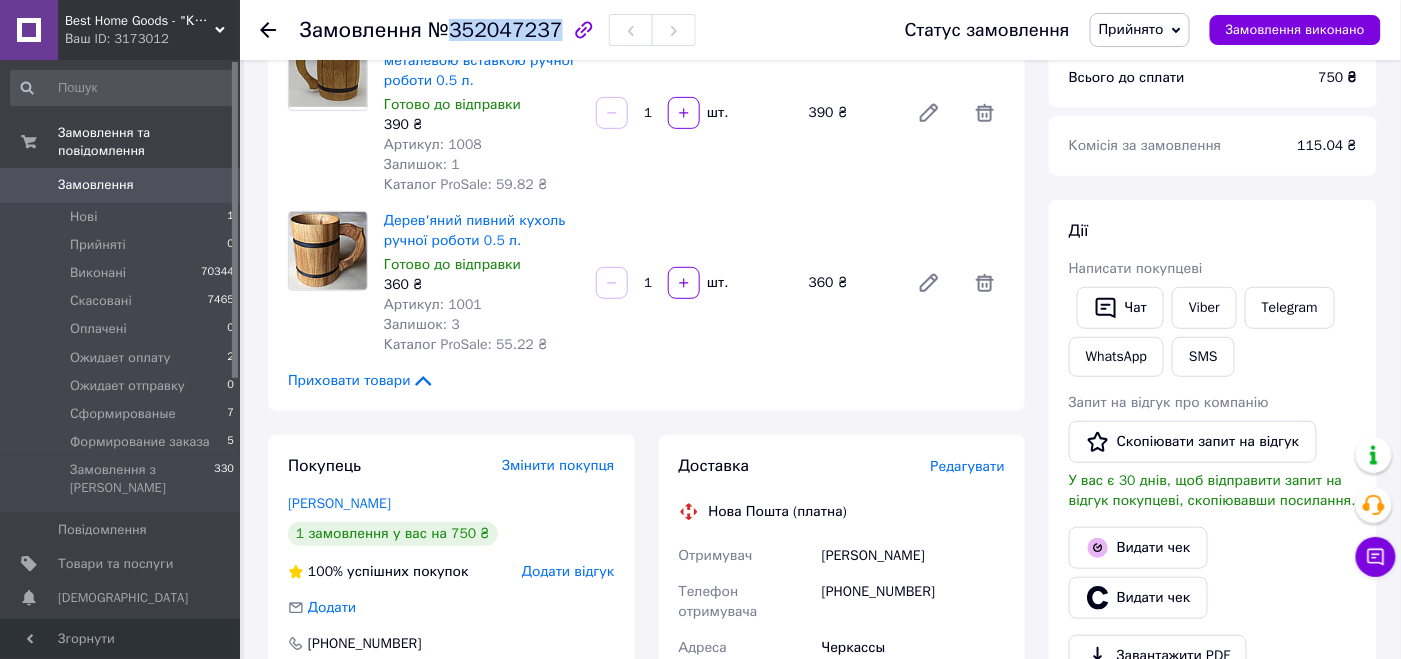 click on "№352047237" at bounding box center (495, 30) 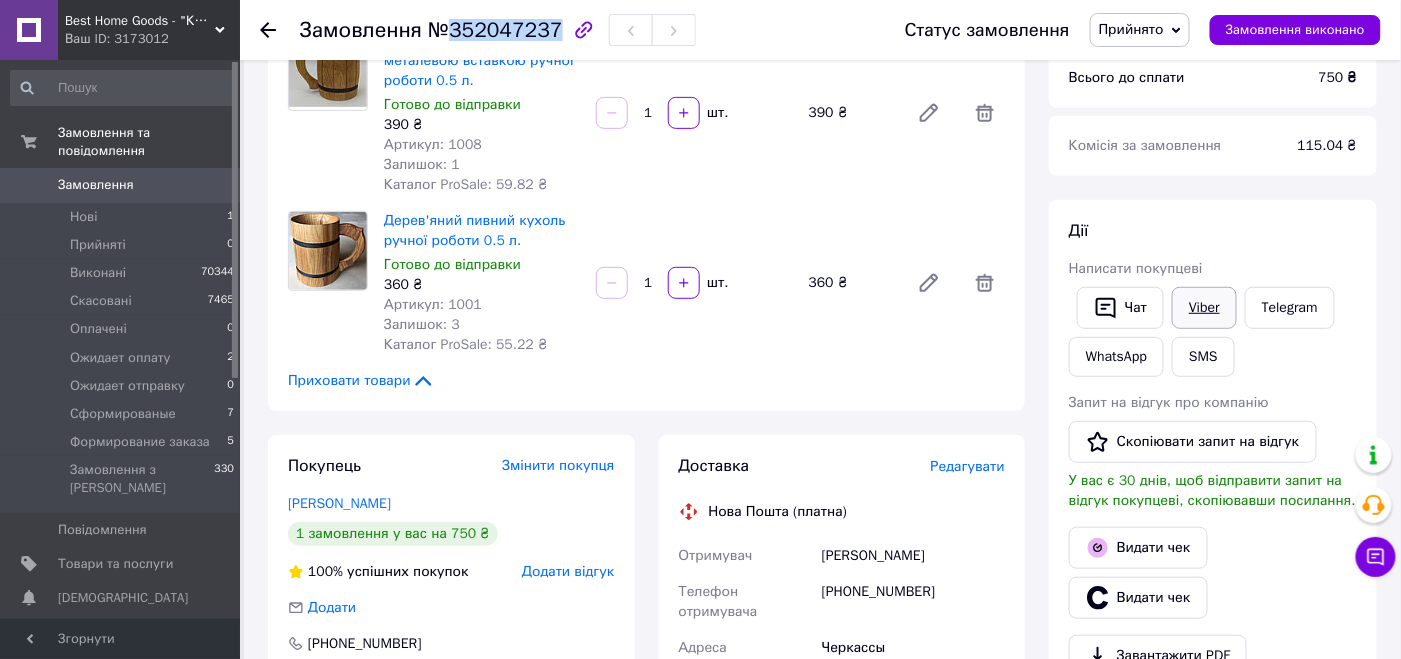 click on "Viber" at bounding box center (1204, 308) 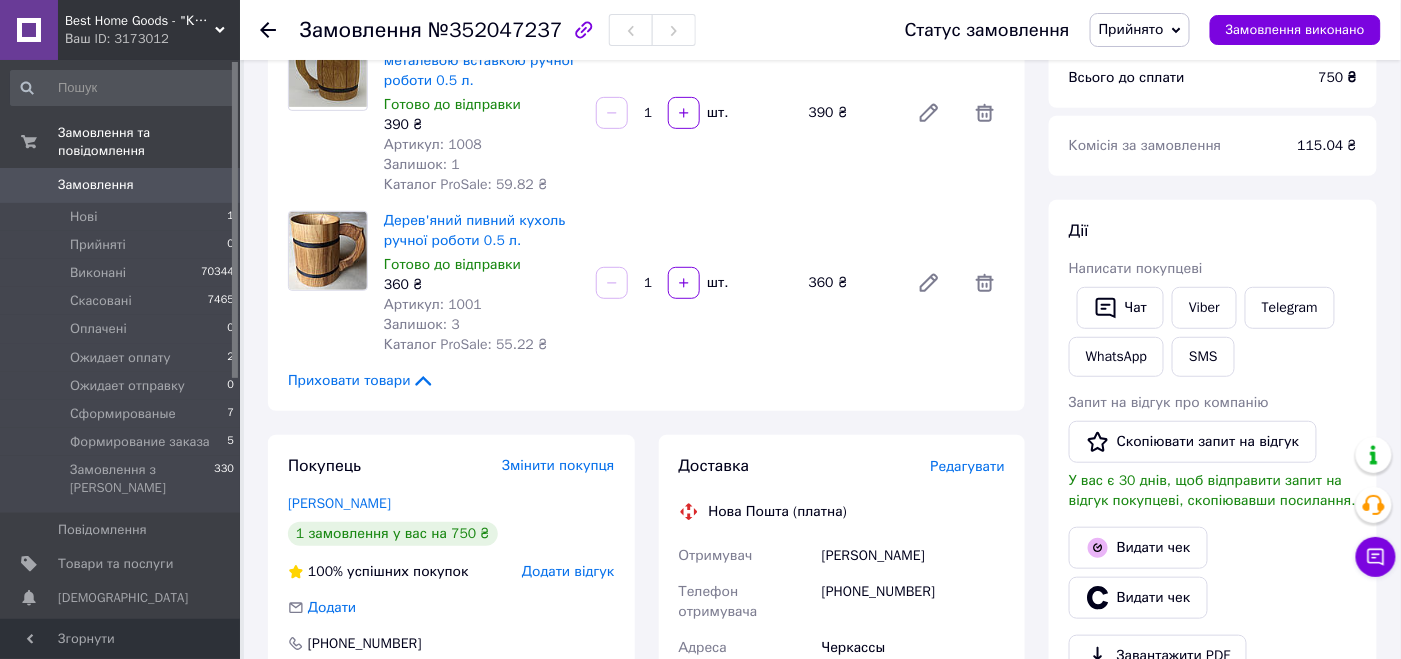 click on "[PERSON_NAME] покупцеві   Чат Viber Telegram WhatsApp SMS Запит на відгук про компанію   Скопіювати запит на відгук У вас є 30 днів, щоб відправити запит на відгук покупцеві, скопіювавши посилання.   Видати чек   Видати чек   Завантажити PDF   Друк PDF   Дублювати замовлення" at bounding box center (1213, 498) 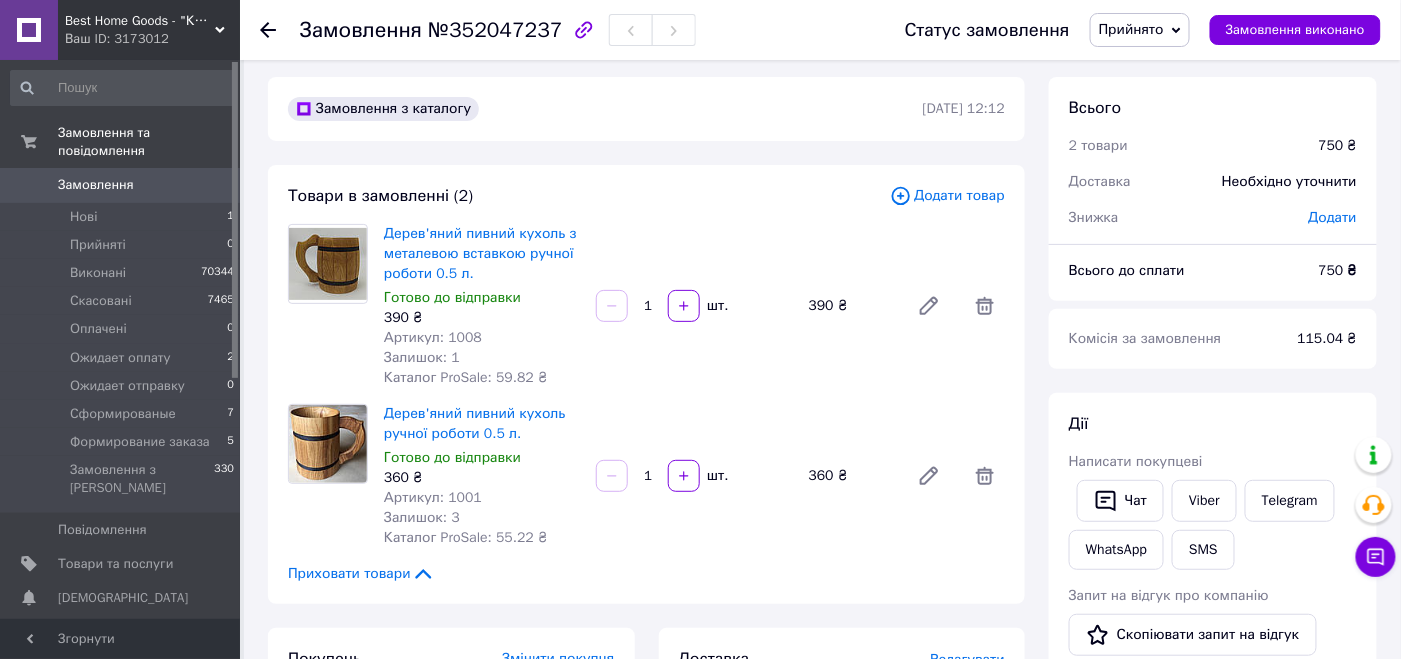 scroll, scrollTop: 0, scrollLeft: 0, axis: both 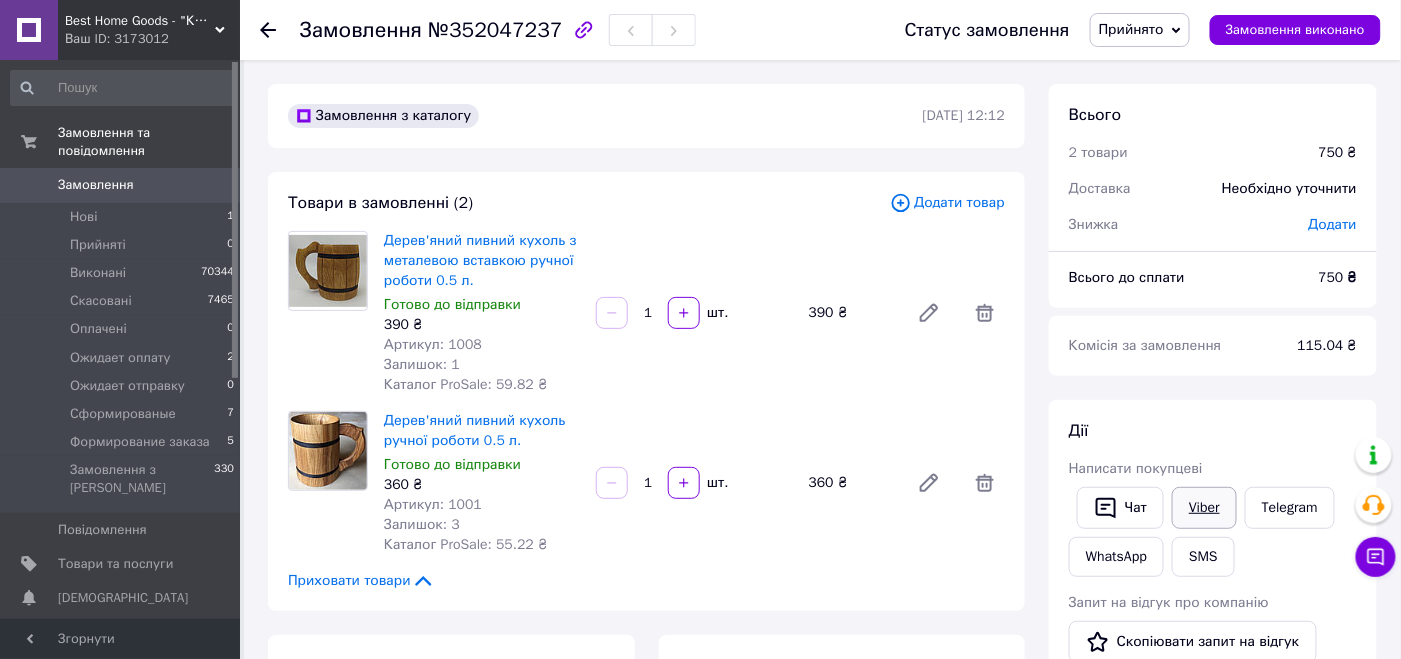click on "Viber" at bounding box center [1204, 508] 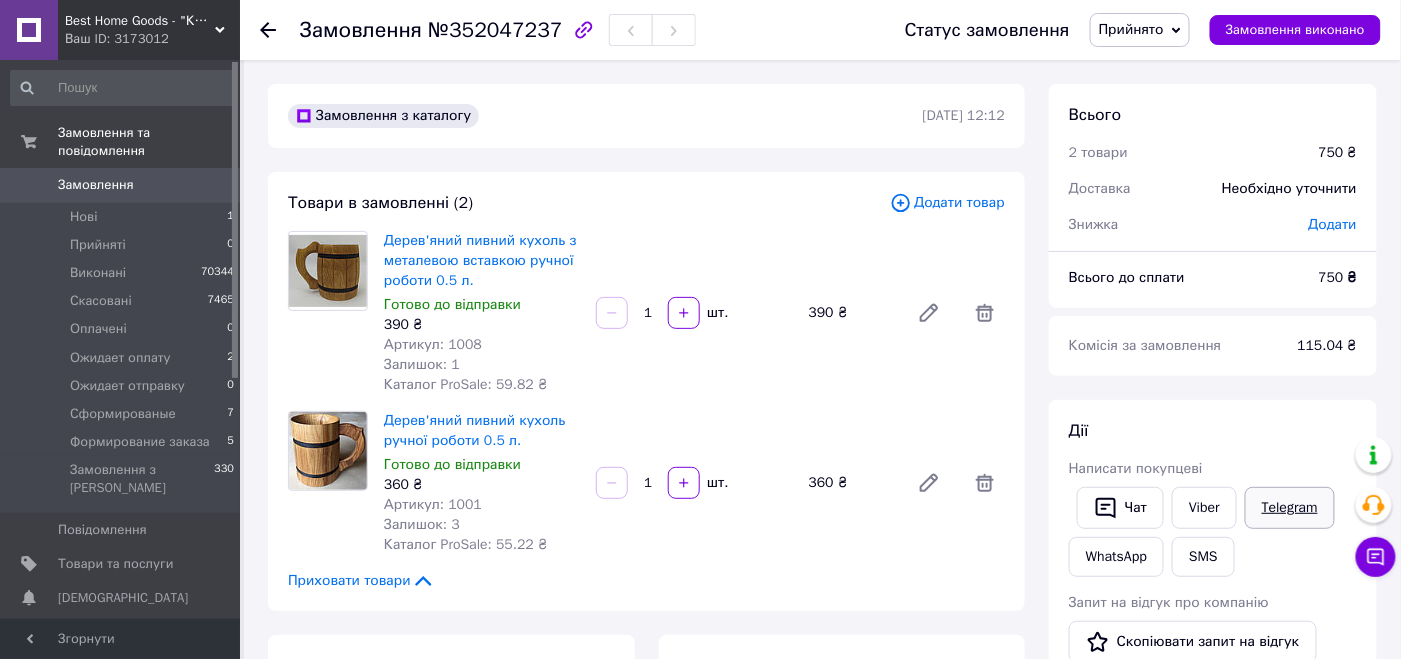 click on "Telegram" at bounding box center [1290, 508] 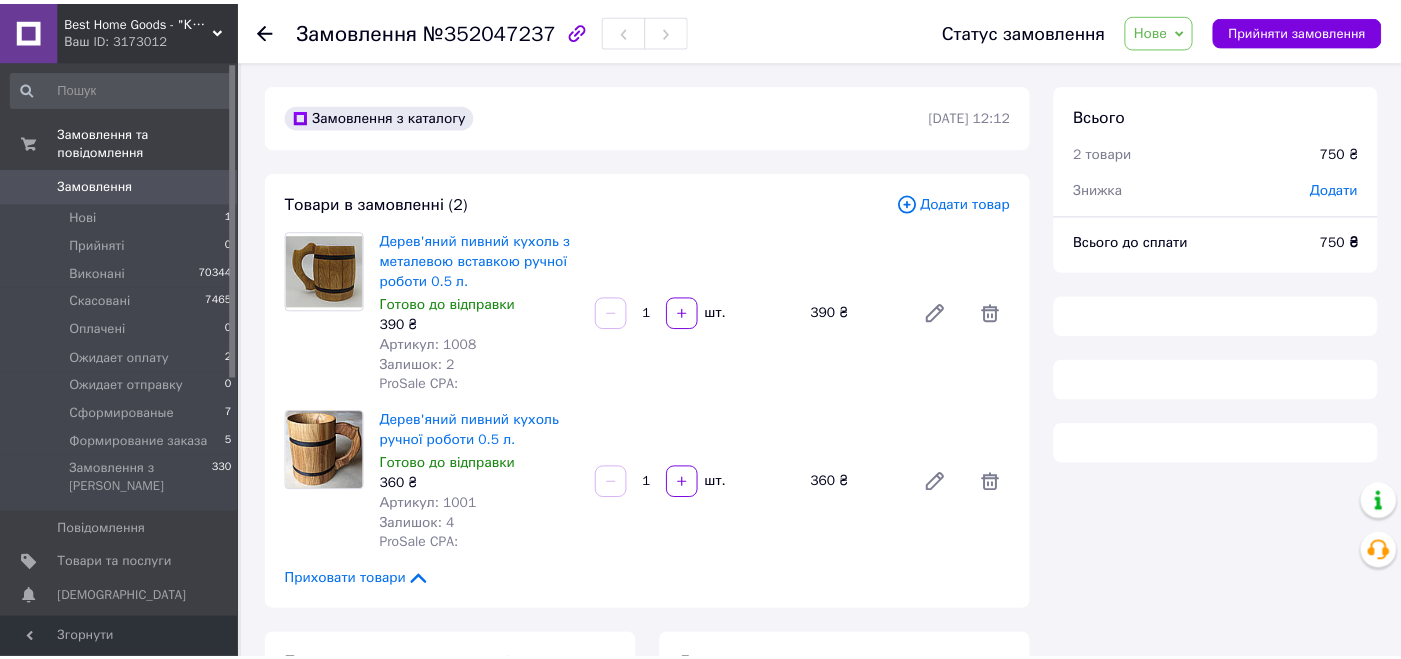 scroll, scrollTop: 0, scrollLeft: 0, axis: both 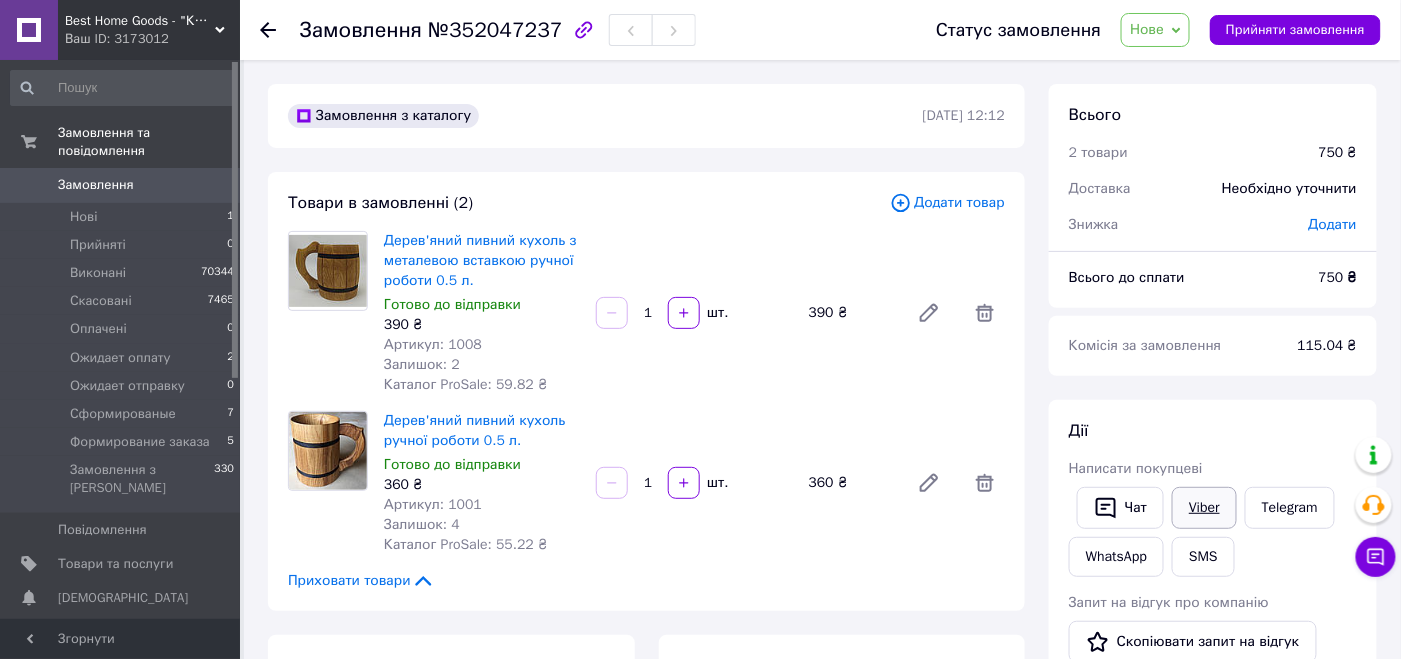click on "Viber" at bounding box center (1204, 508) 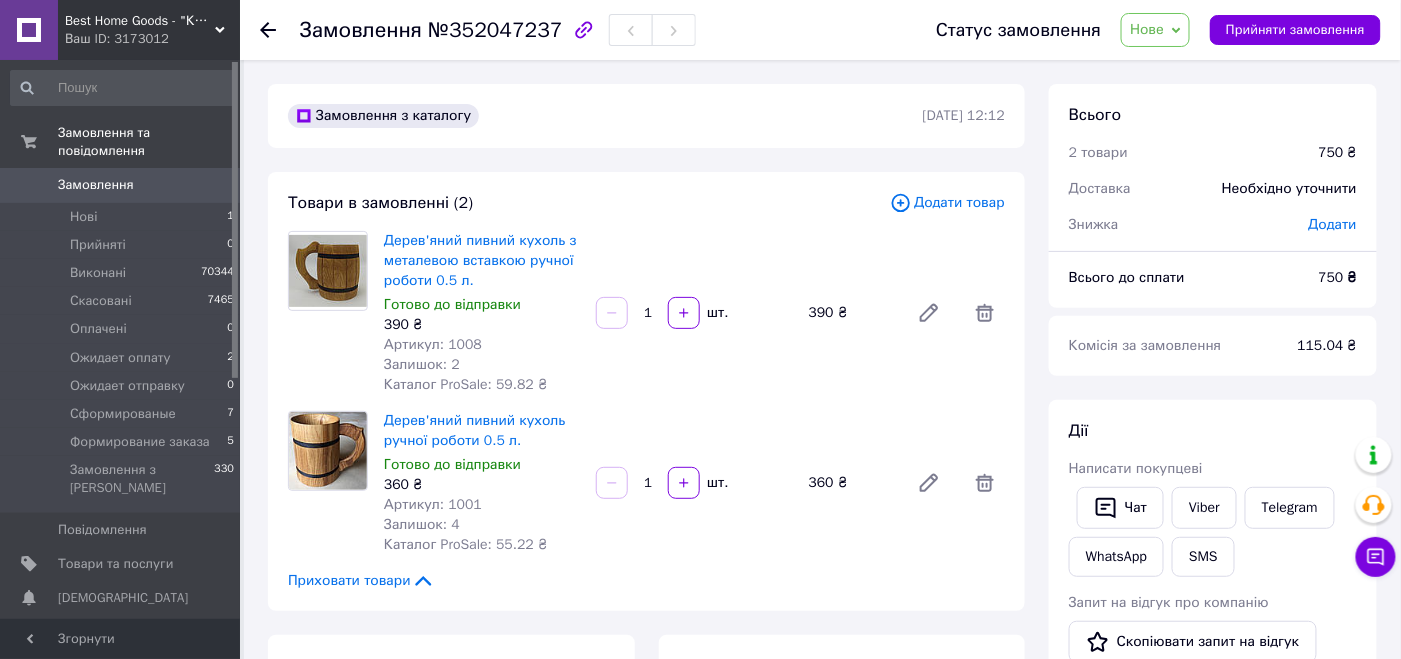 click on "Всього 2 товари 750 ₴ Доставка Необхідно уточнити Знижка Додати Всього до сплати 750 ₴ Комісія за замовлення 115.04 ₴ Дії Написати покупцеві   Чат Viber Telegram WhatsApp SMS Запит на відгук про компанію   Скопіювати запит на відгук У вас є 30 днів, щоб відправити запит на відгук покупцеві, скопіювавши посилання.   Видати чек   Видати чек   Завантажити PDF   Друк PDF   Дублювати замовлення Мітки Особисті нотатки, які бачите лише ви. З їх допомогою можна фільтрувати замовлення Примітки Залишилося 300 символів Очистити Зберегти" at bounding box center [1213, 782] 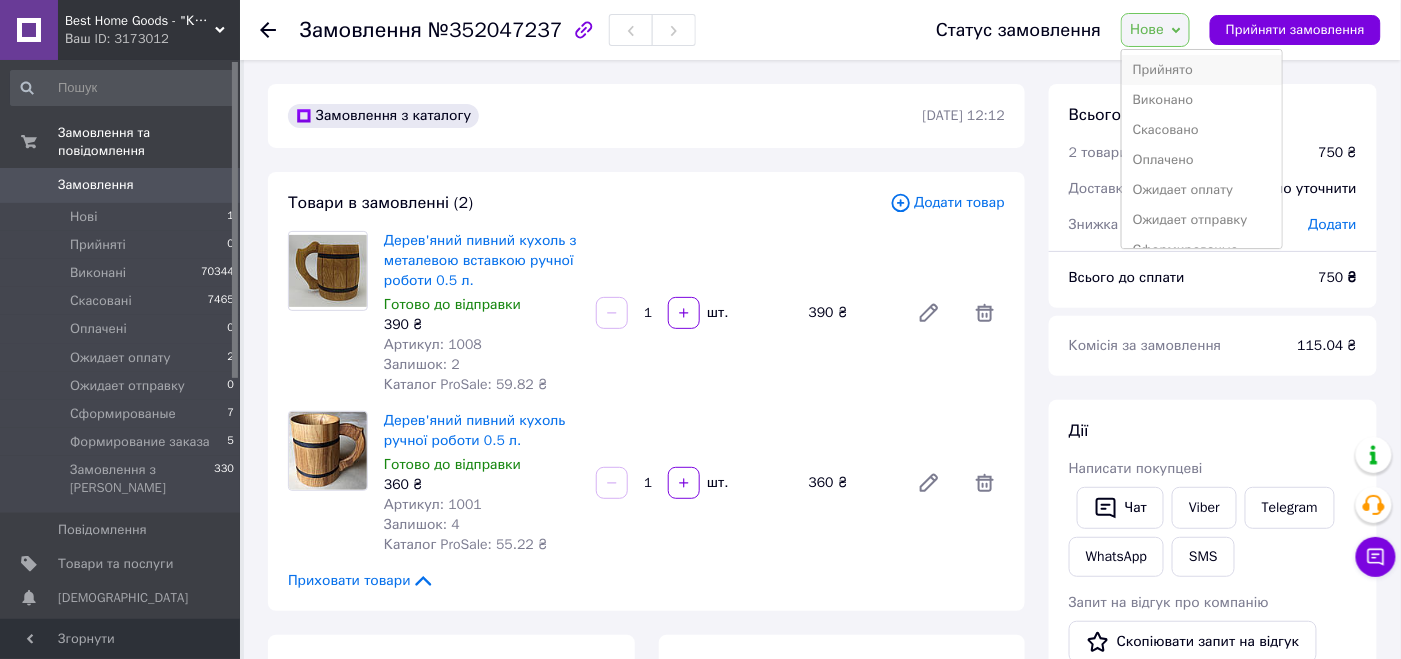 click on "Прийнято" at bounding box center [1202, 70] 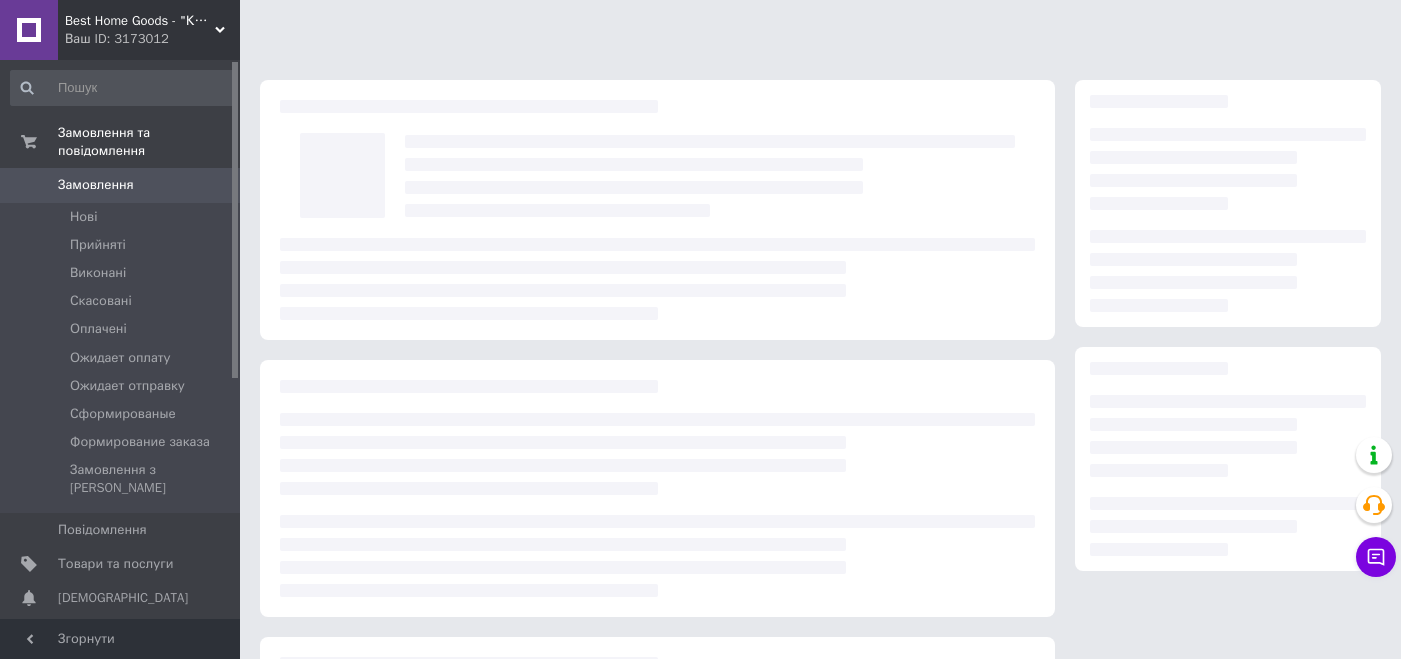 scroll, scrollTop: 0, scrollLeft: 0, axis: both 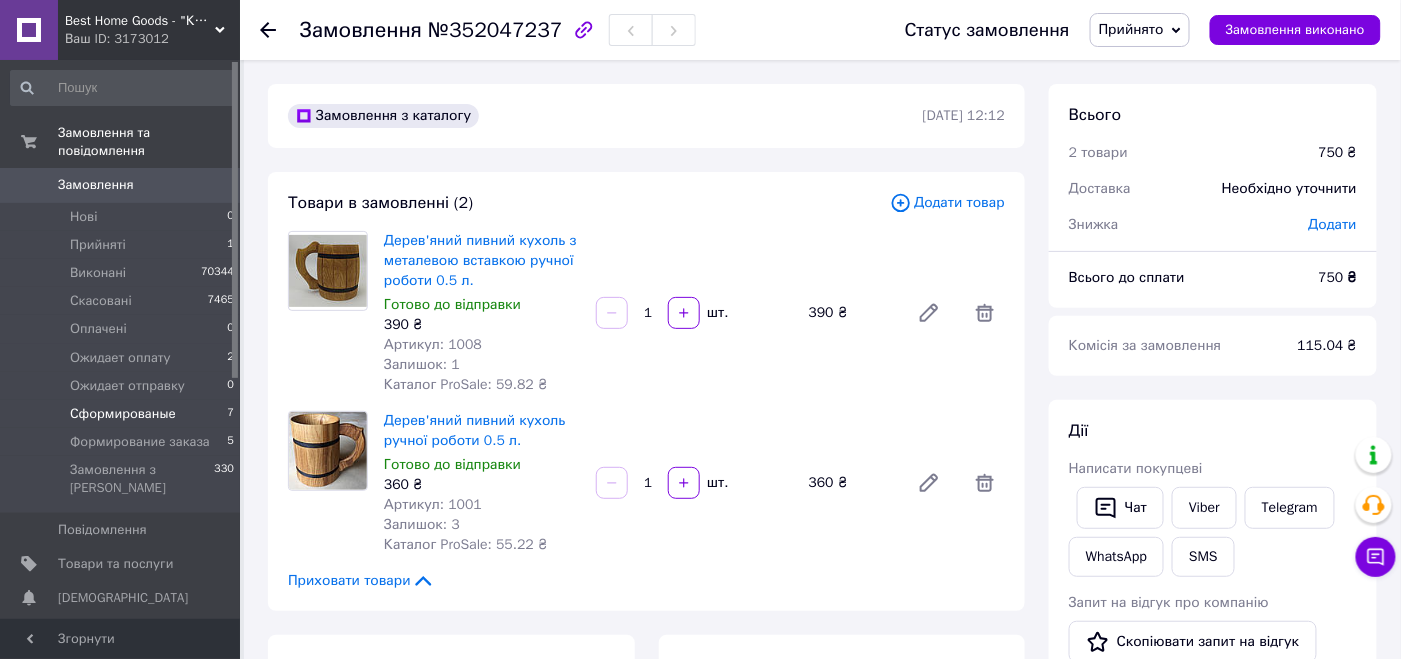 click on "Сформированые" at bounding box center [123, 414] 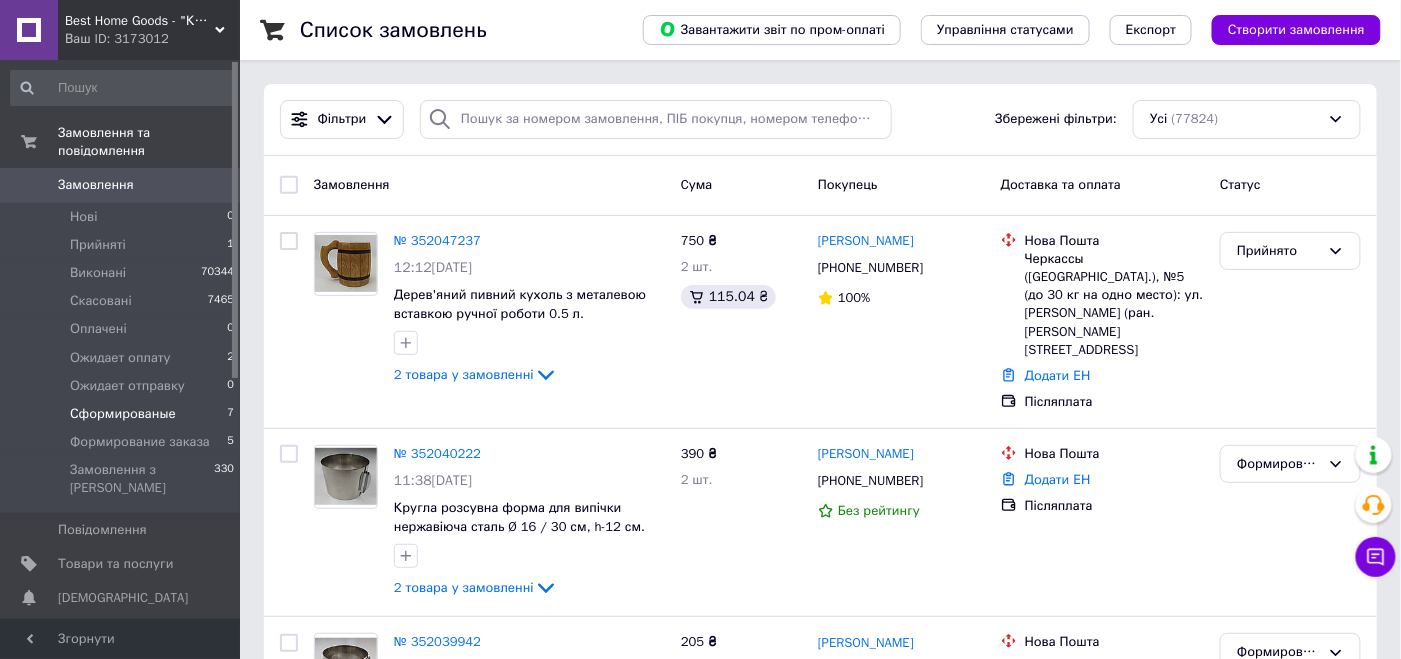 click on "Сформированые" at bounding box center (123, 414) 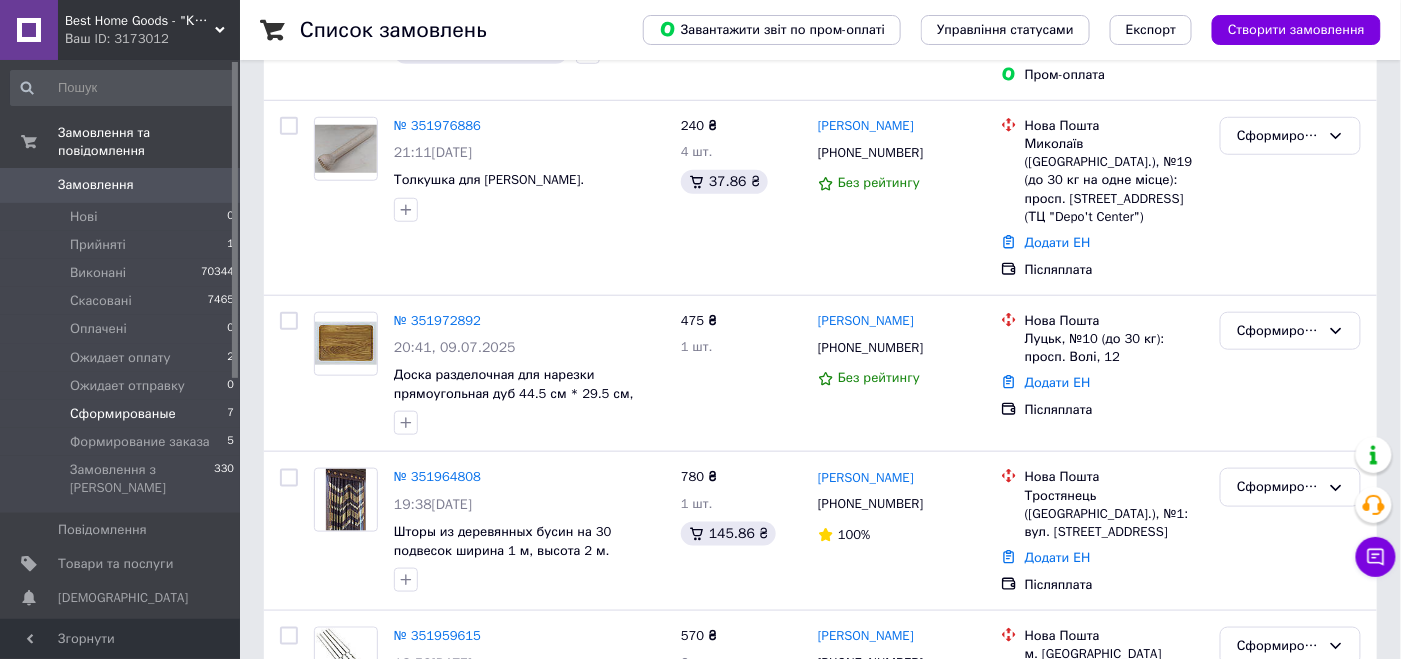 scroll, scrollTop: 861, scrollLeft: 0, axis: vertical 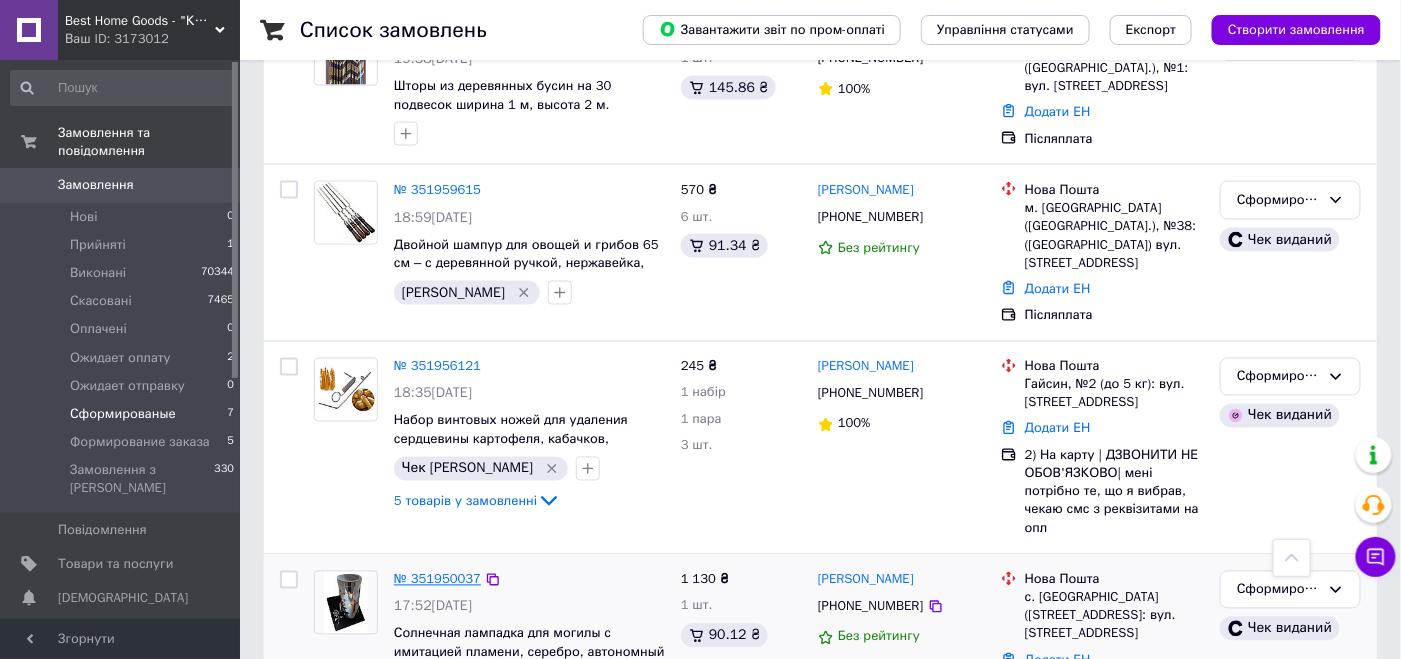 click on "№ 351950037" at bounding box center [437, 579] 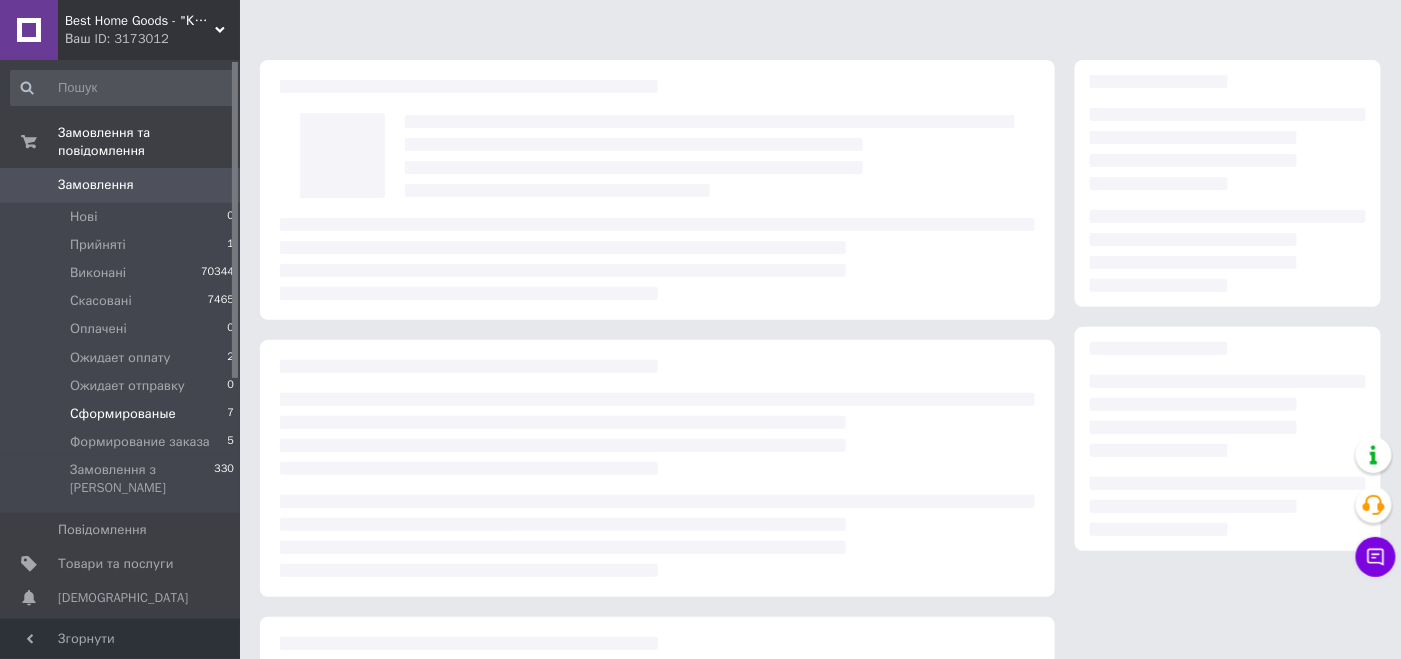 scroll, scrollTop: 0, scrollLeft: 0, axis: both 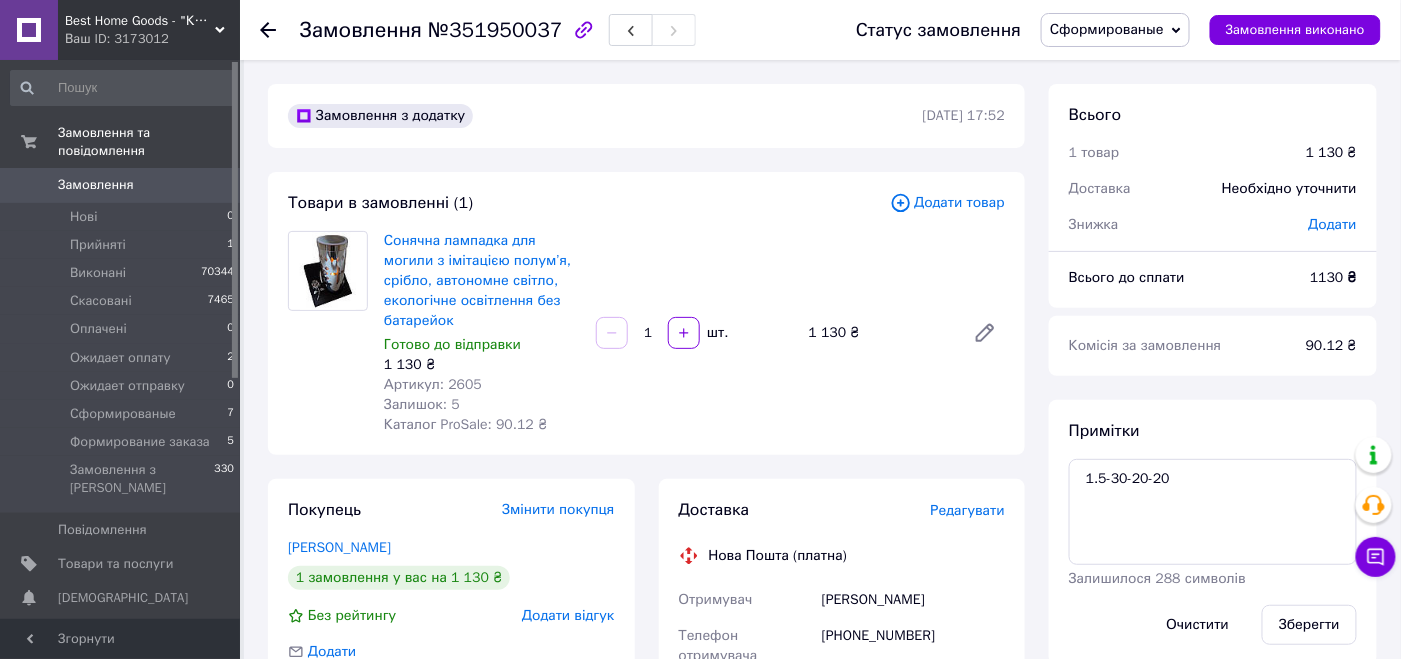 click on "№351950037" at bounding box center (495, 30) 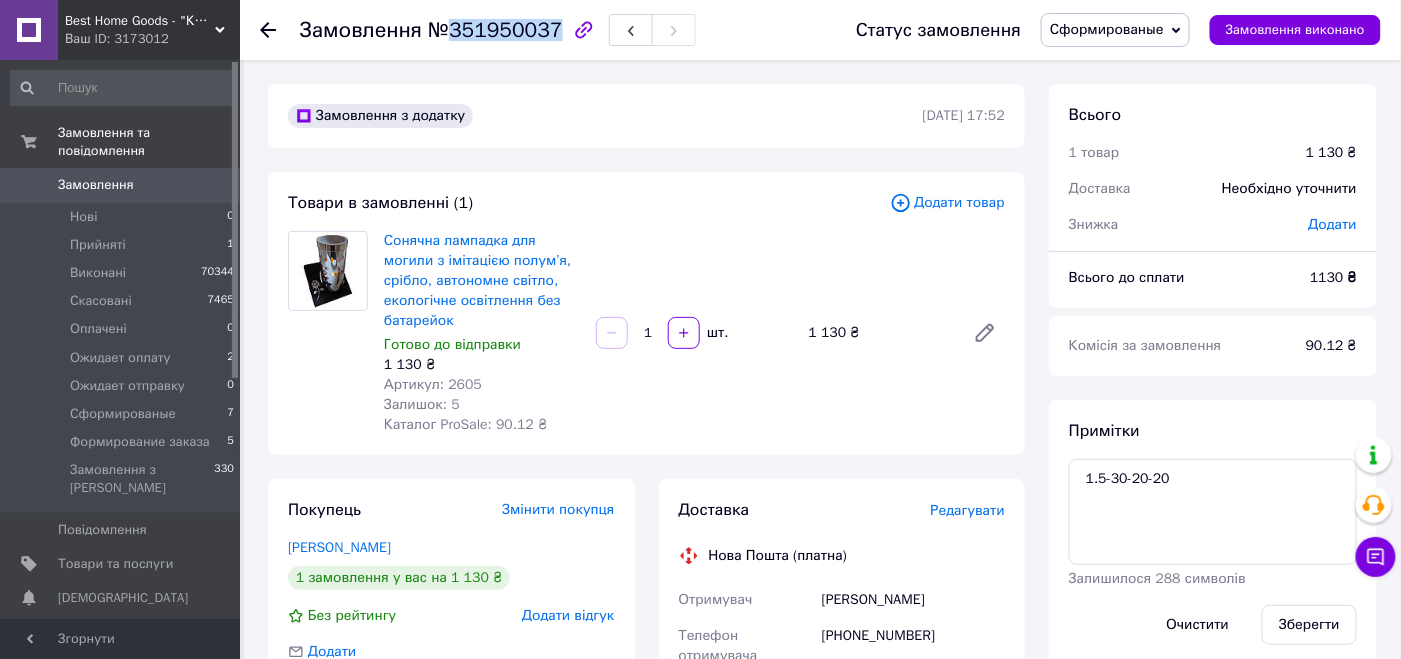 click on "№351950037" at bounding box center (495, 30) 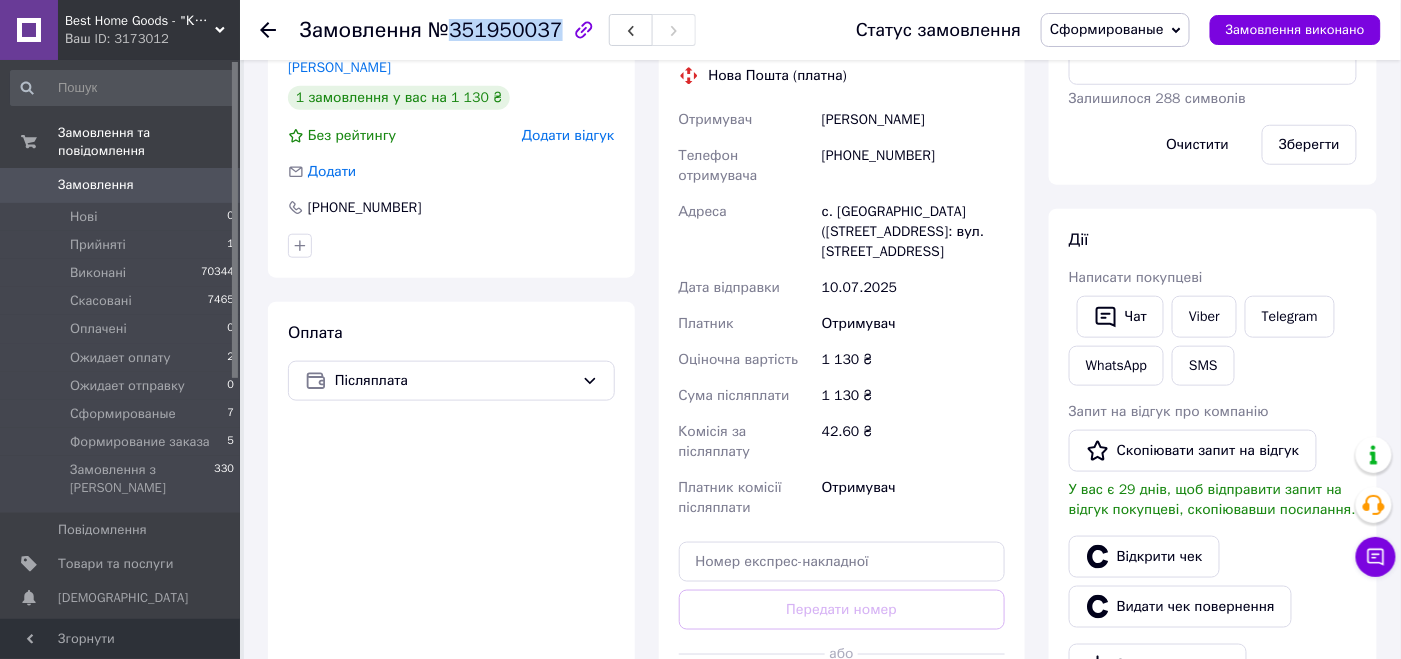 scroll, scrollTop: 499, scrollLeft: 0, axis: vertical 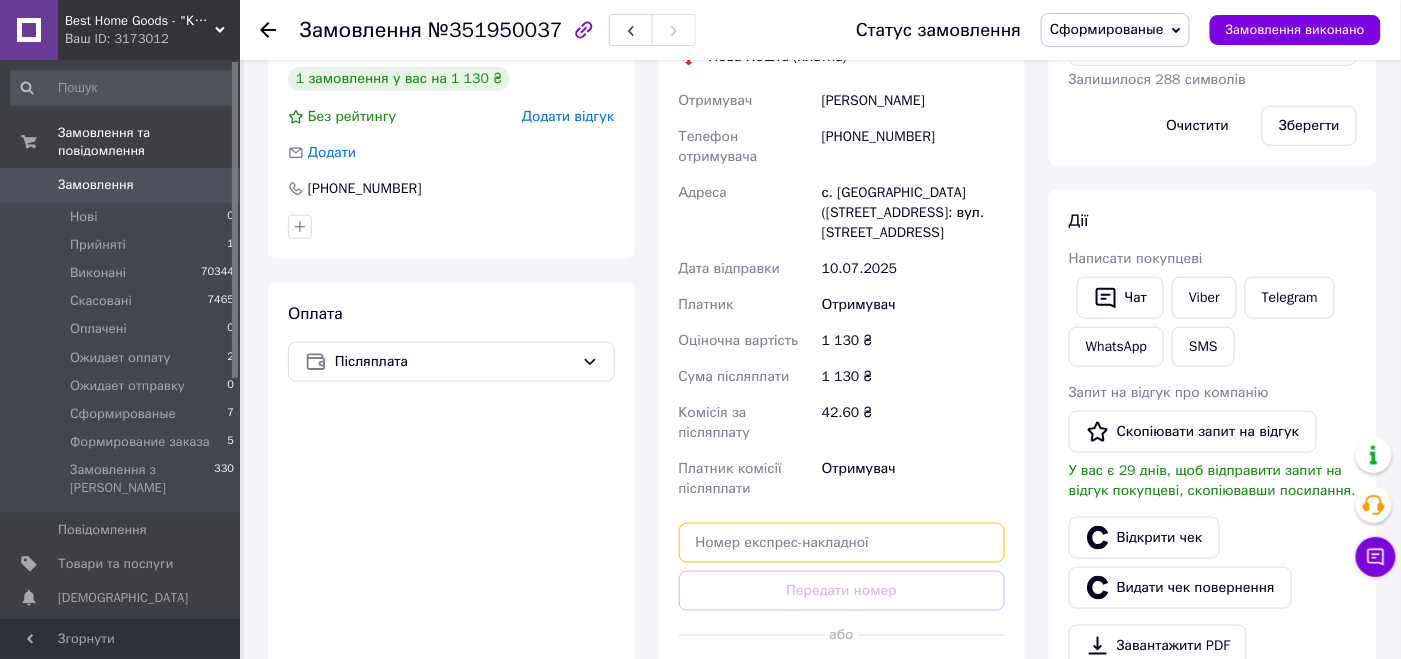 click at bounding box center [842, 543] 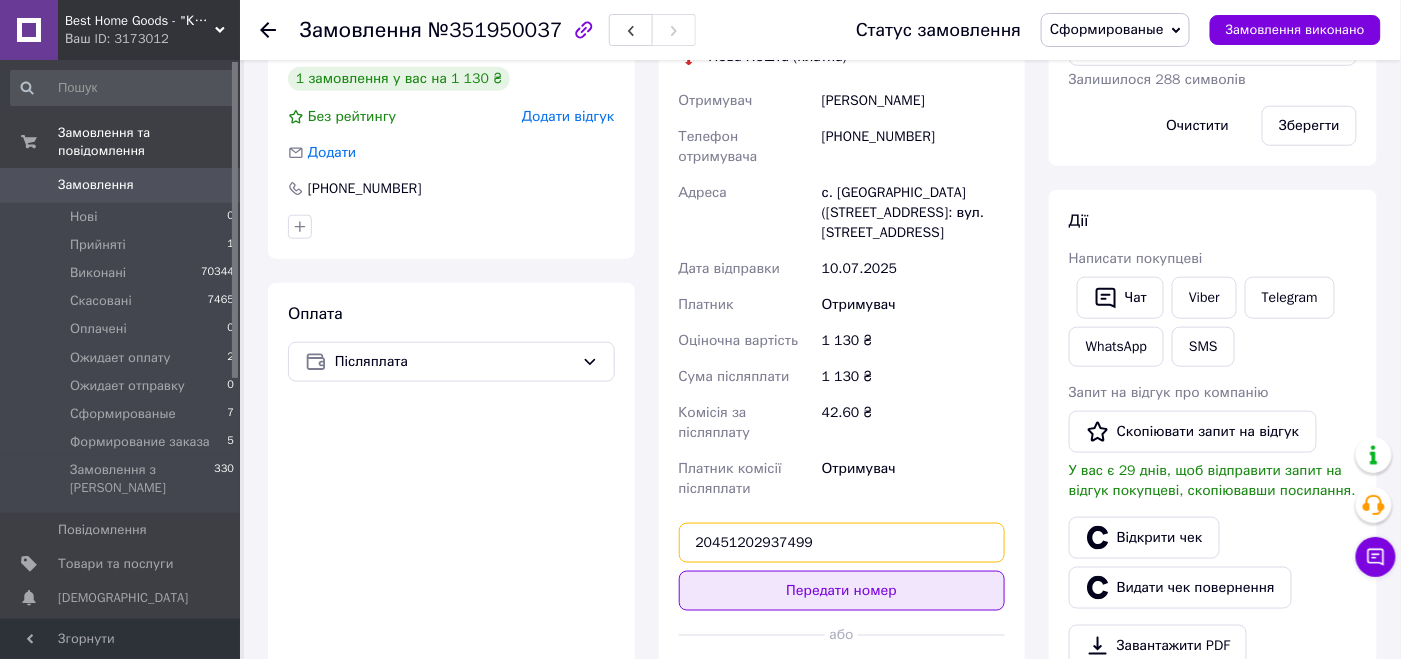 type on "20451202937499" 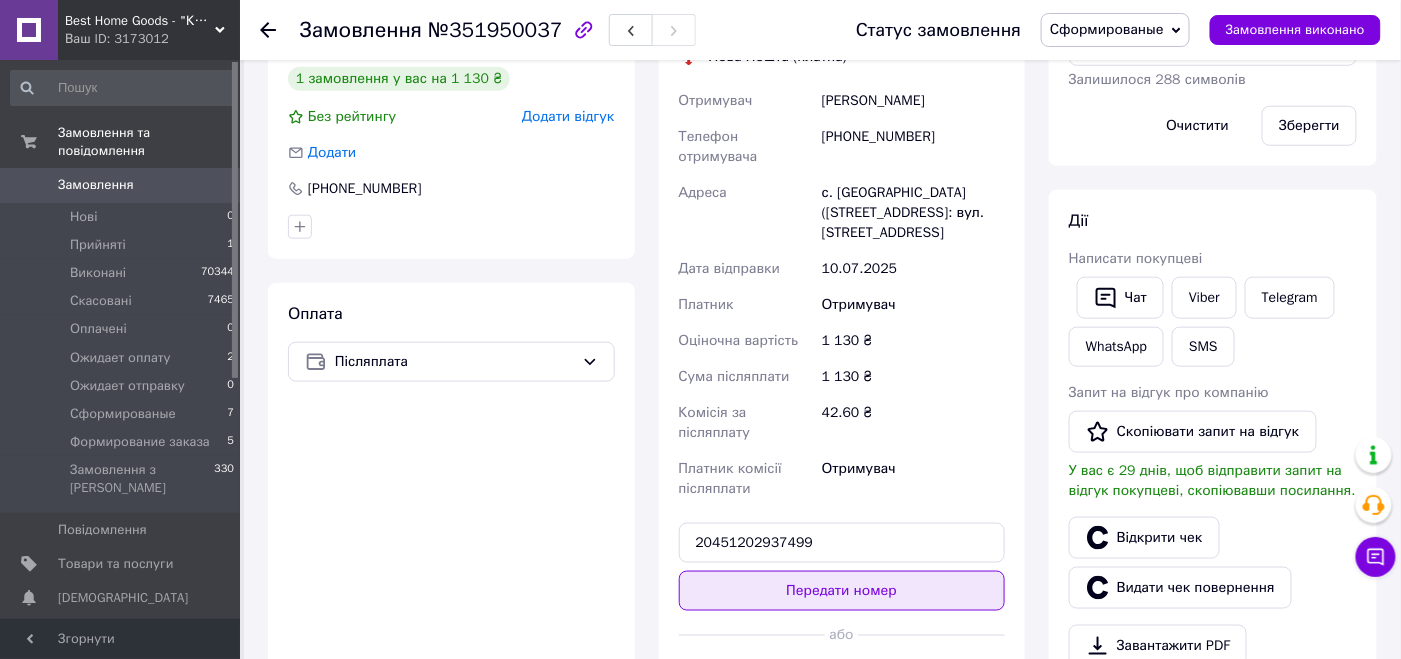 click on "Передати номер" at bounding box center (842, 591) 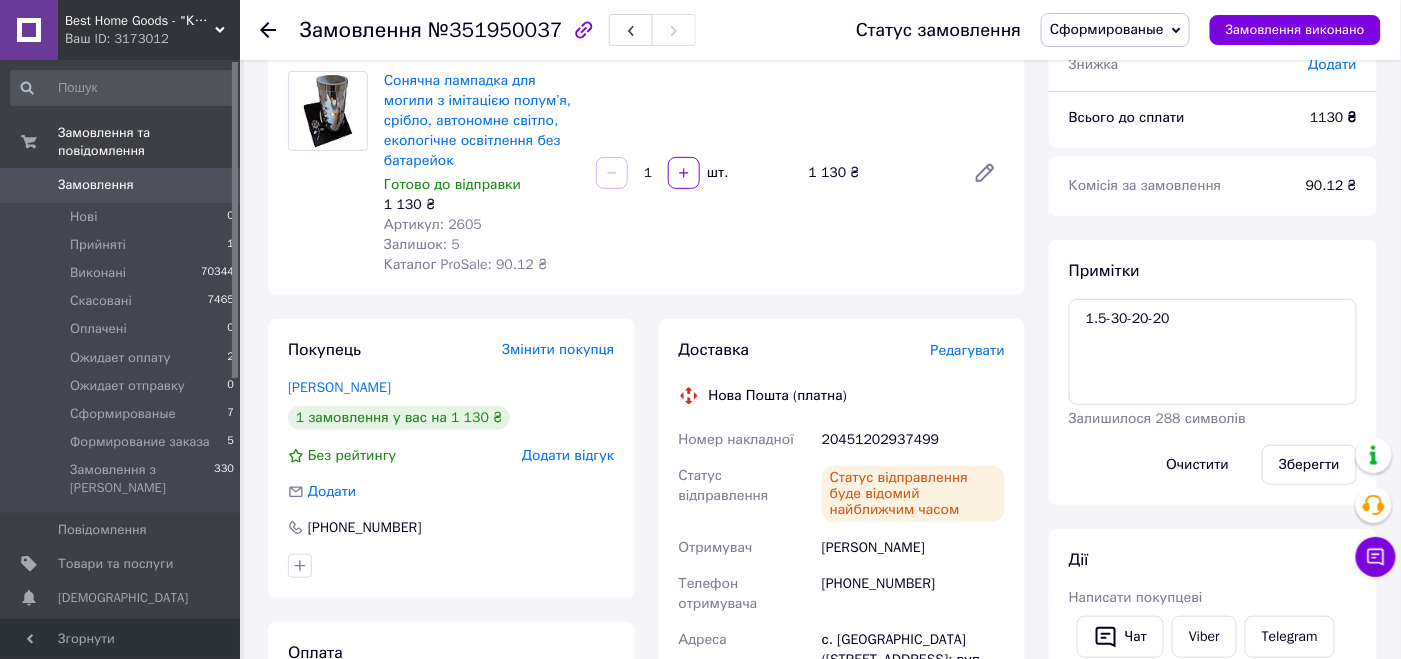 scroll, scrollTop: 200, scrollLeft: 0, axis: vertical 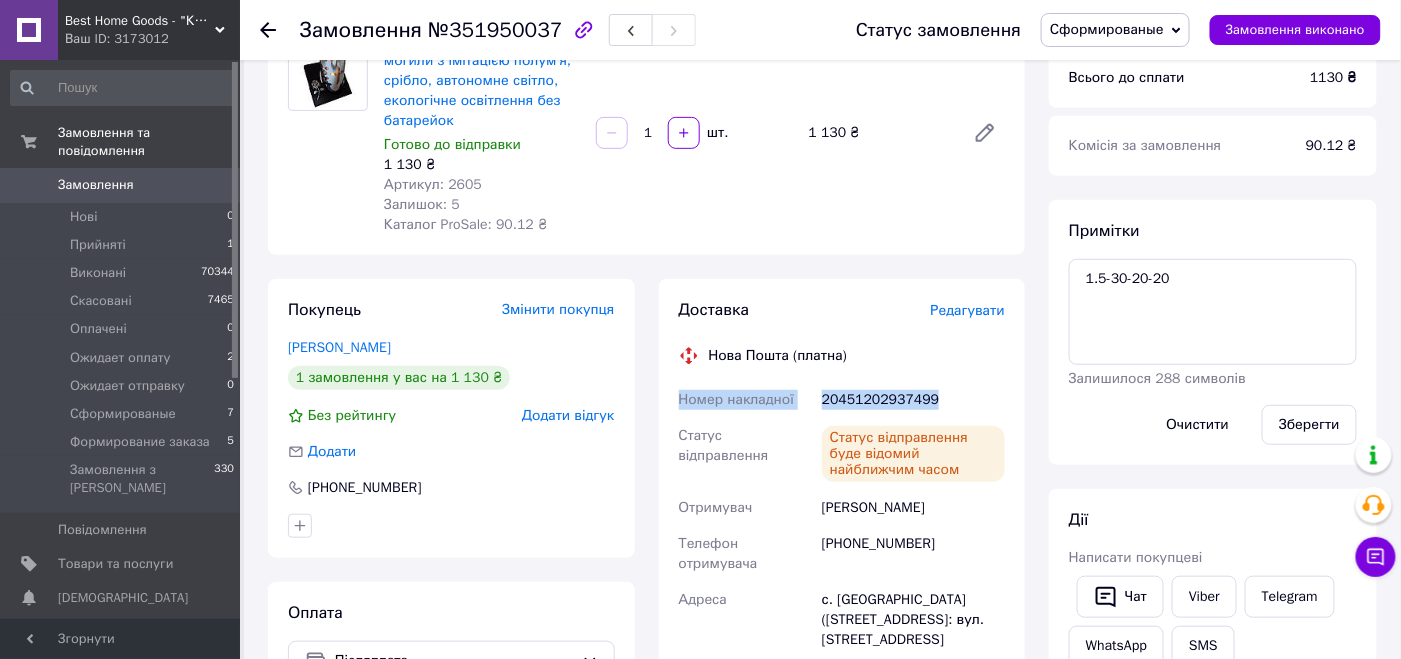 drag, startPoint x: 948, startPoint y: 389, endPoint x: 667, endPoint y: 406, distance: 281.51376 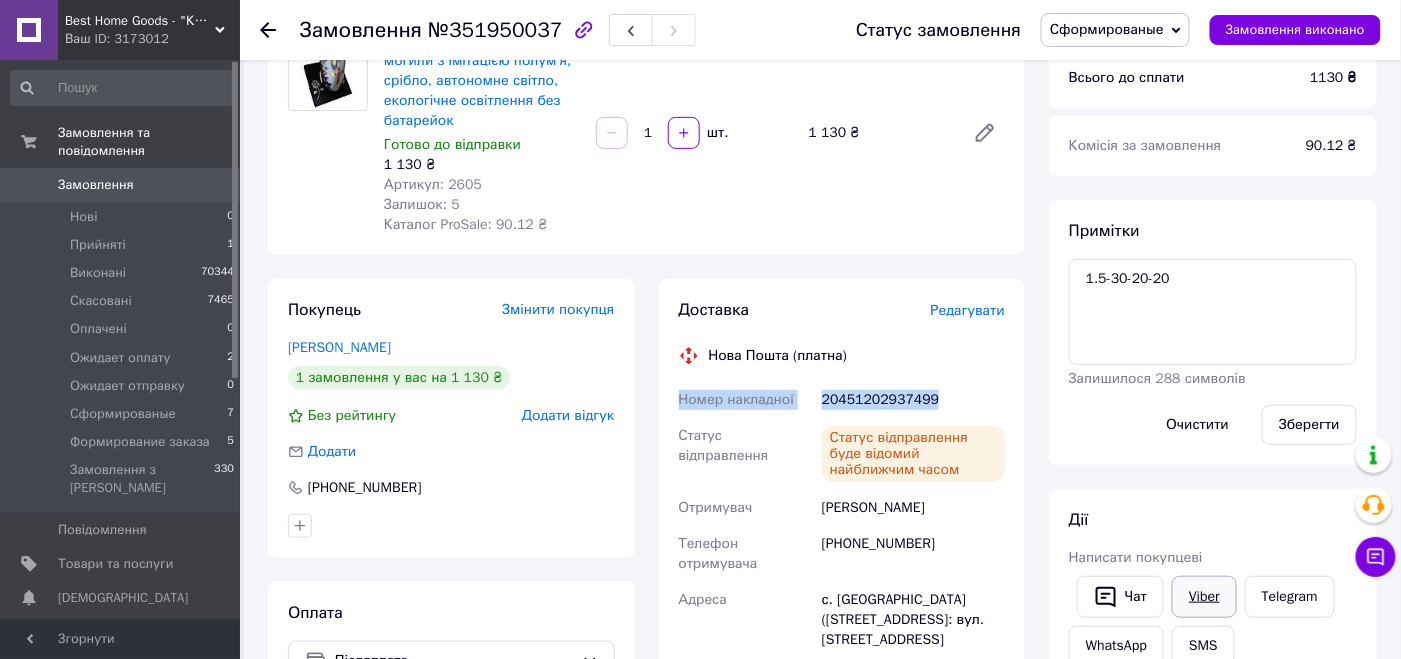 click on "Viber" at bounding box center [1204, 597] 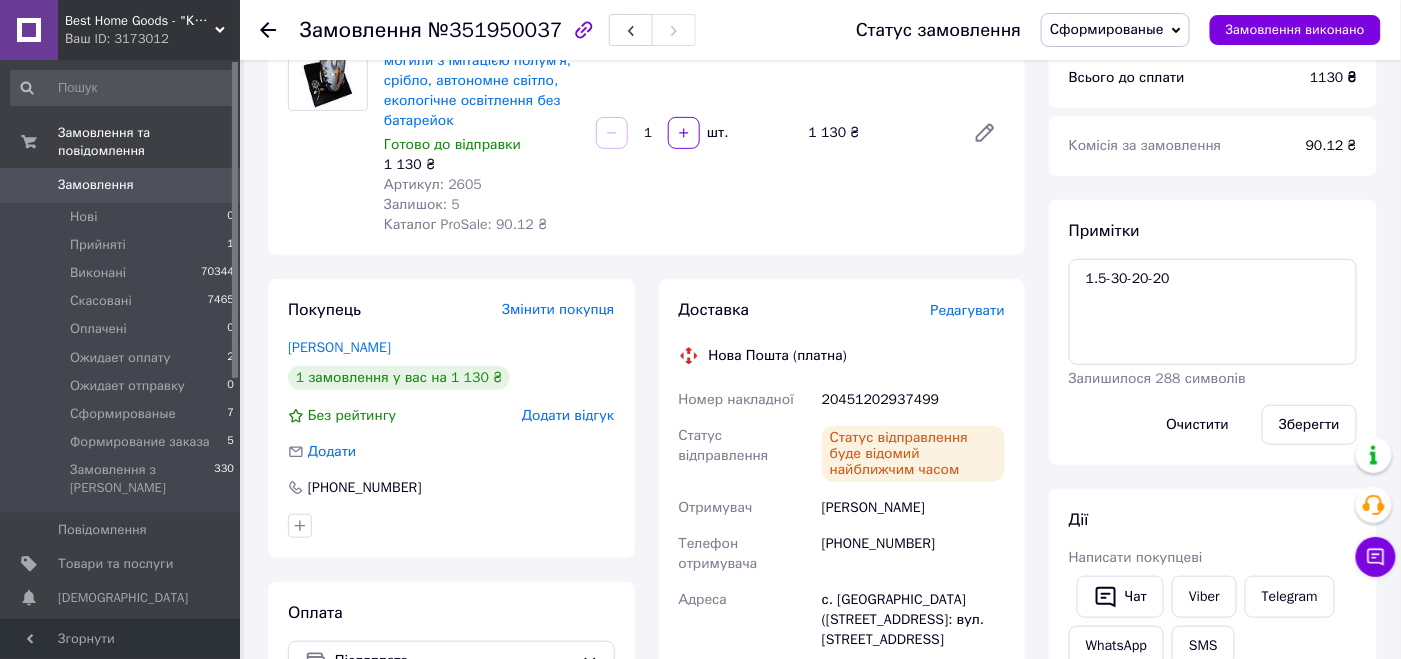 click on "Всього 1 товар 1 130 ₴ Доставка 140.65 ₴ Знижка Додати Всього до сплати 1130 ₴ Комісія за замовлення 90.12 ₴ Примітки 1.5-30-20-20 Залишилося 288 символів Очистити Зберегти Дії Написати покупцеві   Чат Viber Telegram WhatsApp SMS Запит на відгук про компанію   Скопіювати запит на відгук У вас є 29 днів, щоб відправити запит на відгук покупцеві, скопіювавши посилання.   Відкрити чек   Видати чек повернення   Завантажити PDF   Друк PDF   Дублювати замовлення Мітки Особисті нотатки, які бачите лише ви. З їх допомогою можна фільтрувати замовлення Чек саша" at bounding box center [1213, 598] 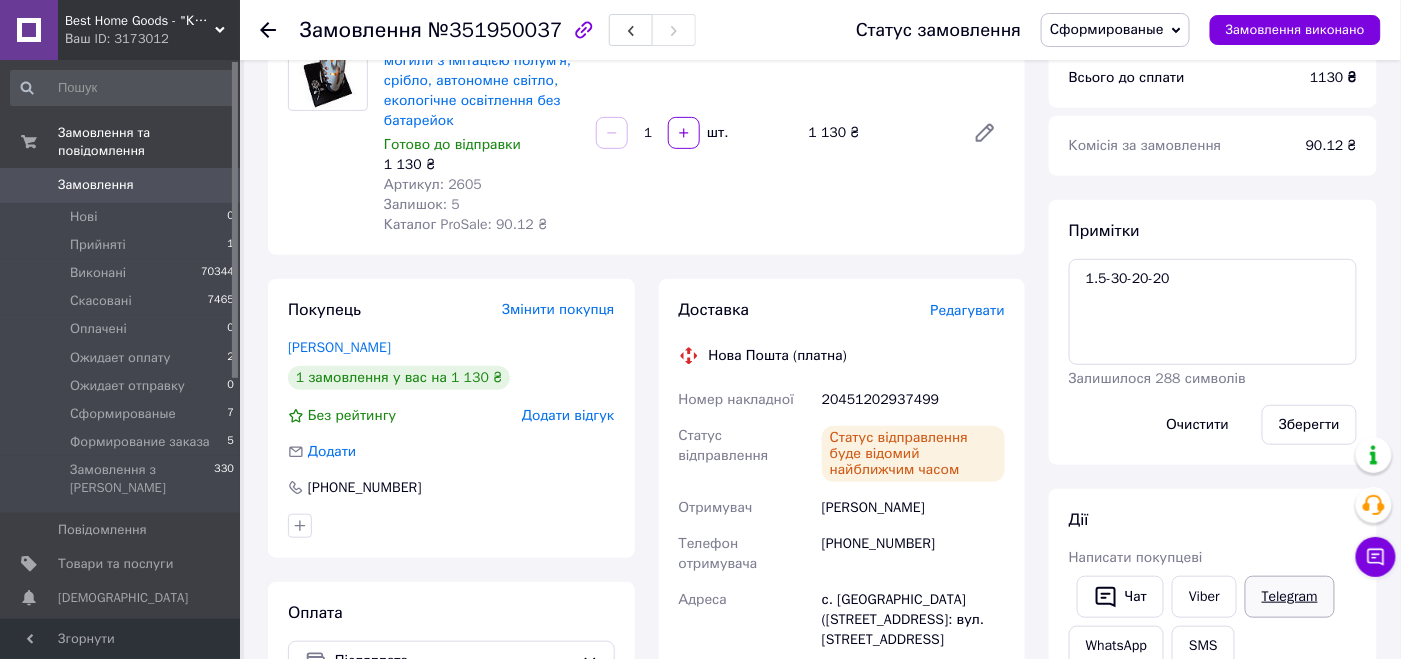 click on "Telegram" at bounding box center (1290, 597) 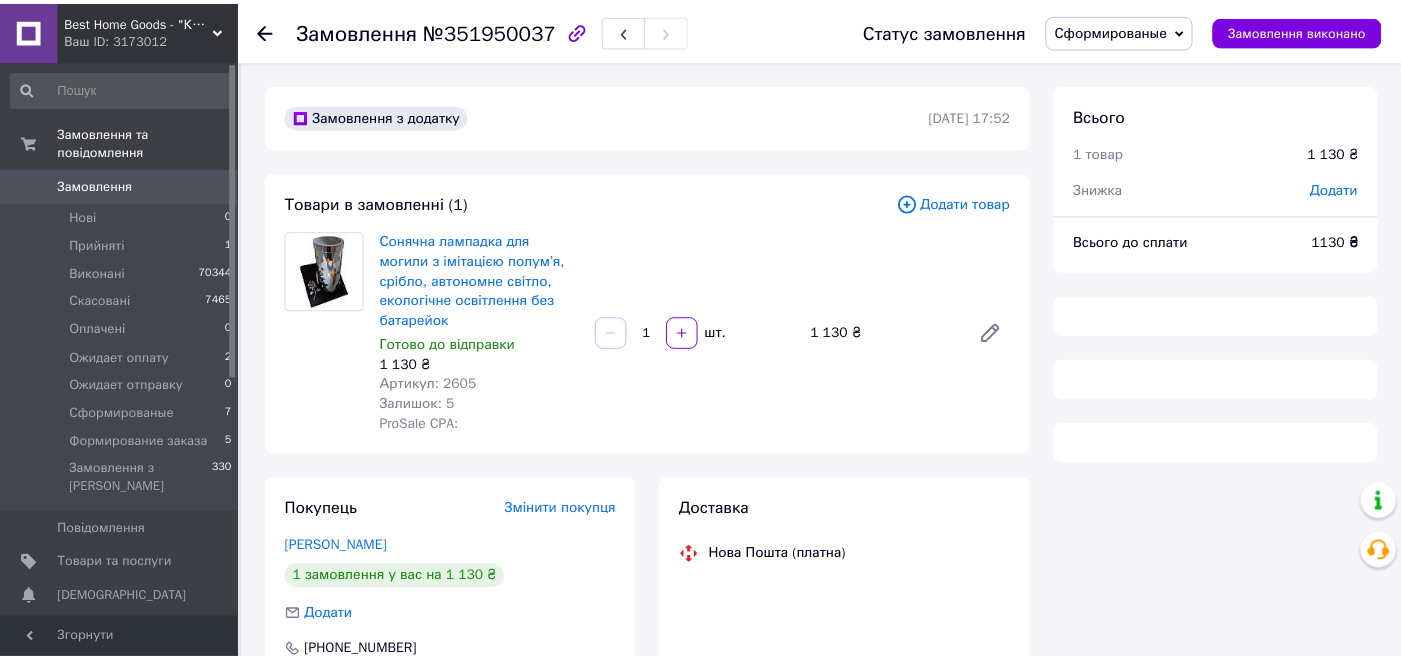 scroll, scrollTop: 200, scrollLeft: 0, axis: vertical 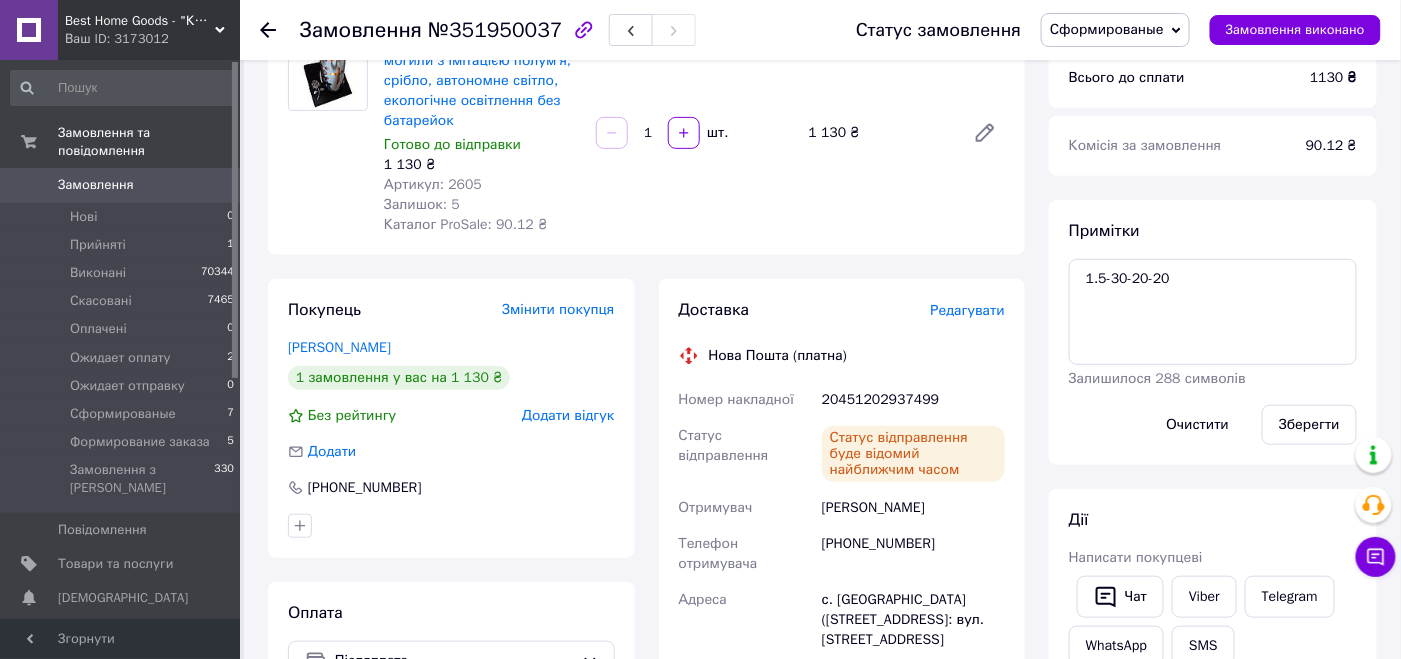 drag, startPoint x: 1147, startPoint y: 29, endPoint x: 1113, endPoint y: 127, distance: 103.73042 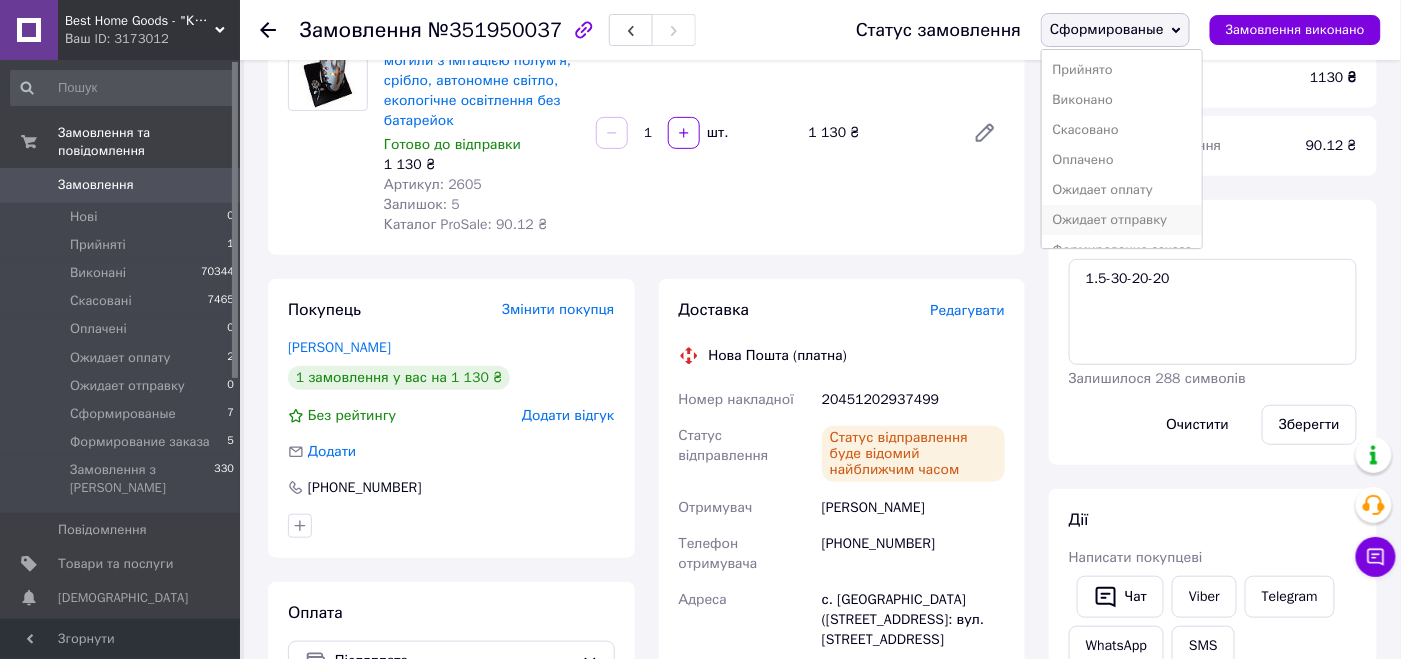 click on "Ожидает отправку" at bounding box center (1122, 220) 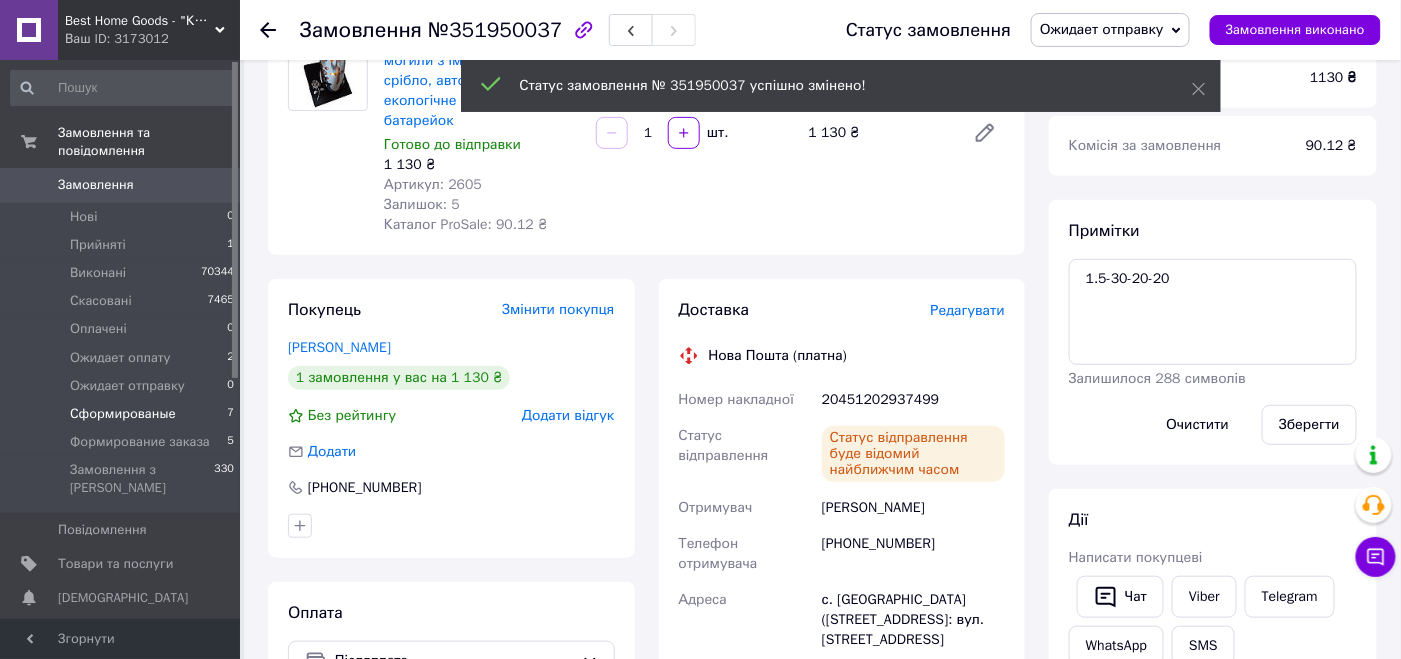 click on "Сформированые" at bounding box center [123, 414] 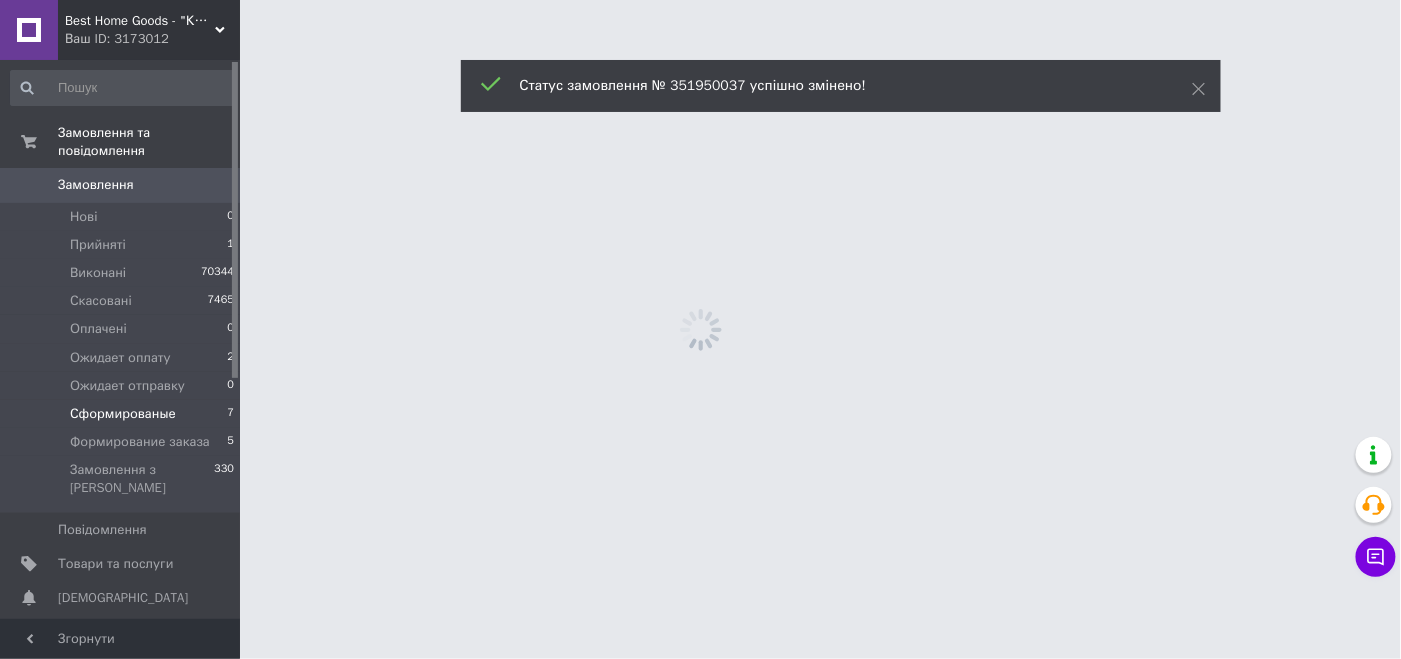 scroll, scrollTop: 0, scrollLeft: 0, axis: both 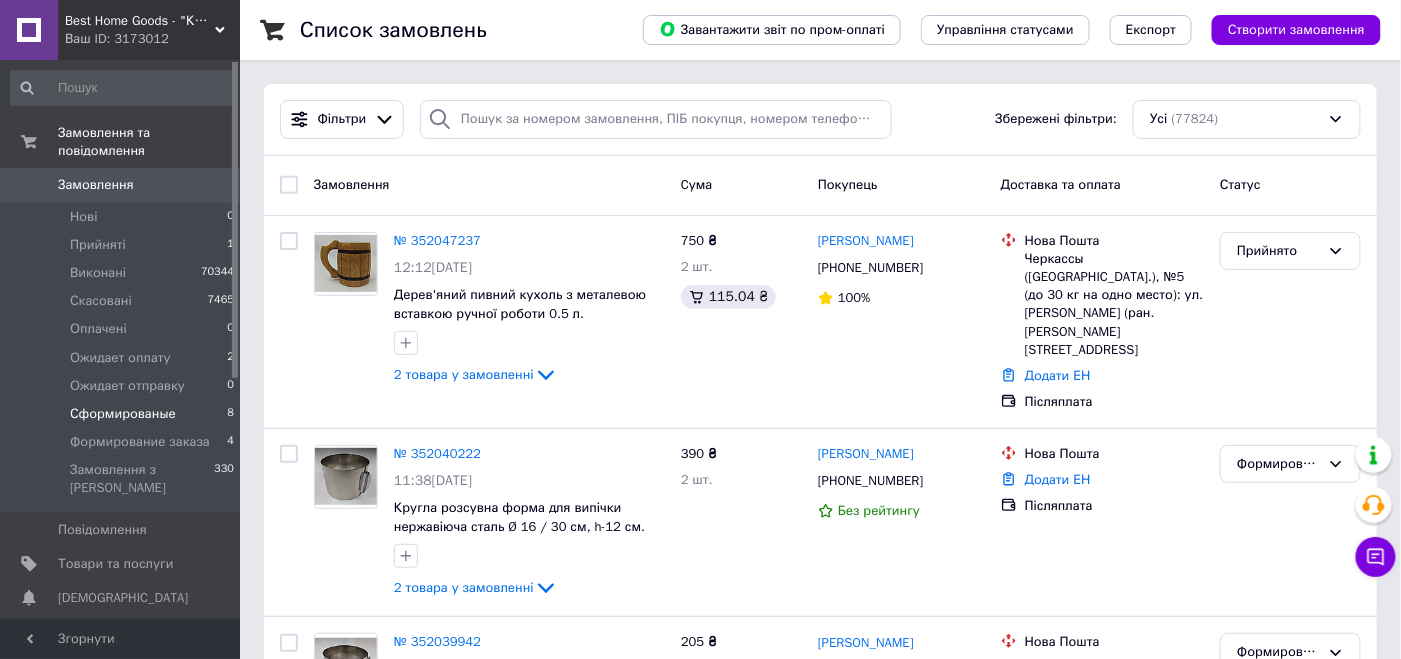 click on "Сформированые 8" at bounding box center (123, 414) 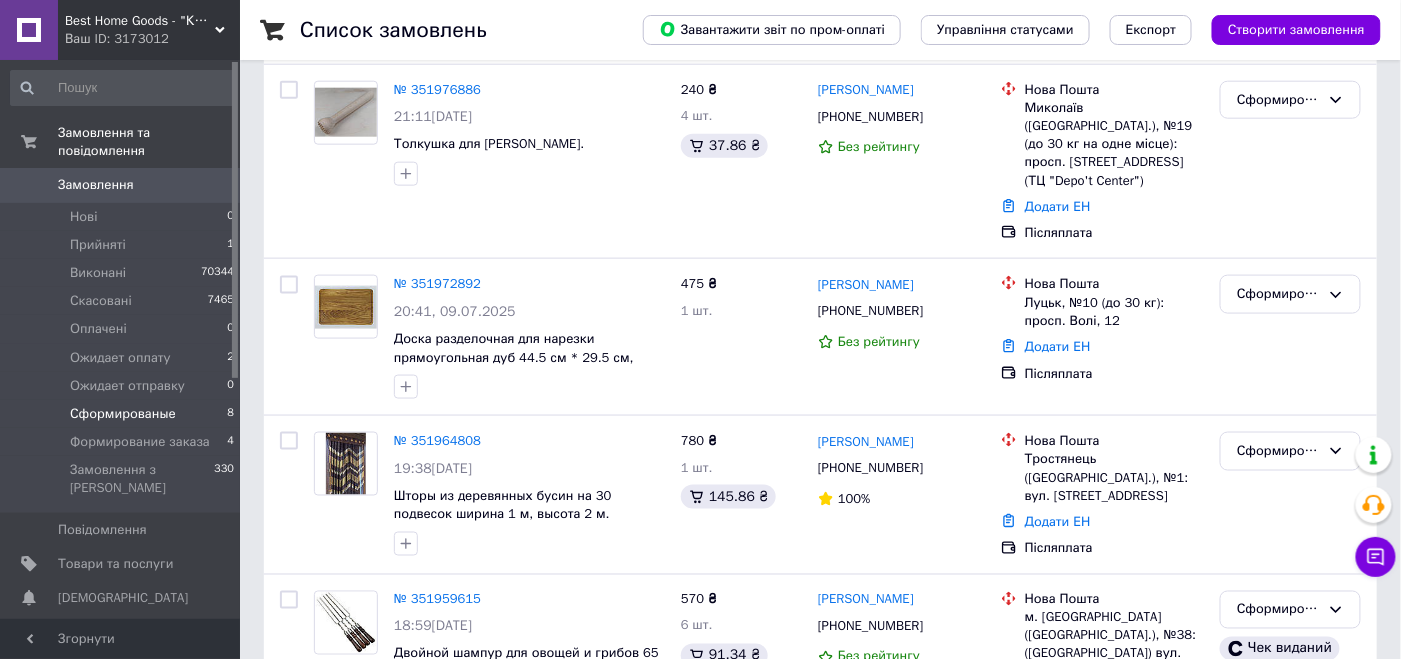 scroll, scrollTop: 1093, scrollLeft: 0, axis: vertical 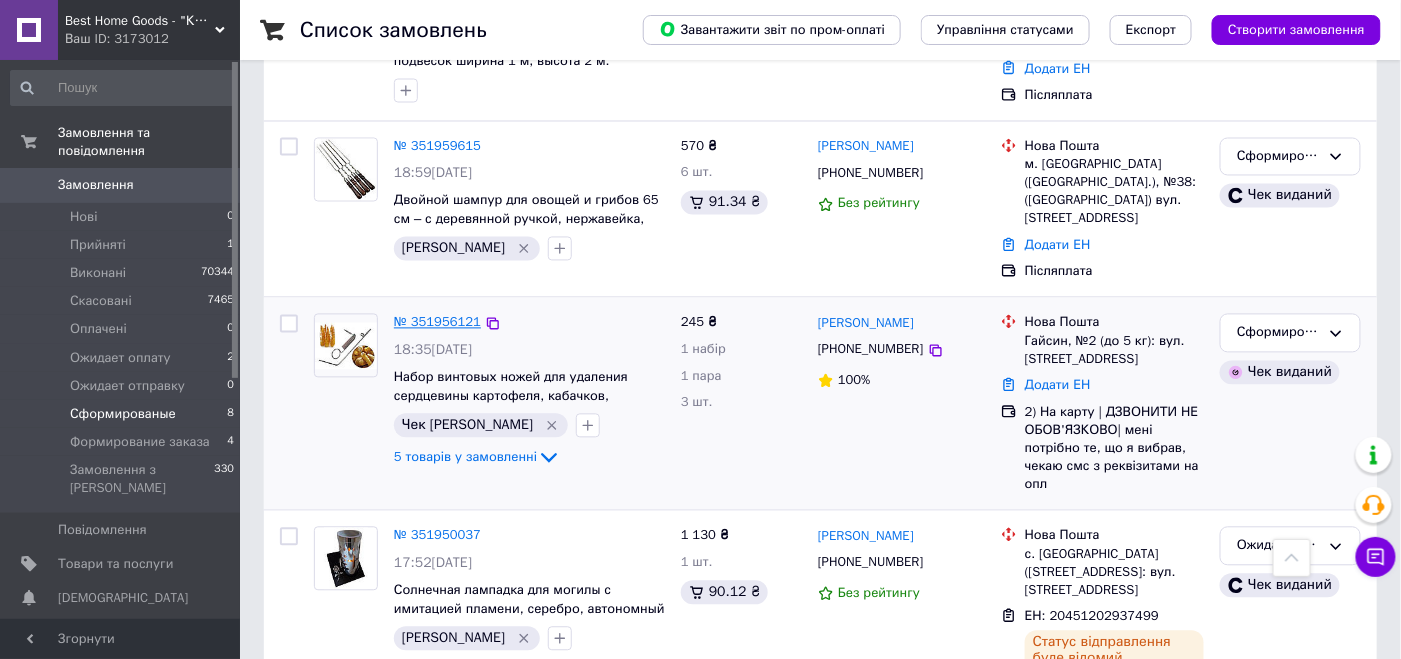 click on "№ 351956121" at bounding box center [437, 322] 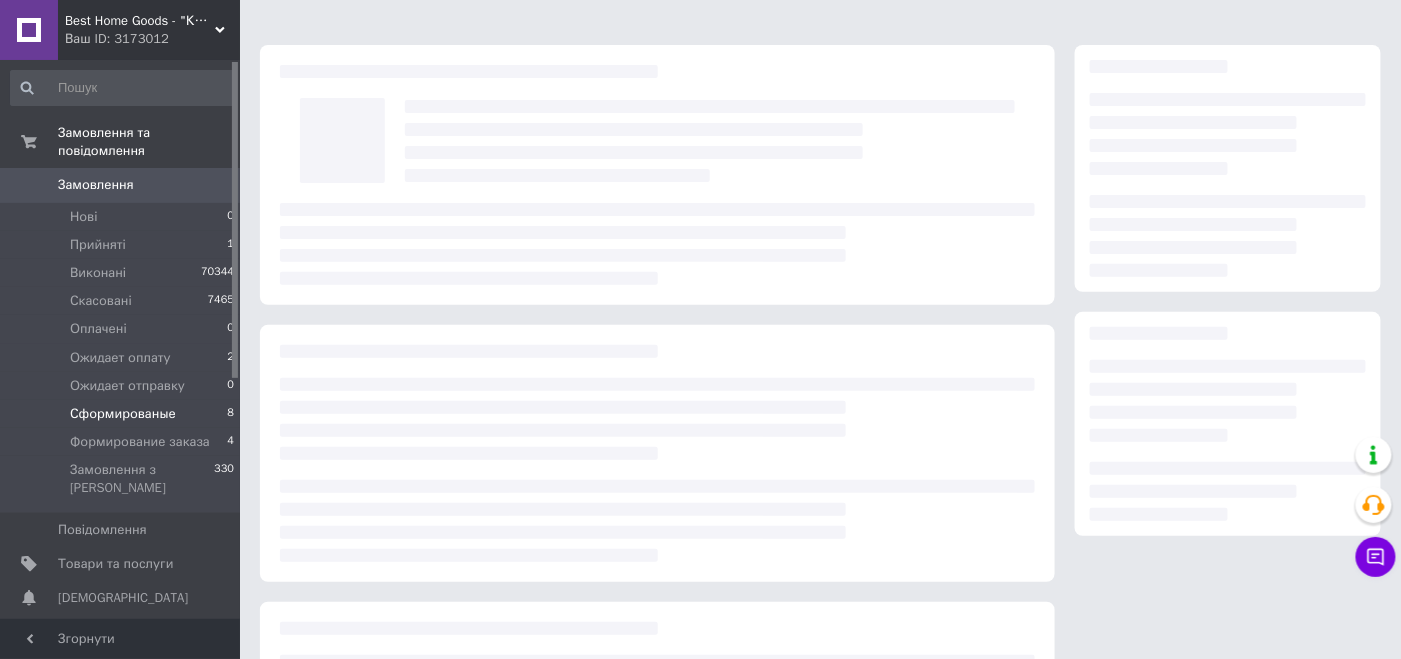 scroll, scrollTop: 0, scrollLeft: 0, axis: both 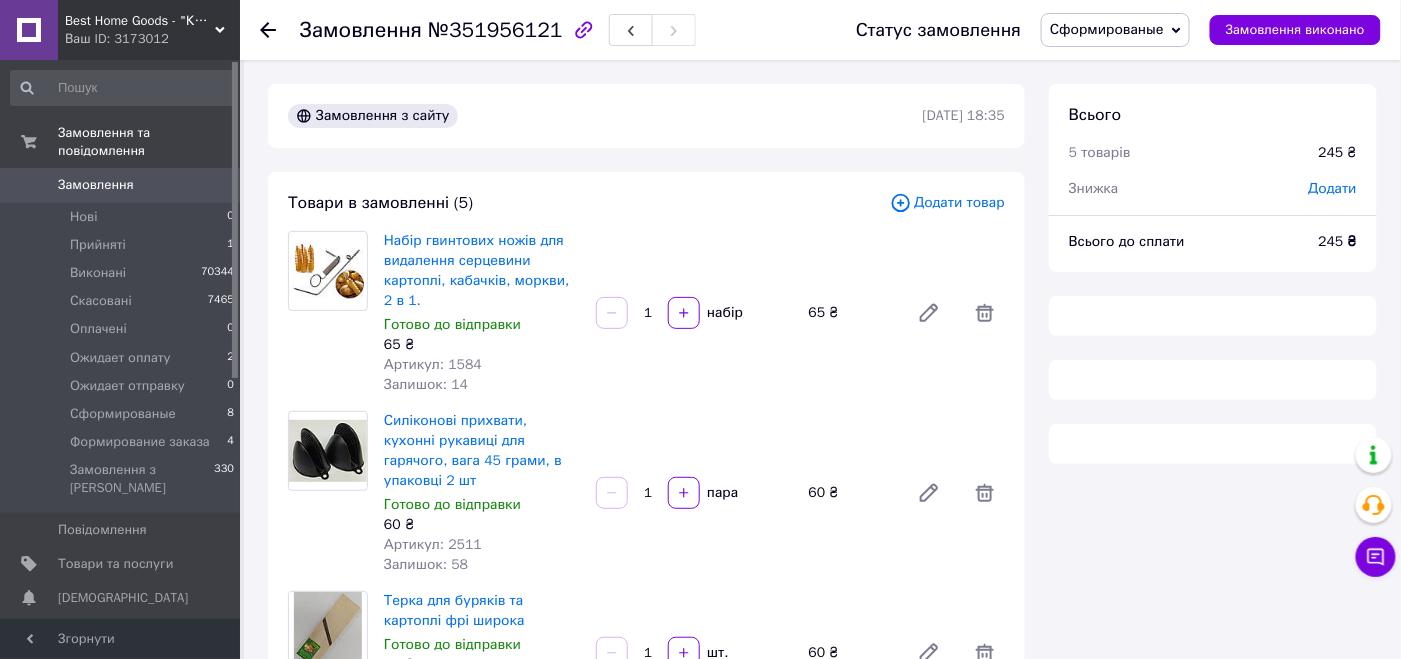 click on "№351956121" at bounding box center [495, 30] 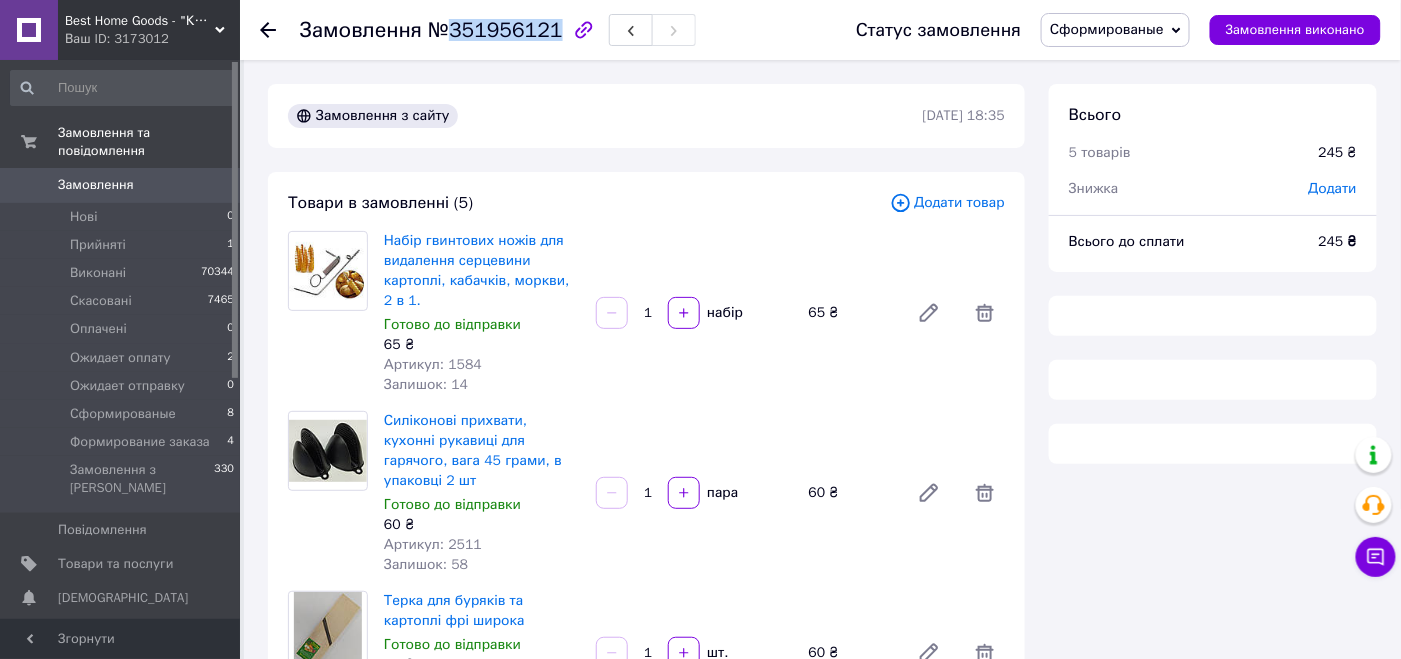 click on "№351956121" at bounding box center (495, 30) 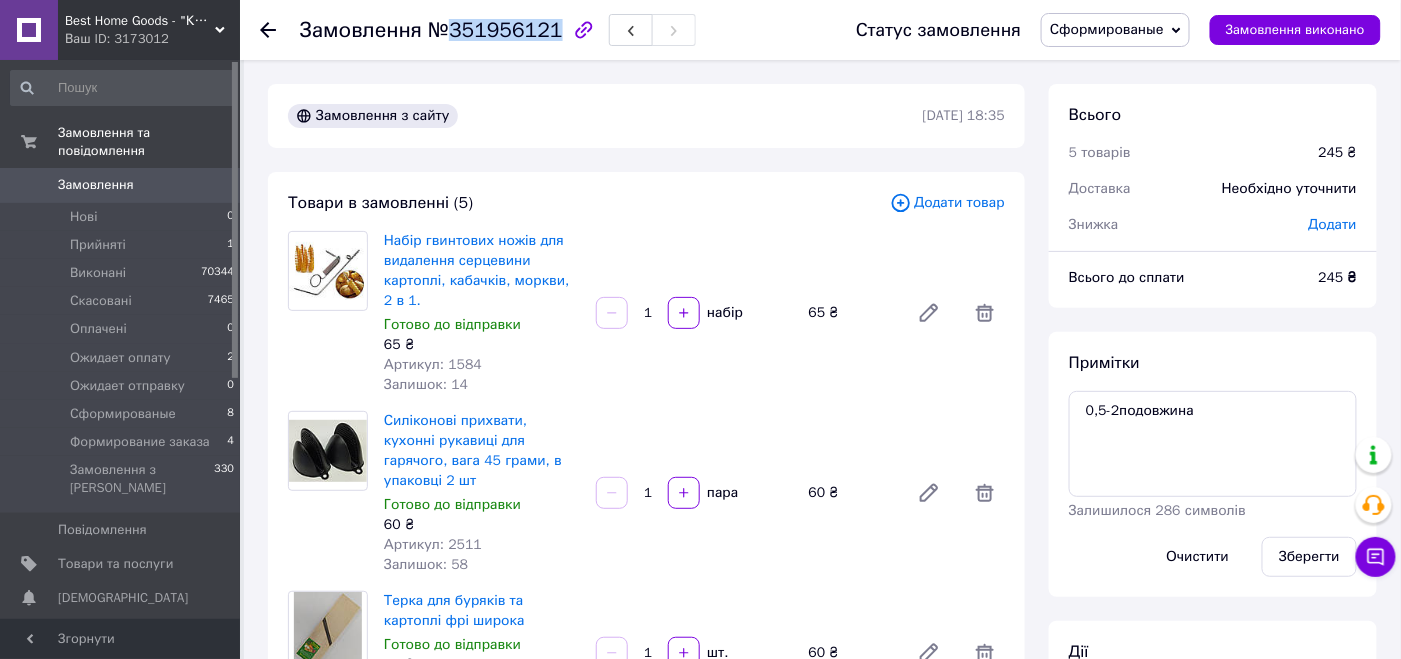 copy on "351956121" 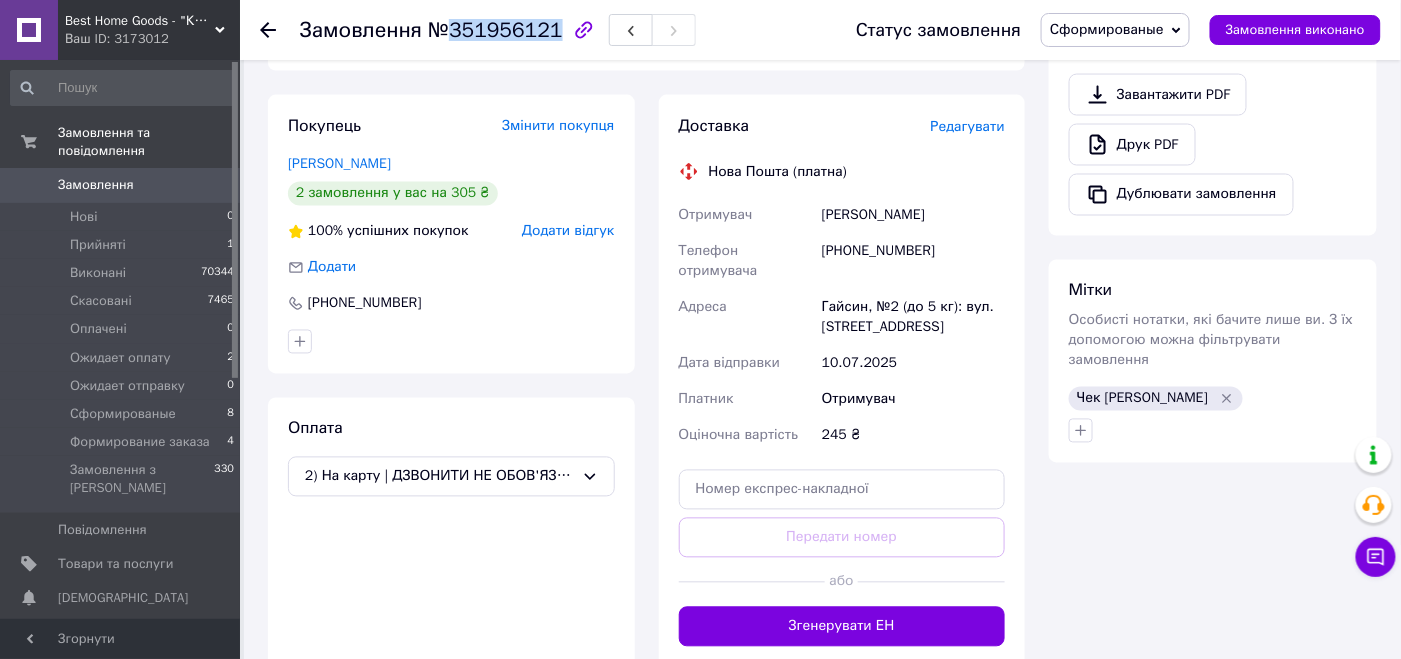 scroll, scrollTop: 1100, scrollLeft: 0, axis: vertical 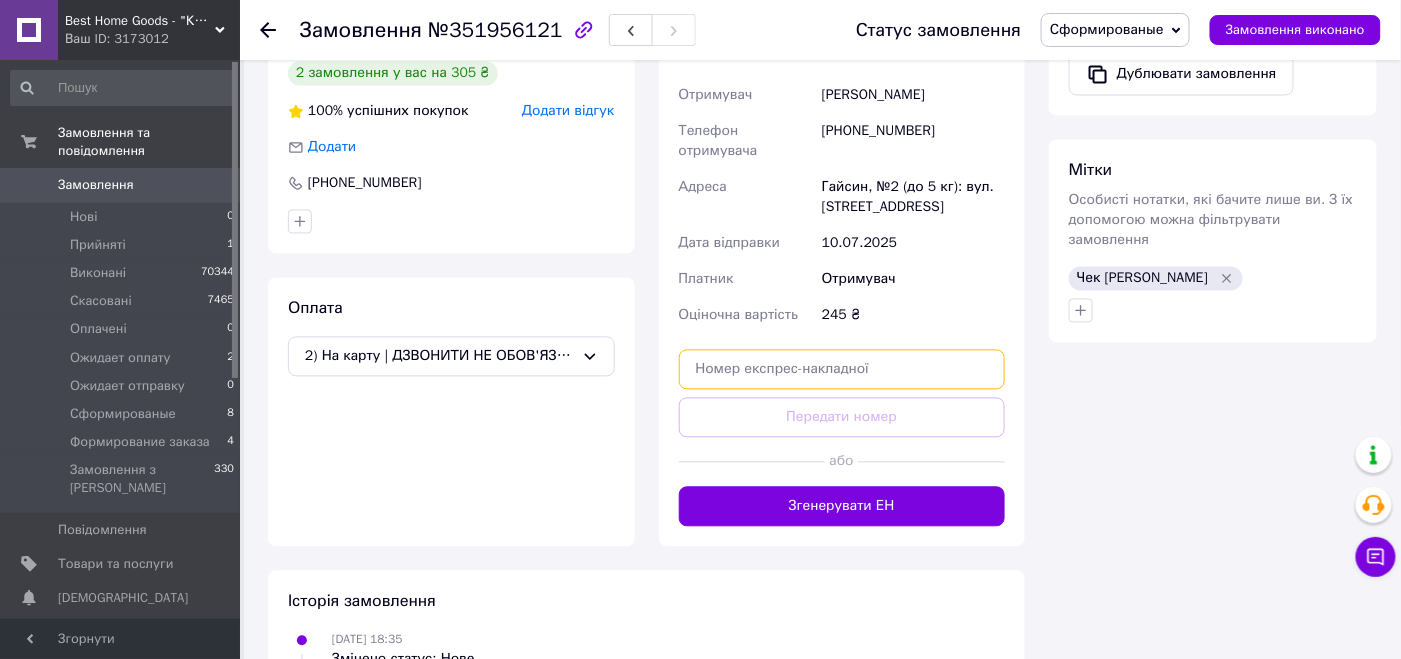 click at bounding box center [842, 370] 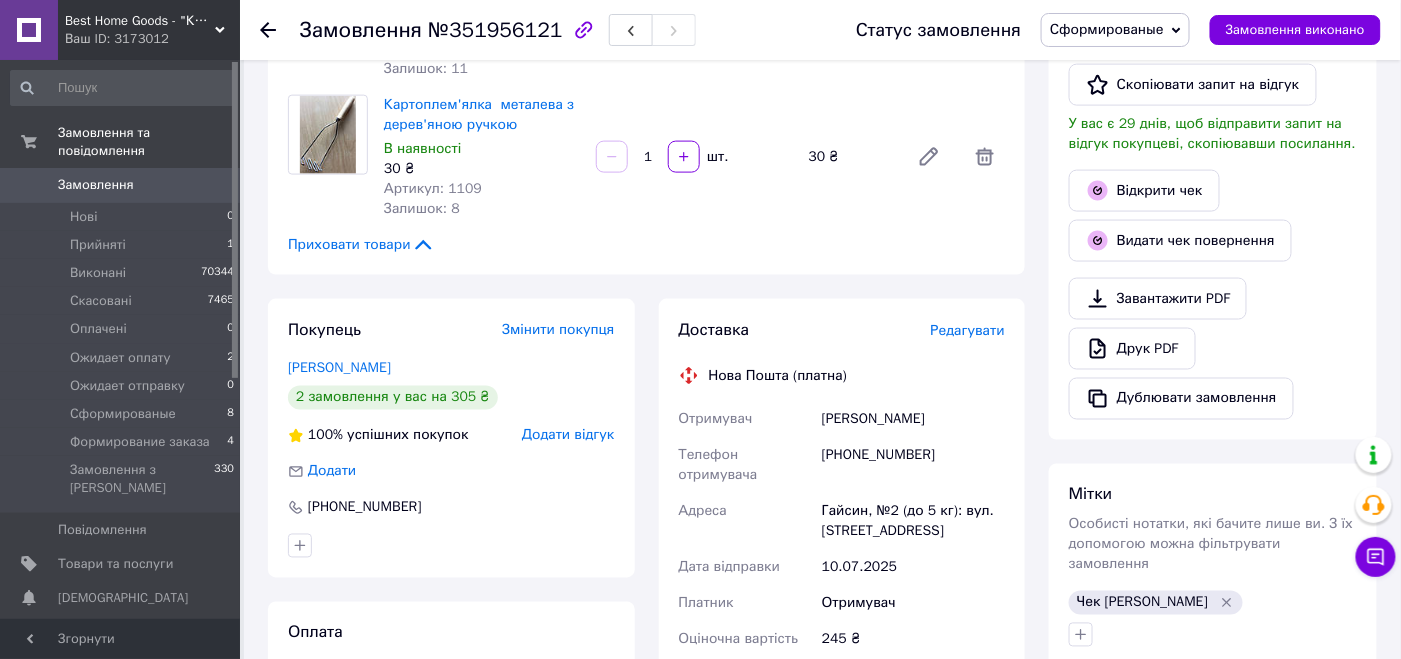 scroll, scrollTop: 900, scrollLeft: 0, axis: vertical 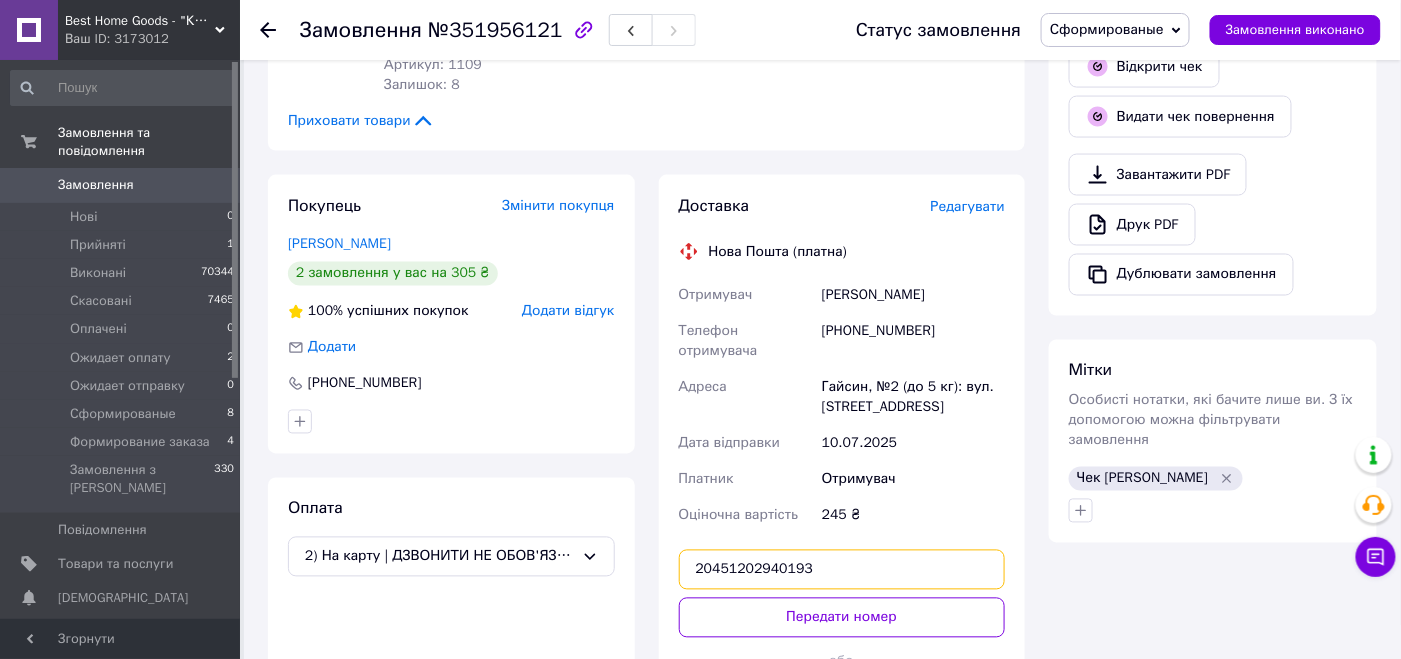 type on "20451202940193" 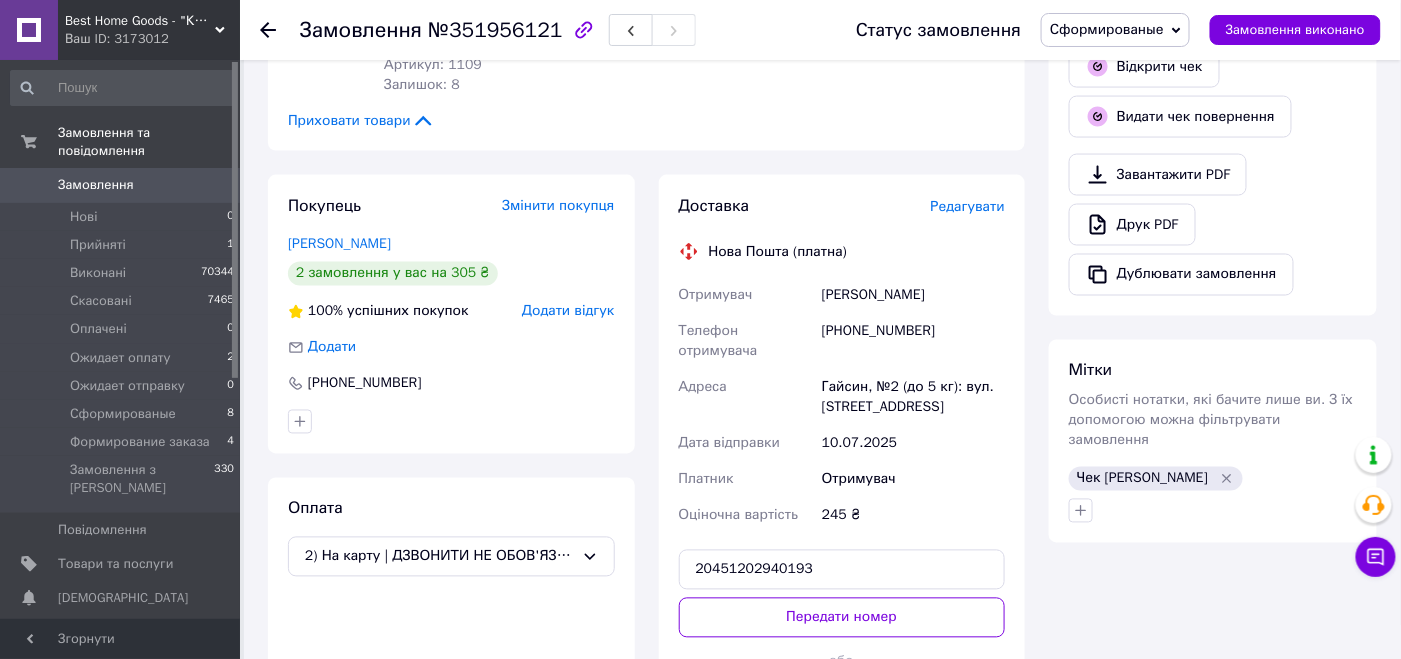 click at bounding box center [451, 422] 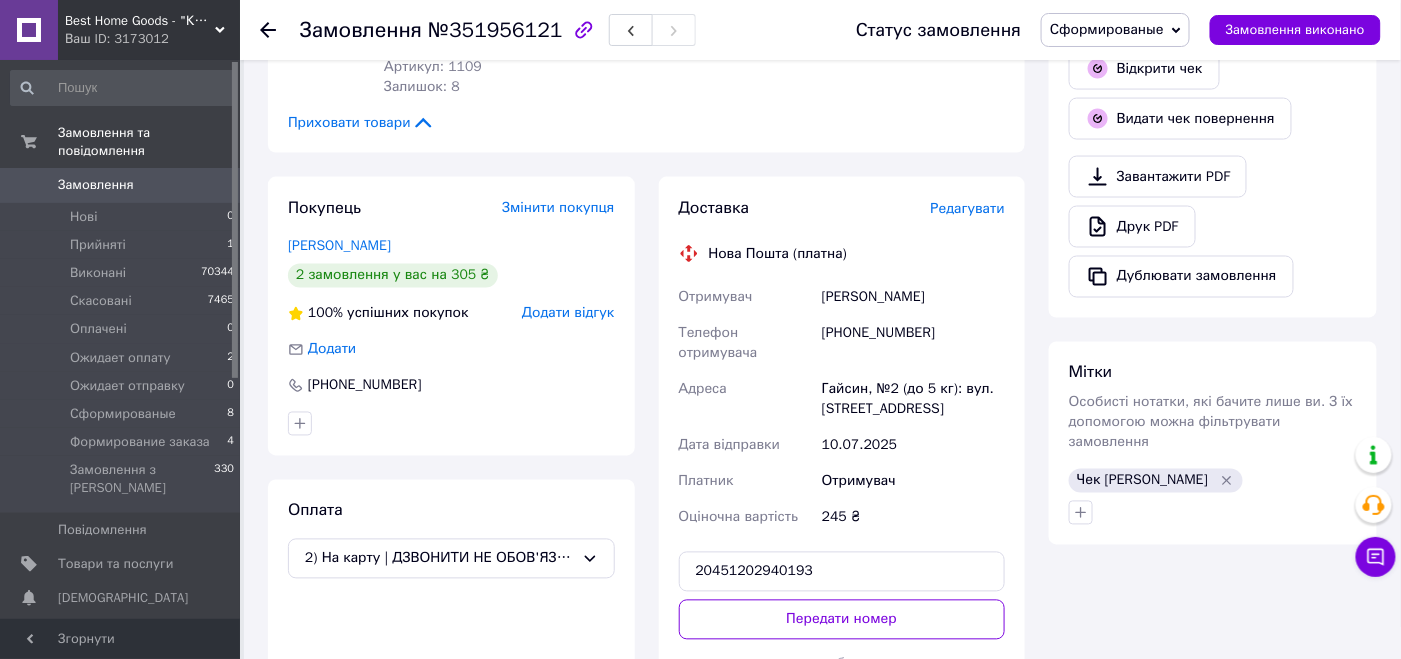 scroll, scrollTop: 499, scrollLeft: 0, axis: vertical 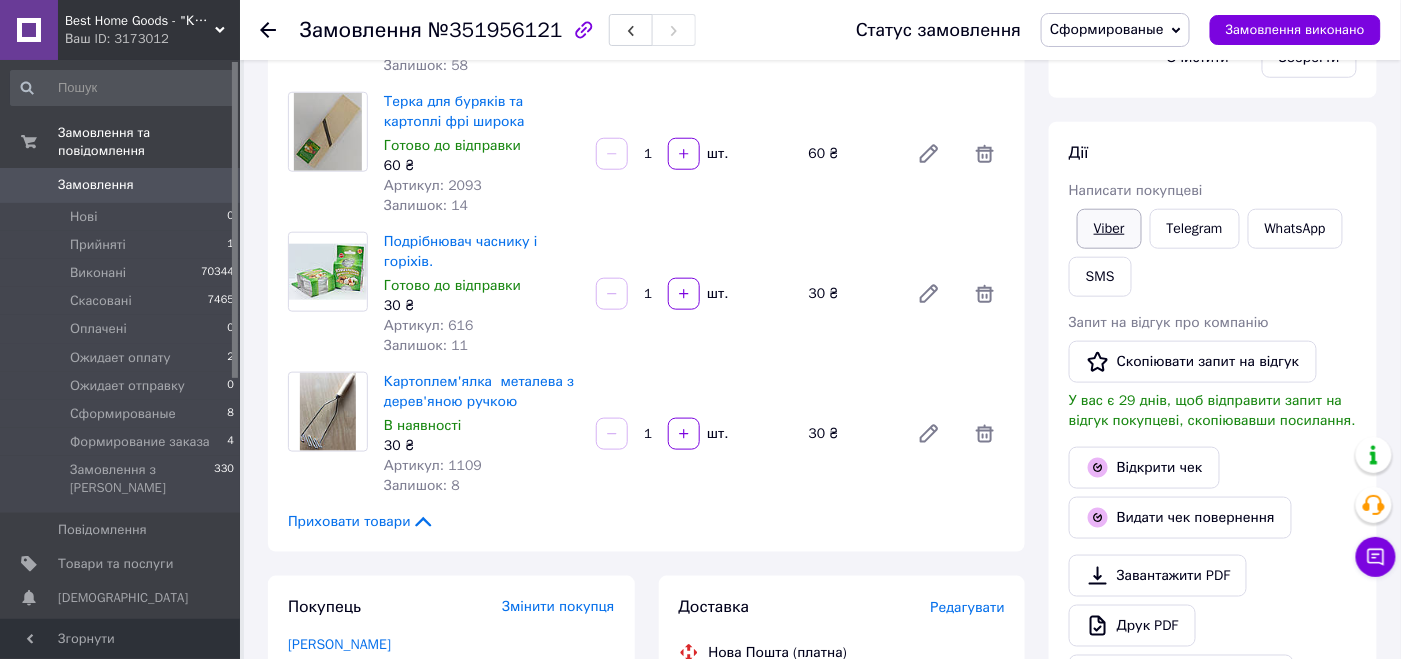 click on "Viber" at bounding box center [1109, 229] 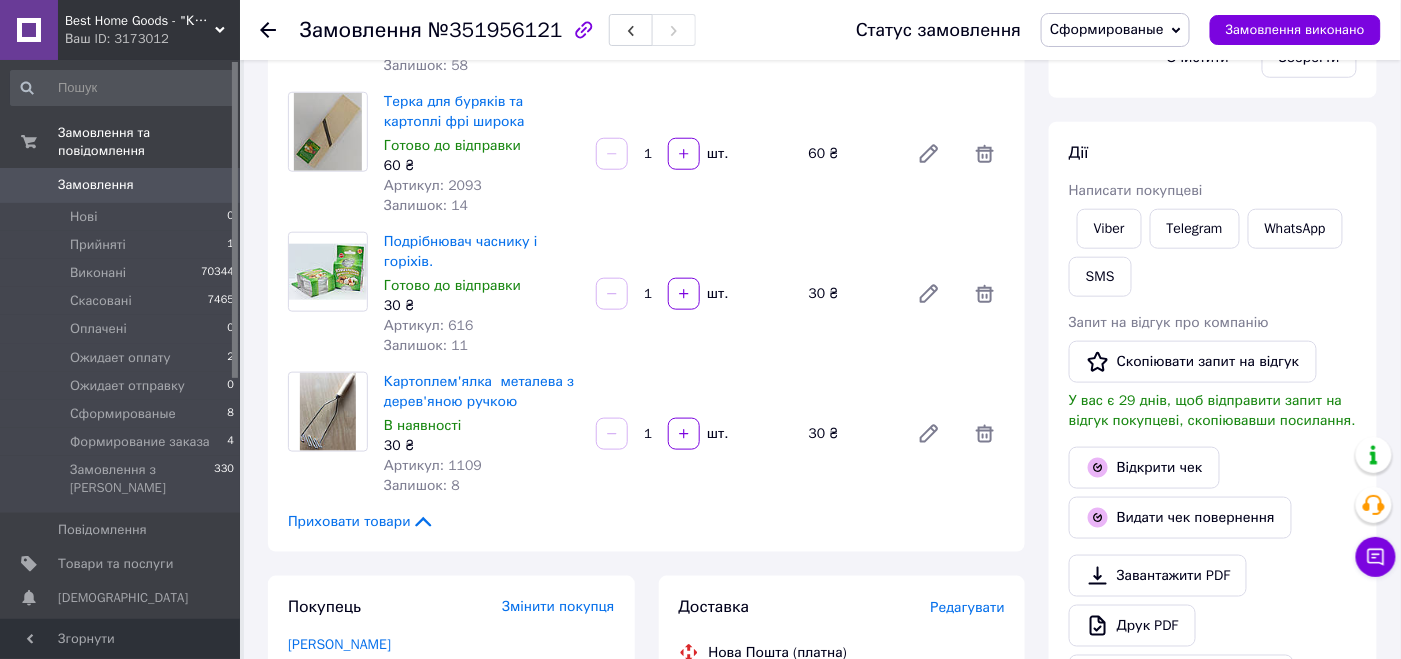 click on "Товари в замовленні (5) Додати товар Набір гвинтових ножів для видалення серцевини картоплі, кабачків, моркви, 2 в 1. Готово до відправки 65 ₴ Артикул: 1584 Залишок: 14 1   набір 65 ₴ Силіконові прихвати, кухонні рукавиці для гарячого, вага 45 грами, в упаковці 2 шт Готово до відправки 60 ₴ Артикул: 2511 Залишок: 58 1   пара 60 ₴ Терка для буряків та картоплі фрі широка Готово до відправки 60 ₴ Артикул: 2093 Залишок: 14 1   шт. 60 ₴ Подрібнювач часнику і горіхів. Готово до відправки 30 ₴ Артикул: 616 Залишок: 11 1   шт. 30 ₴ Картоплем'ялка  металева з дерев'яною ручкою В наявності 30 ₴ 1" at bounding box center (646, 112) 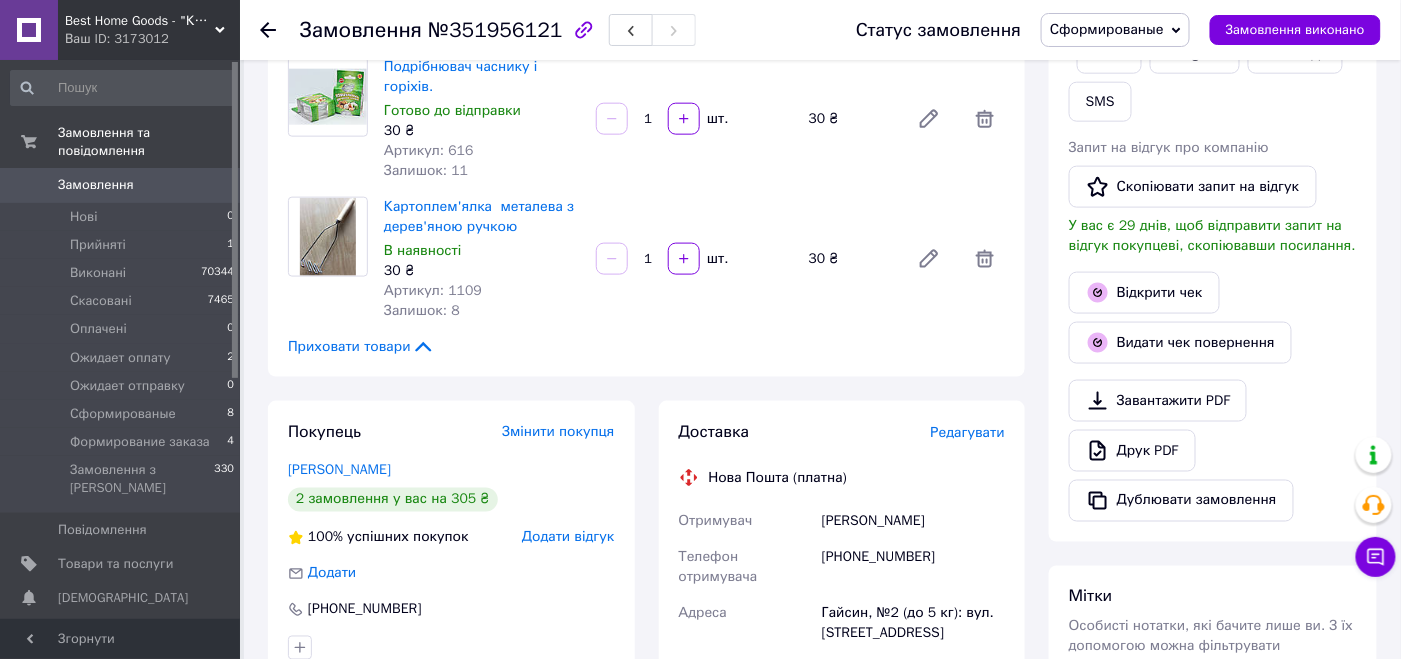 scroll, scrollTop: 999, scrollLeft: 0, axis: vertical 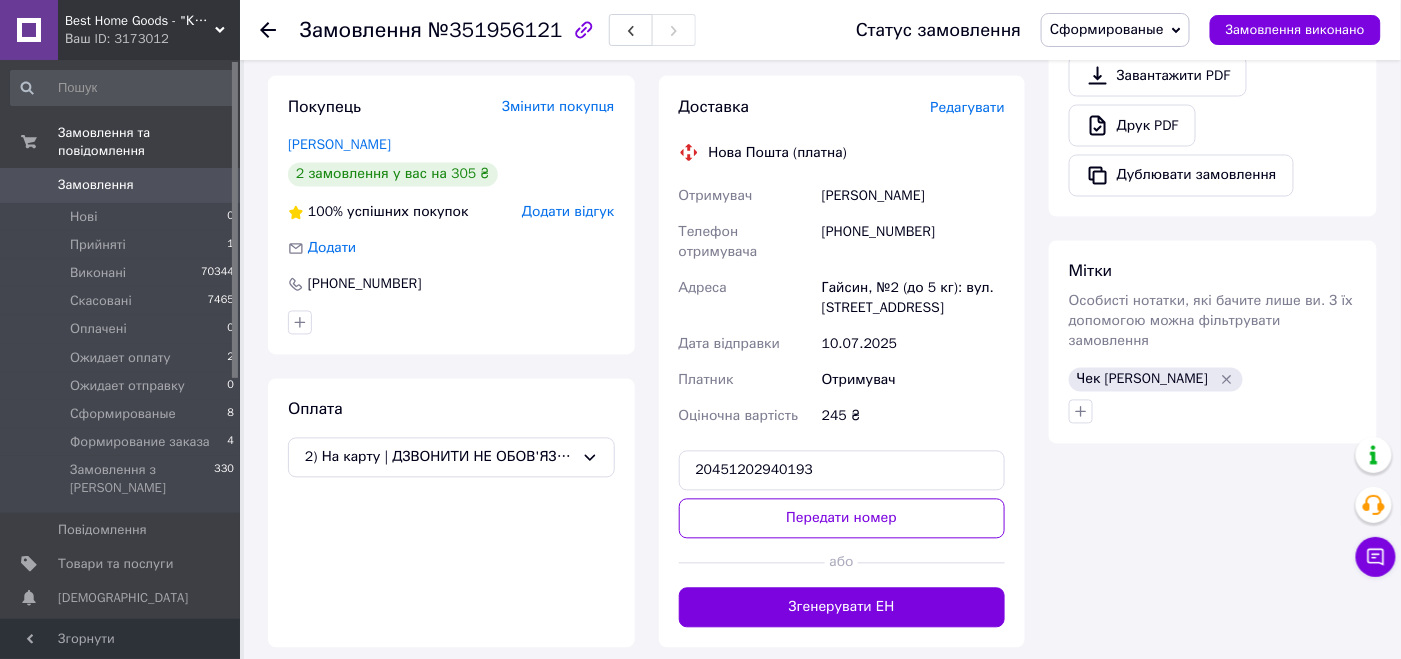 click on "Оплата 2) На карту | ДЗВОНИТИ НЕ ОБОВ'ЯЗКОВО| мені потрібно те, що я вибрав, чекаю смс з реквізитами на опл" at bounding box center [451, 513] 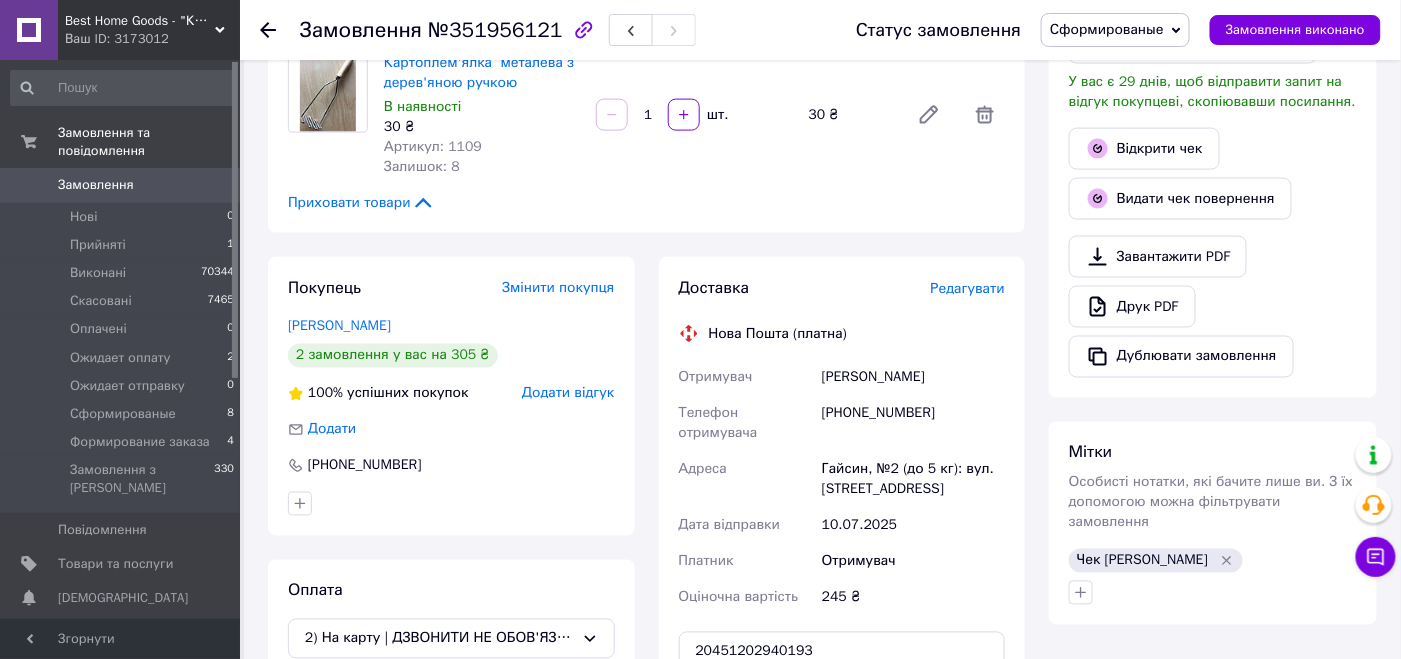 scroll, scrollTop: 499, scrollLeft: 0, axis: vertical 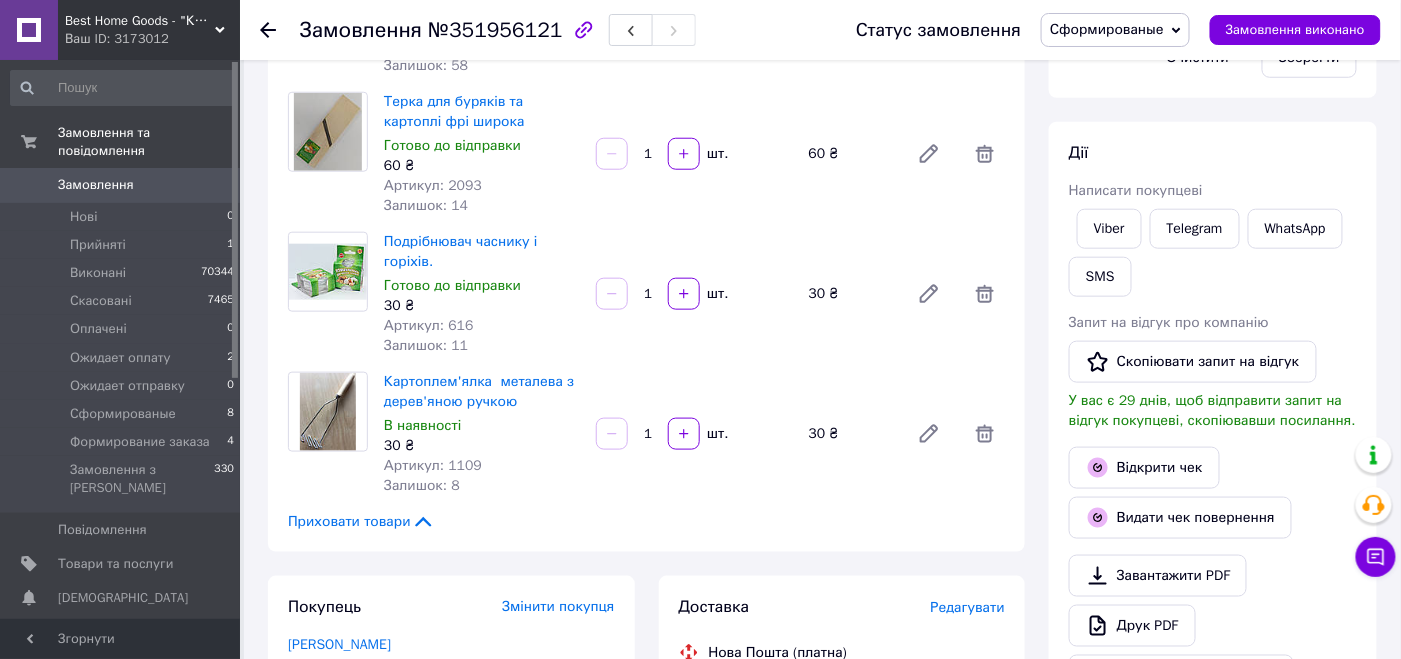 click on "№351956121" at bounding box center (495, 30) 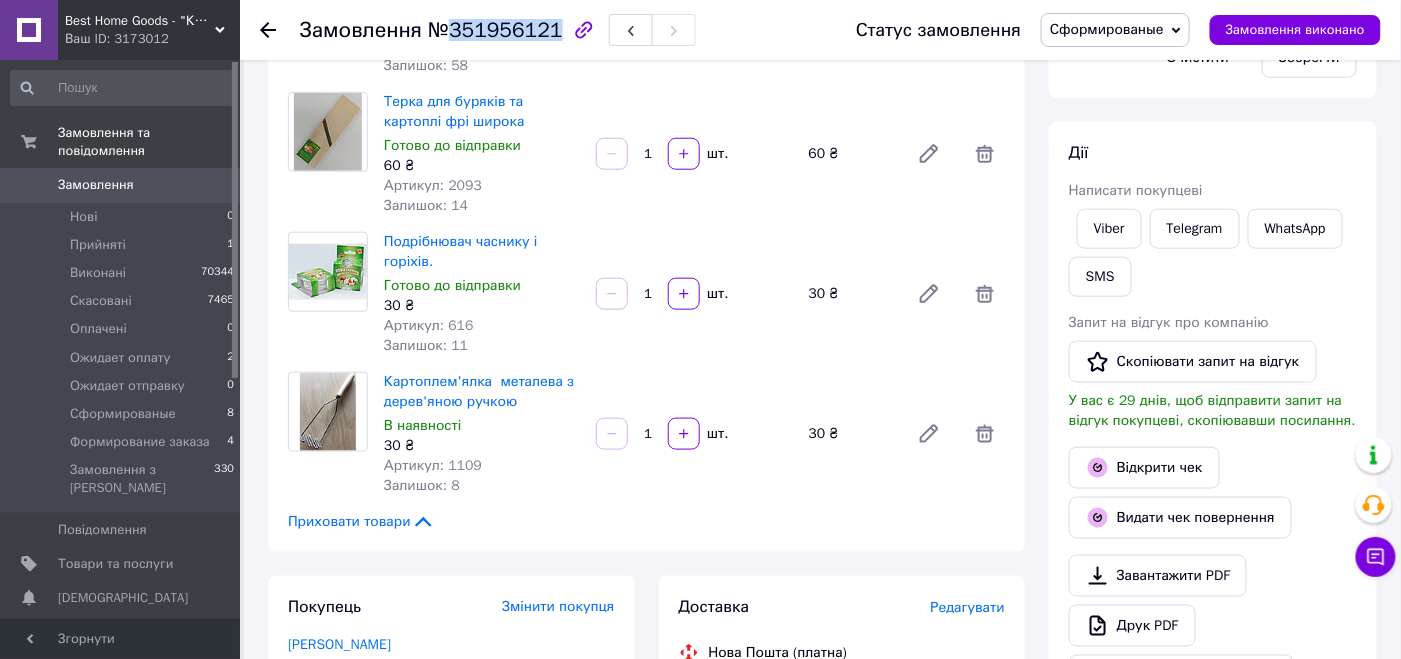 click on "№351956121" at bounding box center (495, 30) 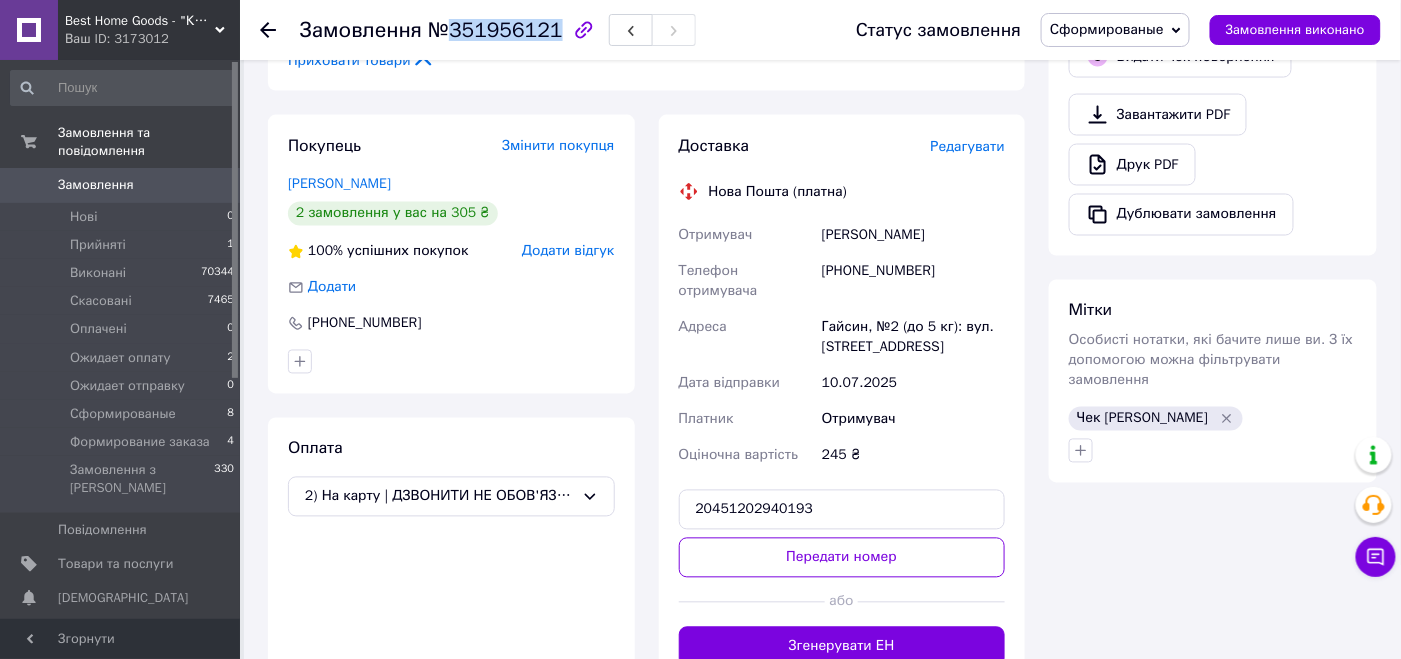scroll, scrollTop: 1100, scrollLeft: 0, axis: vertical 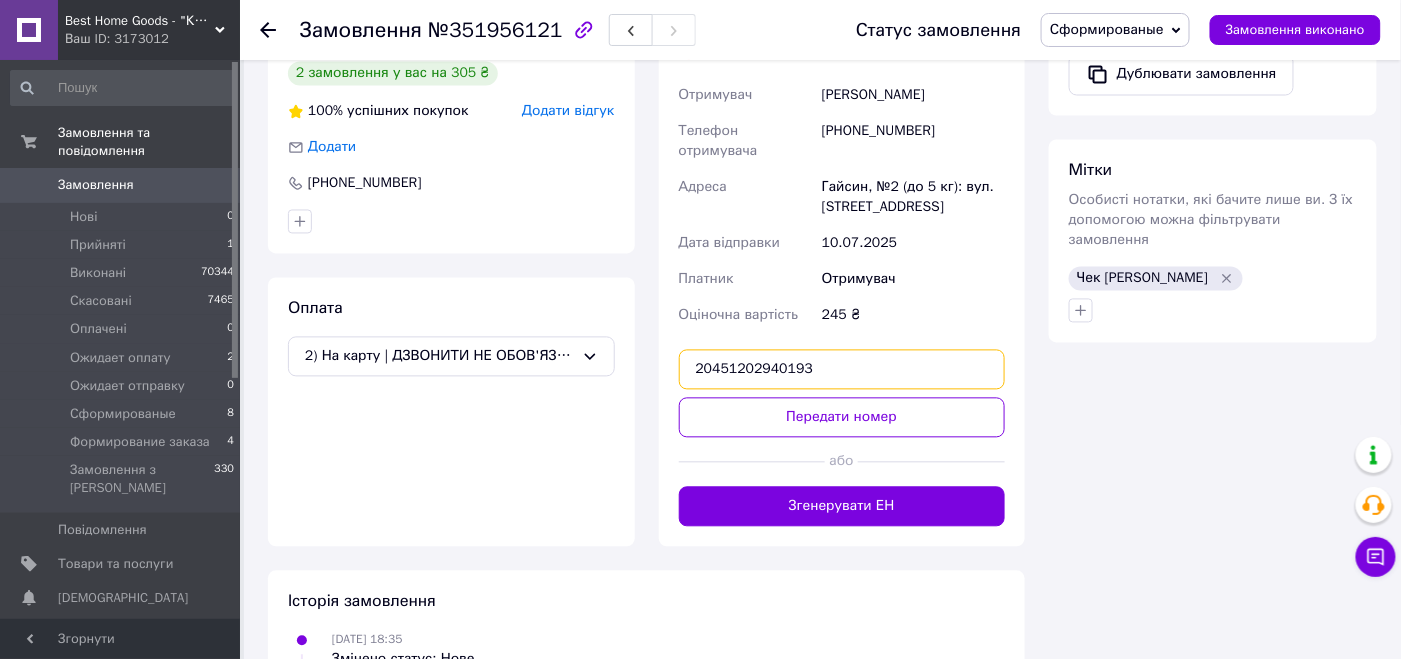 drag, startPoint x: 809, startPoint y: 332, endPoint x: 659, endPoint y: 331, distance: 150.00333 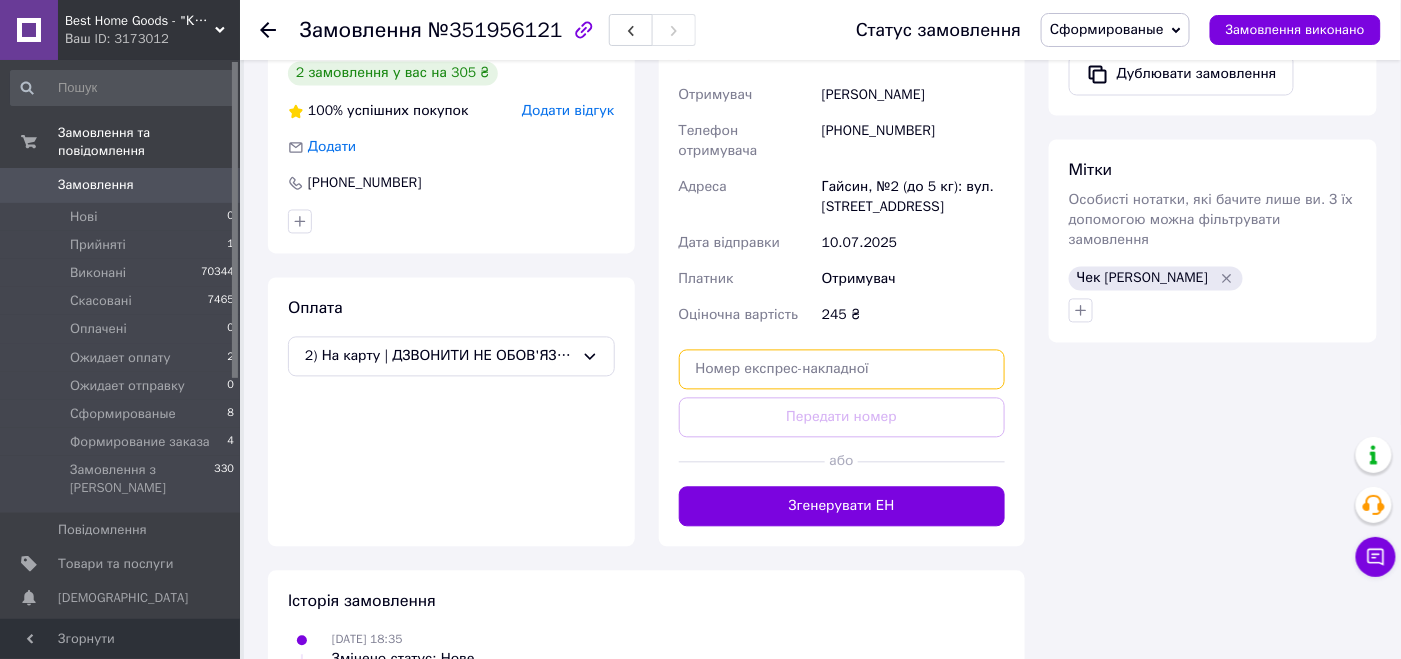 paste on "20451202942455" 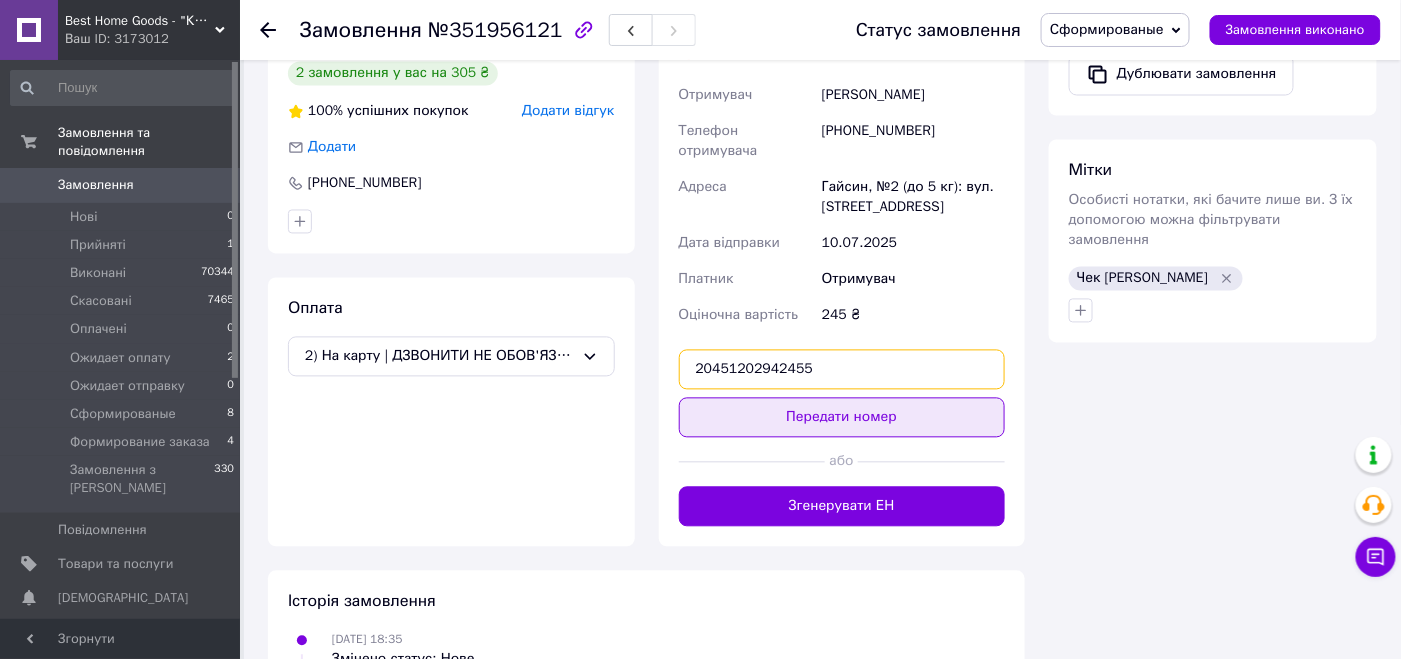 type on "20451202942455" 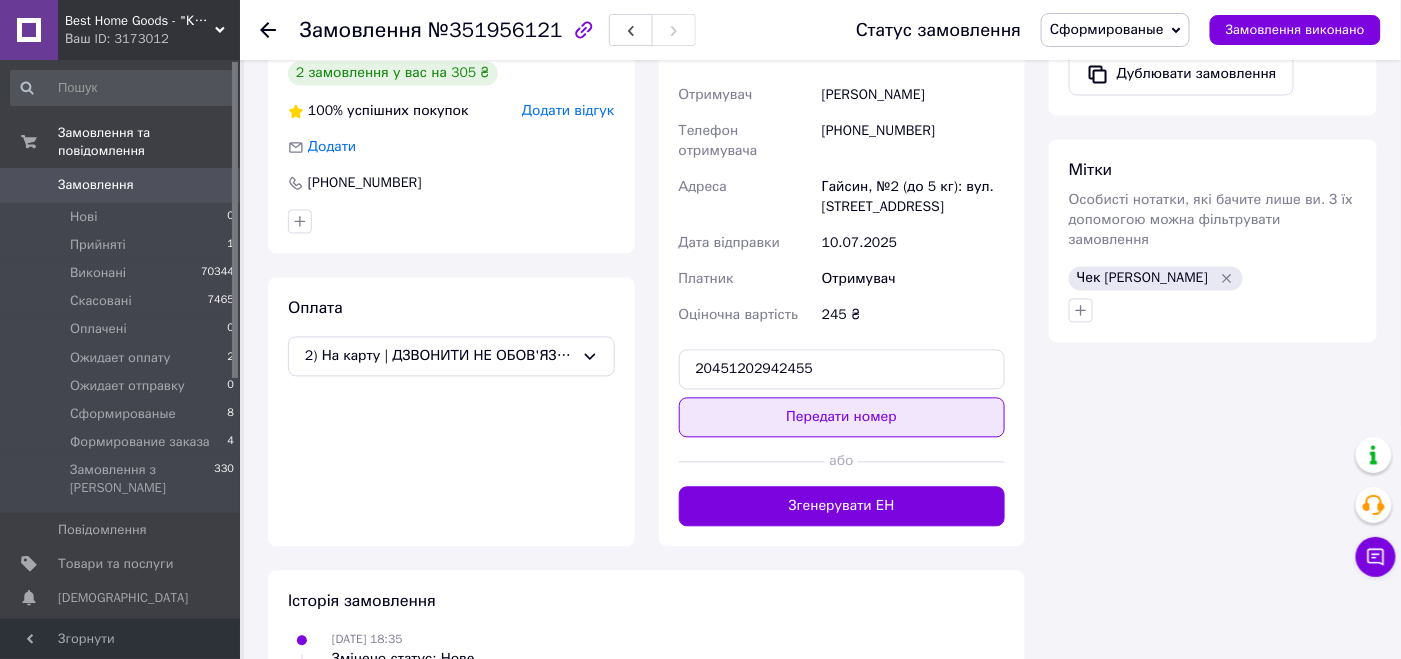 click on "Передати номер" at bounding box center [842, 418] 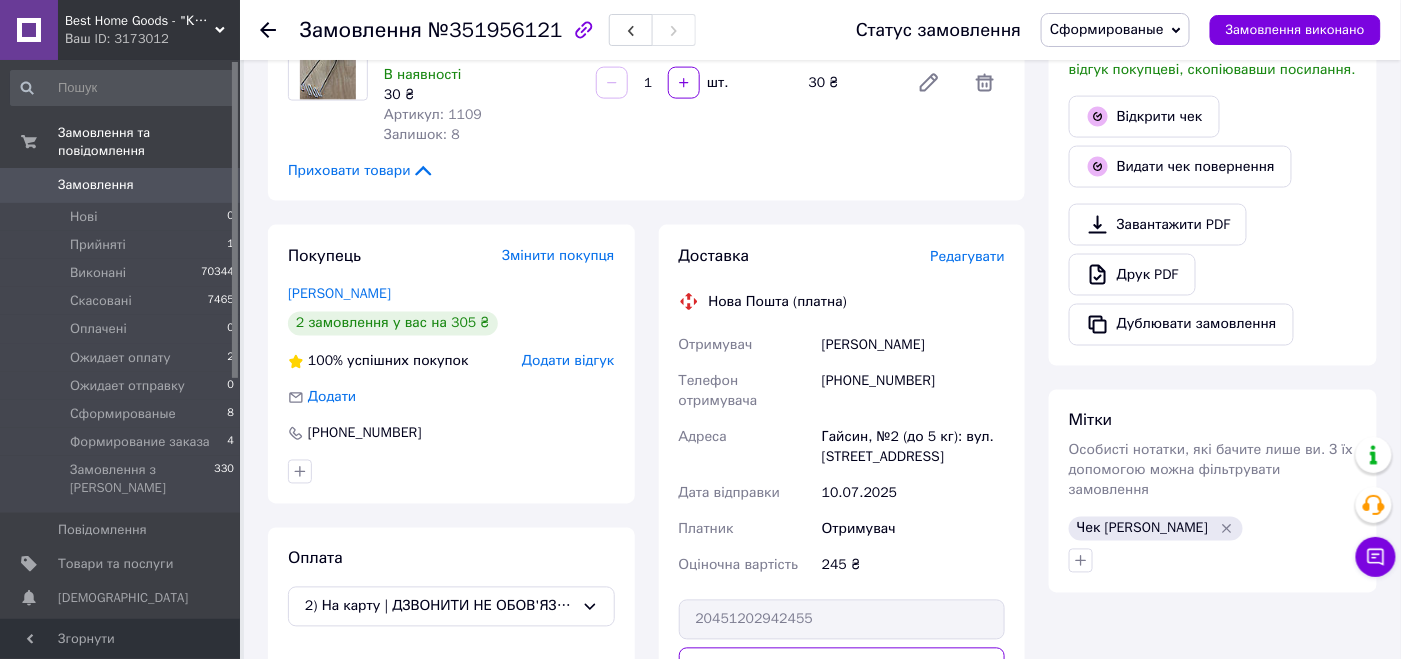 scroll, scrollTop: 700, scrollLeft: 0, axis: vertical 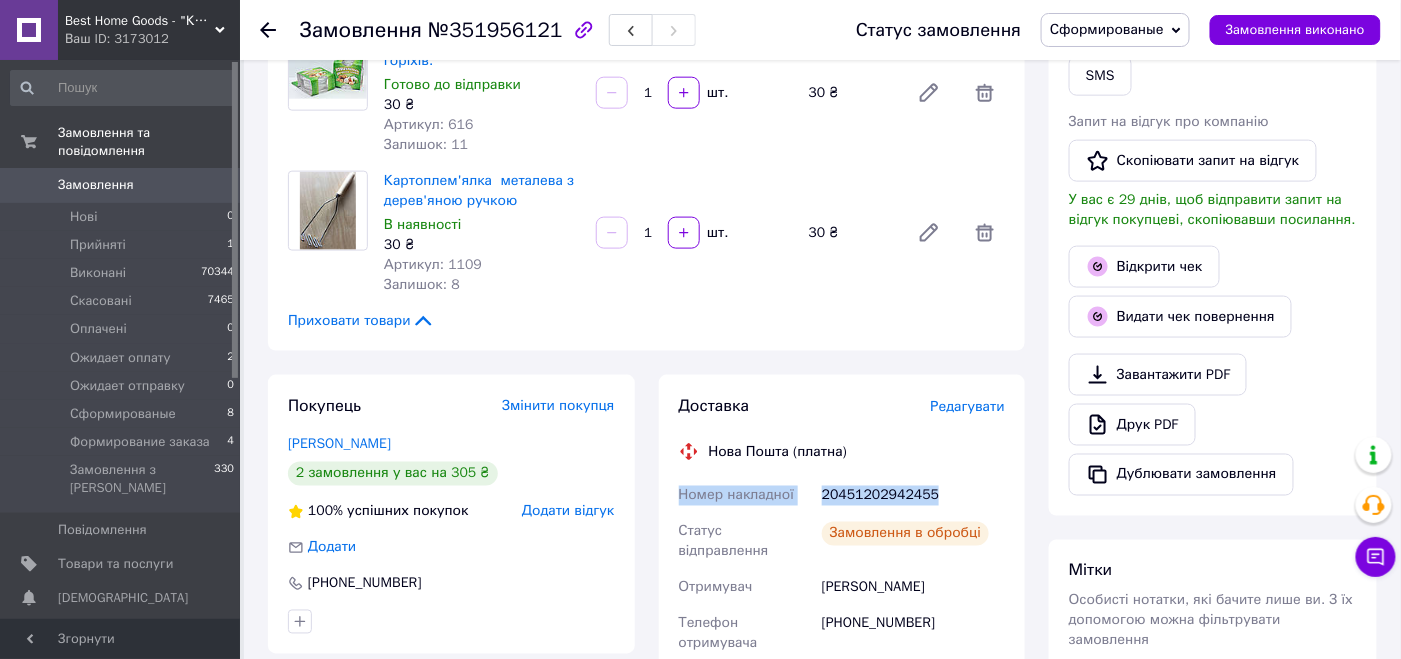 drag, startPoint x: 940, startPoint y: 466, endPoint x: 669, endPoint y: 483, distance: 271.53268 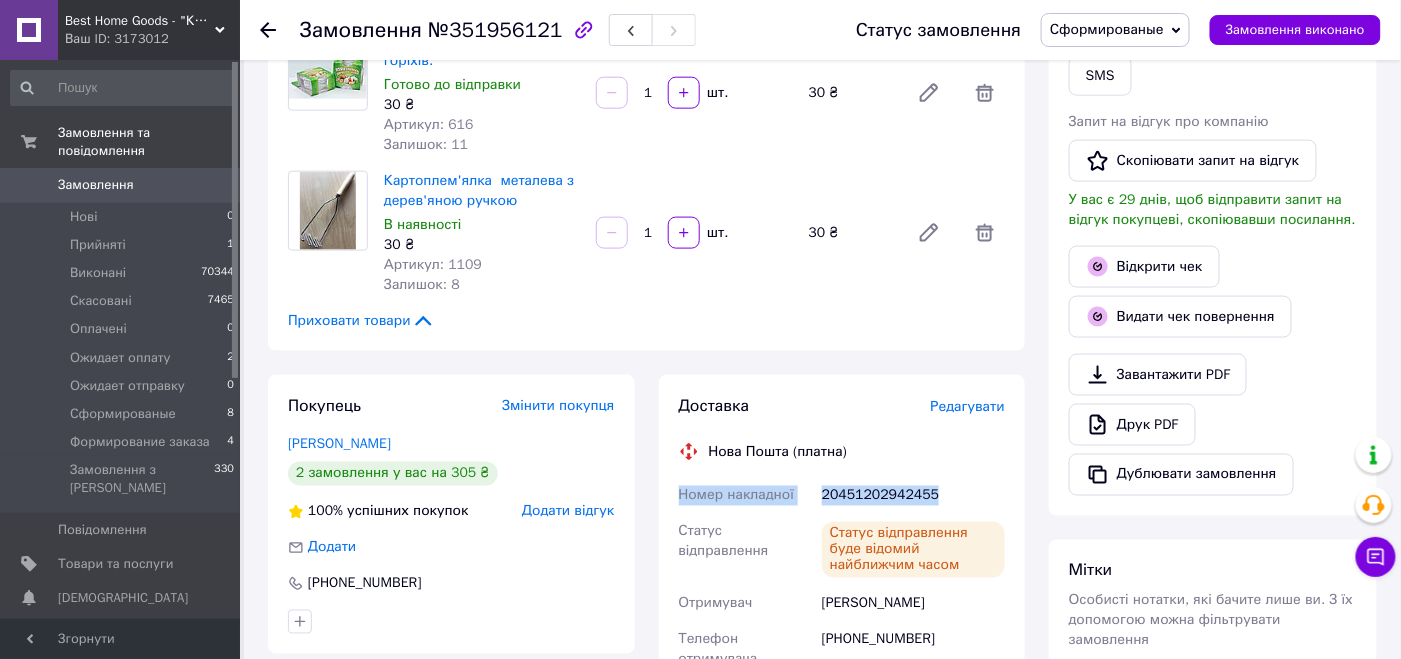 copy on "Номер накладної 20451202942455" 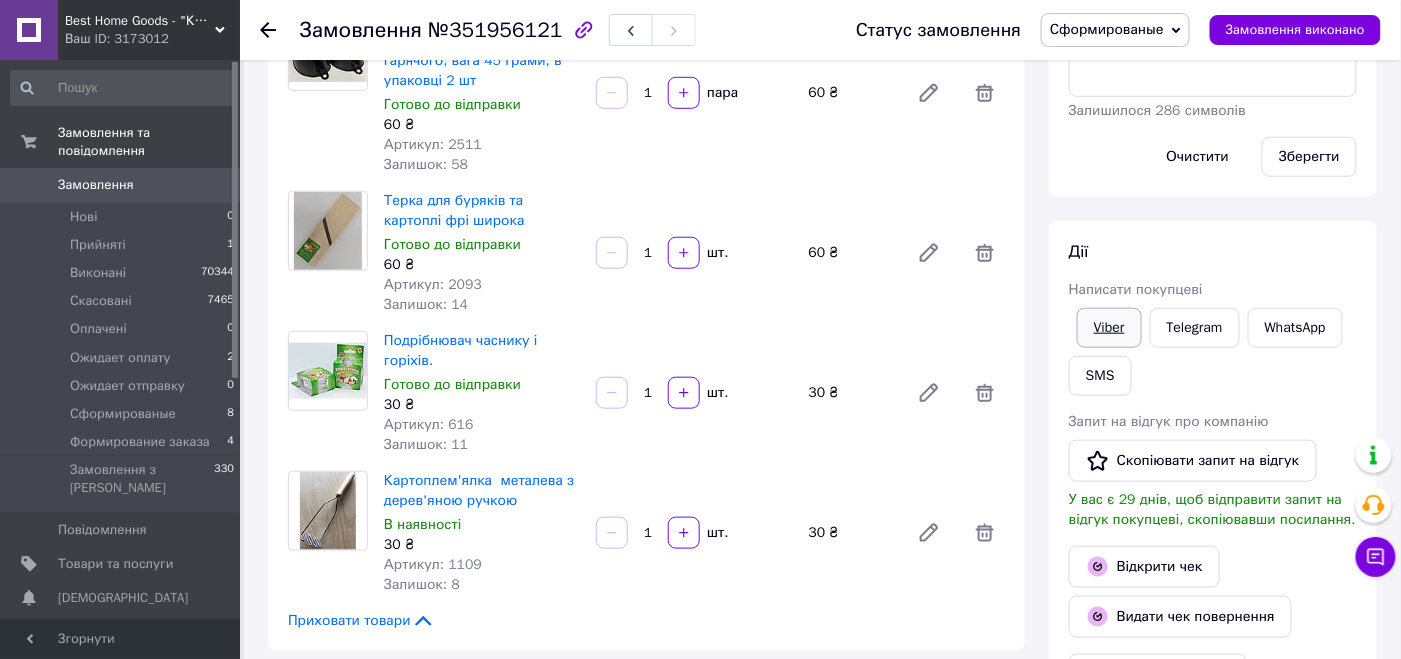 click on "Viber" at bounding box center [1109, 328] 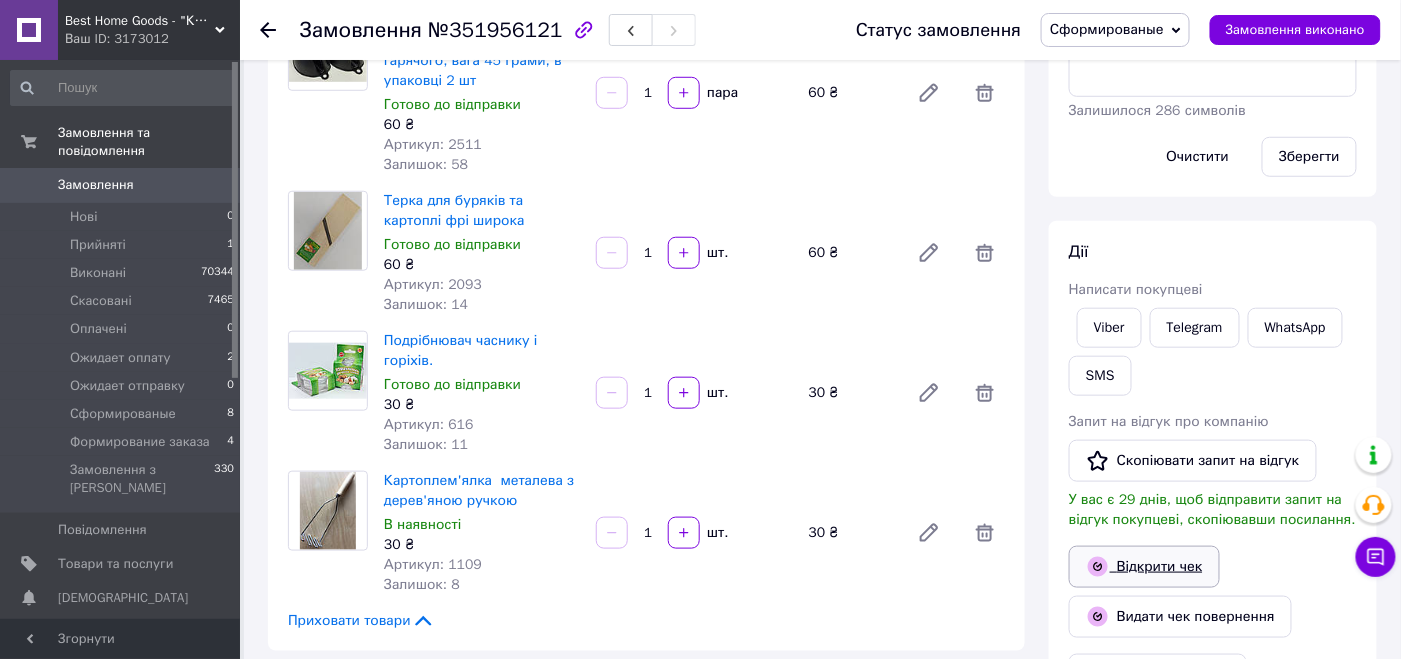 click on "Відкрити чек" at bounding box center (1144, 567) 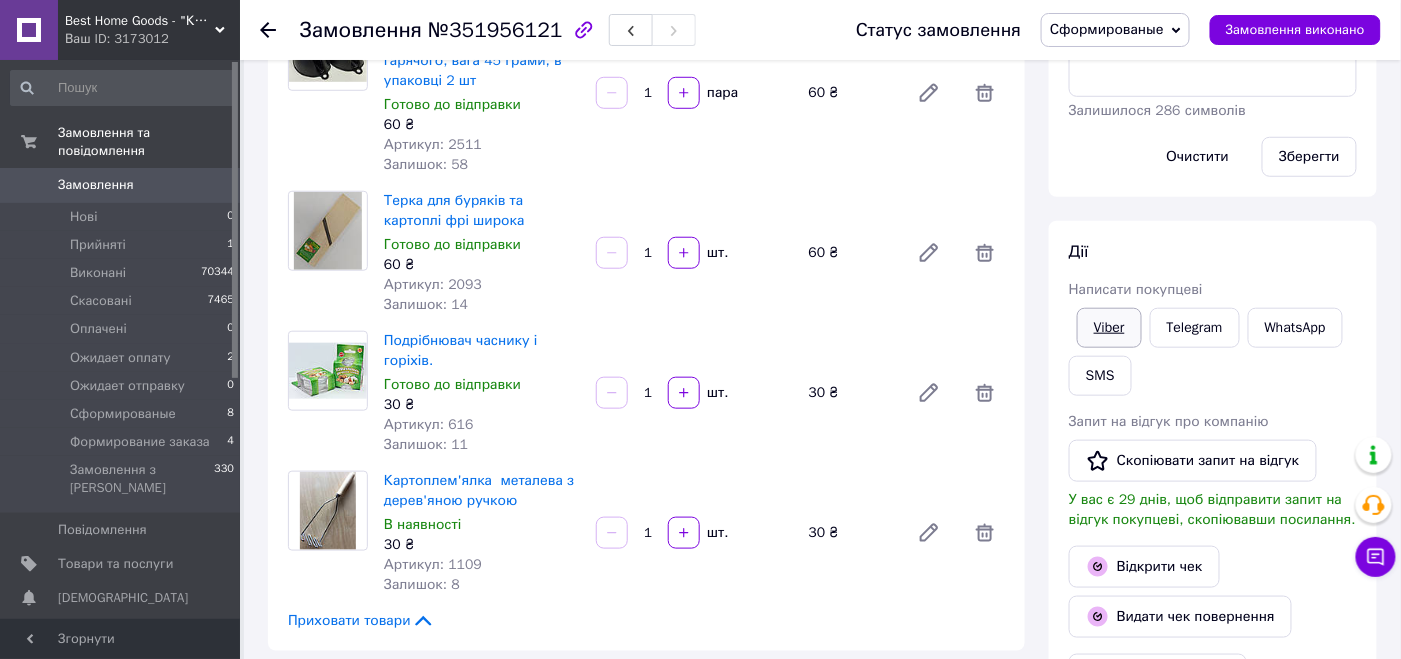 click on "Viber" at bounding box center (1109, 328) 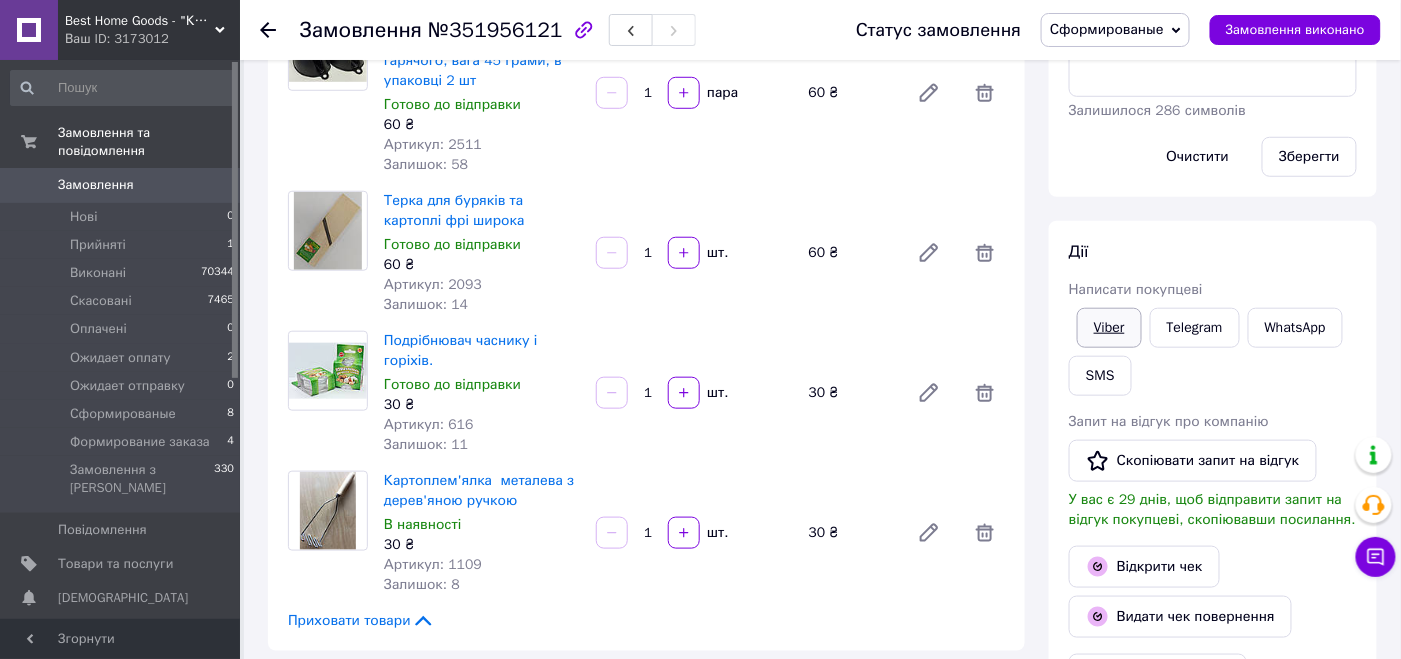 click on "Viber" at bounding box center (1109, 328) 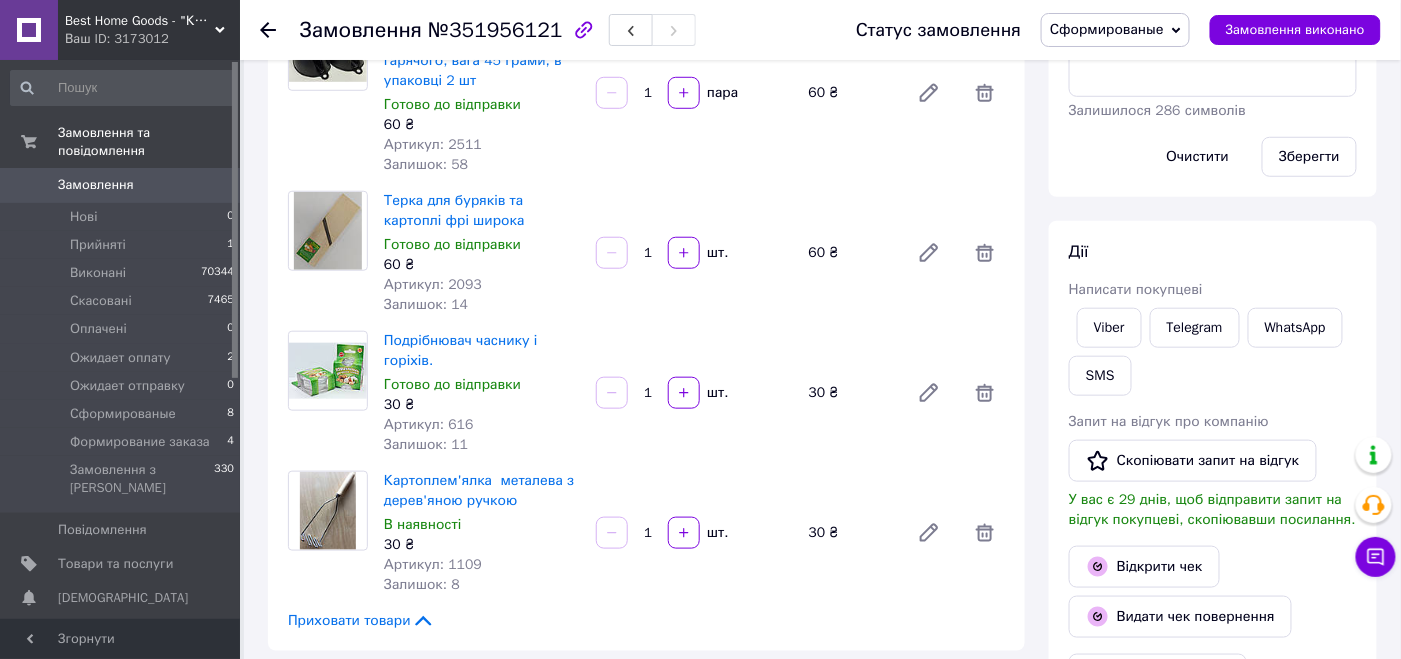 click on "Всього 5 товарів 245 ₴ Доставка 90 ₴ Знижка Додати Всього до сплати 245 ₴ Примітки 0,5-2подовжина Залишилося 286 символів Очистити Зберегти Дії Написати покупцеві Viber Telegram WhatsApp SMS Запит на відгук про компанію   Скопіювати запит на відгук У вас є 29 днів, щоб відправити запит на відгук покупцеві, скопіювавши посилання.   Відкрити чек   Видати чек повернення   Завантажити PDF   Друк PDF   Дублювати замовлення Мітки Особисті нотатки, які бачите лише ви. З їх допомогою можна фільтрувати замовлення Чек таня" at bounding box center (1213, 363) 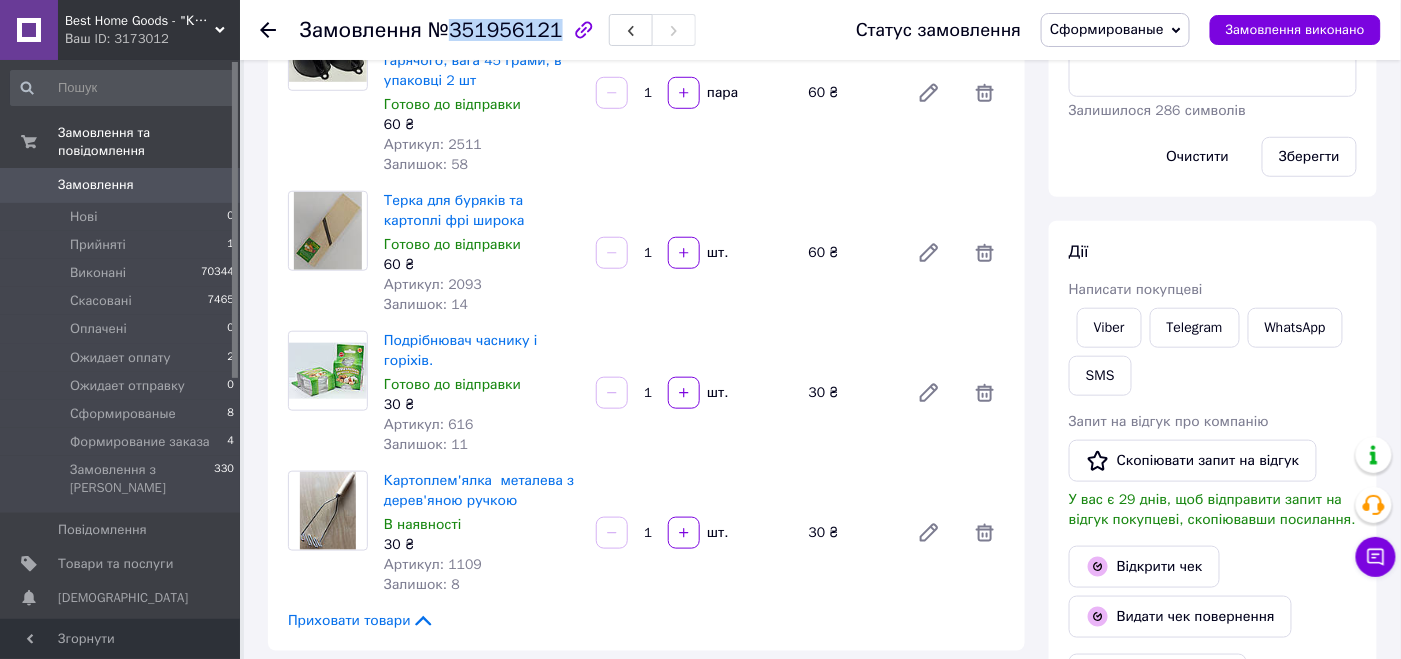 click on "№351956121" at bounding box center [495, 30] 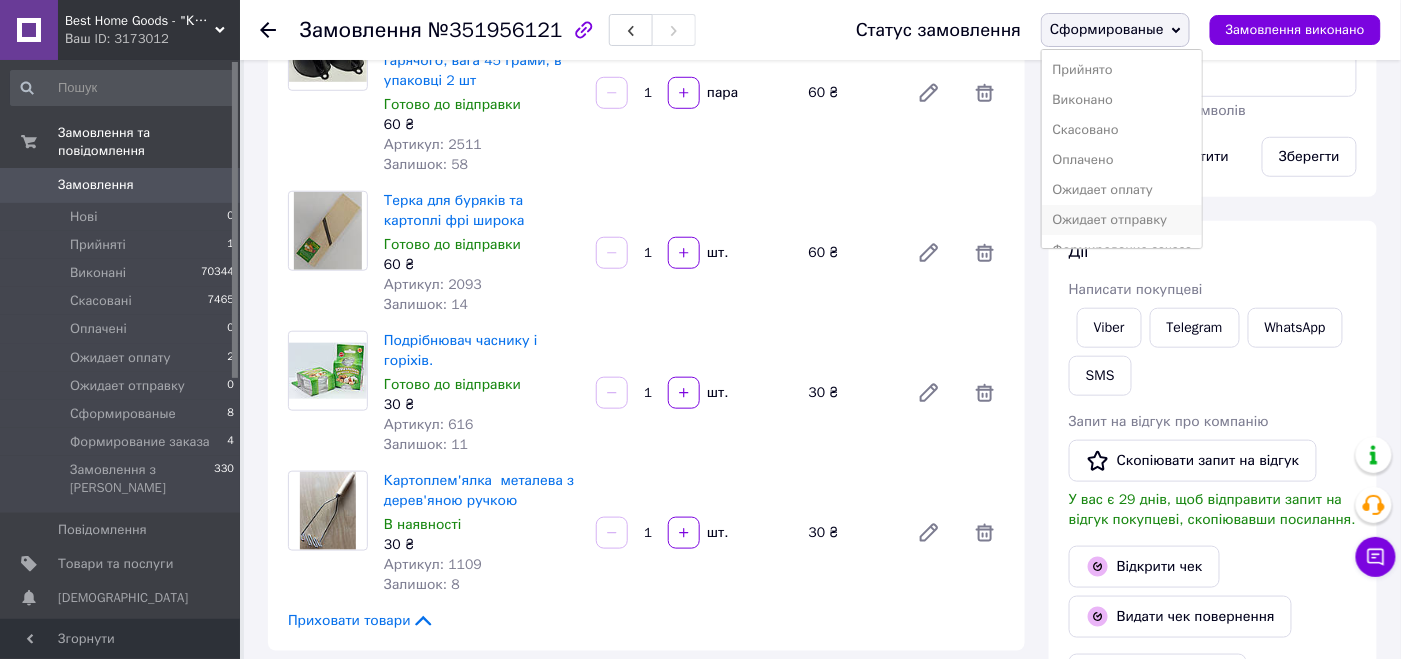 click on "Ожидает отправку" at bounding box center (1122, 220) 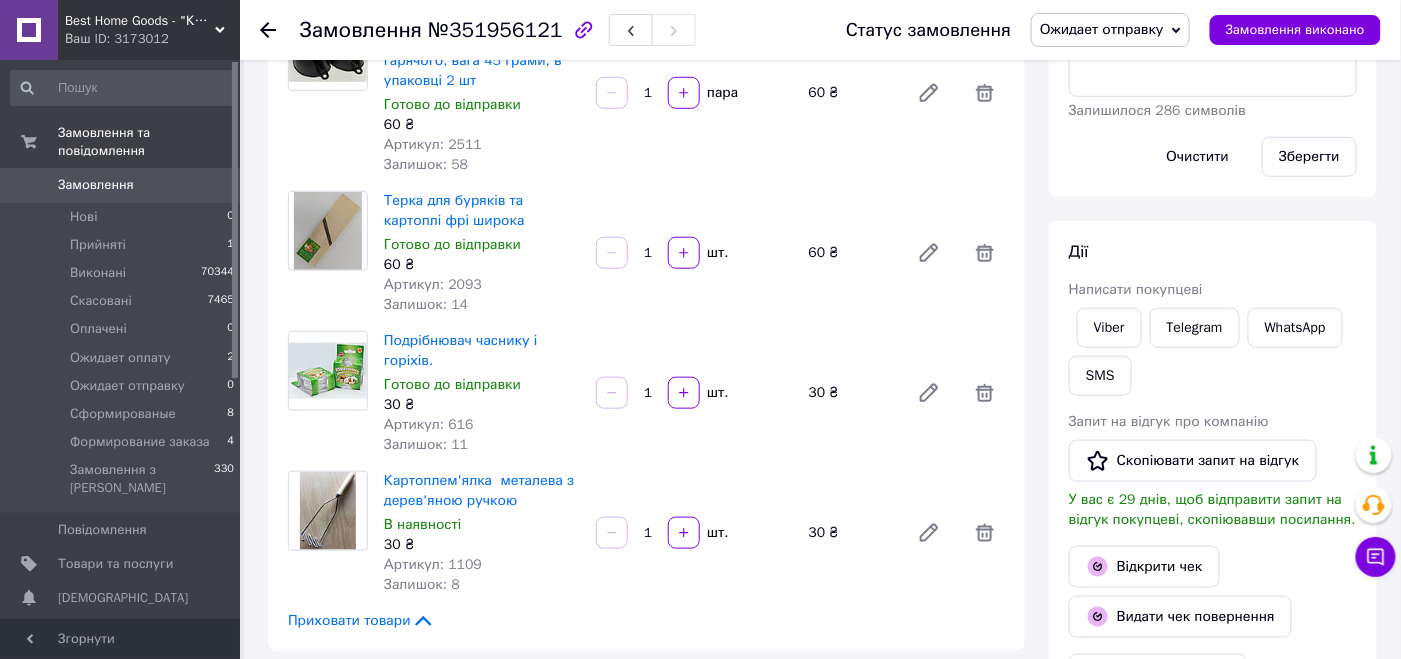 click on "Дії Написати покупцеві Viber Telegram WhatsApp SMS Запит на відгук про компанію   Скопіювати запит на відгук У вас є 29 днів, щоб відправити запит на відгук покупцеві, скопіювавши посилання.   Відкрити чек   Видати чек повернення   Завантажити PDF   Друк PDF   Дублювати замовлення" at bounding box center [1213, 518] 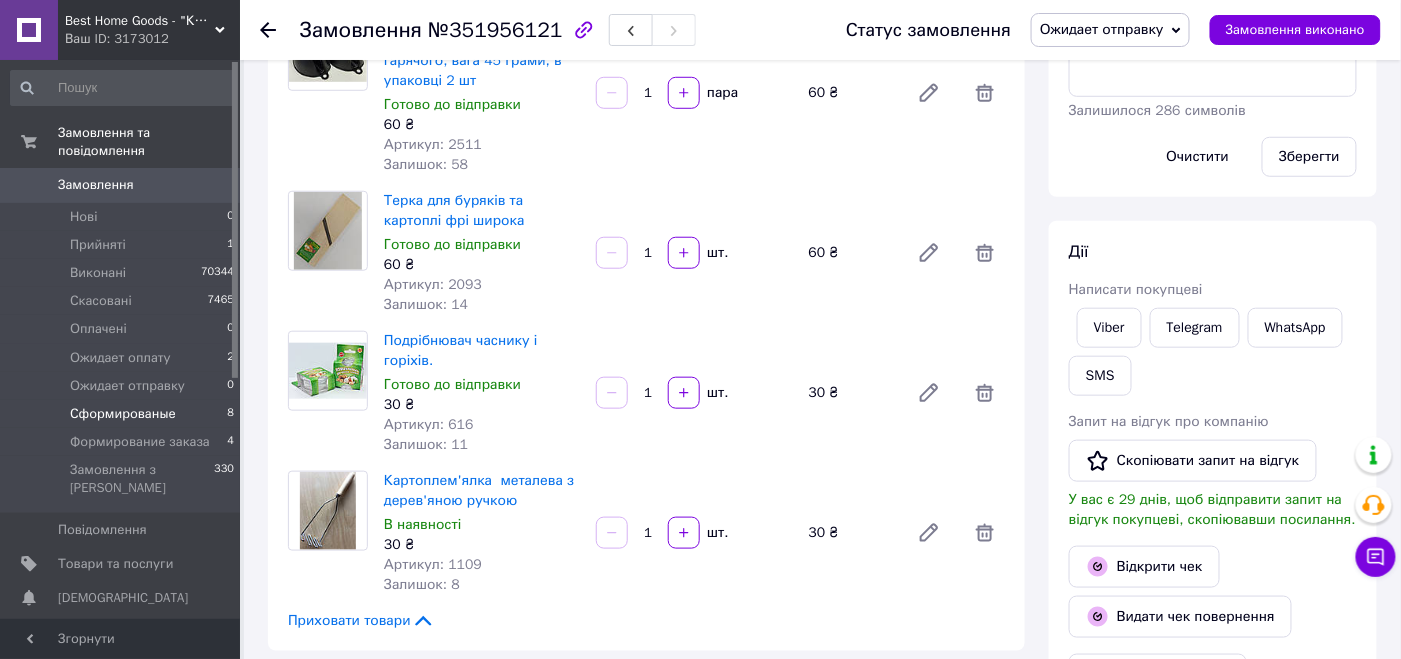 click on "Сформированые" at bounding box center [123, 414] 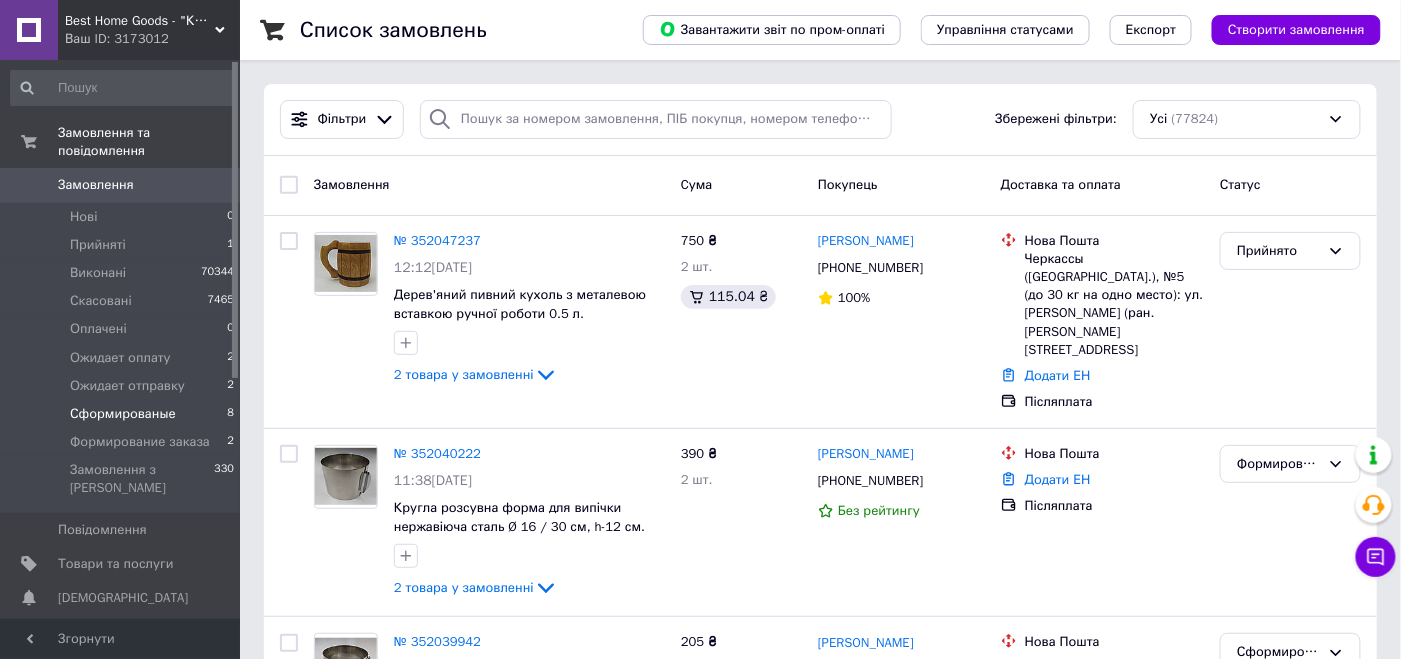 click on "Сформированые" at bounding box center (123, 414) 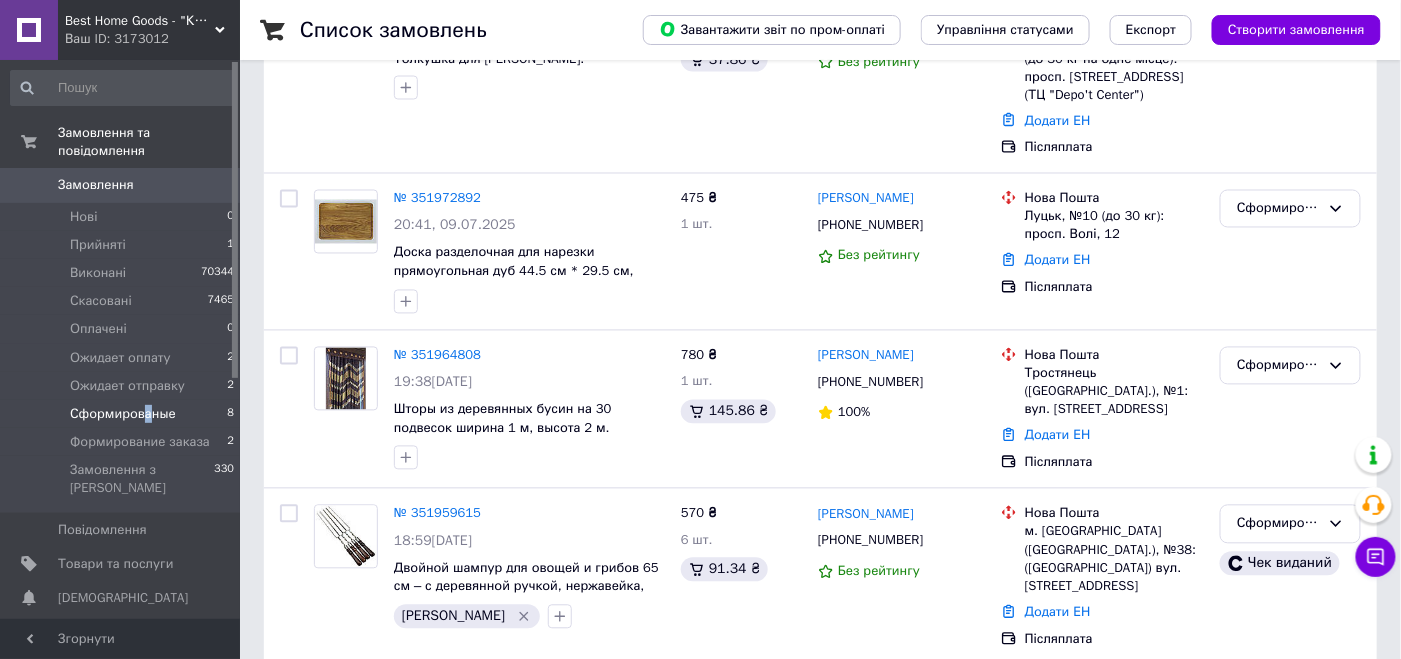 scroll, scrollTop: 1267, scrollLeft: 0, axis: vertical 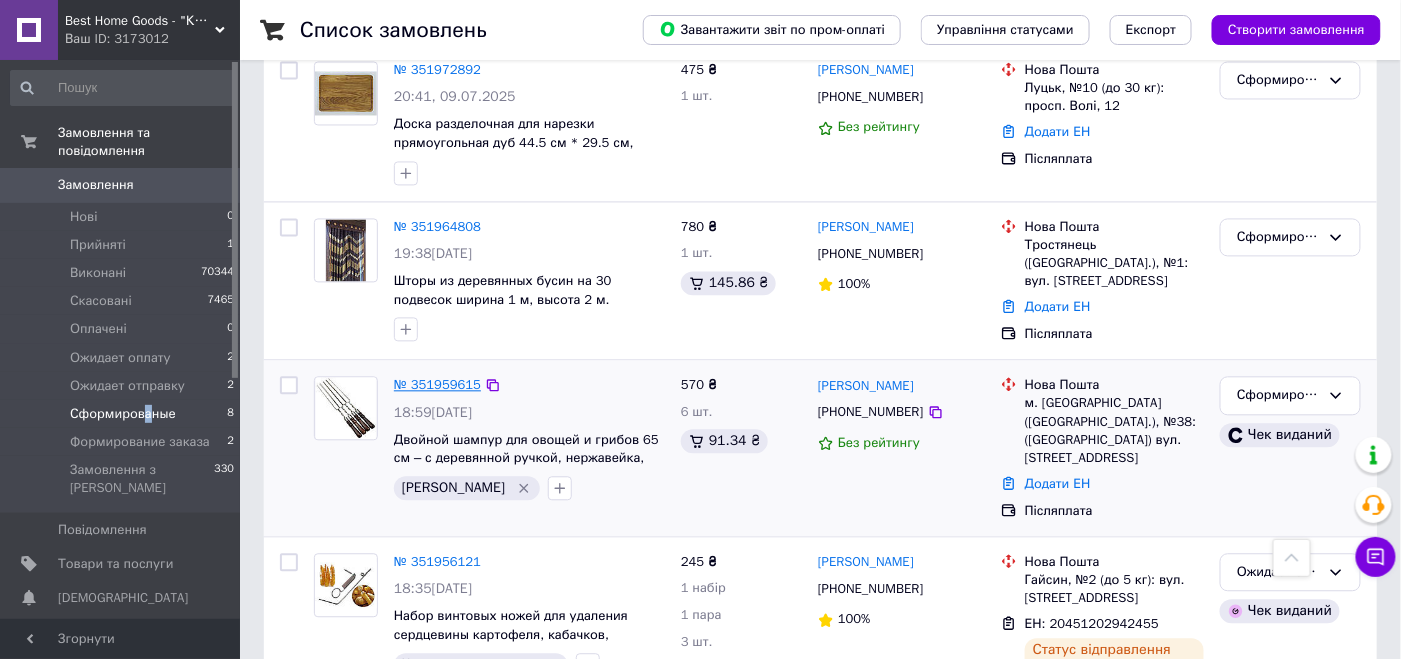 click on "№ 351959615" at bounding box center [437, 385] 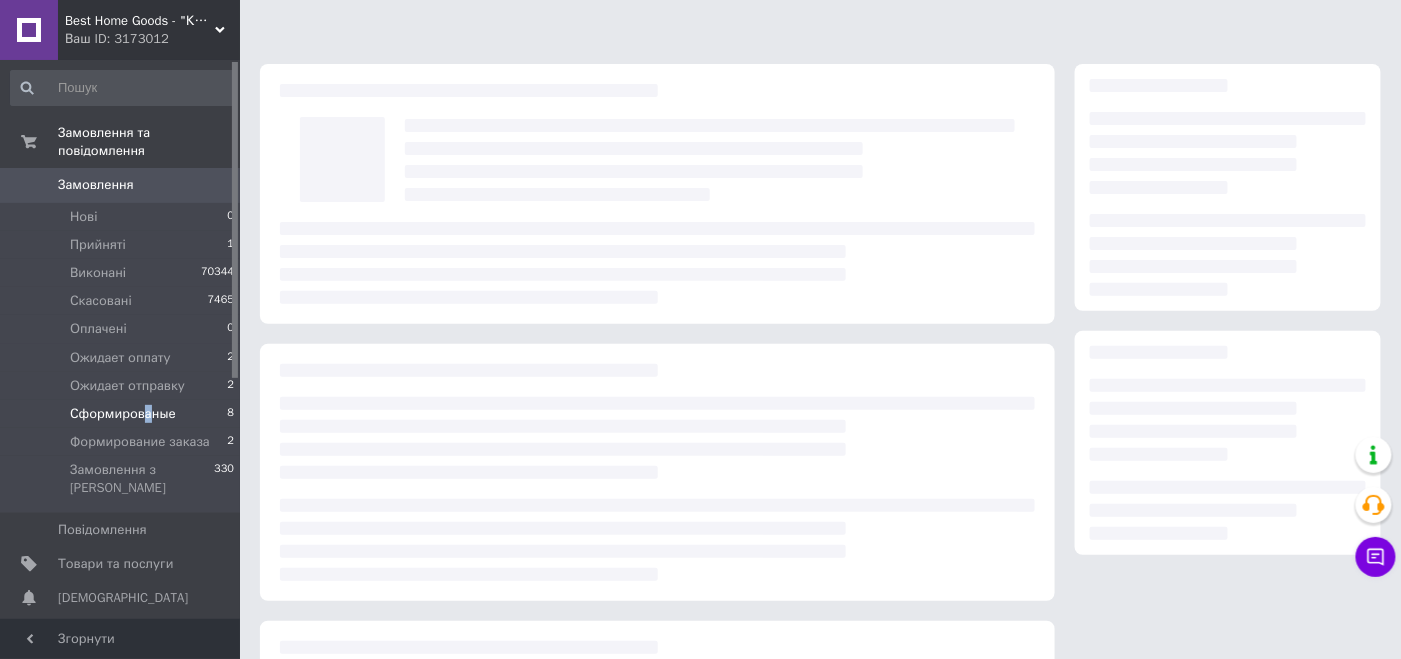 scroll, scrollTop: 0, scrollLeft: 0, axis: both 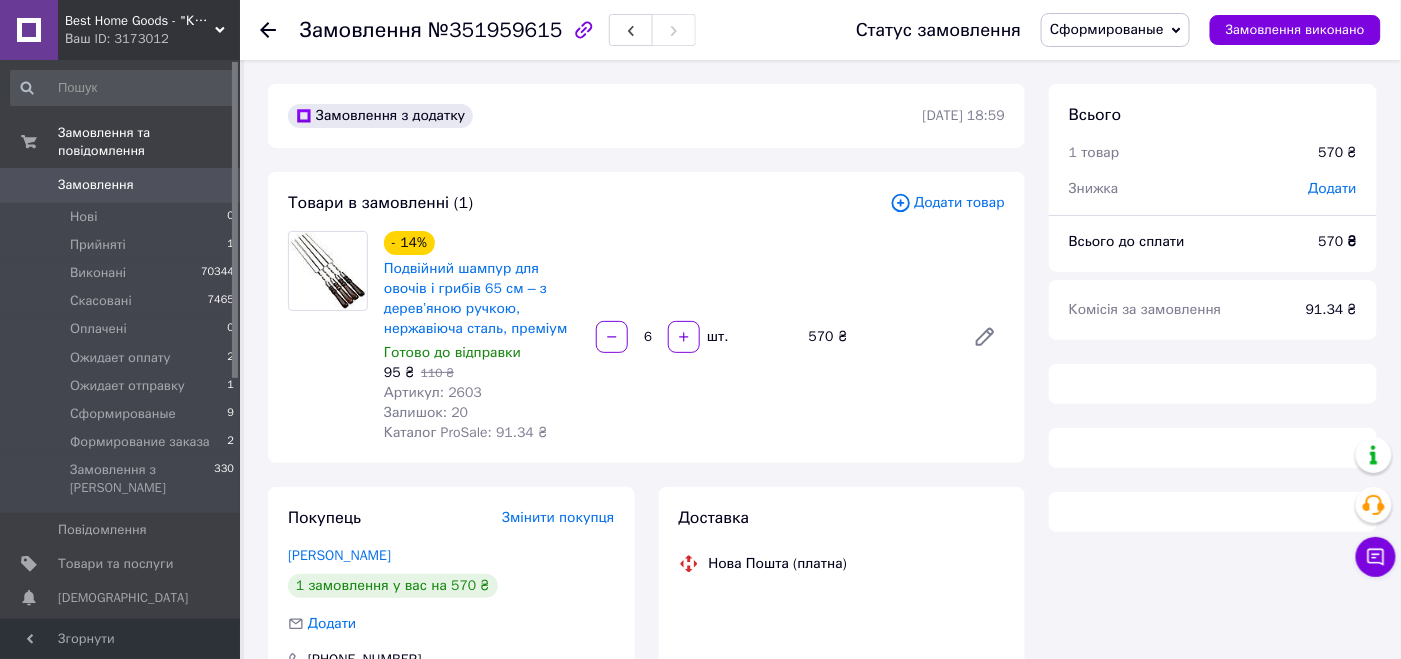 click on "№351959615" at bounding box center (495, 30) 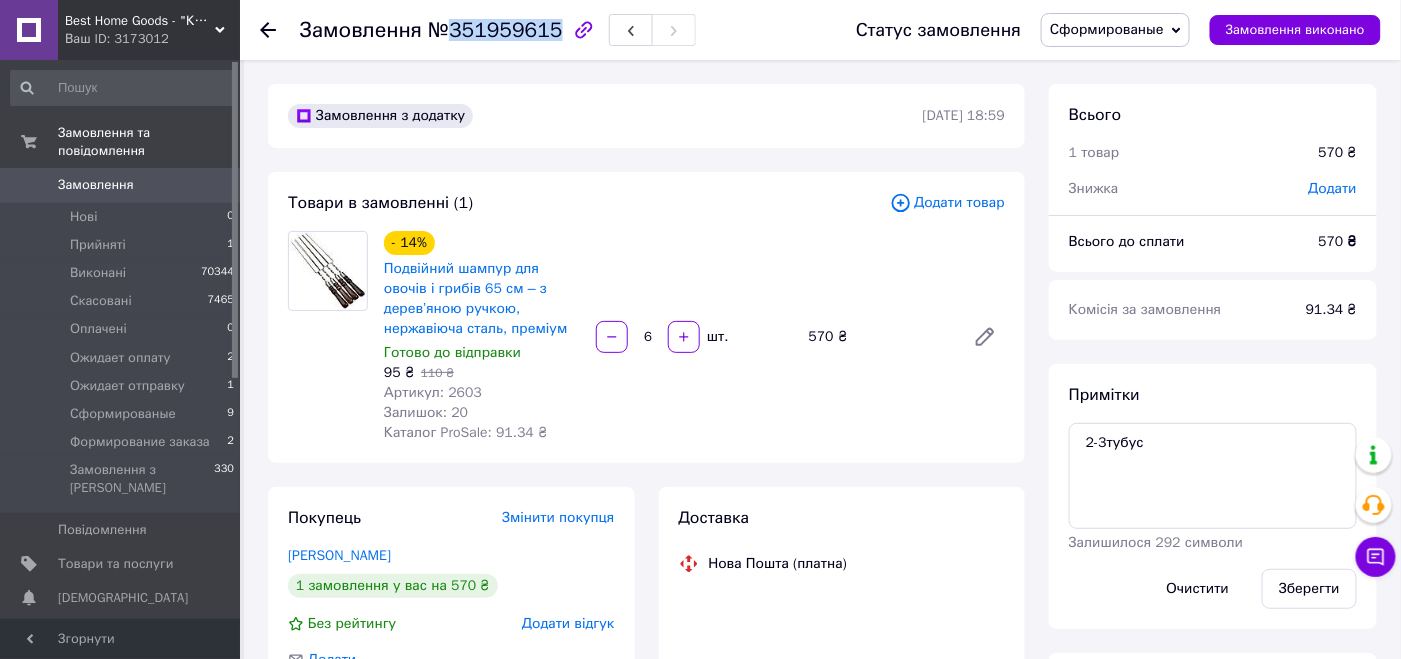 click on "№351959615" at bounding box center (495, 30) 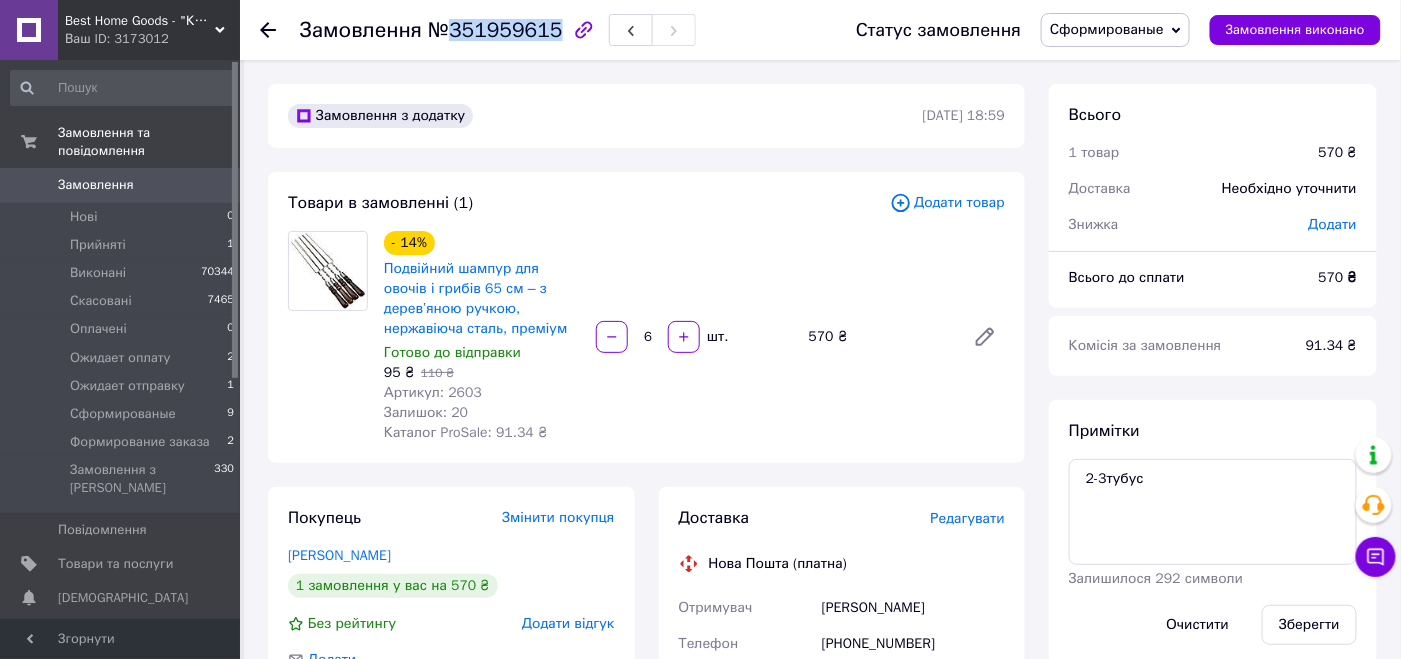 copy on "351959615" 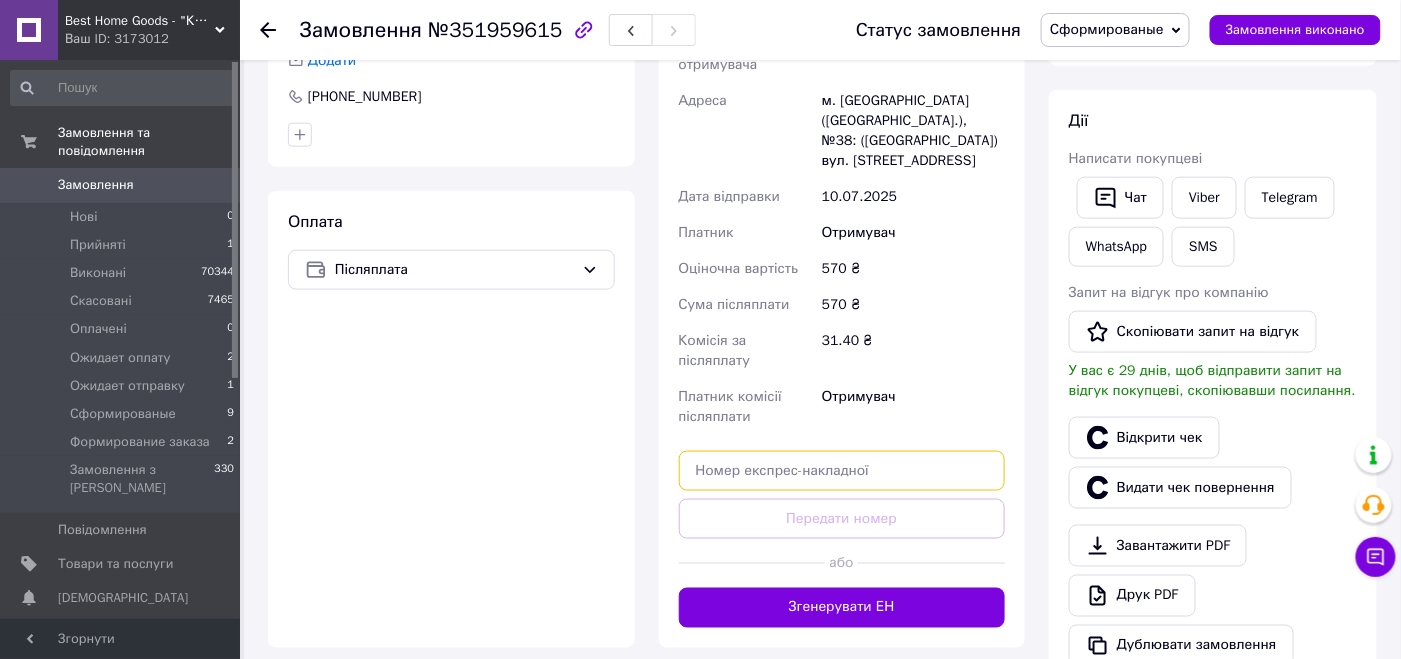 click at bounding box center (842, 471) 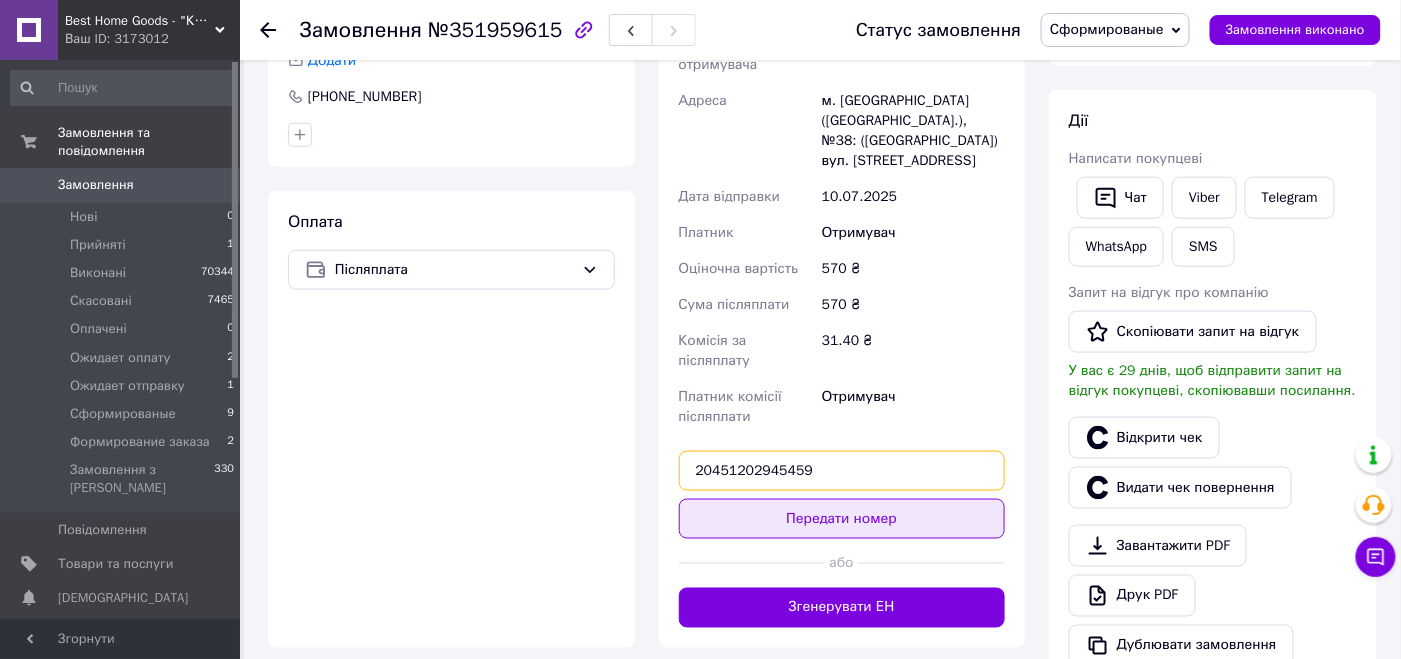 type on "20451202945459" 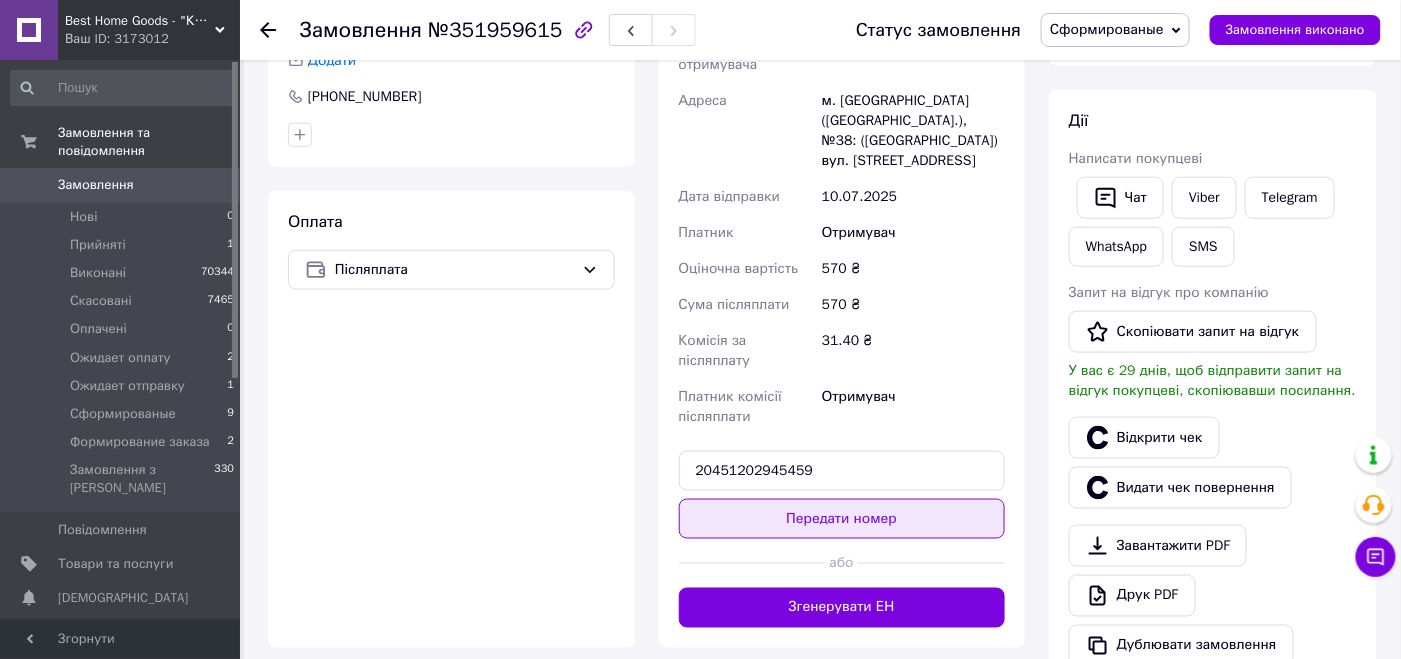 click on "Передати номер" at bounding box center (842, 519) 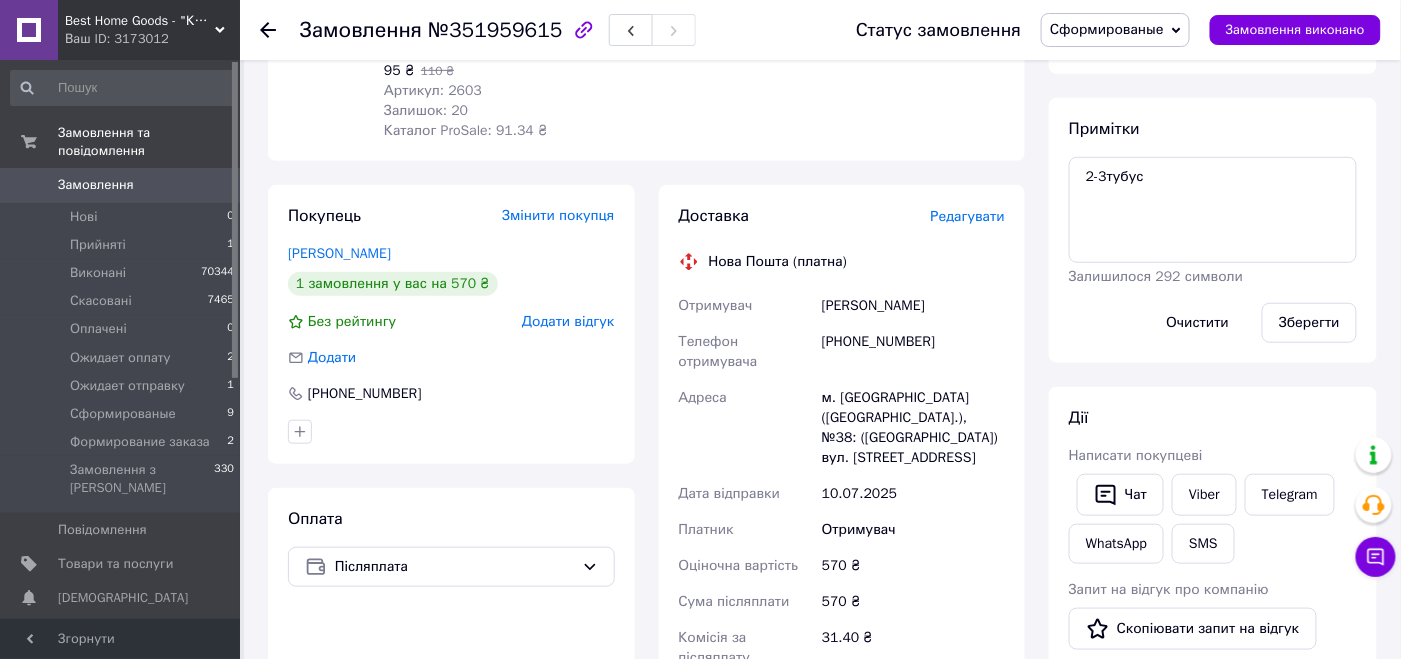 scroll, scrollTop: 299, scrollLeft: 0, axis: vertical 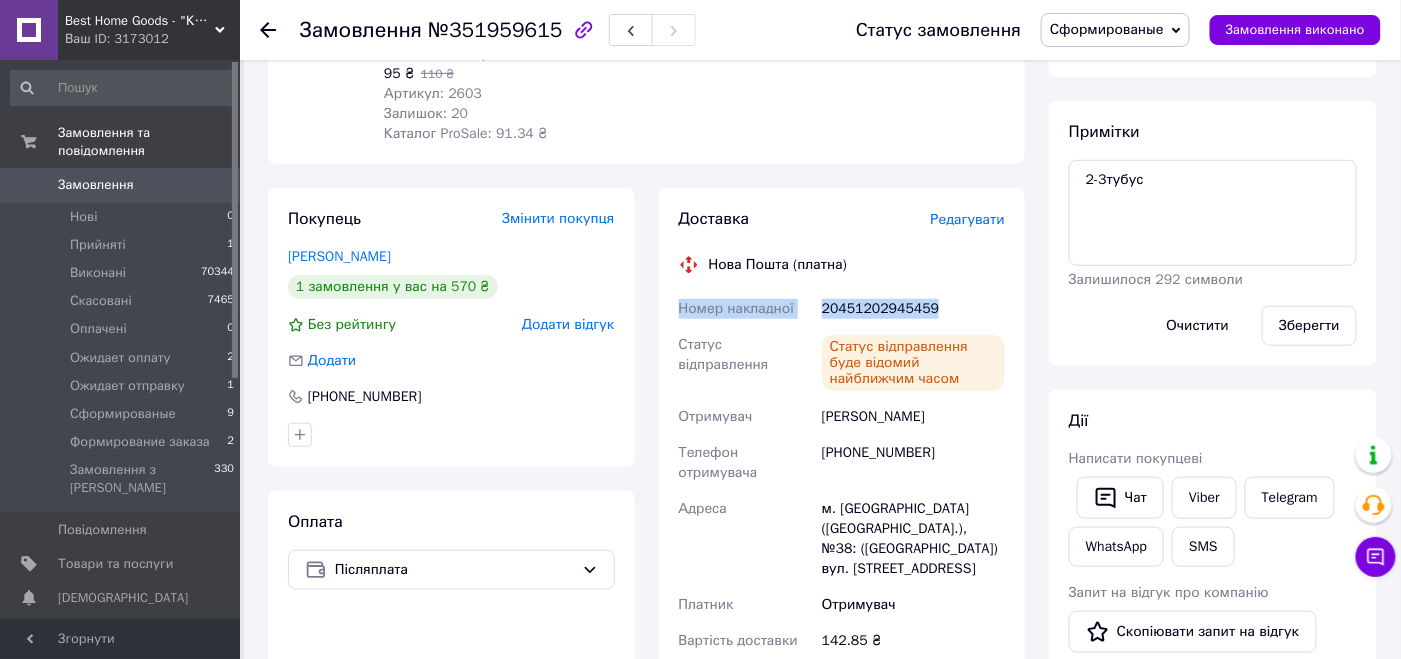 drag, startPoint x: 957, startPoint y: 299, endPoint x: 660, endPoint y: 302, distance: 297.01514 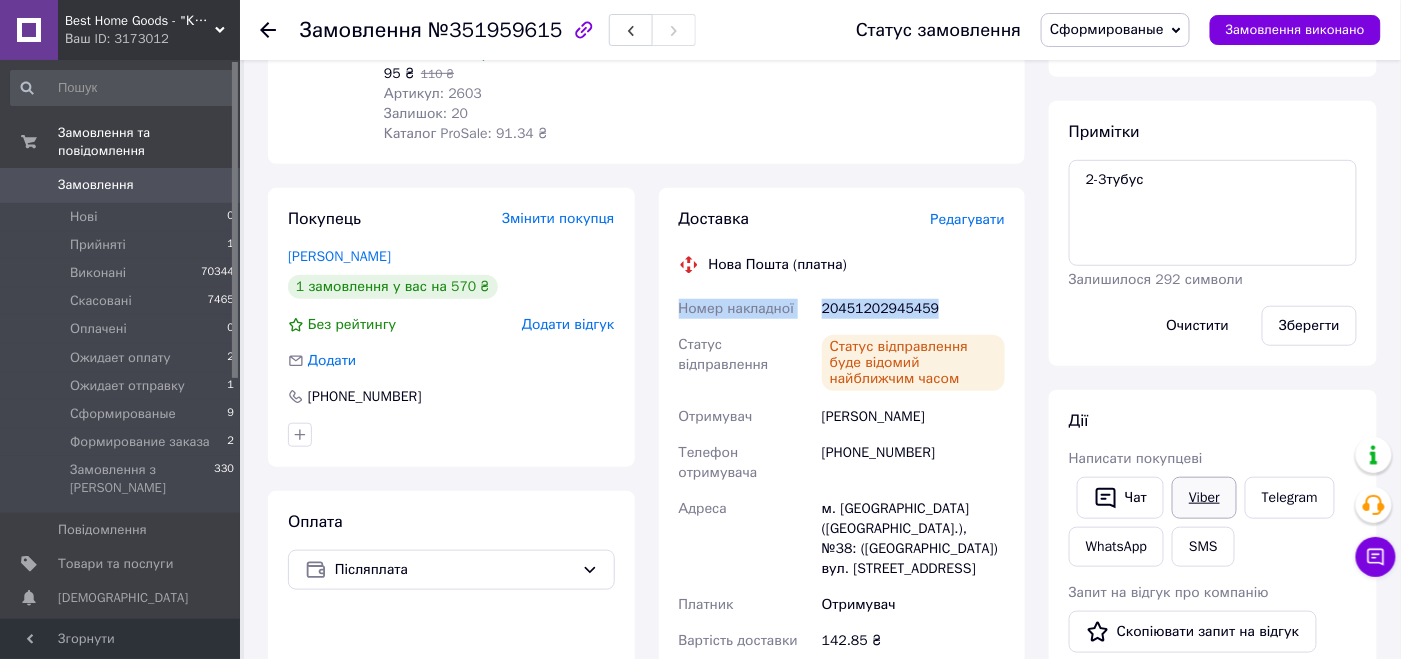 click on "Viber" at bounding box center (1204, 498) 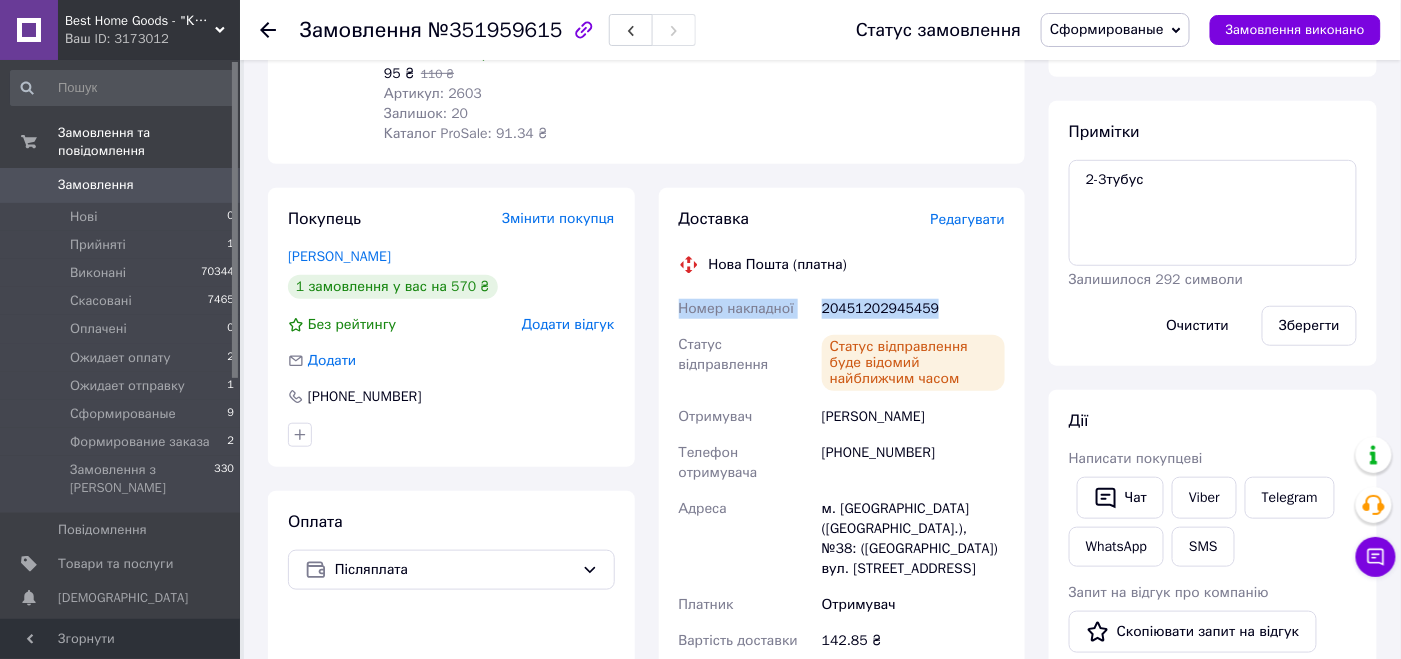 click on "Сформированые" at bounding box center [1107, 29] 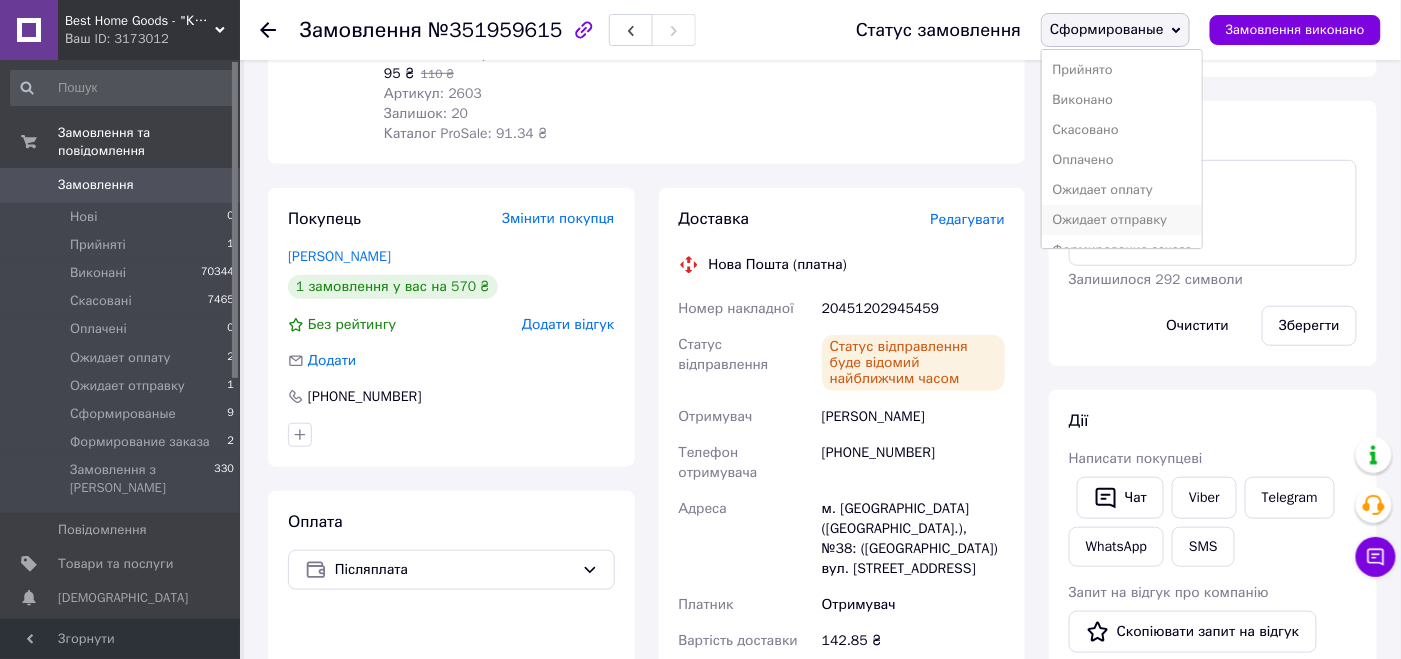 click on "Ожидает отправку" at bounding box center (1122, 220) 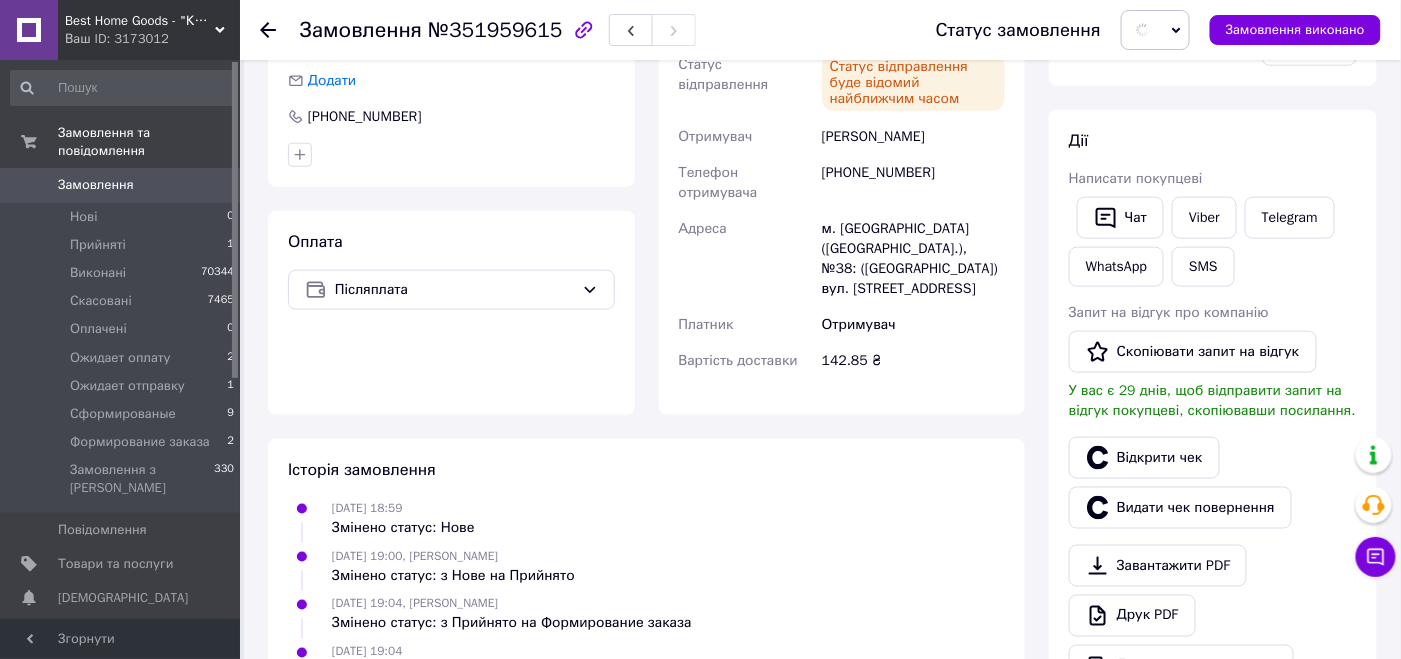 scroll, scrollTop: 852, scrollLeft: 0, axis: vertical 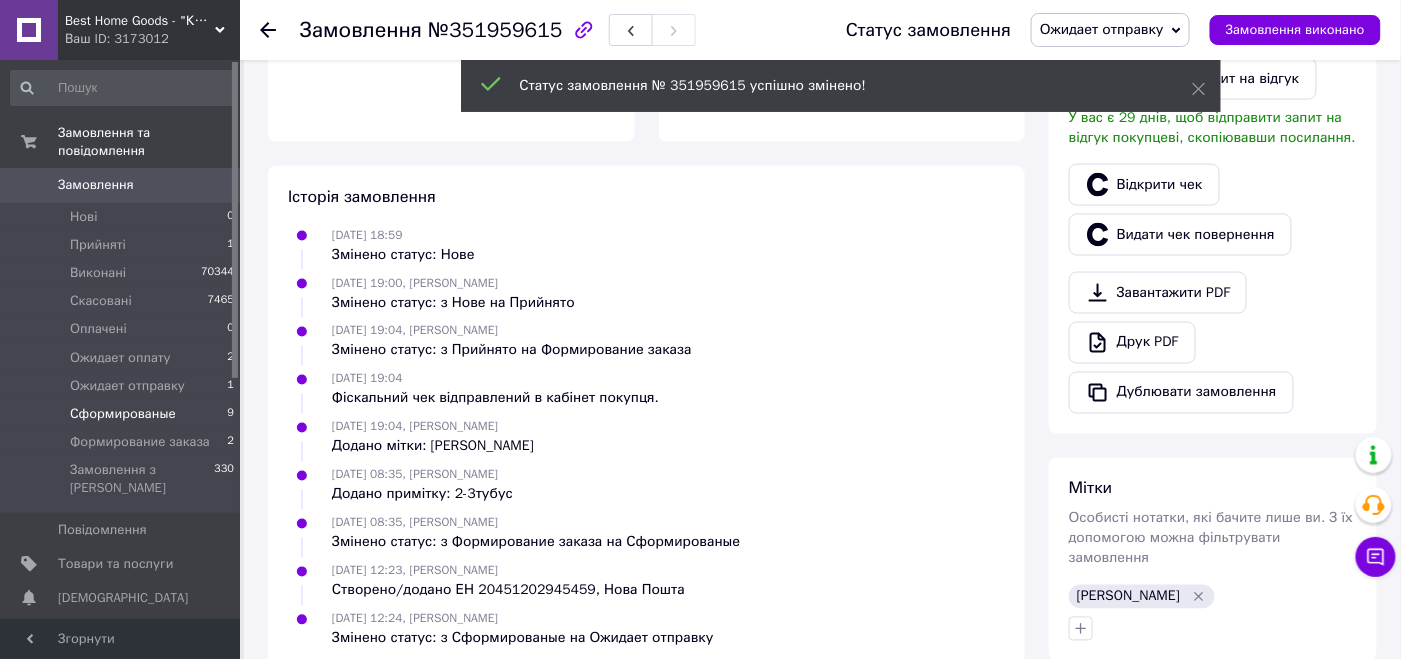 click on "Сформированые" at bounding box center (123, 414) 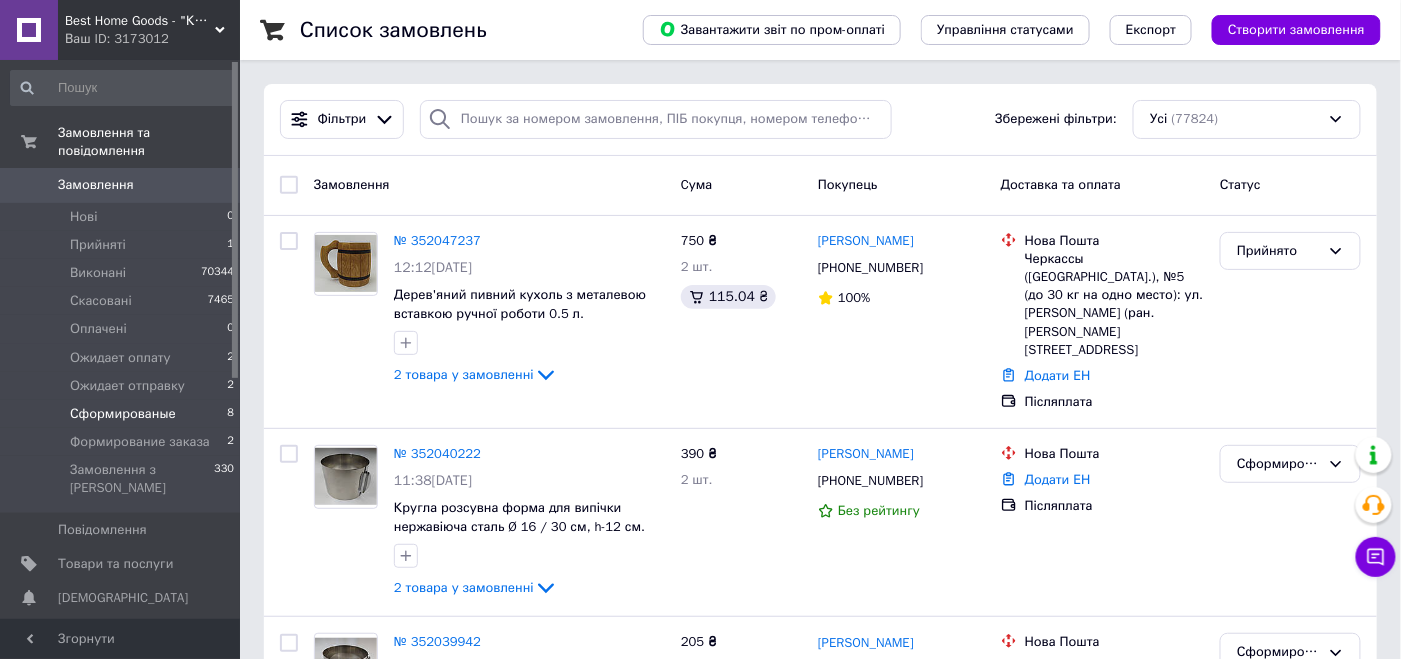 click on "Сформированые" at bounding box center (123, 414) 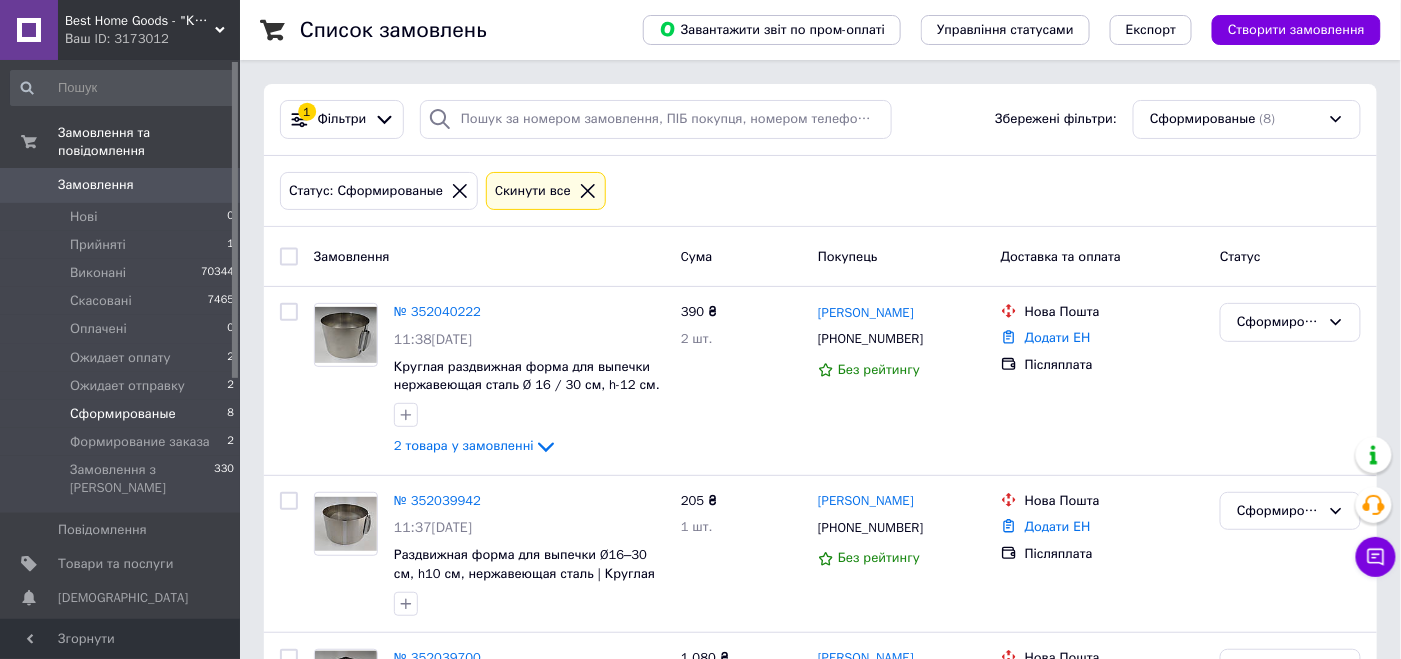 scroll, scrollTop: 1260, scrollLeft: 0, axis: vertical 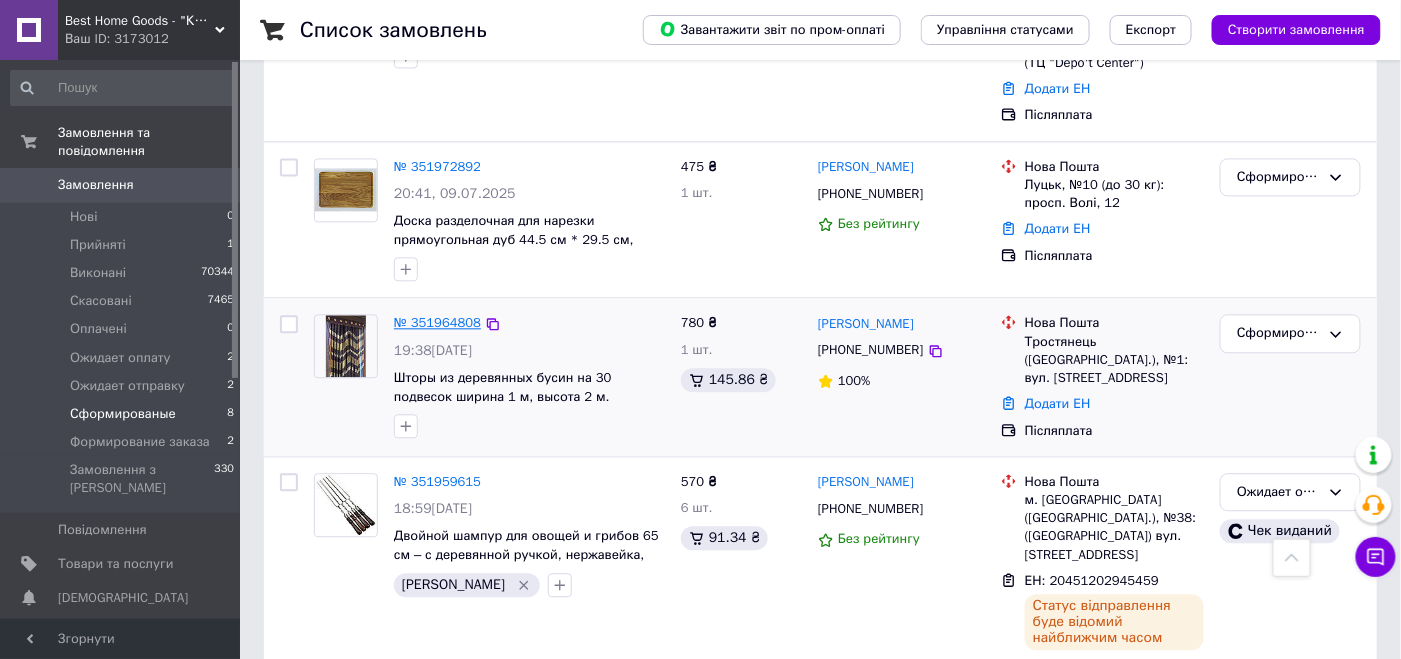 click on "№ 351964808" at bounding box center (437, 322) 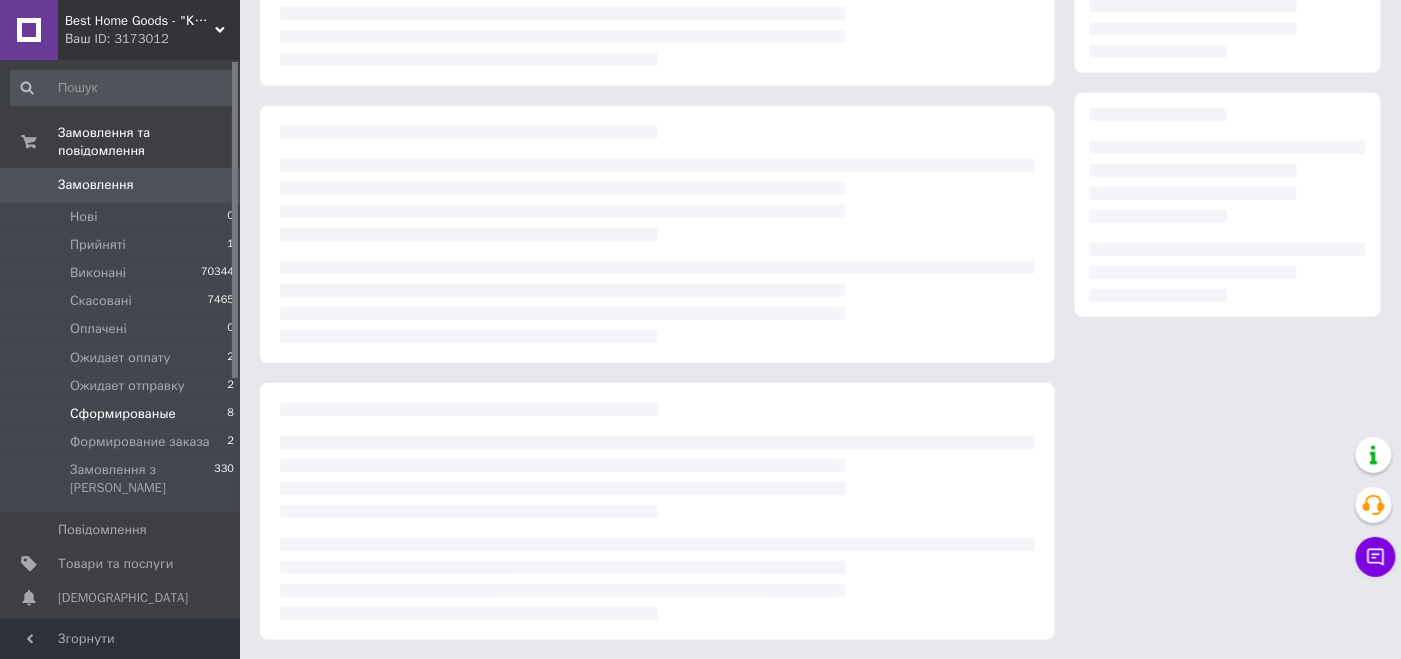scroll, scrollTop: 0, scrollLeft: 0, axis: both 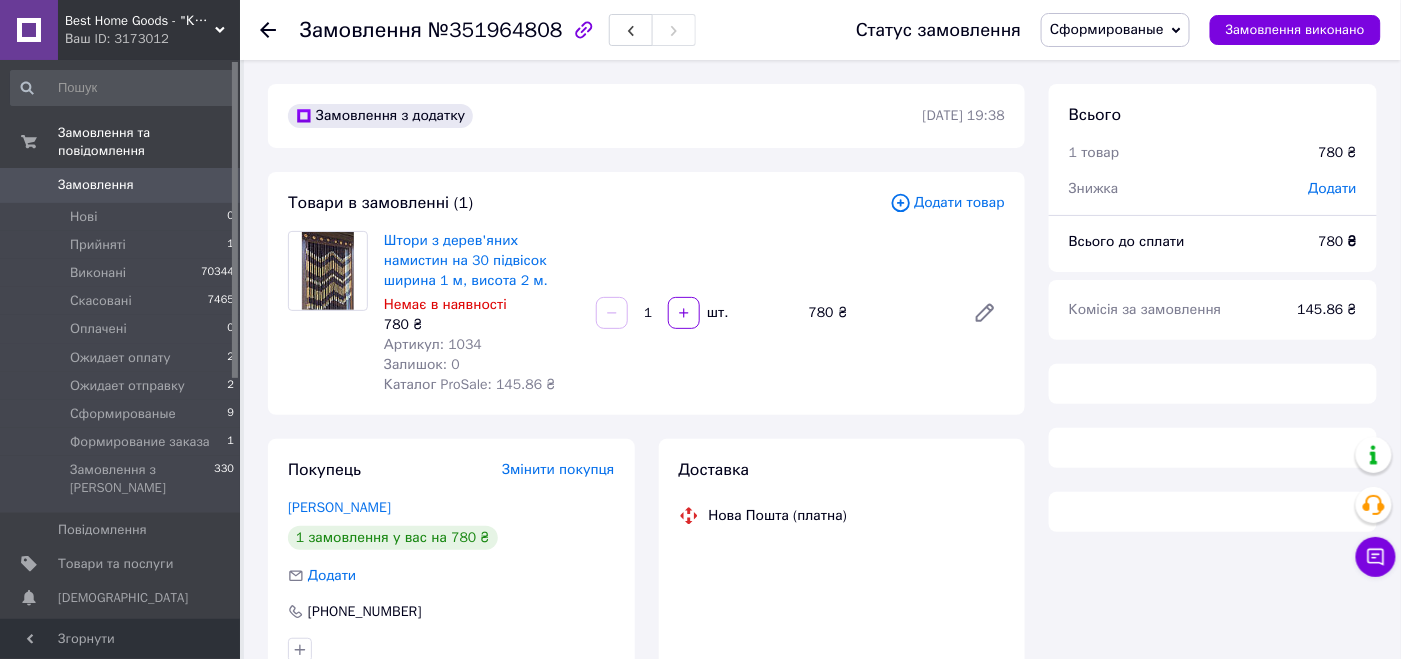 click on "№351964808" at bounding box center [495, 30] 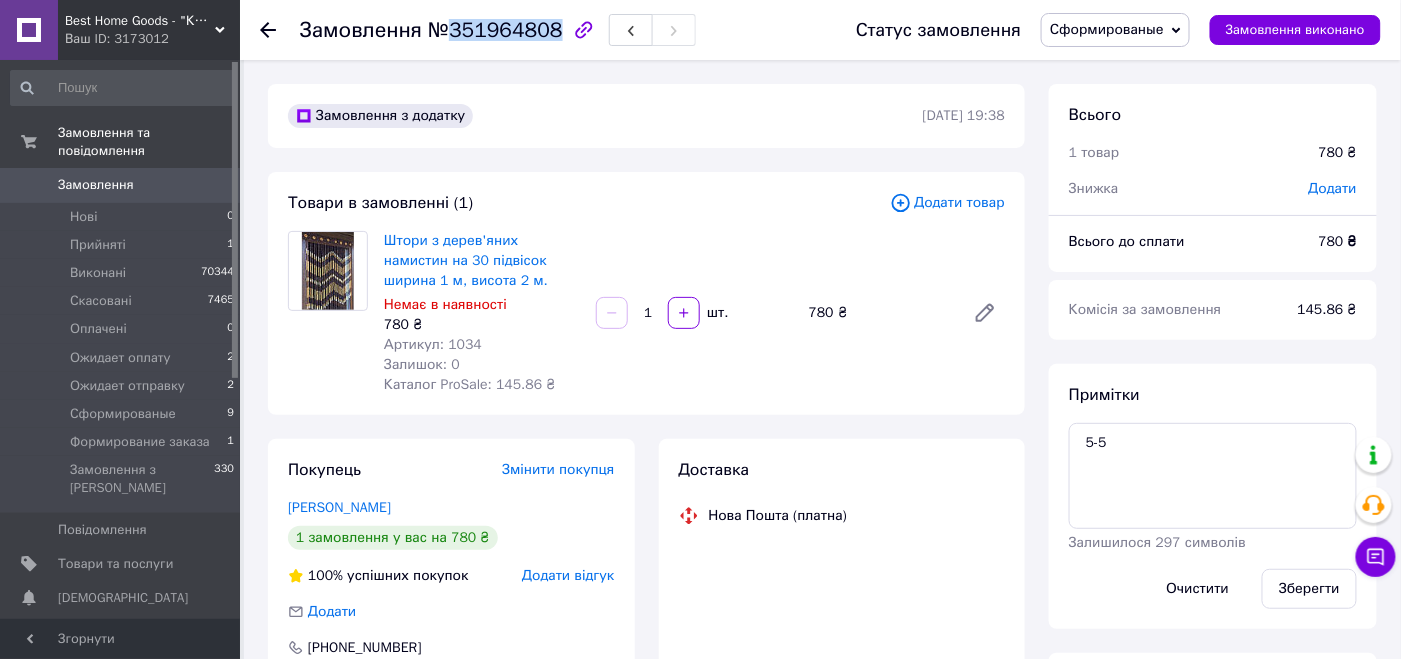 click on "№351964808" at bounding box center (495, 30) 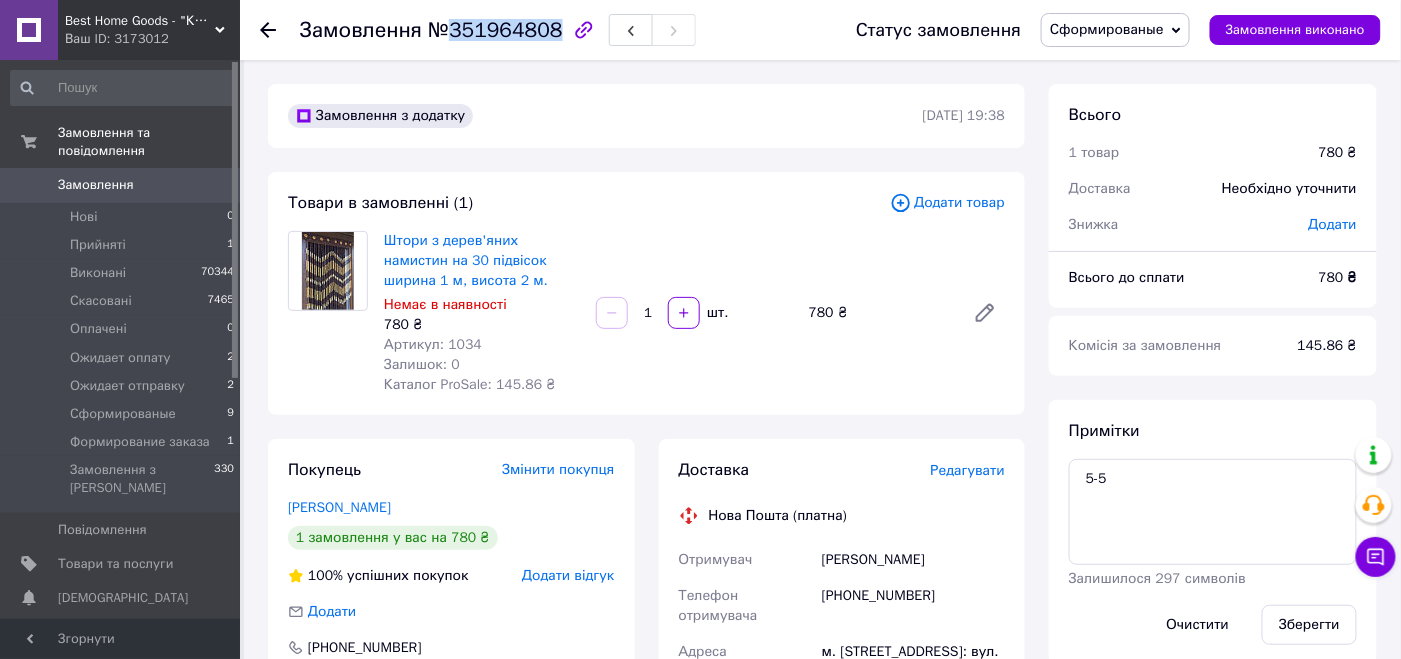 copy on "351964808" 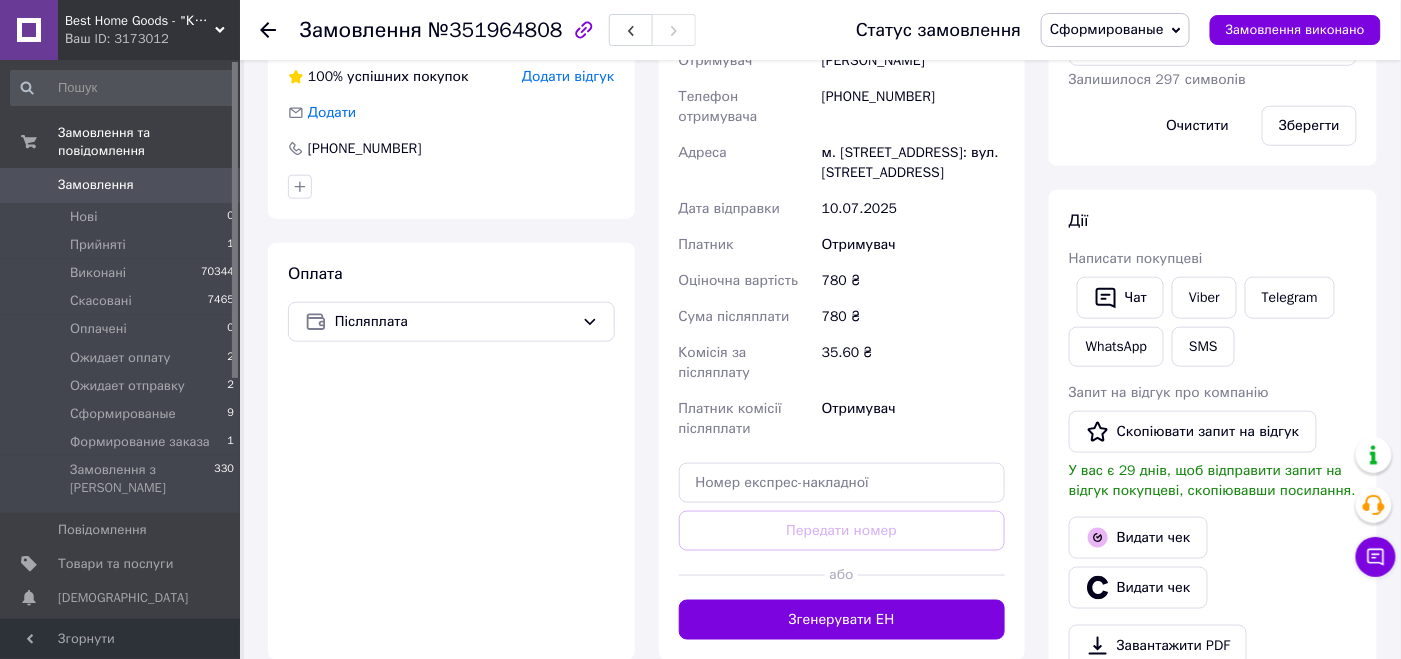 drag, startPoint x: 785, startPoint y: 481, endPoint x: 790, endPoint y: 469, distance: 13 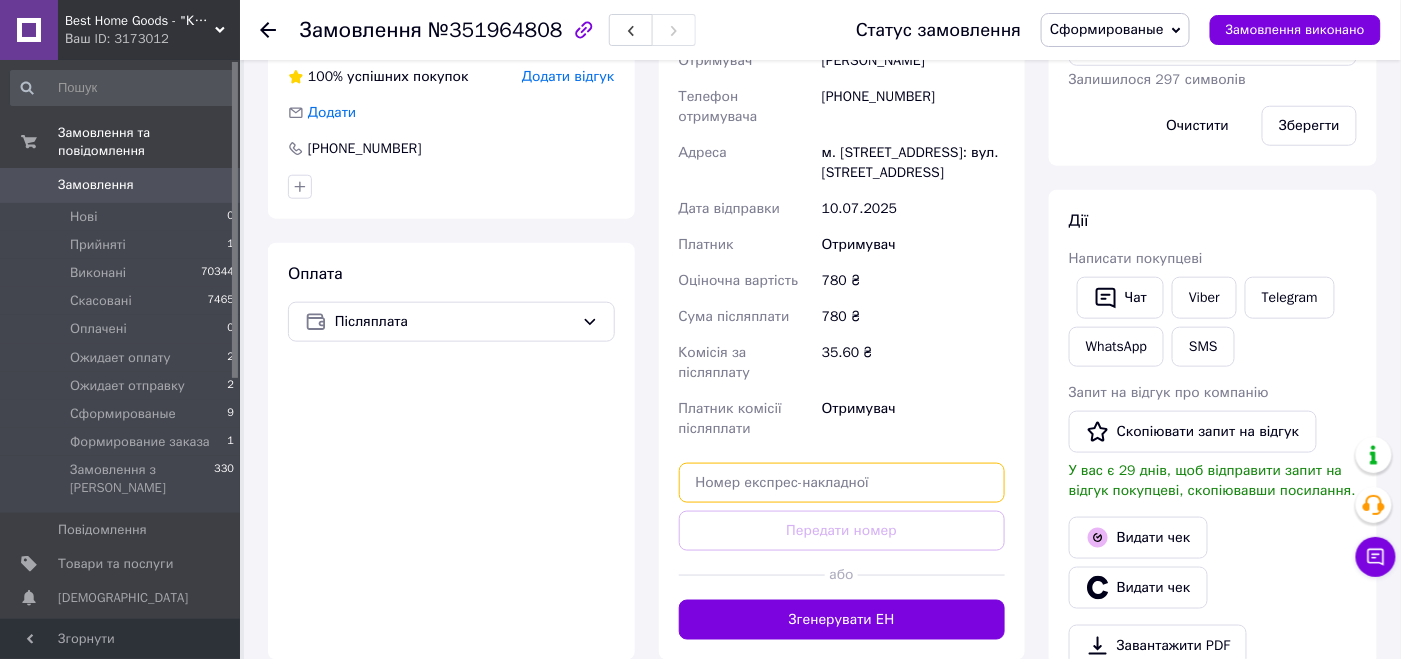click at bounding box center [842, 483] 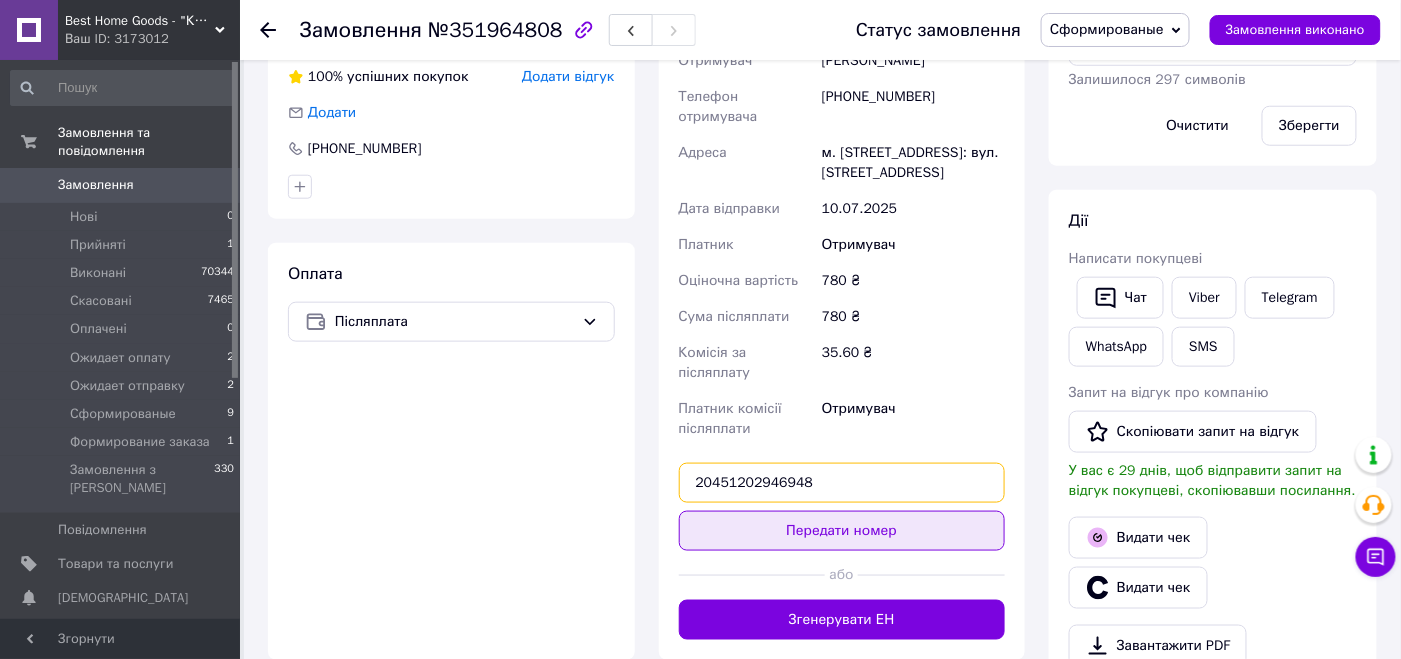 type on "20451202946948" 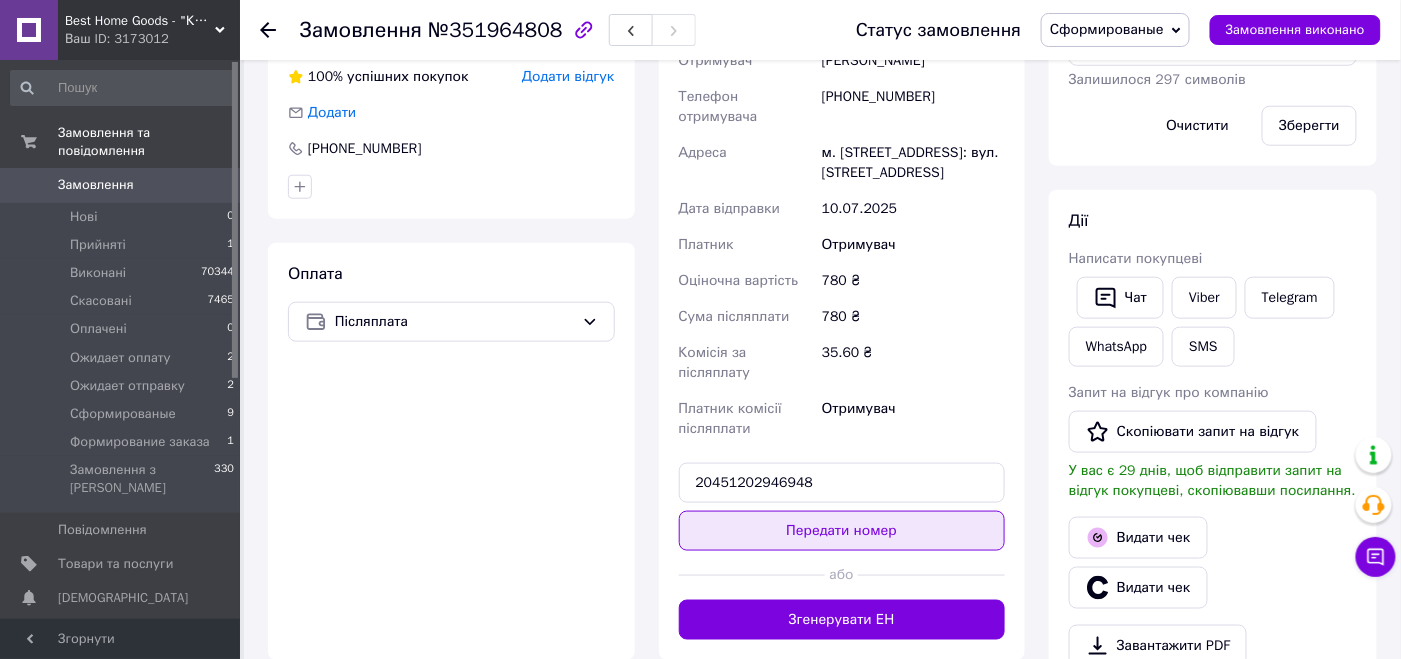 click on "Передати номер" at bounding box center [842, 531] 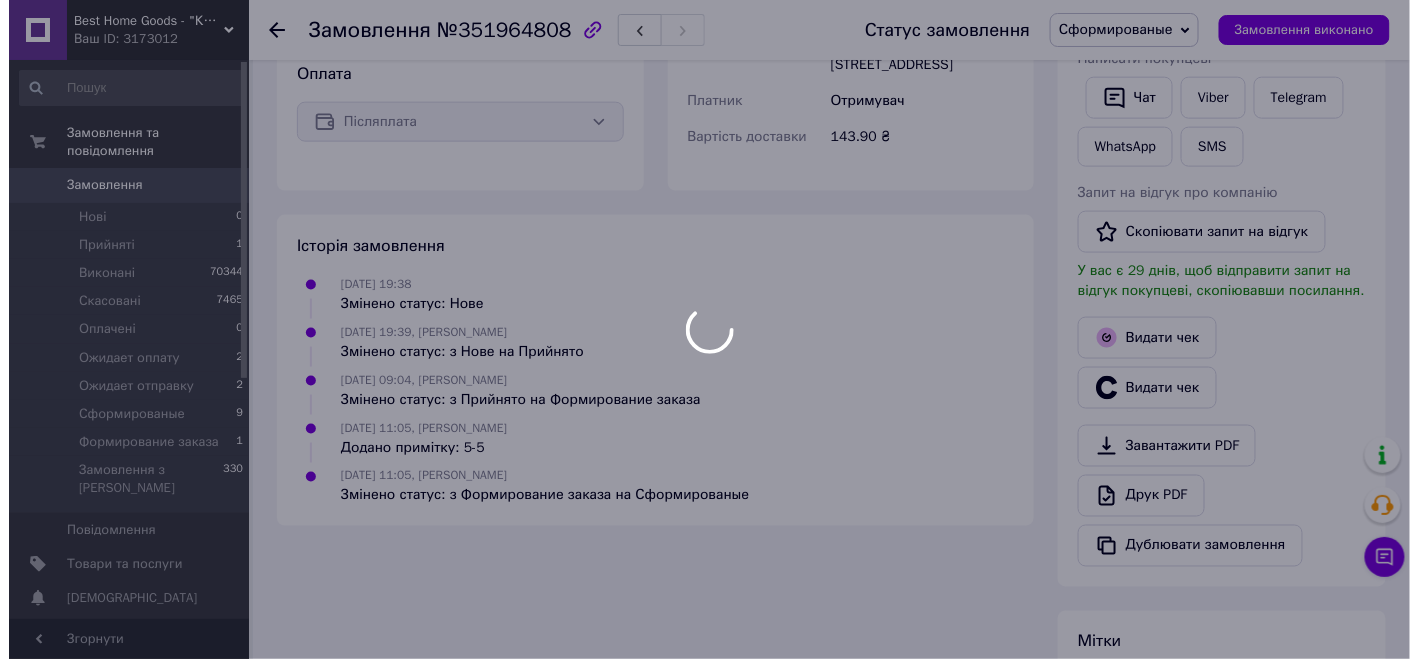 scroll, scrollTop: 700, scrollLeft: 0, axis: vertical 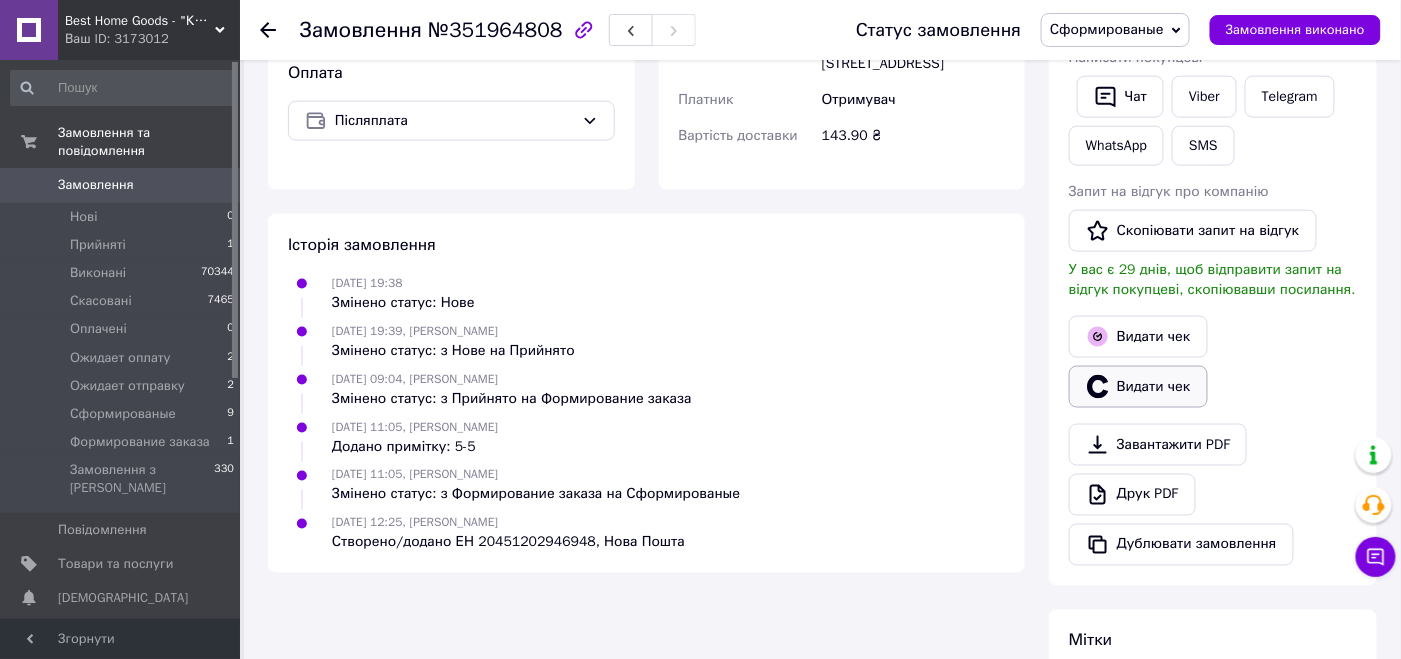 click on "Видати чек" at bounding box center [1138, 387] 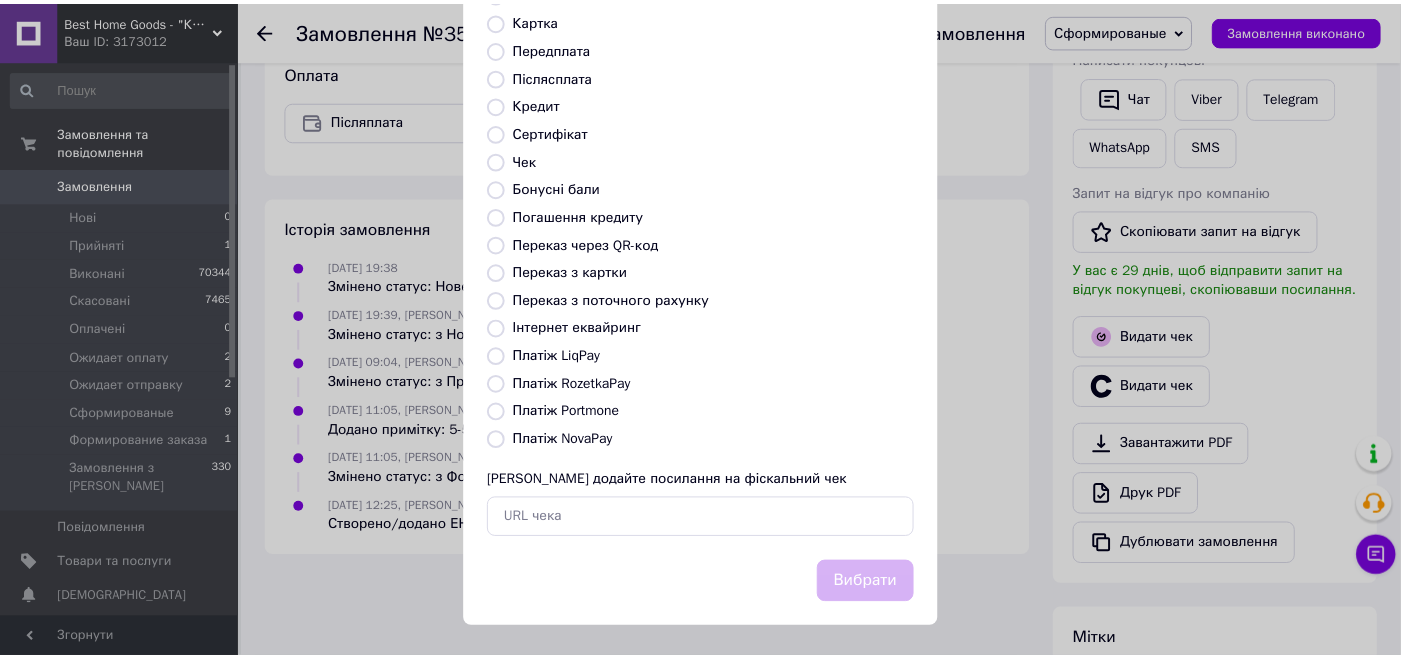 scroll, scrollTop: 199, scrollLeft: 0, axis: vertical 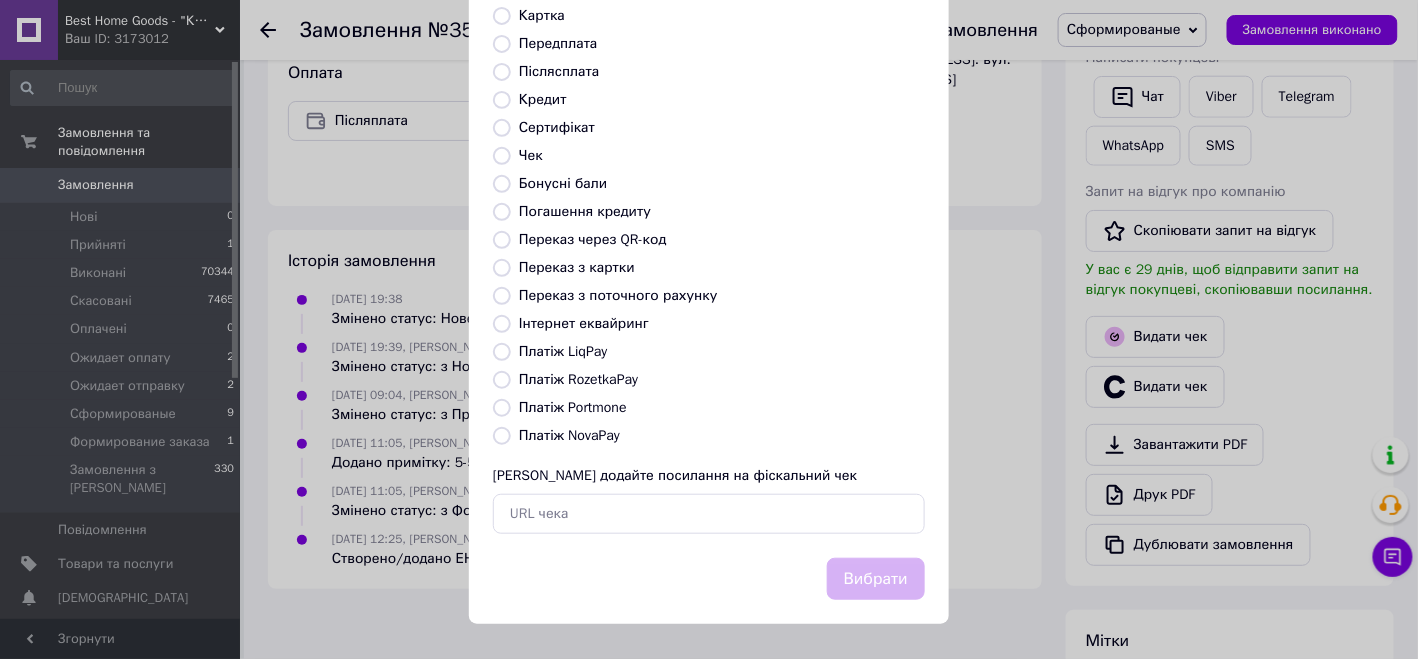 click on "Платіж NovaPay" at bounding box center [569, 435] 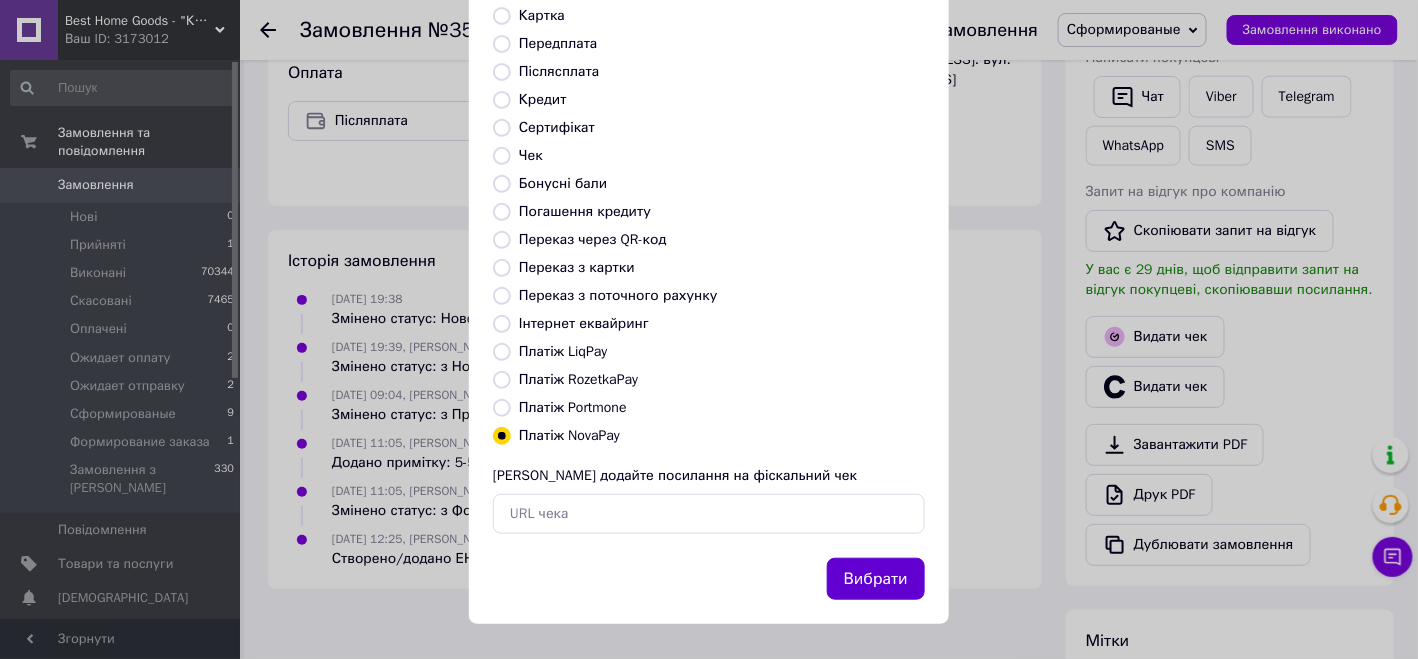 click on "Вибрати" at bounding box center [876, 579] 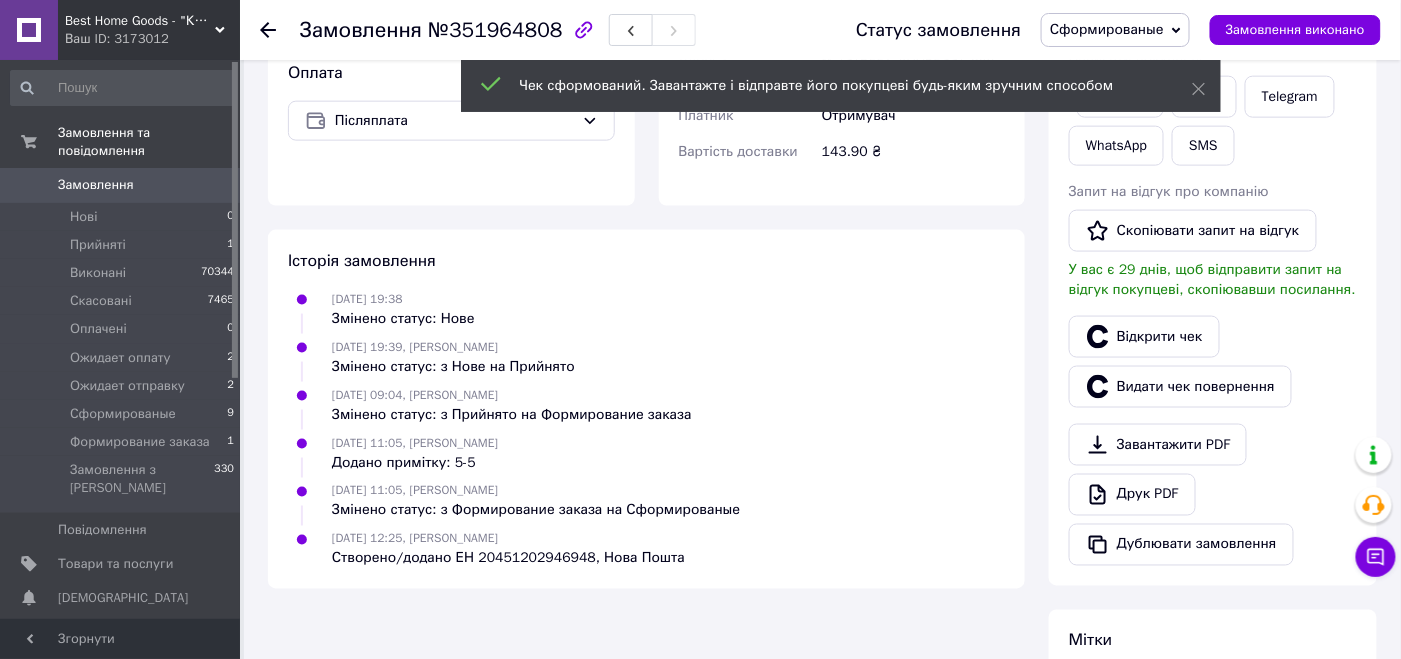 click on "Сформированые" at bounding box center [1107, 29] 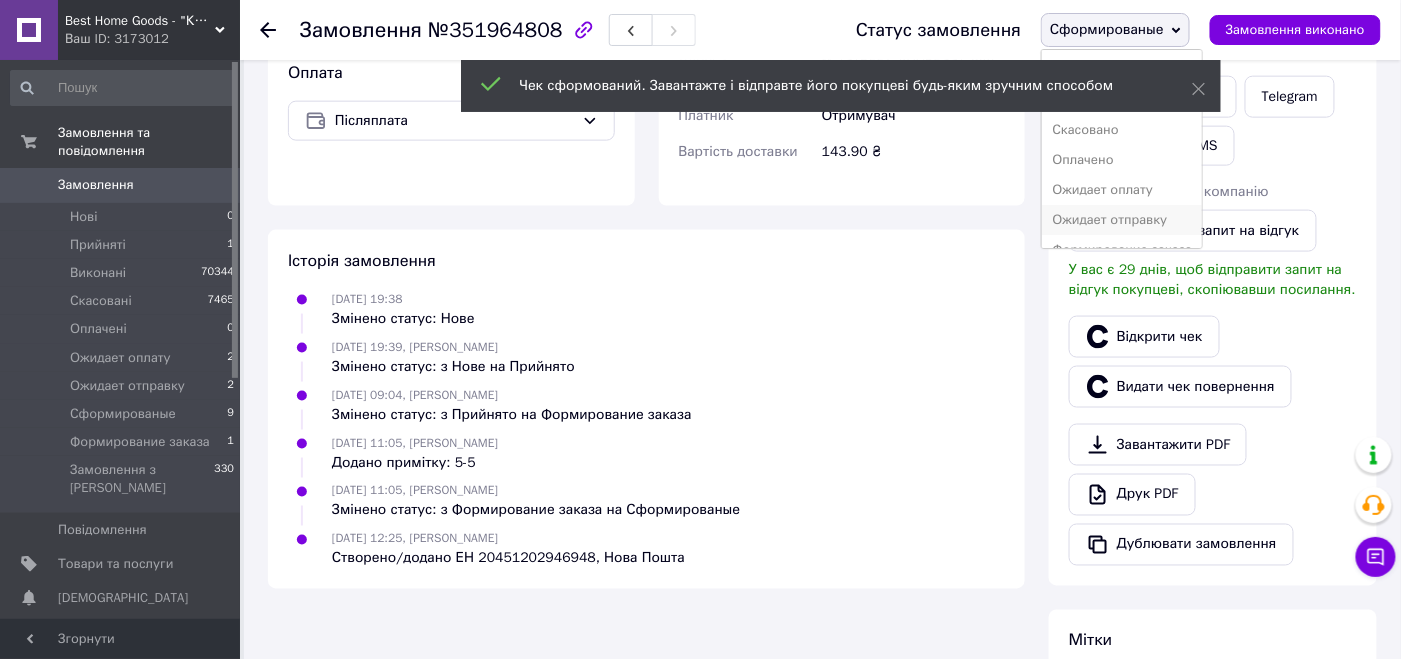 click on "Ожидает отправку" at bounding box center (1122, 220) 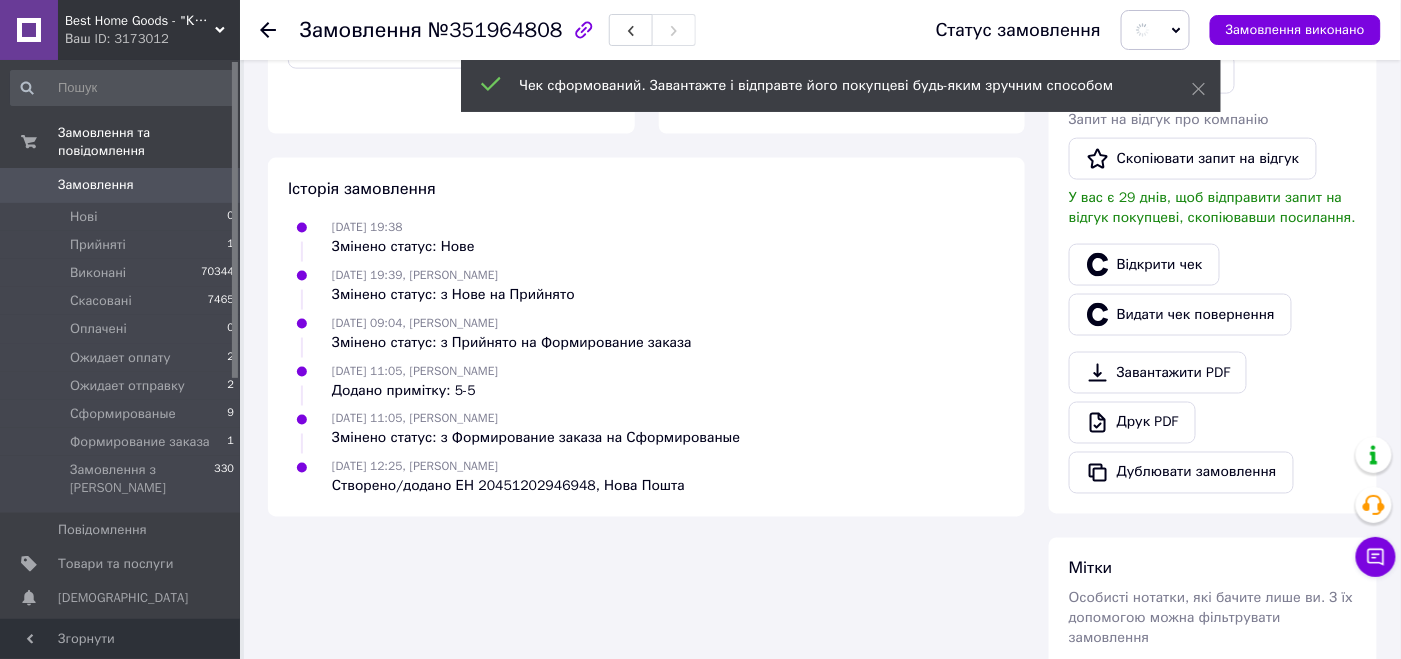 scroll, scrollTop: 821, scrollLeft: 0, axis: vertical 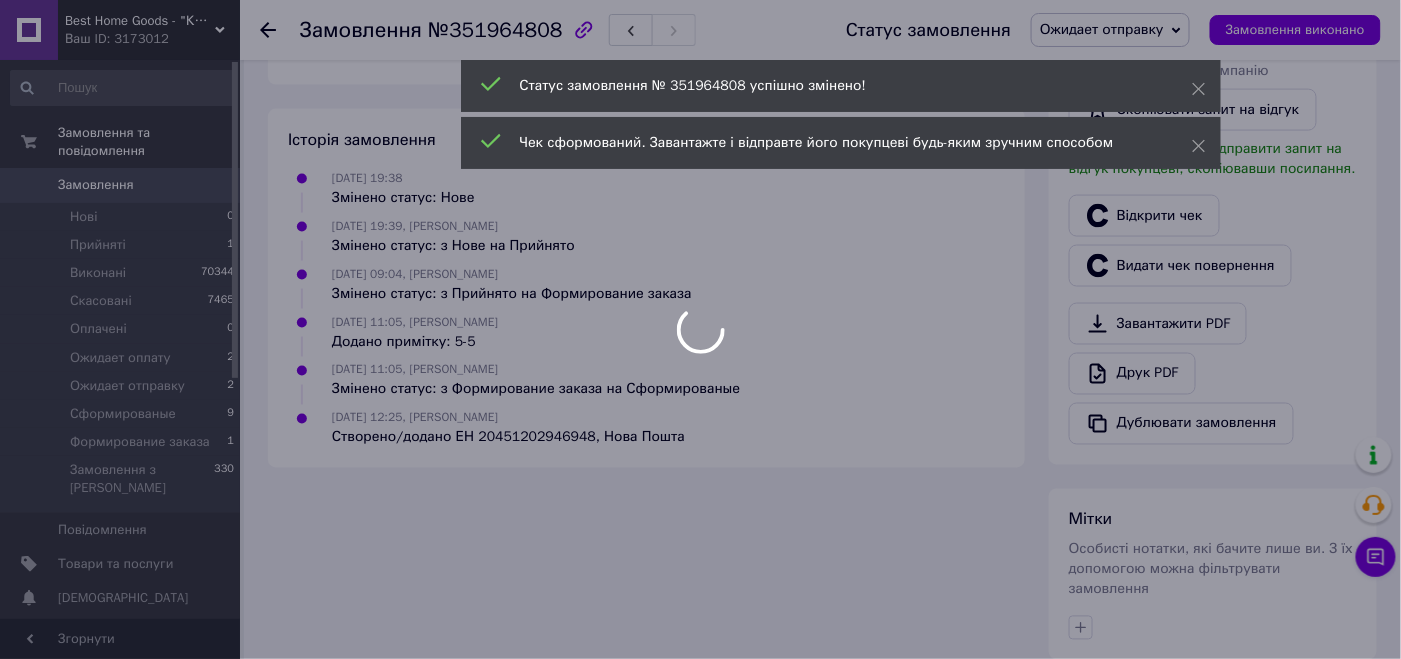 click at bounding box center [700, 329] 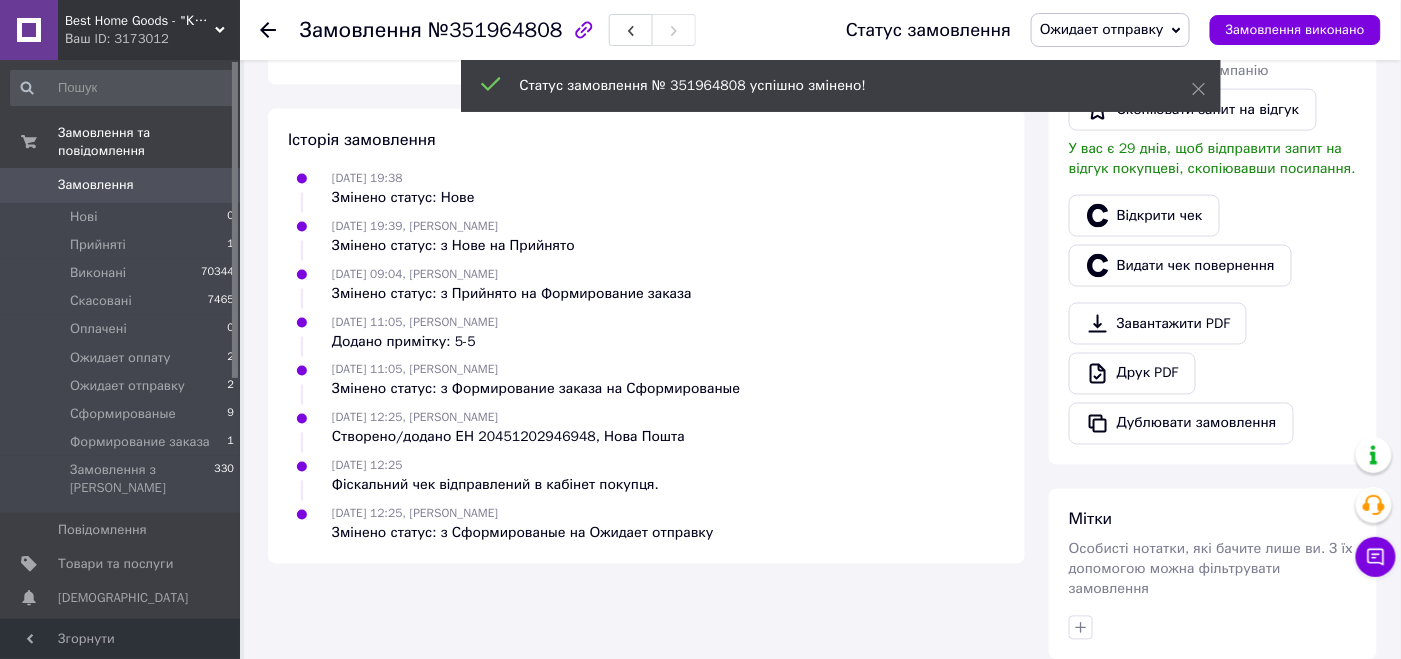 click 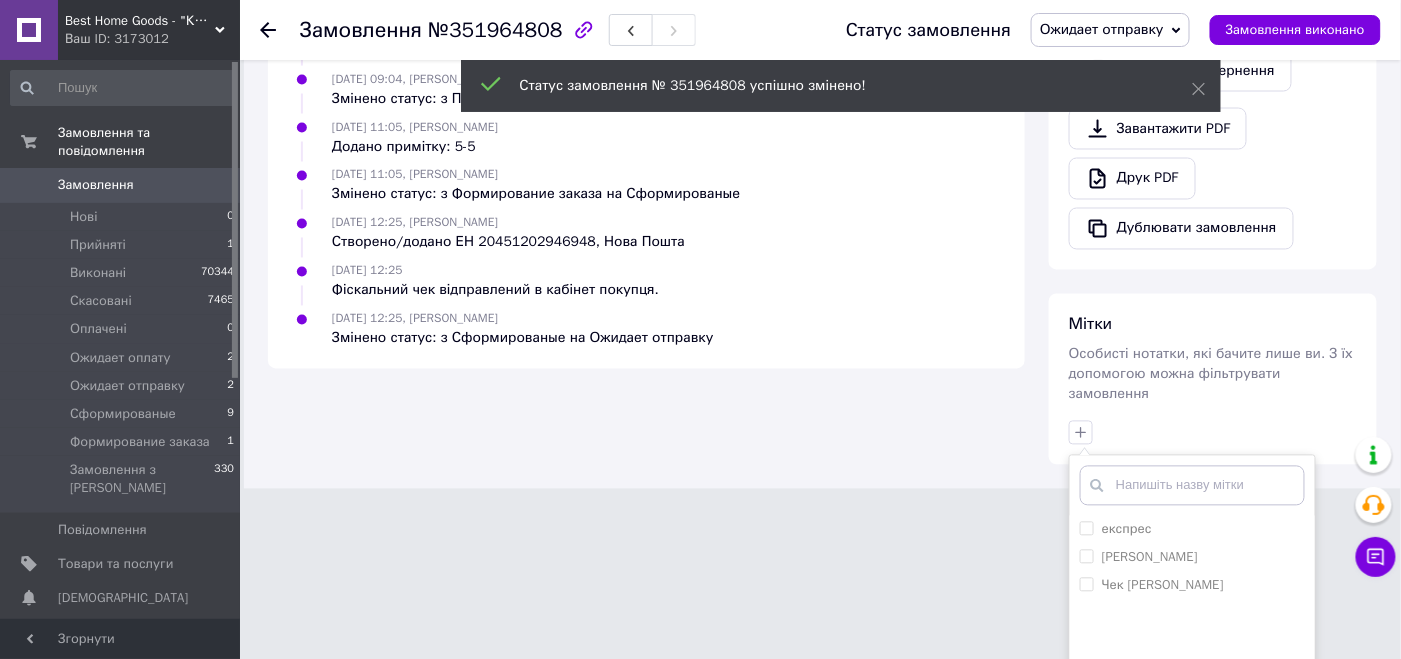 scroll, scrollTop: 1036, scrollLeft: 0, axis: vertical 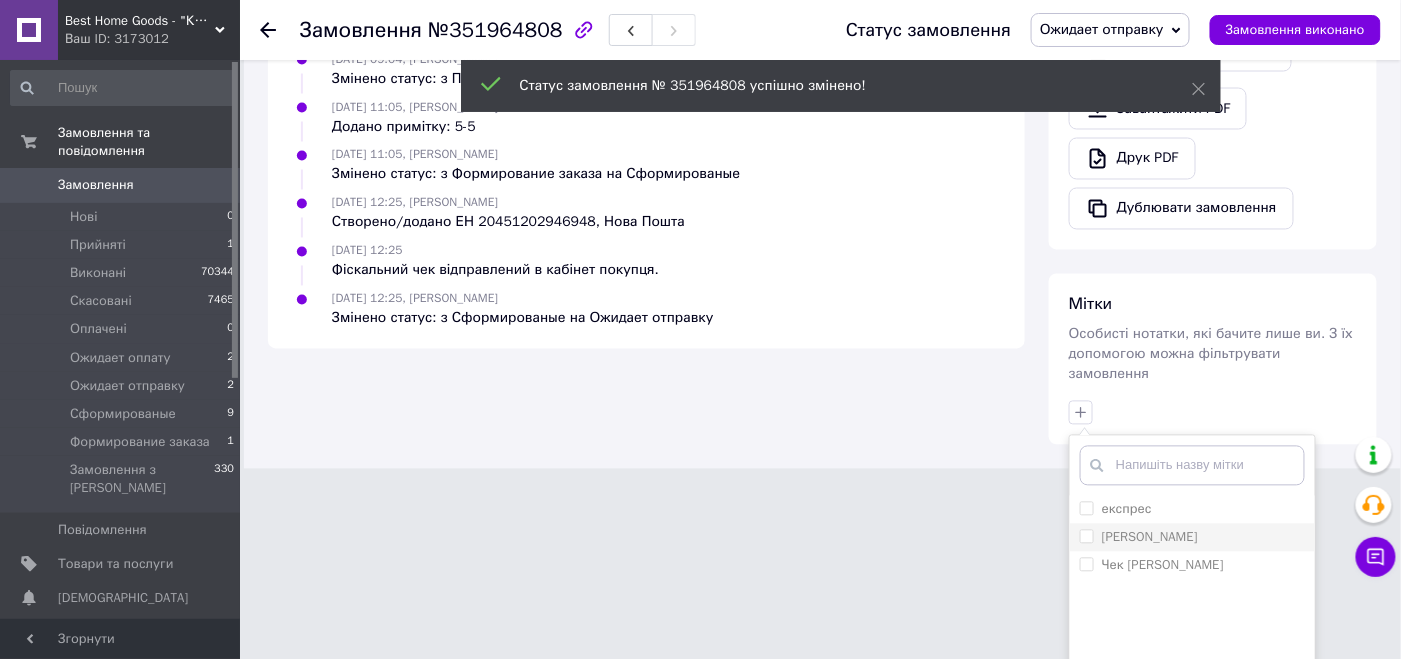 click on "[PERSON_NAME]" at bounding box center (1086, 536) 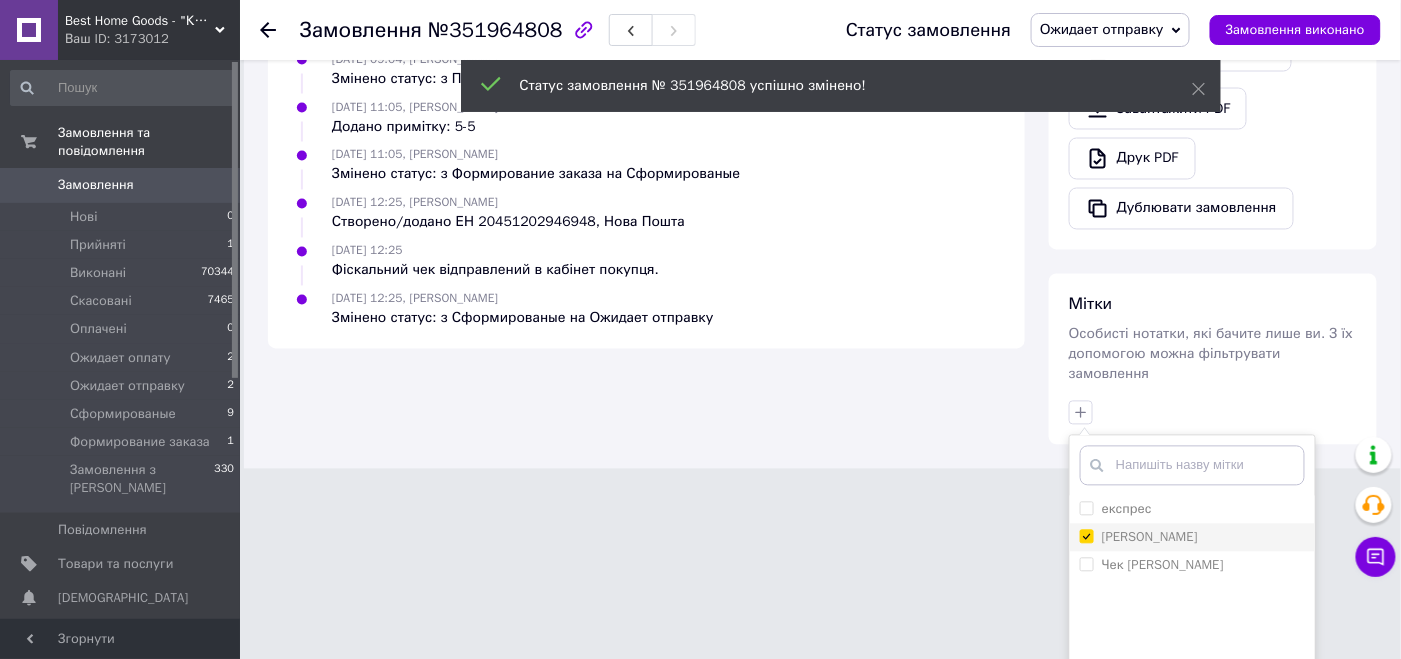 checkbox on "true" 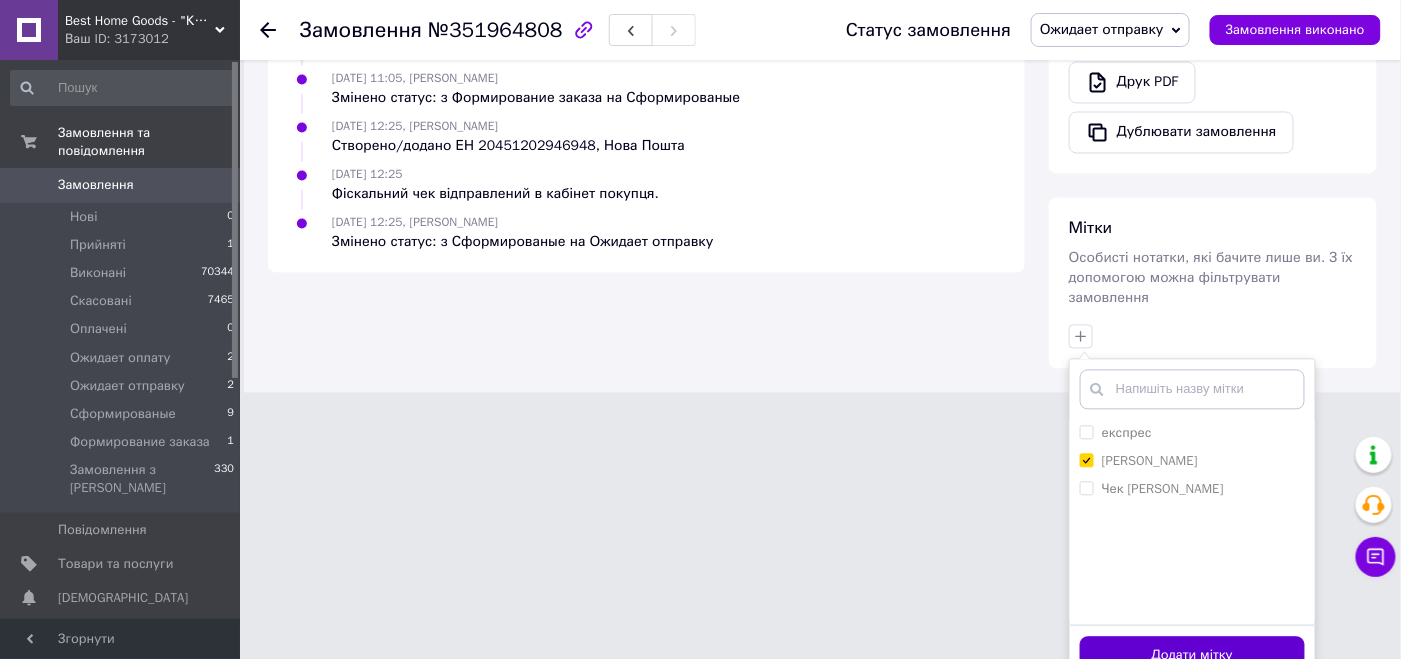 click on "Додати мітку" at bounding box center [1192, 656] 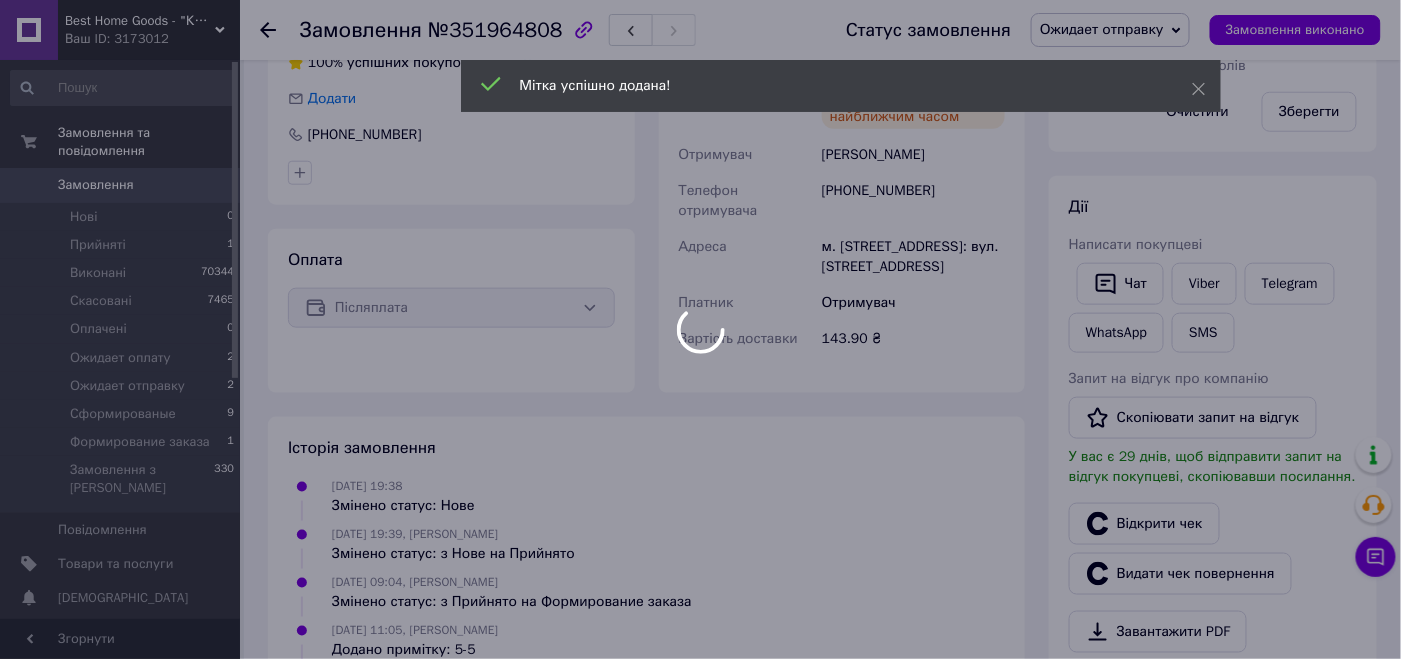 scroll, scrollTop: 321, scrollLeft: 0, axis: vertical 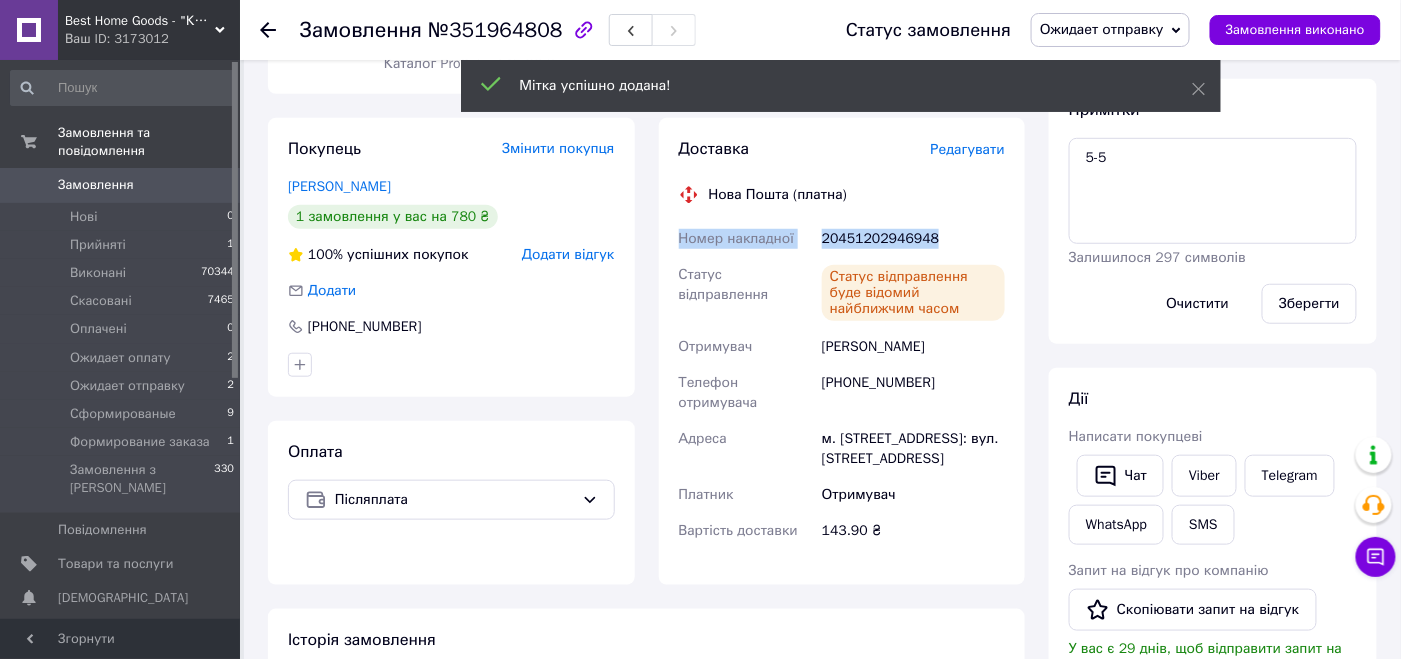 drag, startPoint x: 950, startPoint y: 238, endPoint x: 663, endPoint y: 245, distance: 287.08536 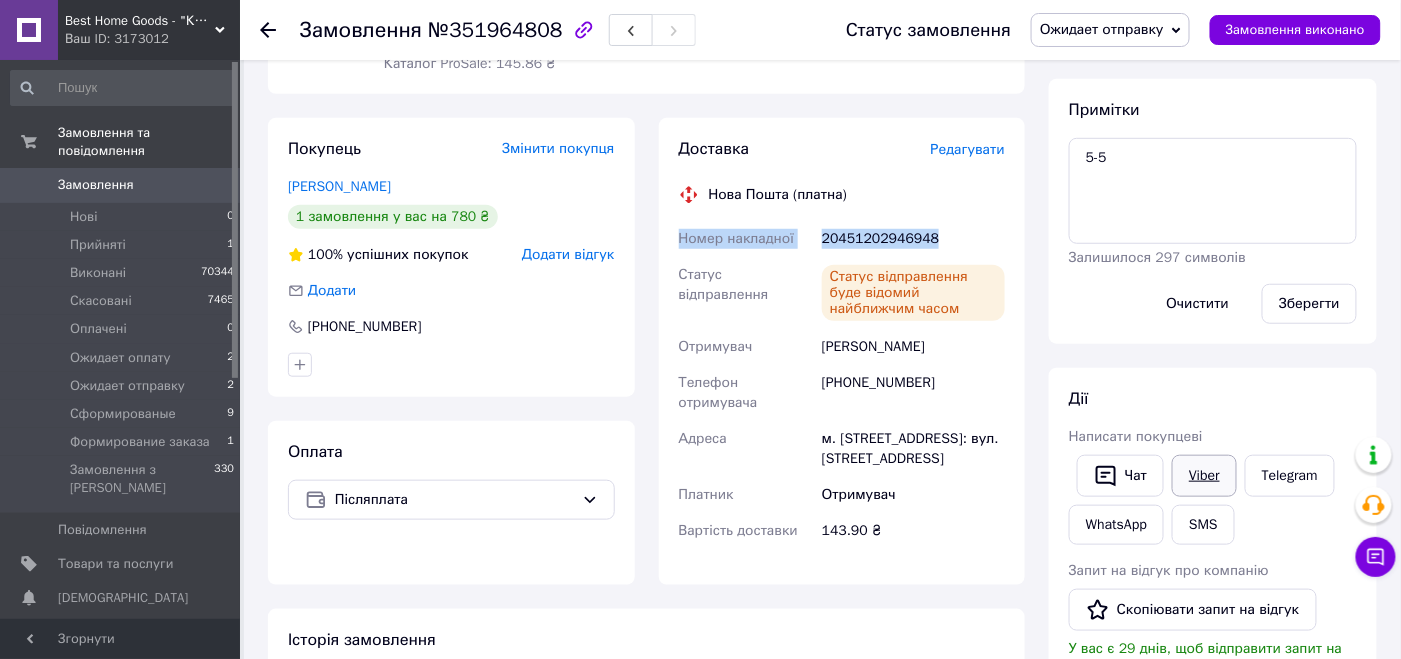 click on "Viber" at bounding box center [1204, 476] 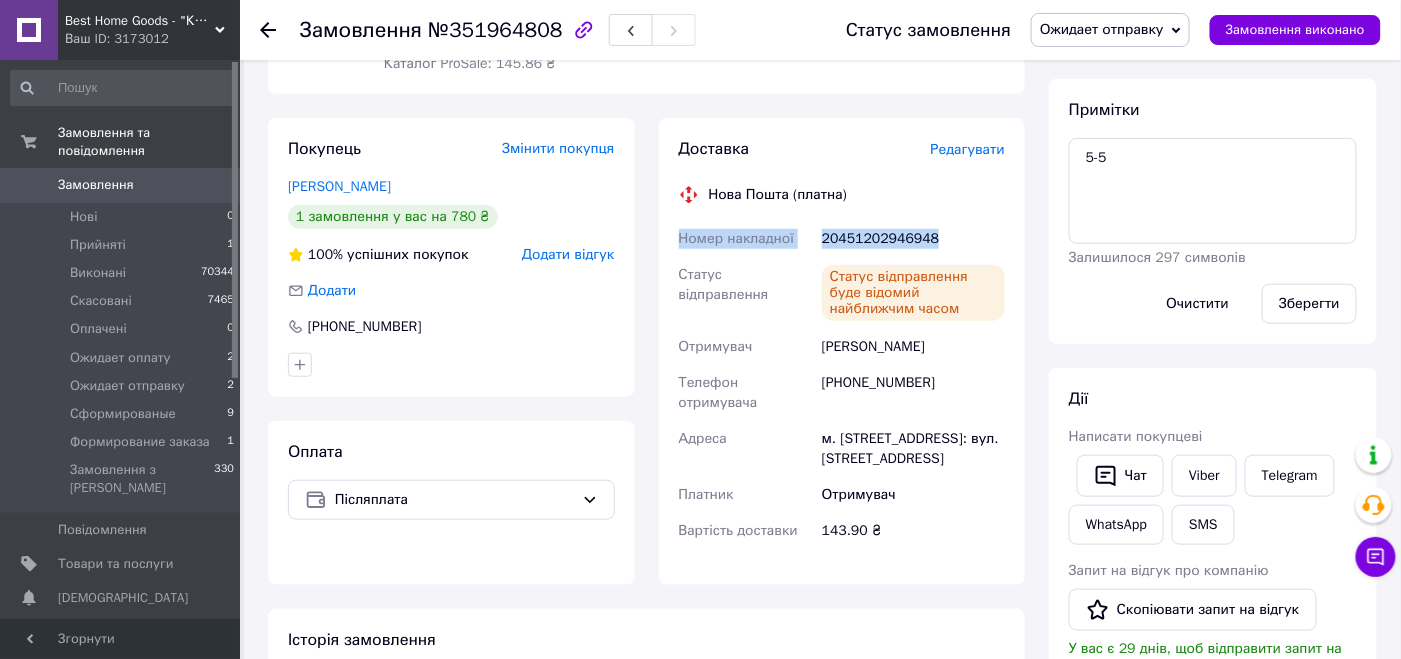 drag, startPoint x: 1200, startPoint y: 470, endPoint x: 1168, endPoint y: 466, distance: 32.24903 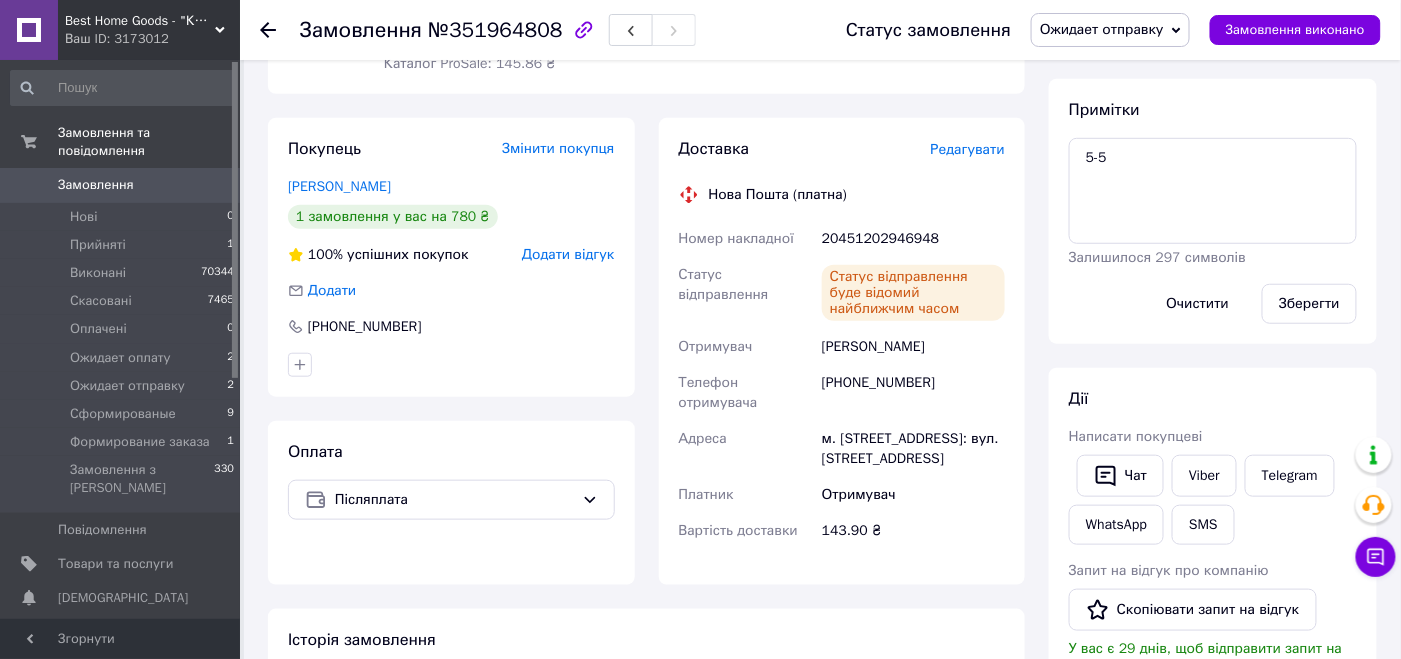 click on "Дії" at bounding box center [1213, 399] 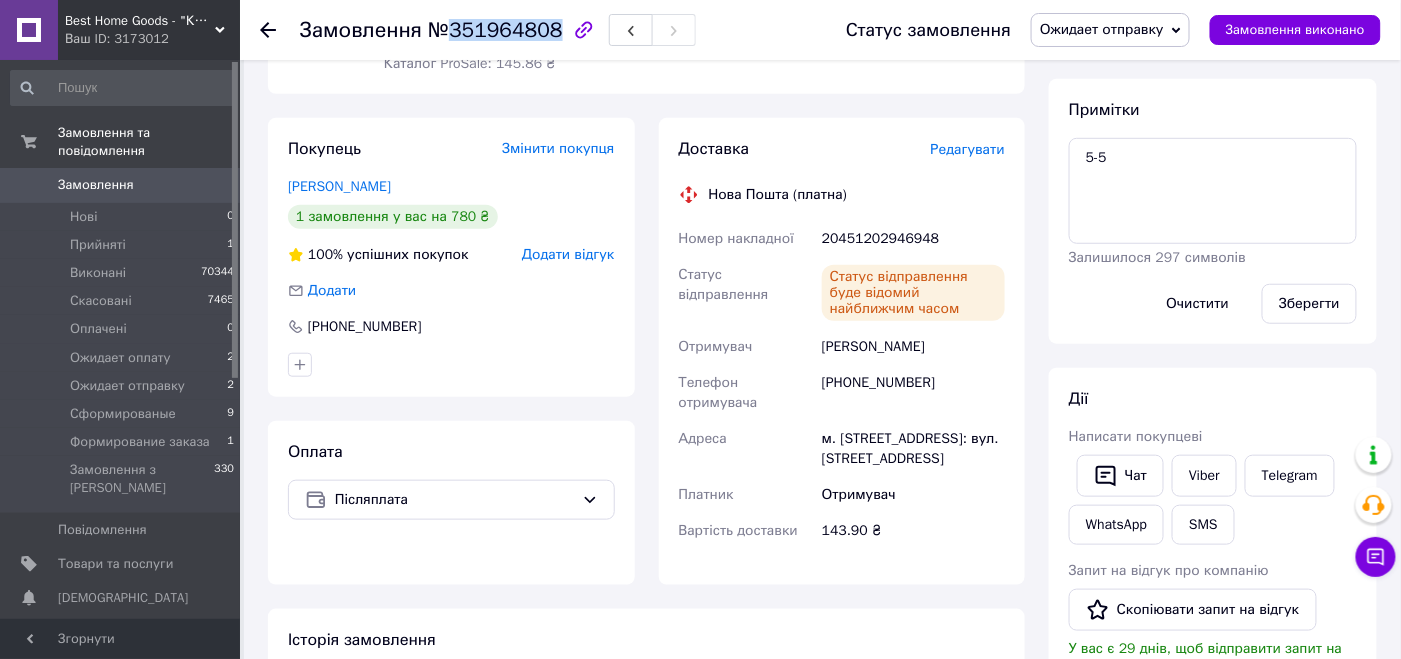 click on "№351964808" at bounding box center (495, 30) 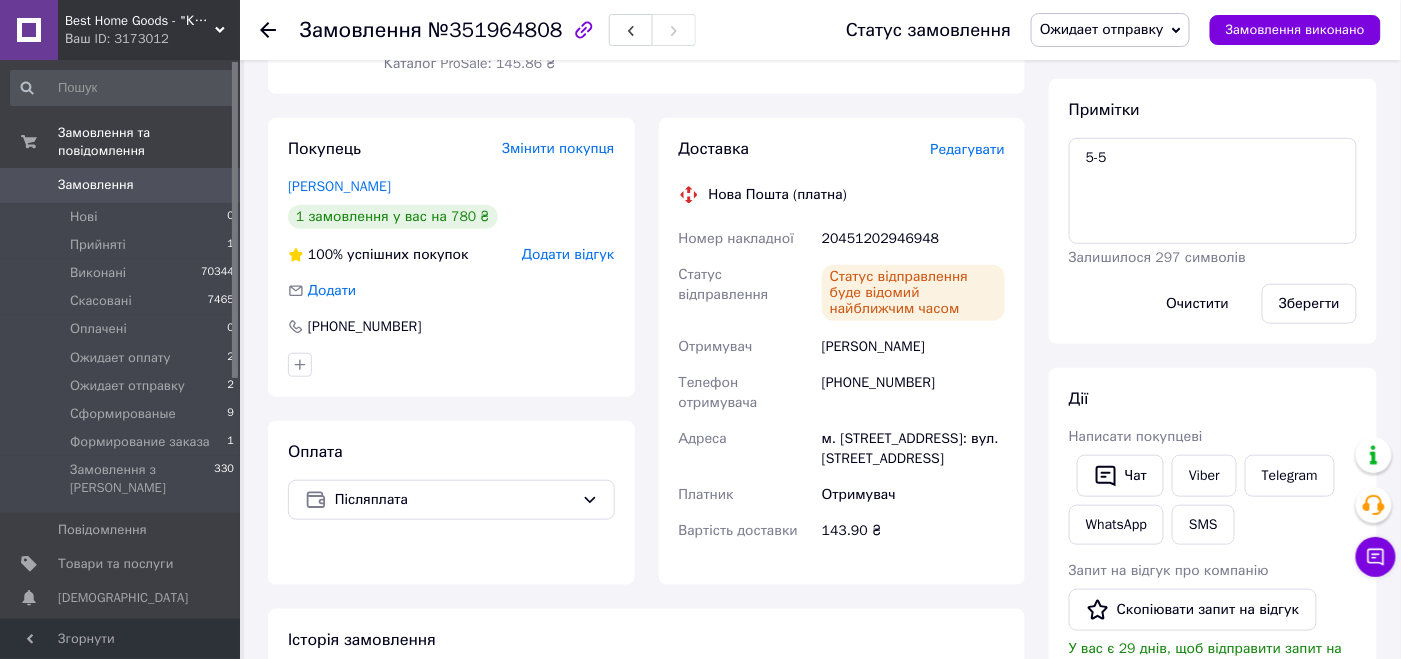 click on "Всього 1 товар 780 ₴ Доставка 143.9 ₴ Знижка Додати Всього до сплати 780 ₴ Комісія за замовлення 145.86 ₴ Примітки 5-5 Залишилося 297 символів Очистити Зберегти Дії Написати покупцеві   Чат Viber Telegram WhatsApp SMS Запит на відгук про компанію   Скопіювати запит на відгук У вас є 29 днів, щоб відправити запит на відгук покупцеві, скопіювавши посилання.   Відкрити чек   Видати чек повернення   Завантажити PDF   Друк PDF   Дублювати замовлення Мітки Особисті нотатки, які бачите лише ви. З їх допомогою можна фільтрувати замовлення Чек саша" at bounding box center (1213, 477) 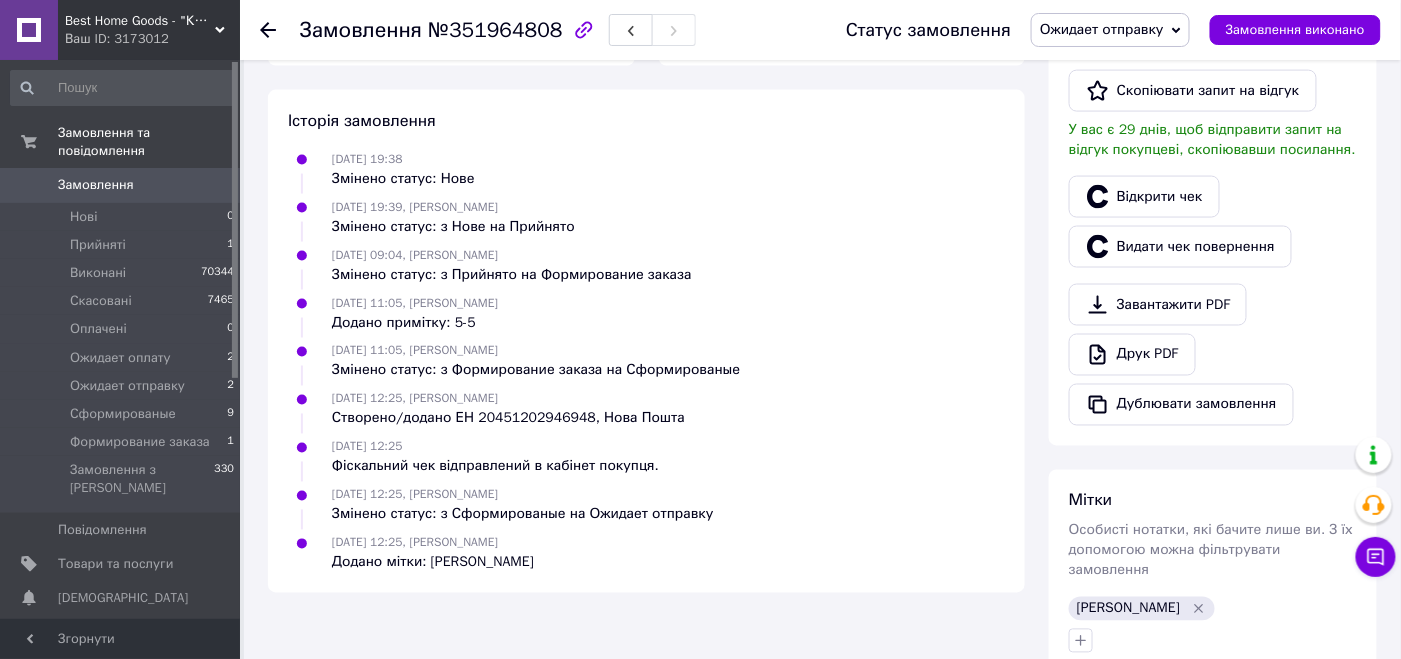 scroll, scrollTop: 852, scrollLeft: 0, axis: vertical 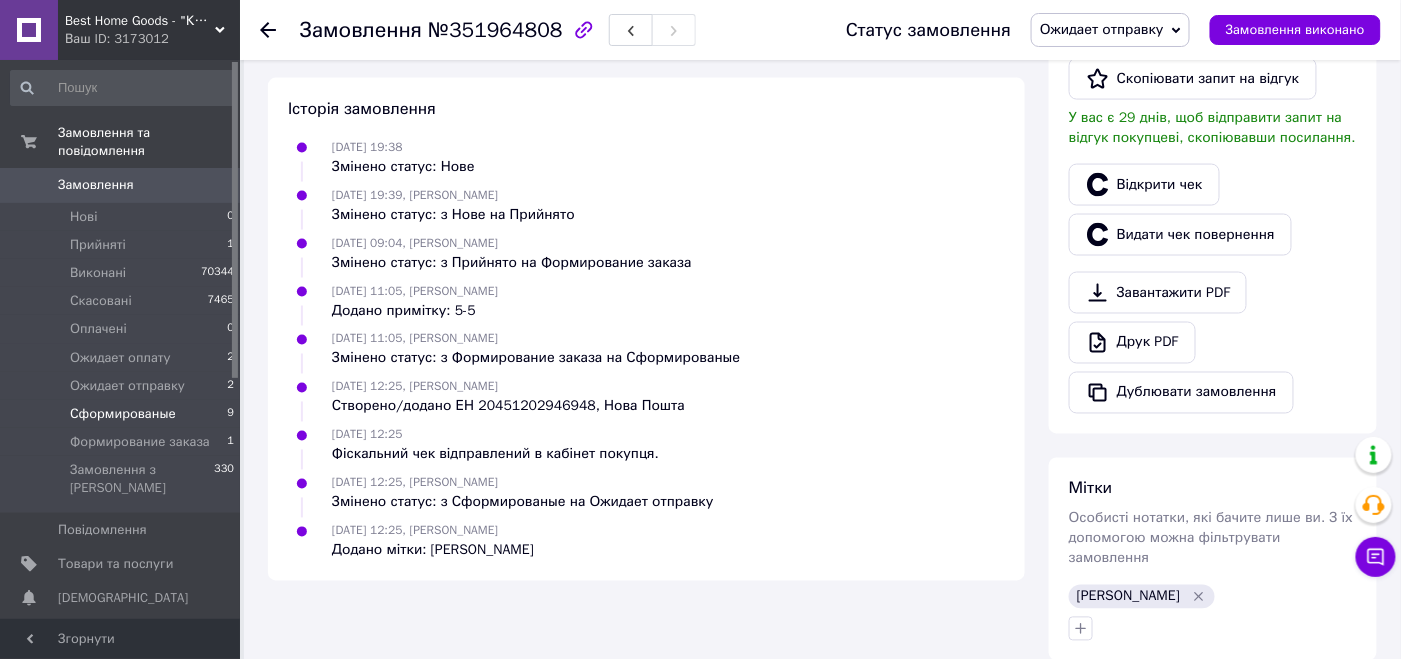 click on "Сформированые" at bounding box center [123, 414] 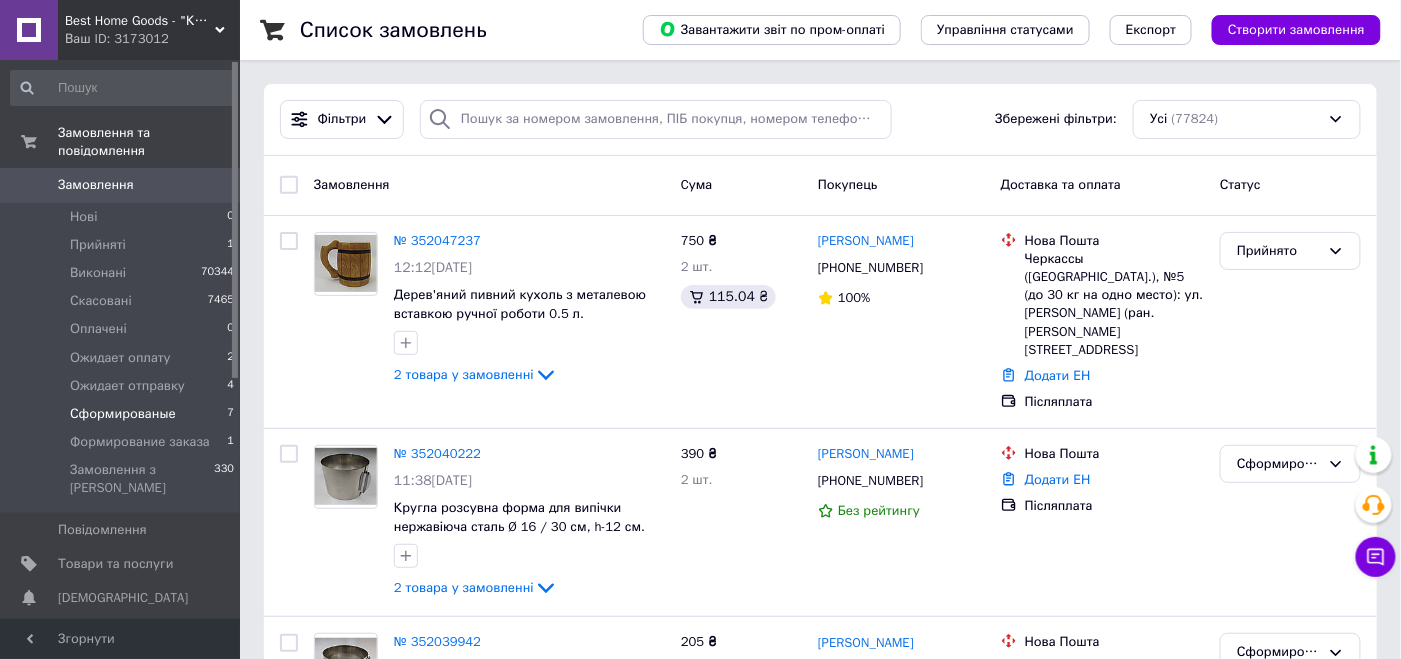 click on "Сформированые" at bounding box center [123, 414] 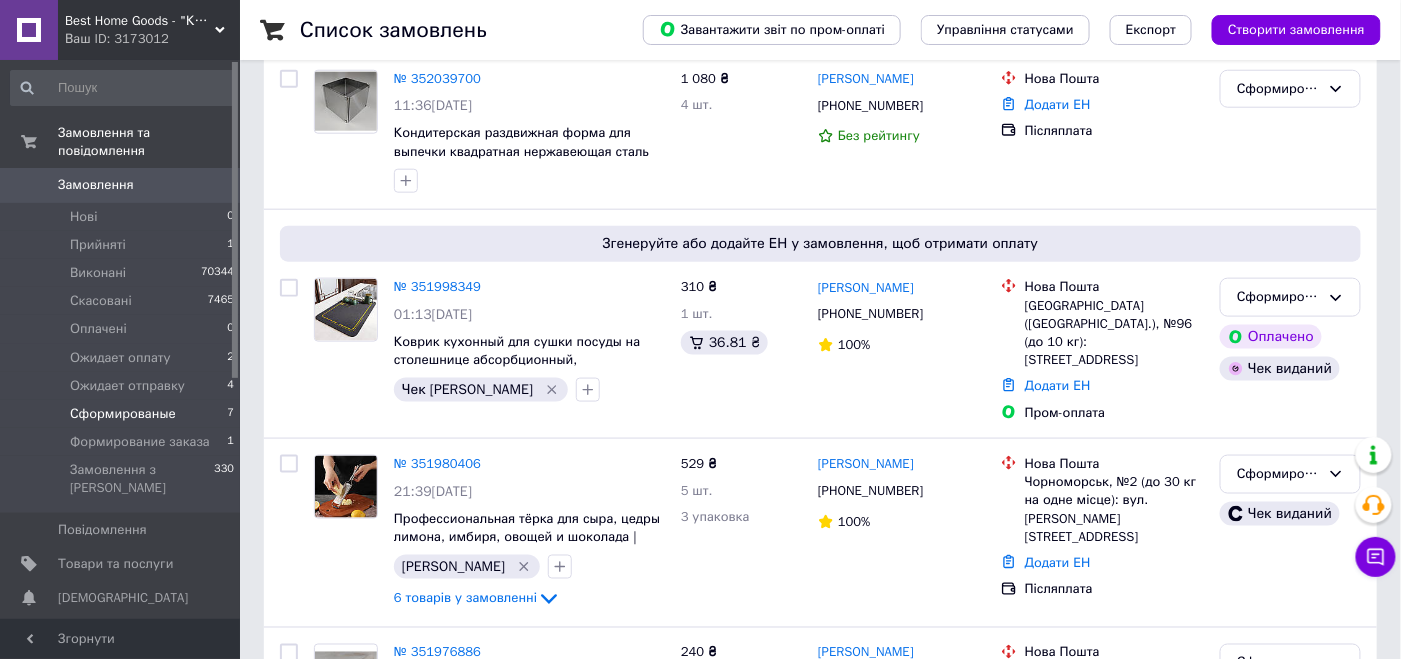 scroll, scrollTop: 885, scrollLeft: 0, axis: vertical 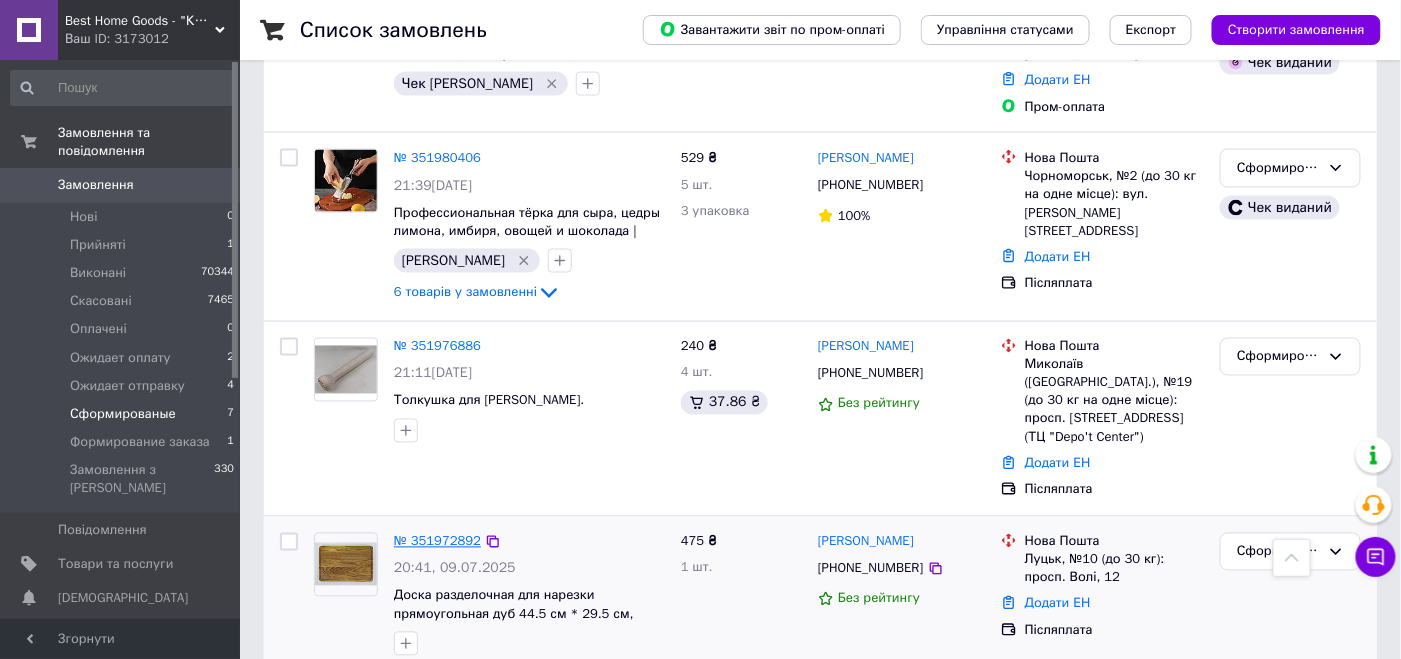 click on "№ 351972892" at bounding box center [437, 541] 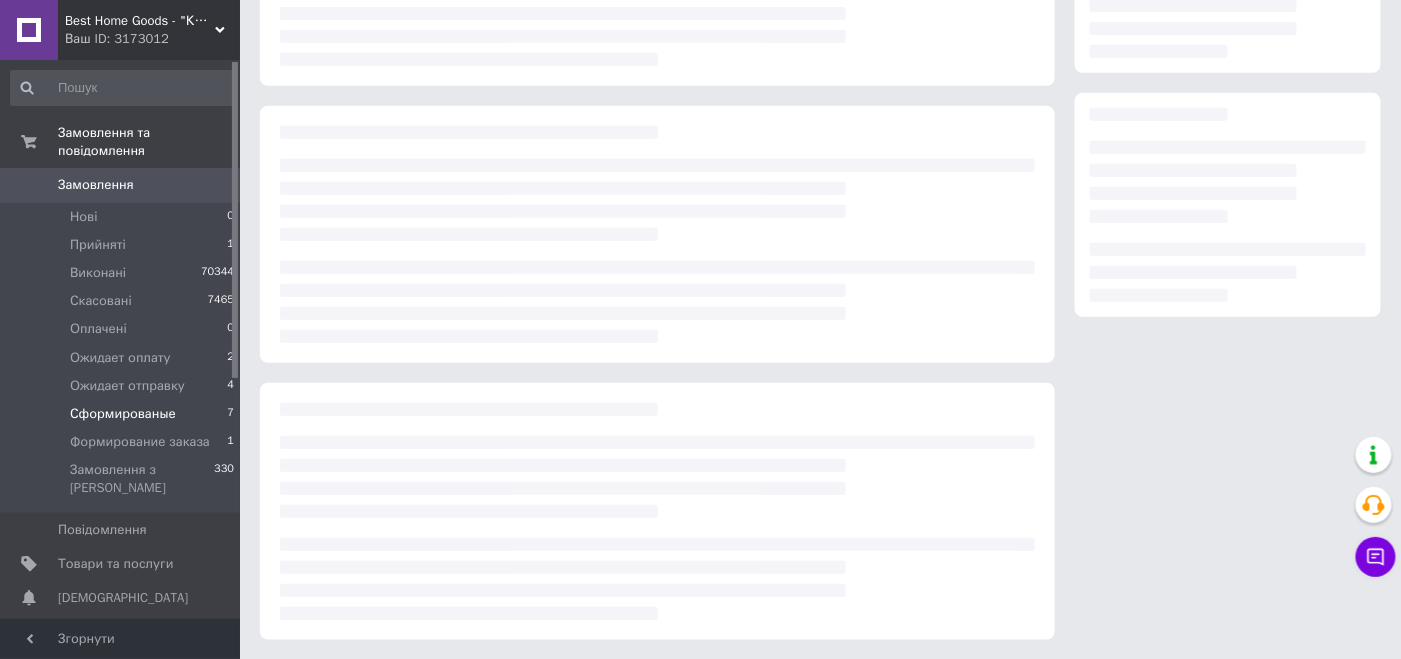 scroll, scrollTop: 0, scrollLeft: 0, axis: both 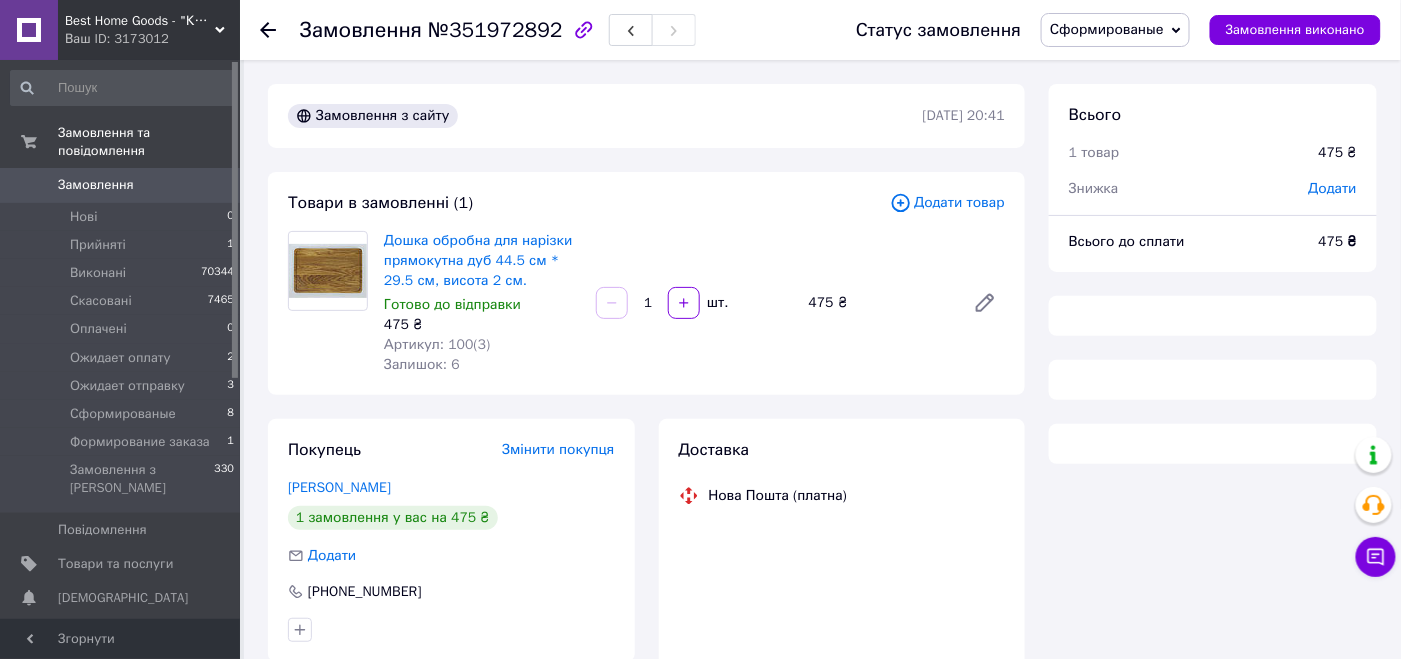 click on "№351972892" at bounding box center (495, 30) 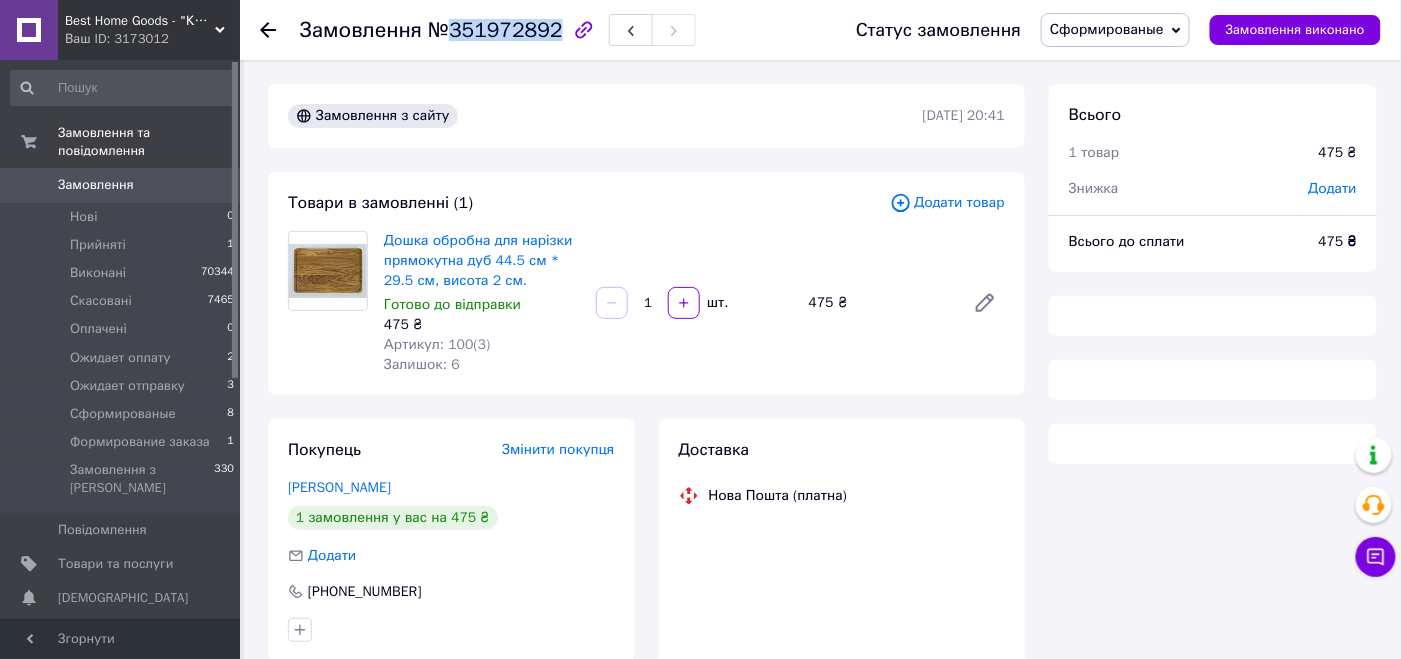 click on "№351972892" at bounding box center [495, 30] 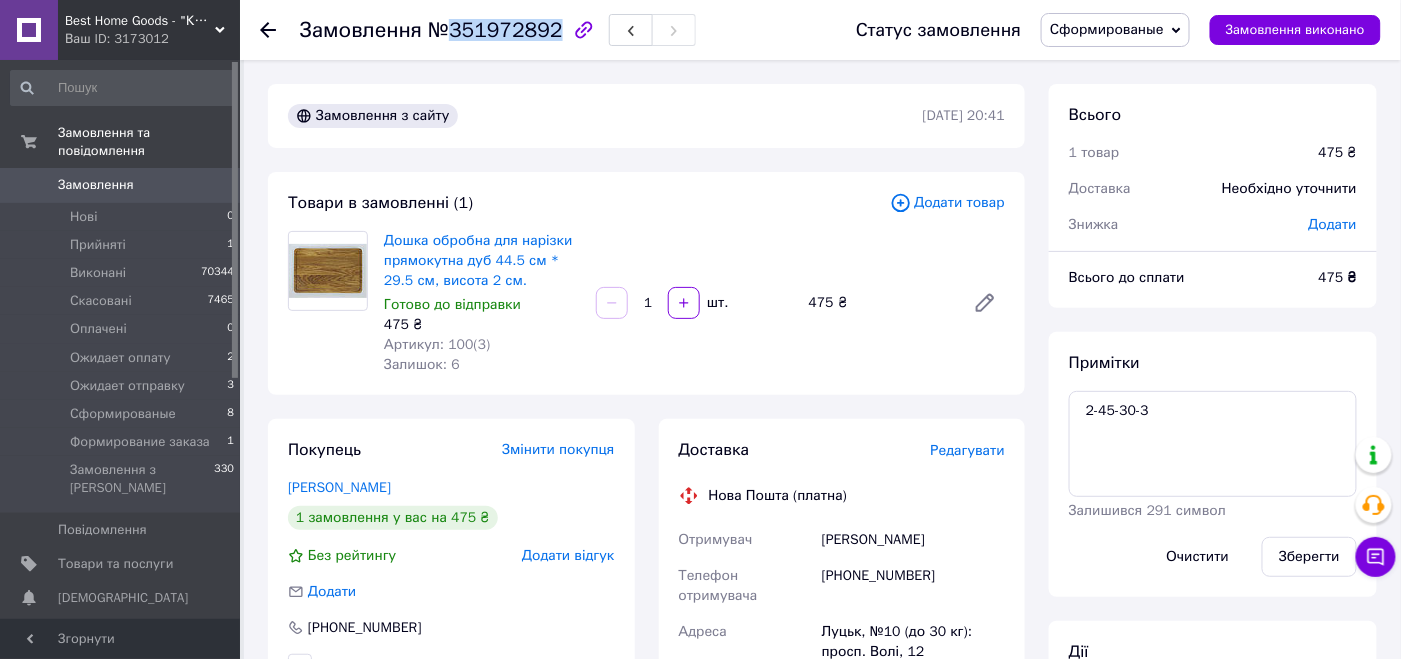 copy on "351972892" 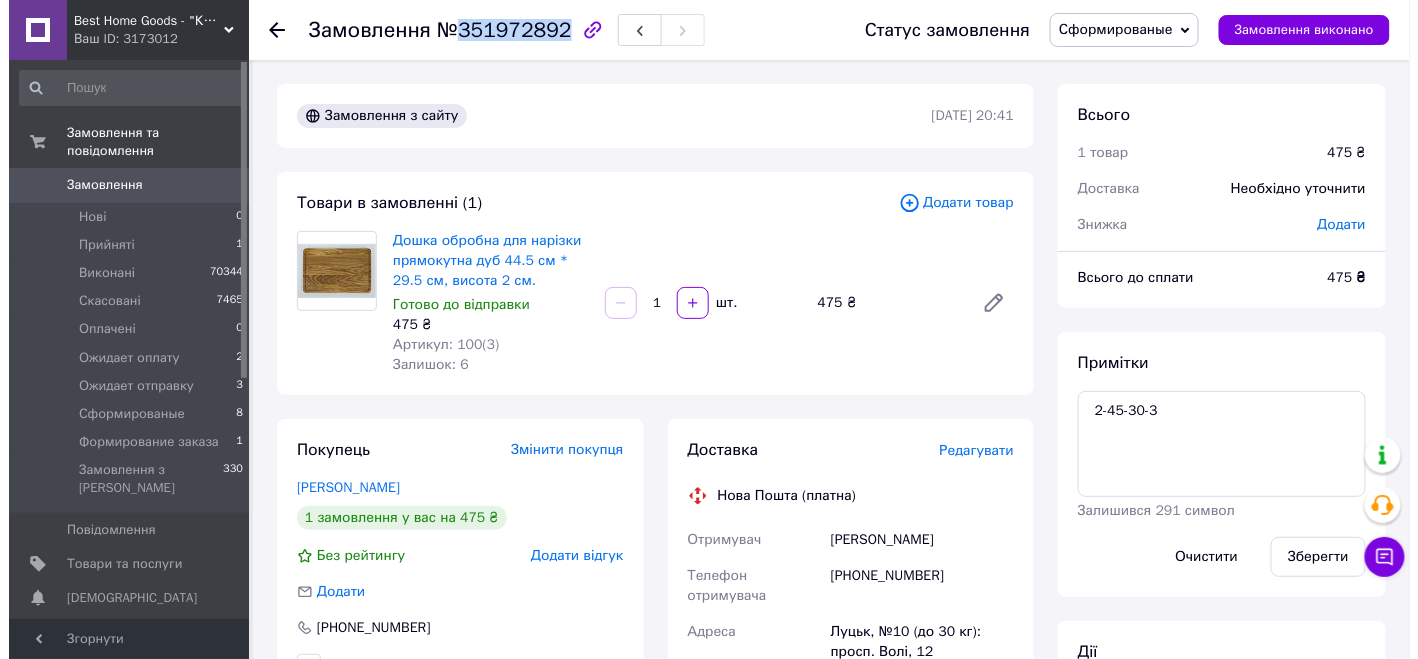 scroll, scrollTop: 599, scrollLeft: 0, axis: vertical 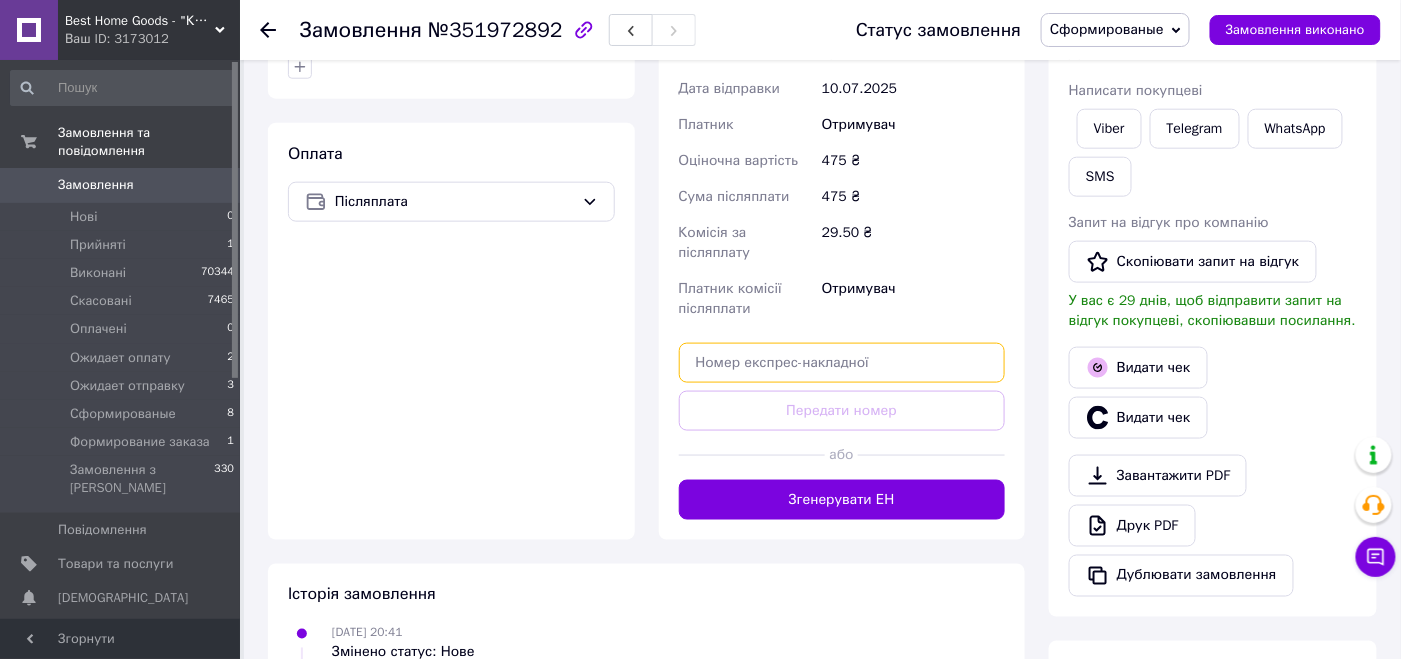 click at bounding box center [842, 363] 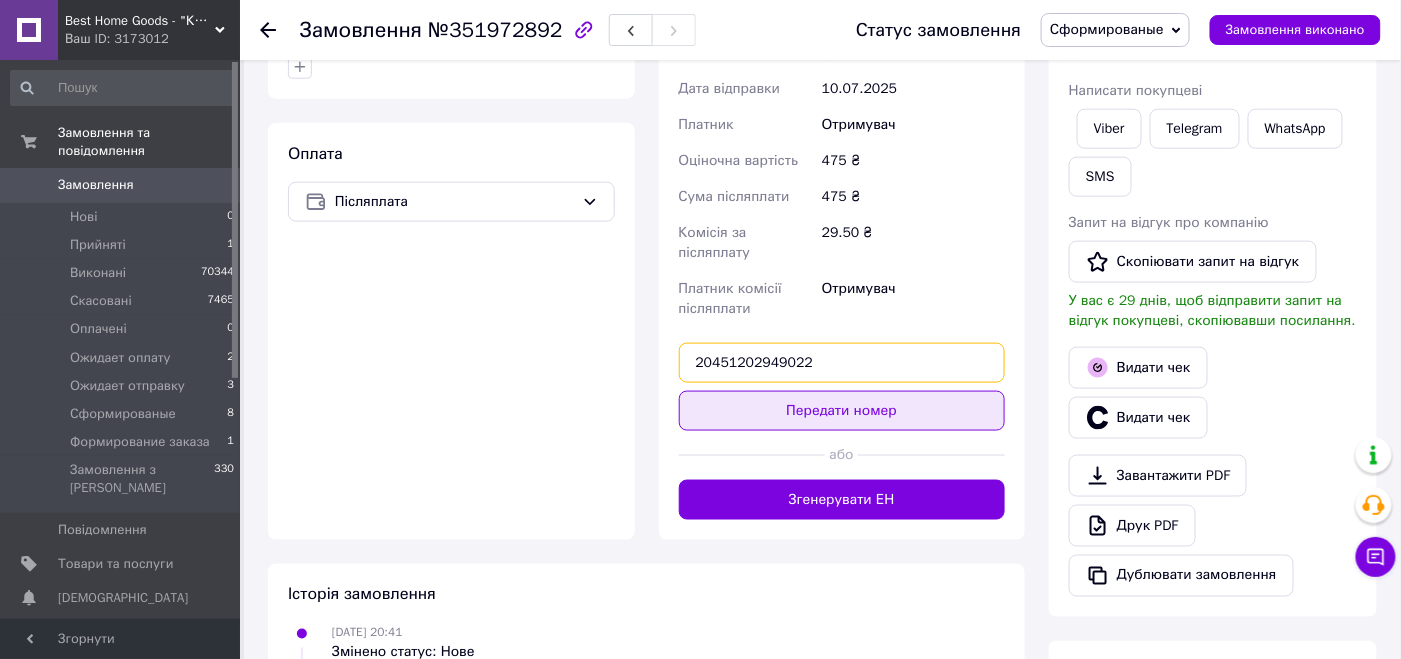 type on "20451202949022" 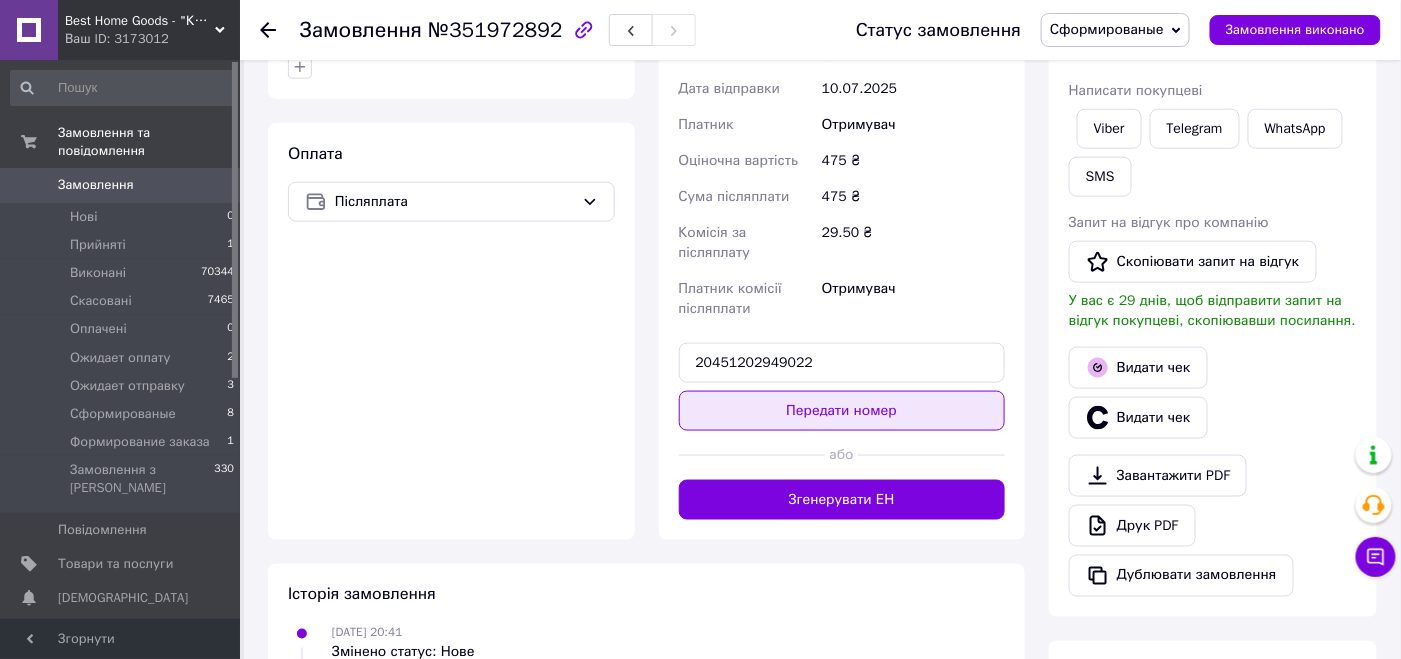 click on "Передати номер" at bounding box center (842, 411) 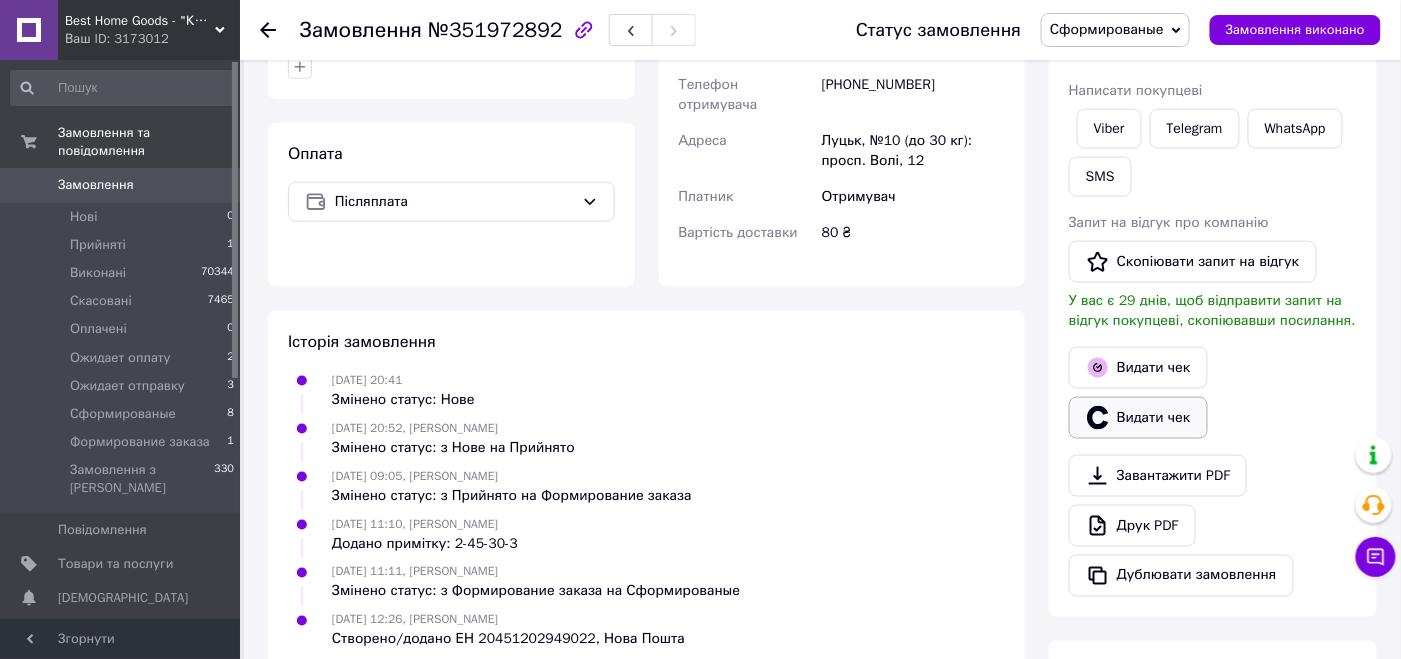 click on "Видати чек" at bounding box center [1138, 418] 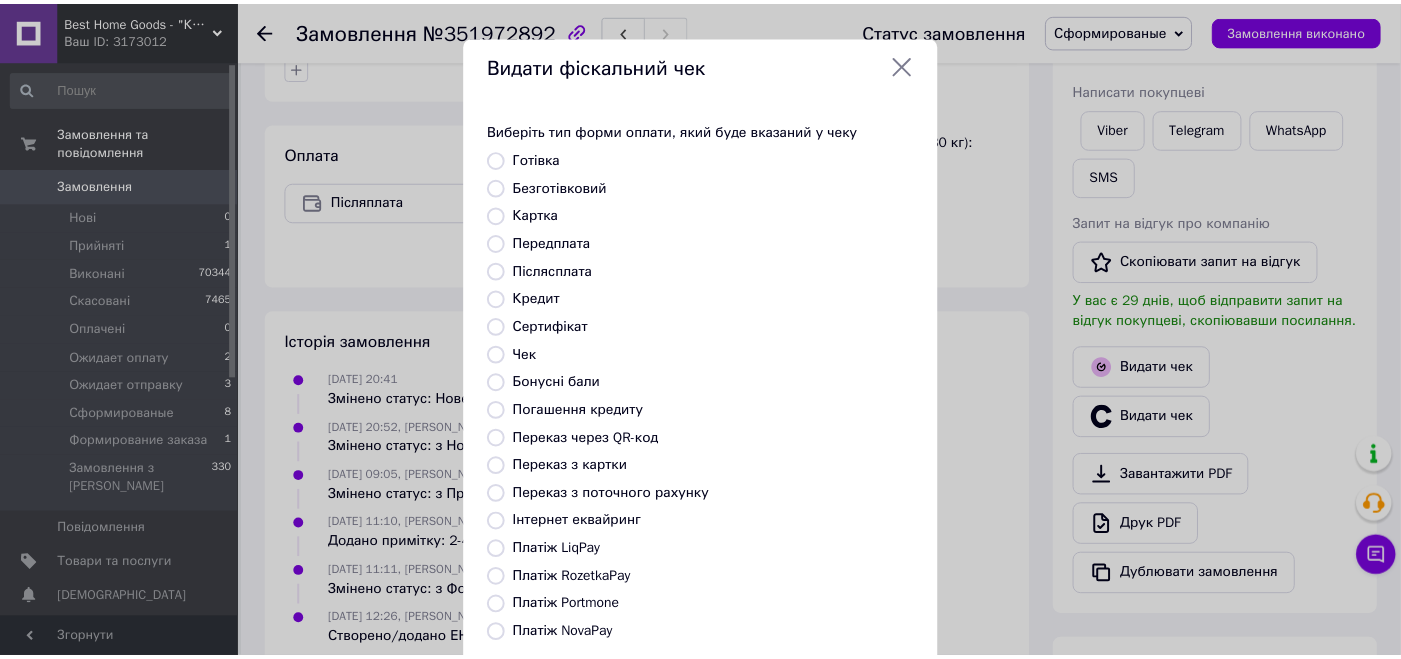 scroll, scrollTop: 199, scrollLeft: 0, axis: vertical 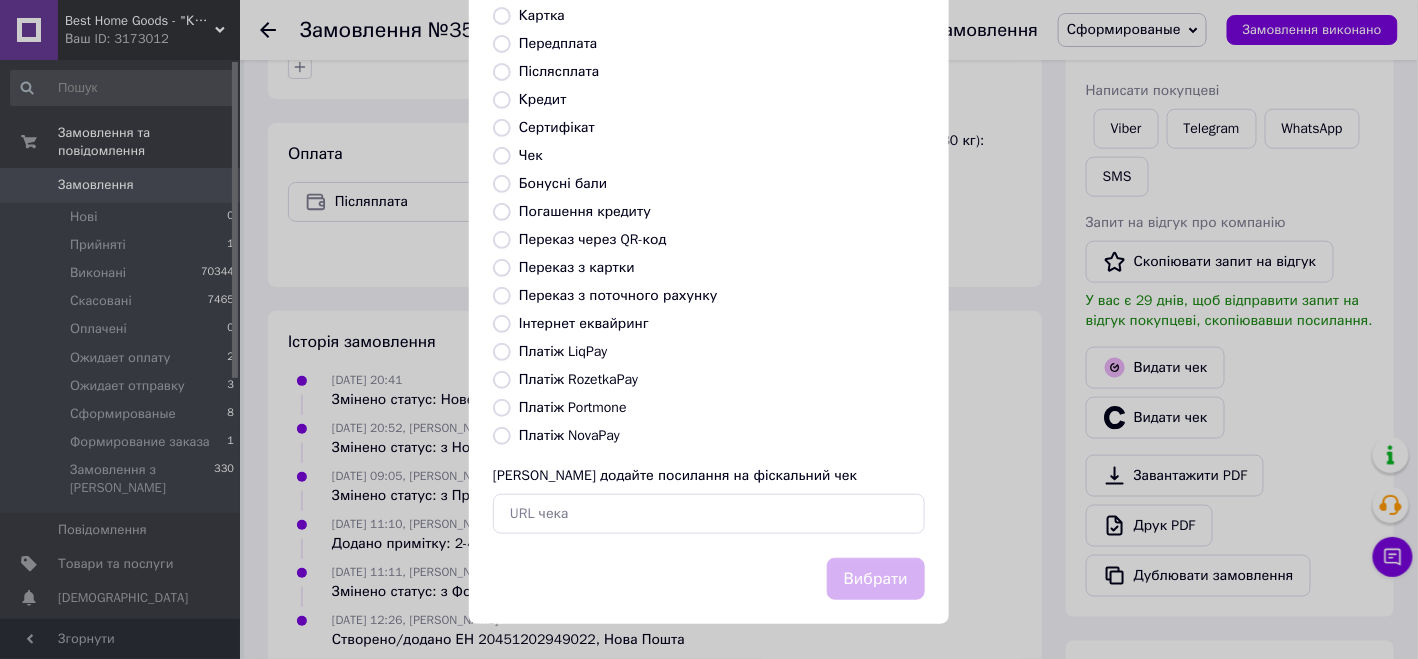 click on "Платіж NovaPay" at bounding box center [569, 435] 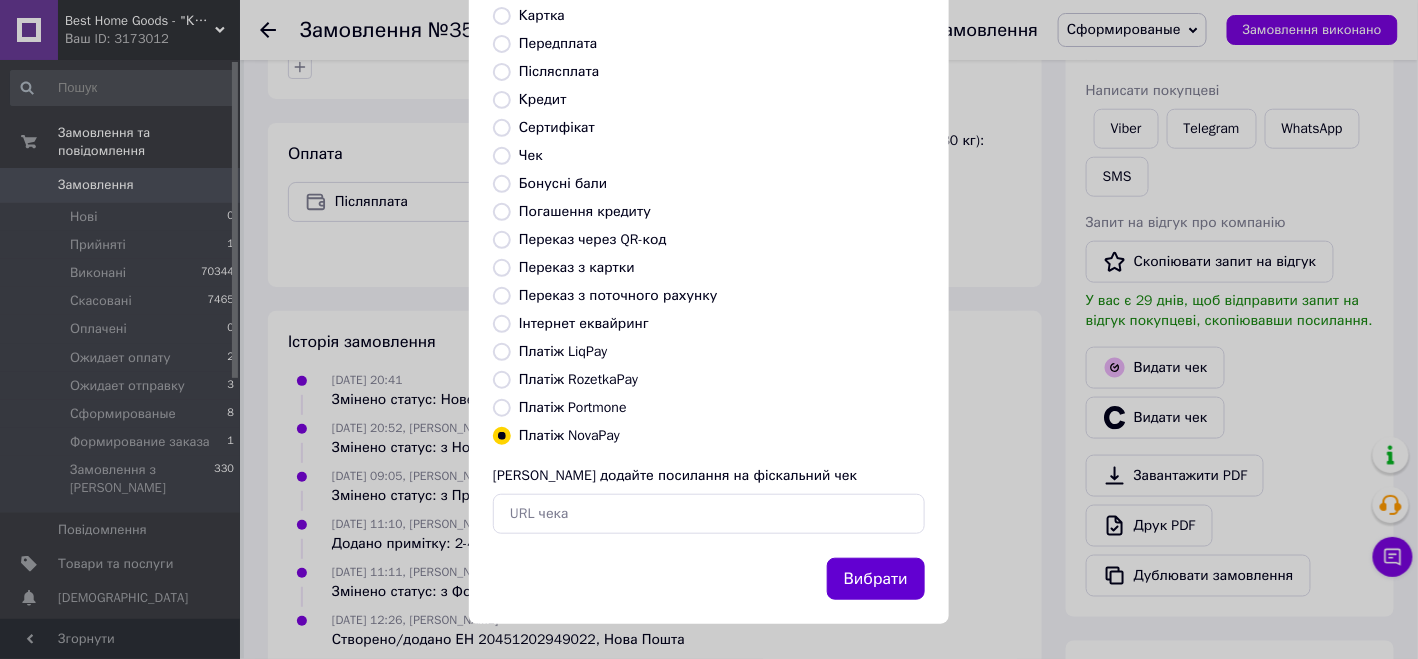 click on "Вибрати" at bounding box center [876, 579] 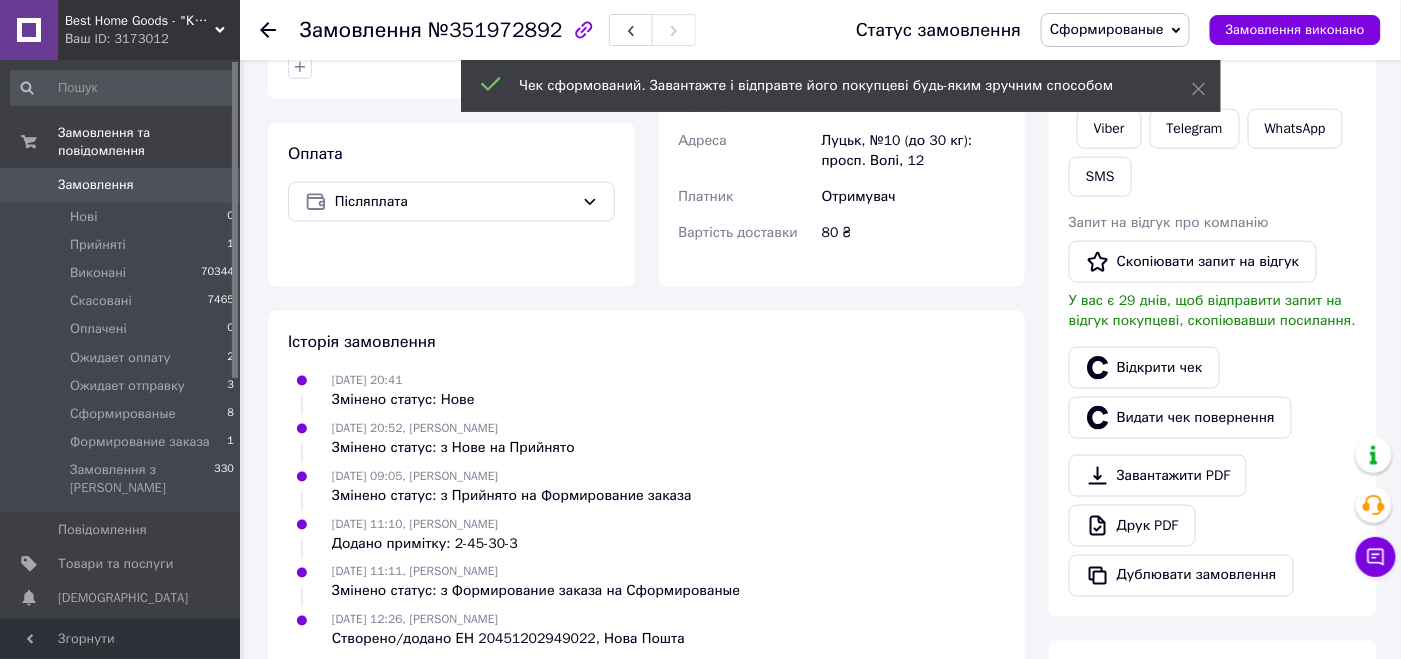 click on "Сформированые" at bounding box center (1107, 29) 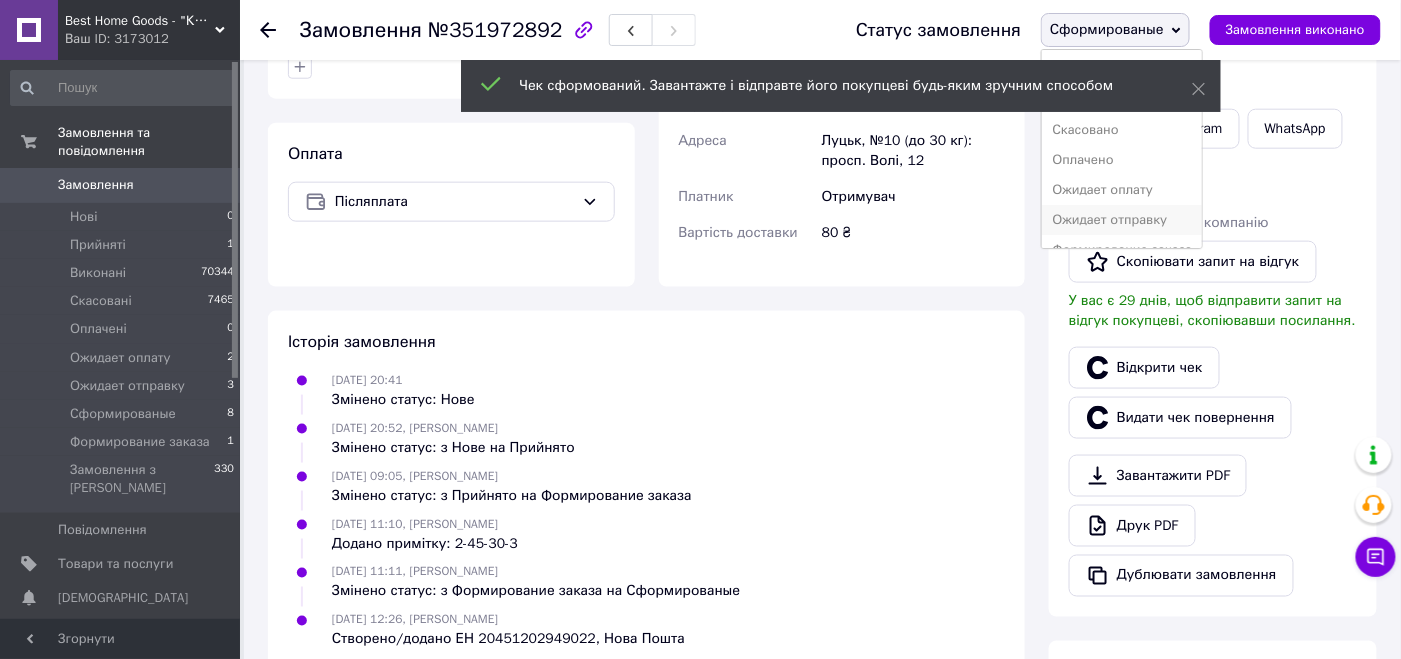click on "Ожидает отправку" at bounding box center [1122, 220] 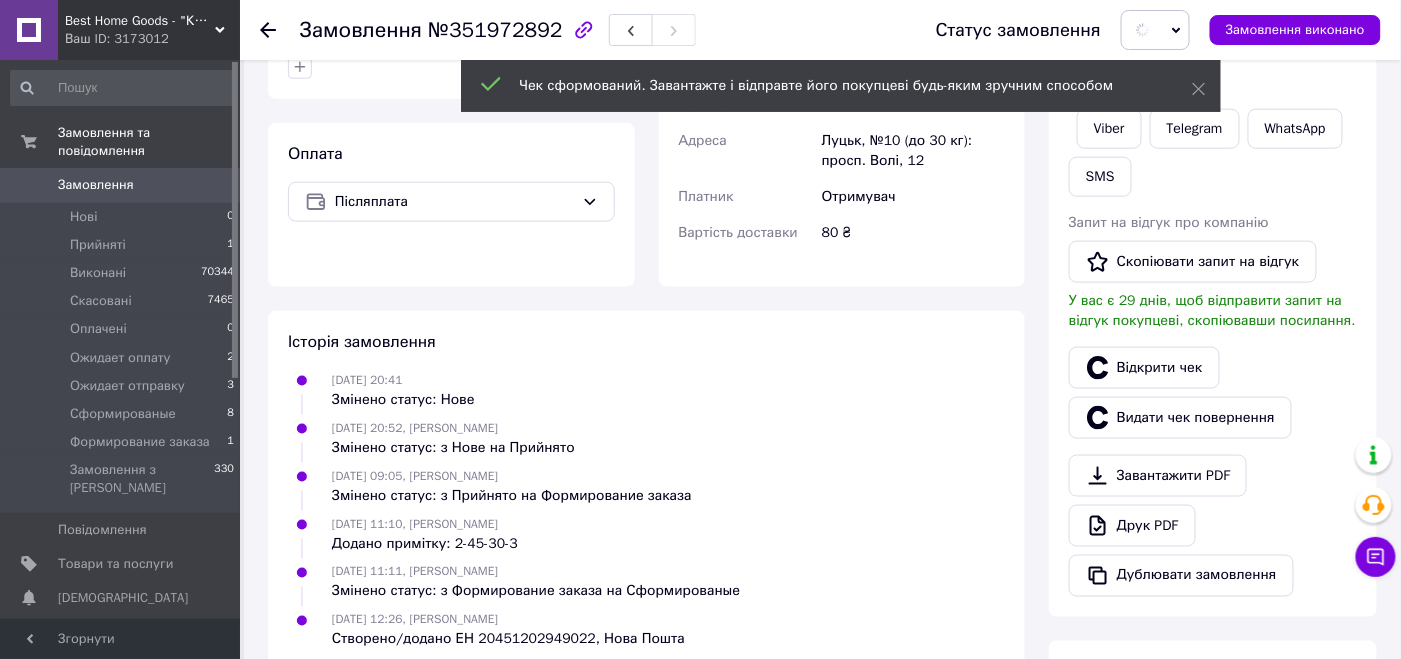 scroll, scrollTop: 751, scrollLeft: 0, axis: vertical 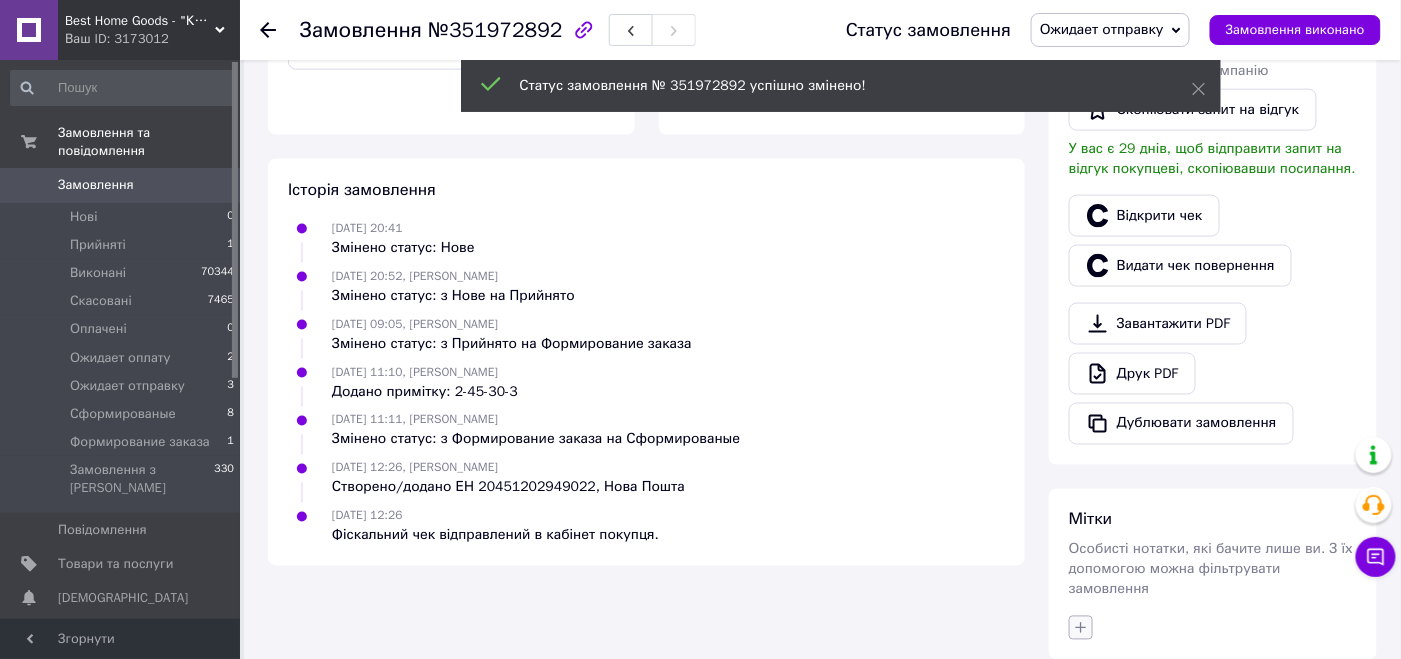 click 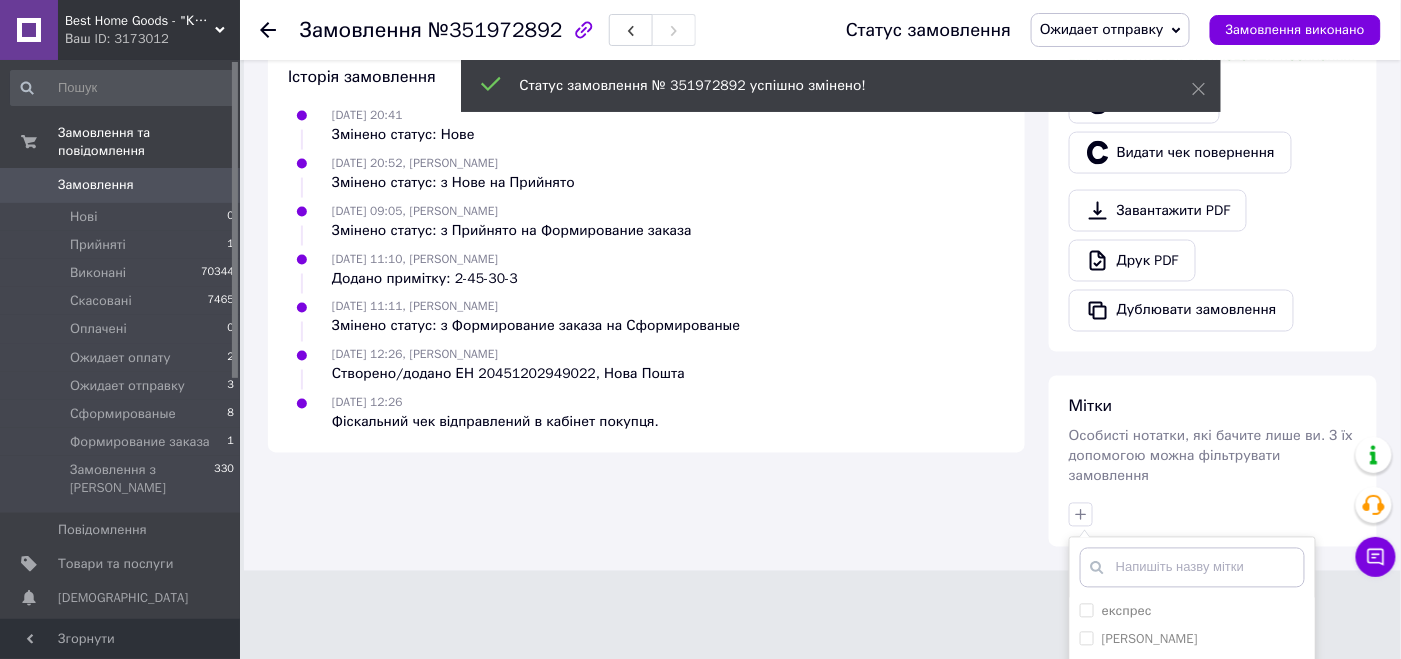 scroll, scrollTop: 1043, scrollLeft: 0, axis: vertical 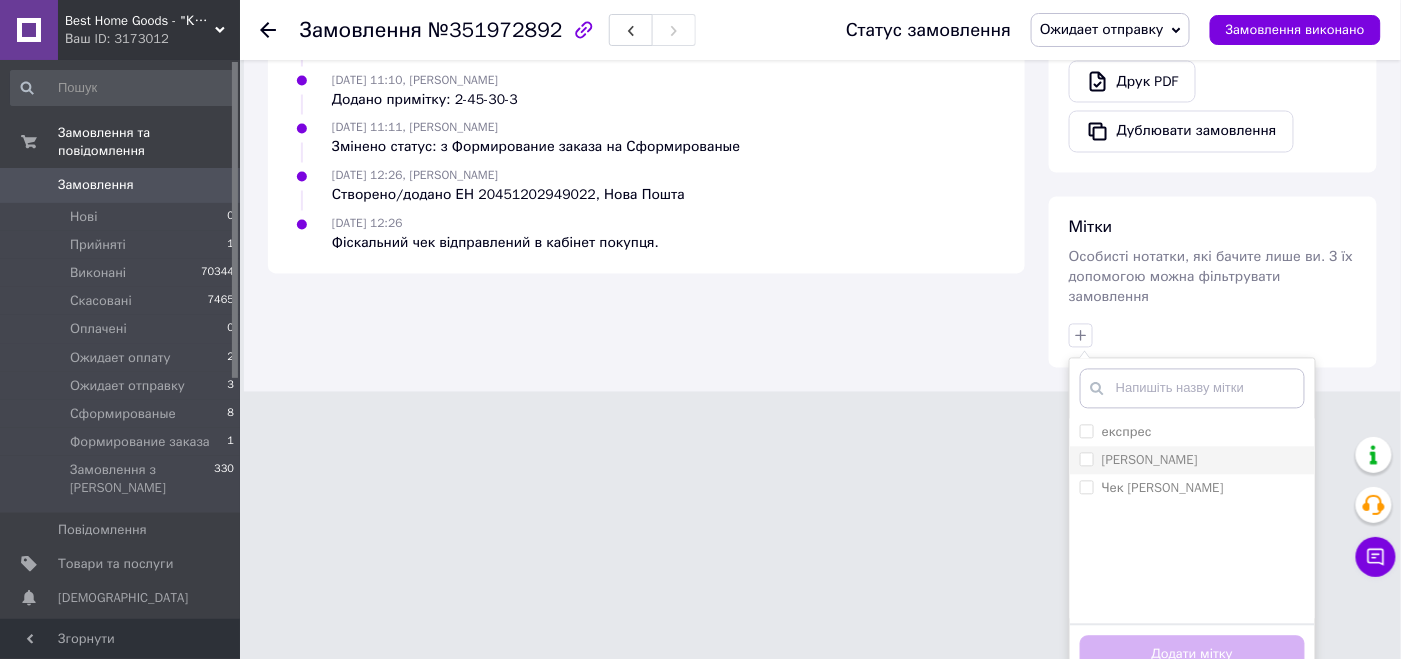 click on "[PERSON_NAME]" at bounding box center (1086, 459) 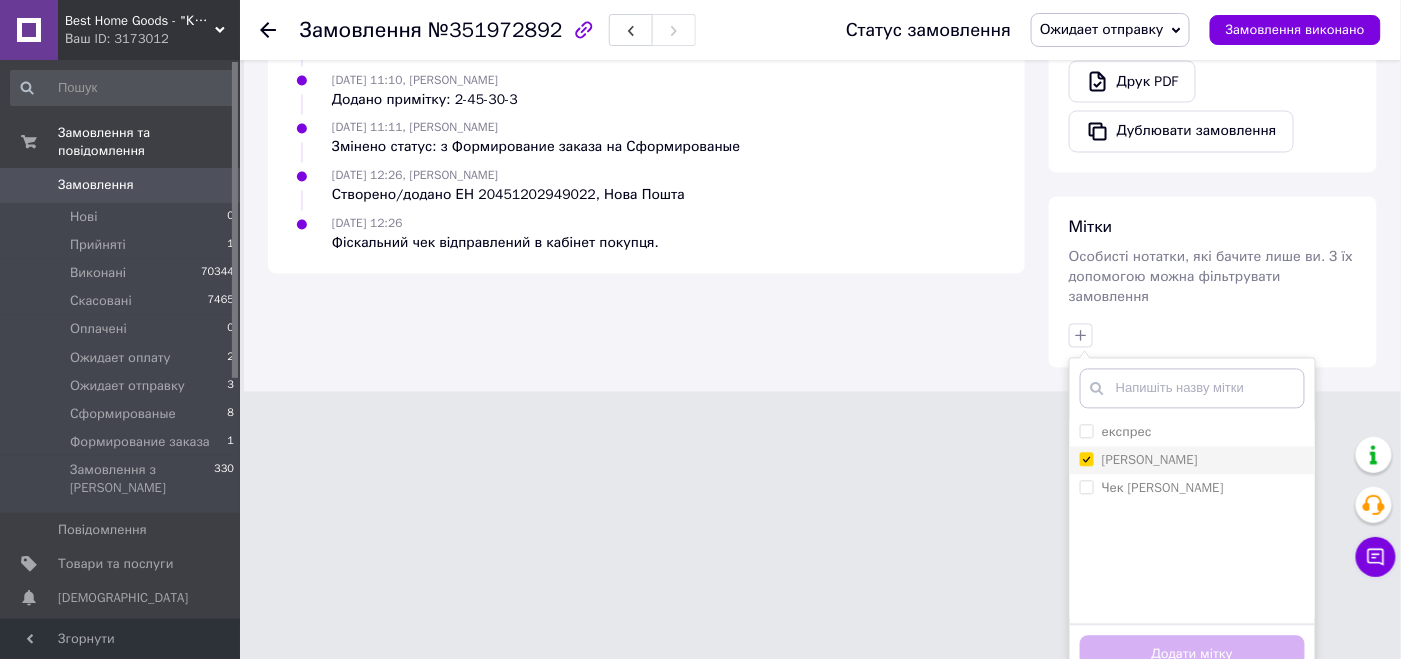 checkbox on "true" 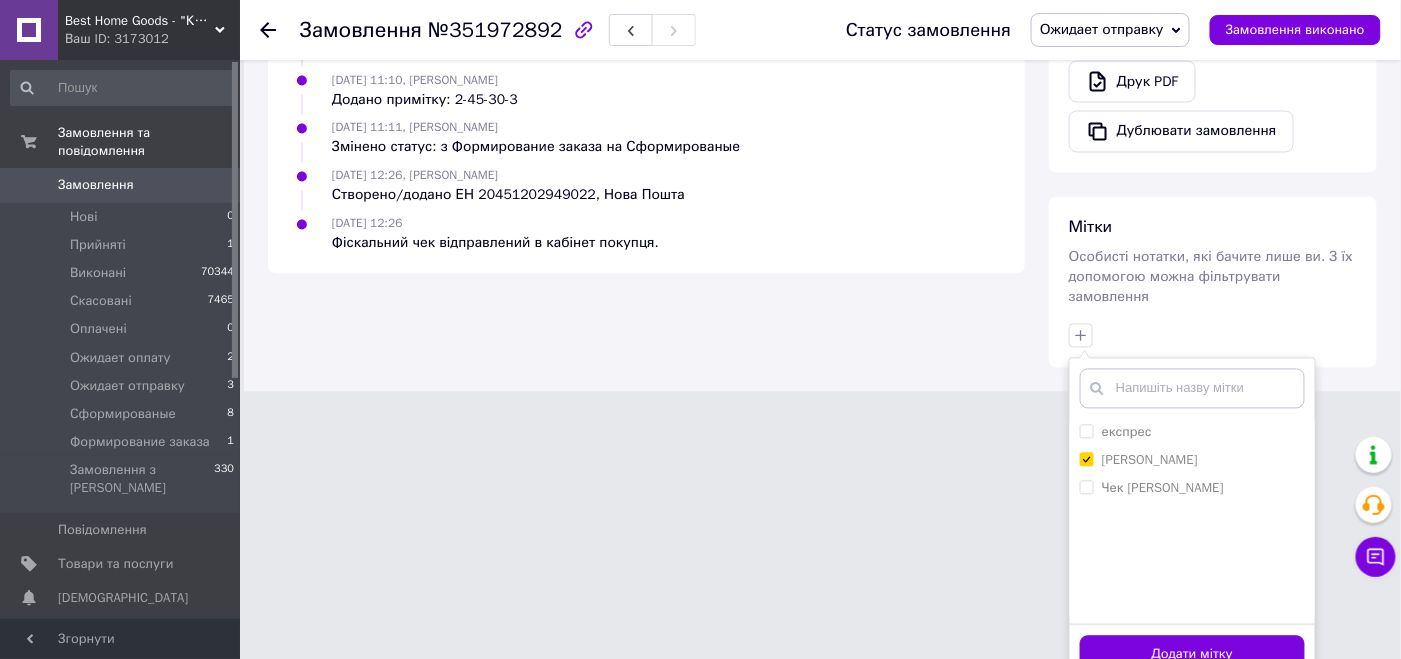 click on "експрес Чек саша Чек таня" at bounding box center [1192, 519] 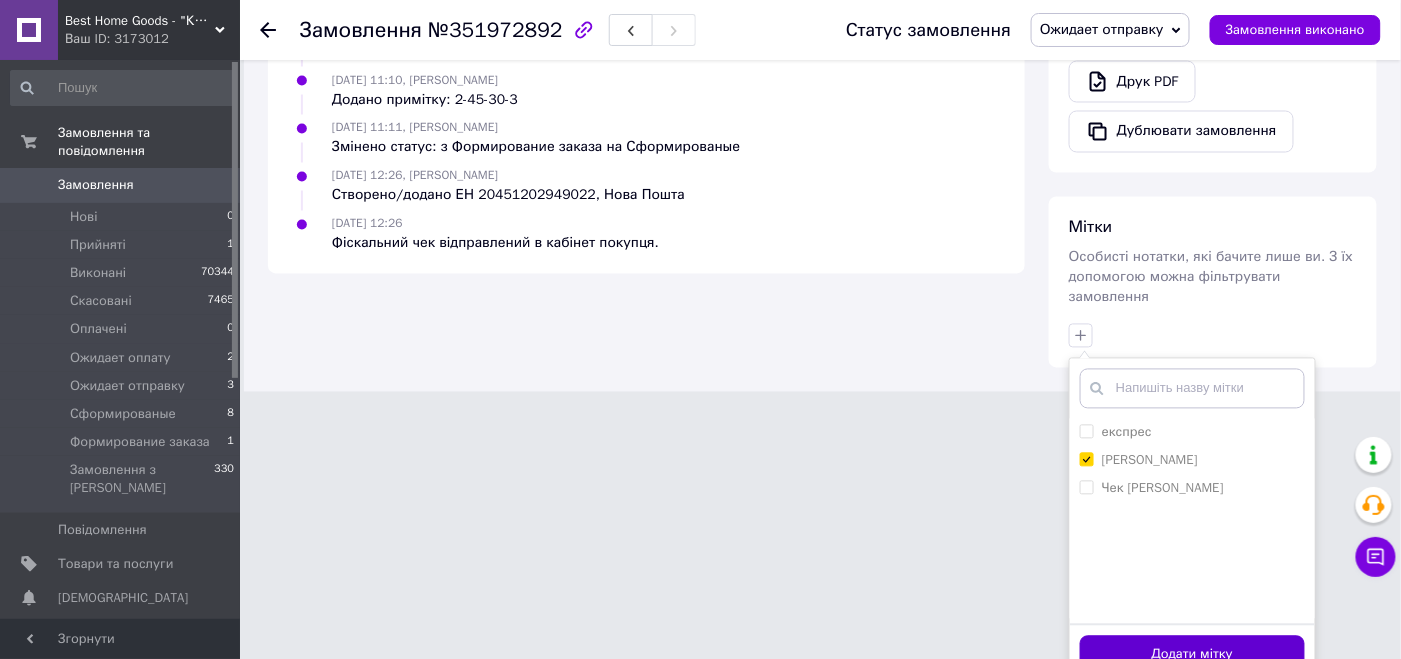 click on "Додати мітку" at bounding box center (1192, 655) 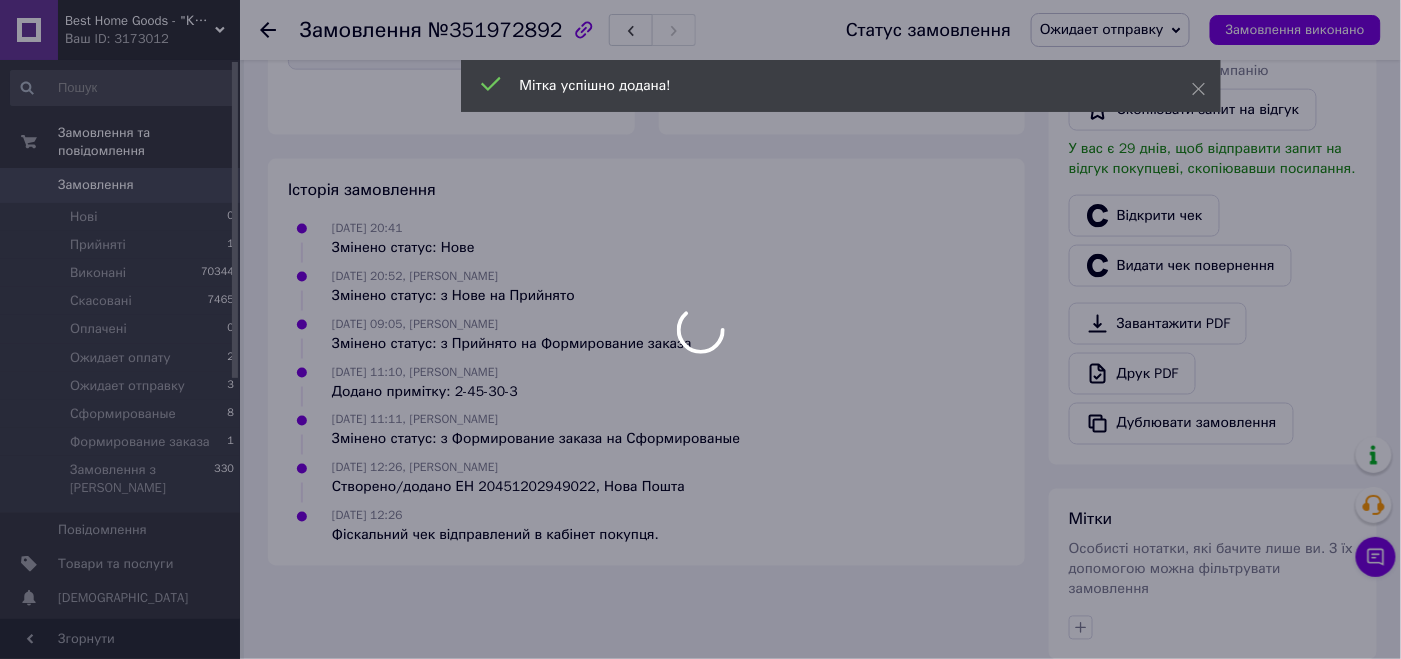 scroll, scrollTop: 251, scrollLeft: 0, axis: vertical 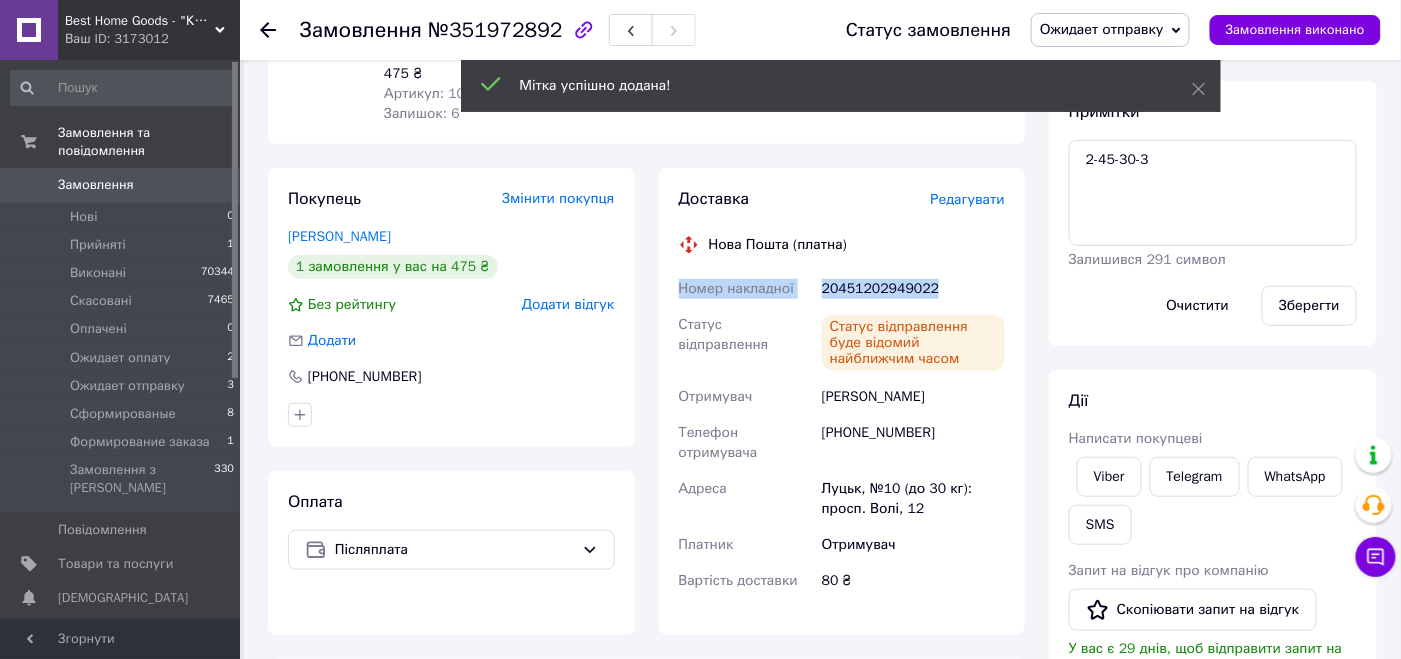 drag, startPoint x: 950, startPoint y: 280, endPoint x: 673, endPoint y: 283, distance: 277.01624 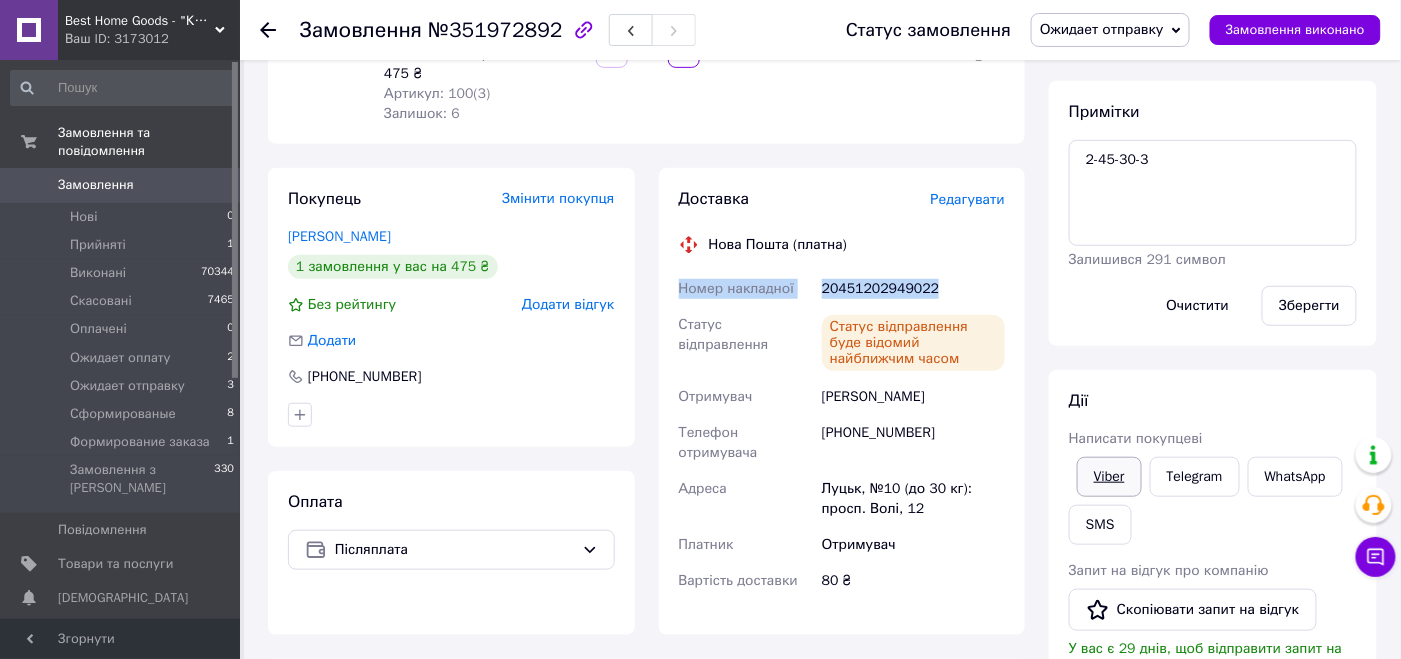 click on "Viber" at bounding box center (1109, 477) 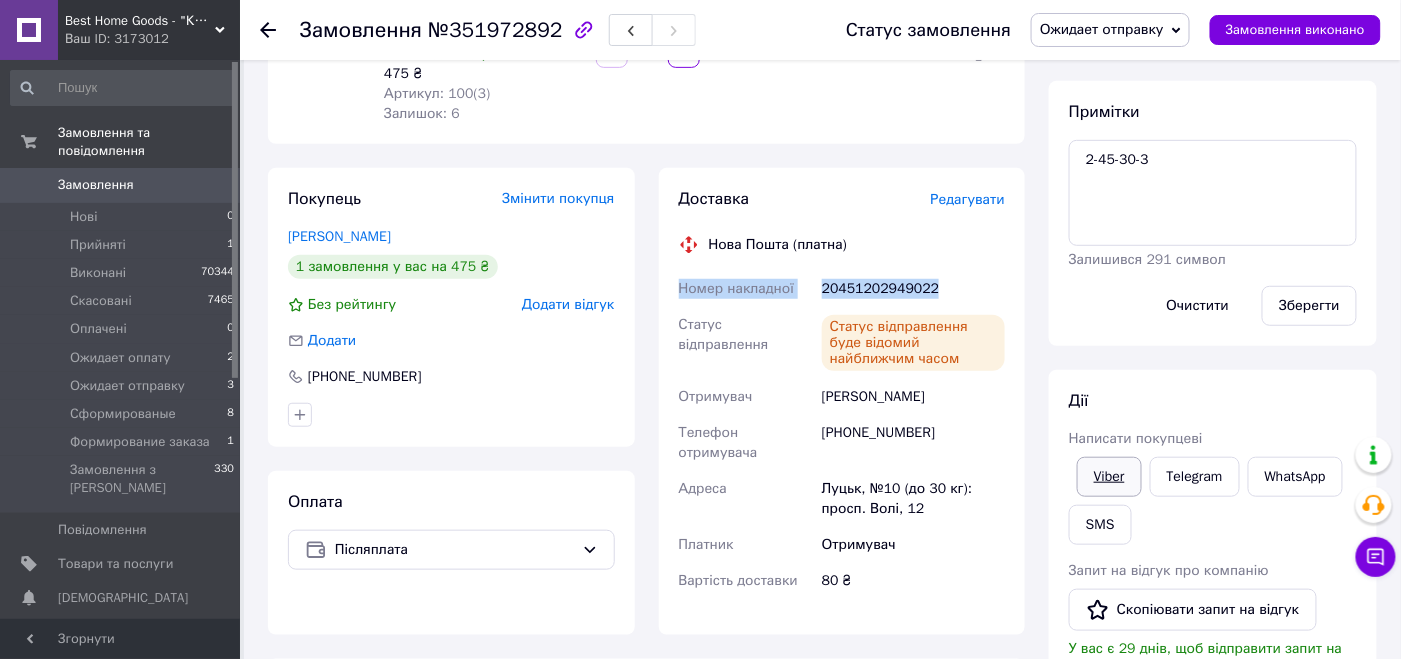 click on "Viber" at bounding box center (1109, 477) 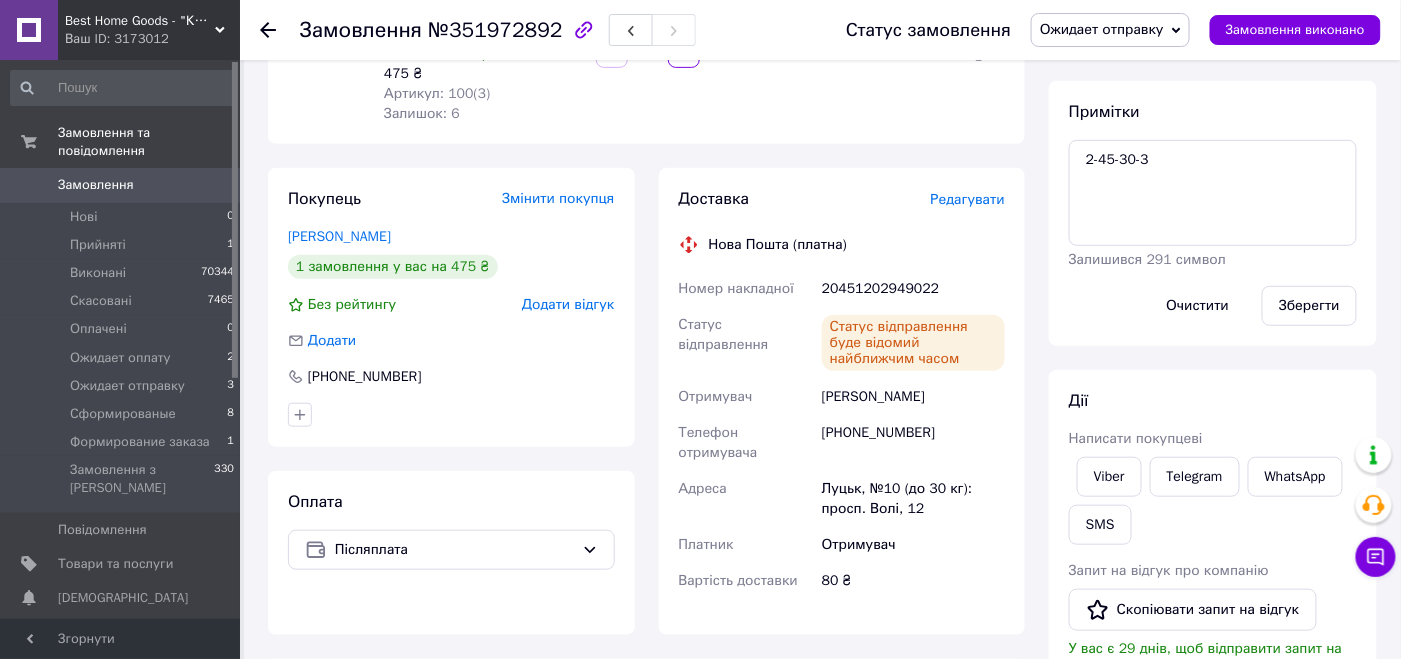 click on "Дії Написати покупцеві Viber Telegram WhatsApp SMS Запит на відгук про компанію   Скопіювати запит на відгук У вас є 29 днів, щоб відправити запит на відгук покупцеві, скопіювавши посилання.   Відкрити чек   Видати чек повернення   Завантажити PDF   Друк PDF   Дублювати замовлення" at bounding box center [1213, 667] 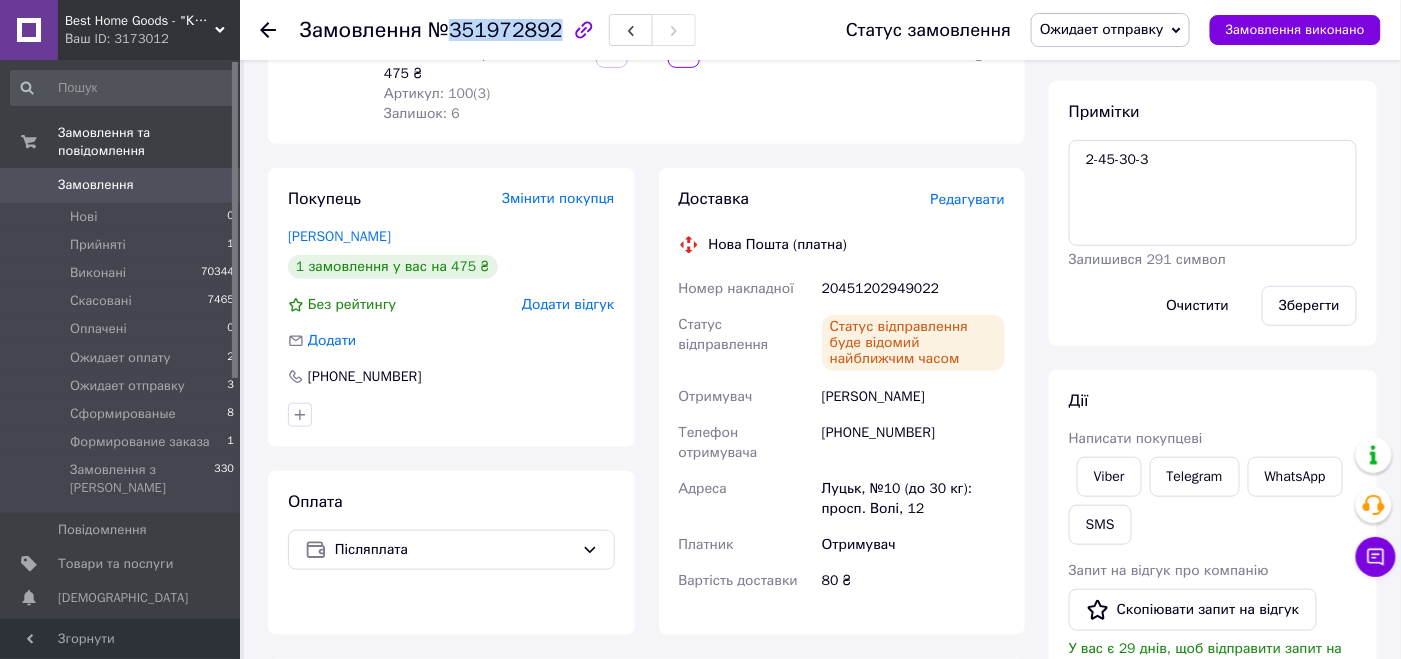 click on "№351972892" at bounding box center [495, 30] 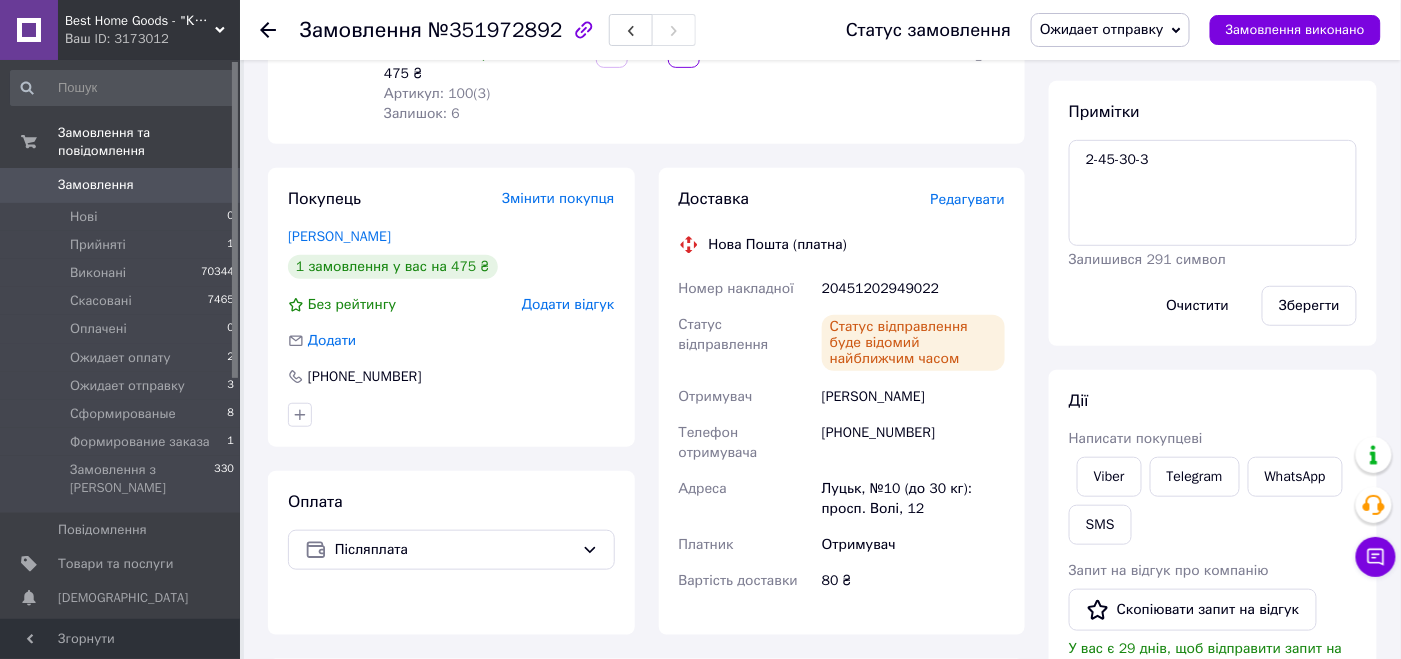 click on "Доставка Редагувати Нова Пошта (платна) Номер накладної 20451202949022 Статус відправлення Статус відправлення буде відомий найближчим часом Отримувач Войтюк Ганна Телефон отримувача +380508267599 Адреса Луцьк, №10 (до 30 кг): просп. Волі, 12 Платник Отримувач Вартість доставки 80 ₴ Платник Отримувач Відправник Прізвище отримувача Войтюк Ім'я отримувача Ганна По батькові отримувача Телефон отримувача +380508267599 Тип доставки У відділенні Кур'єром В поштоматі Місто -- Не обрано -- Відділення №10 (до 30 кг): просп. Волі, 12 Місце відправки с. Рожнів: №1: вул. Патріарха Володимира, 49" at bounding box center (842, 401) 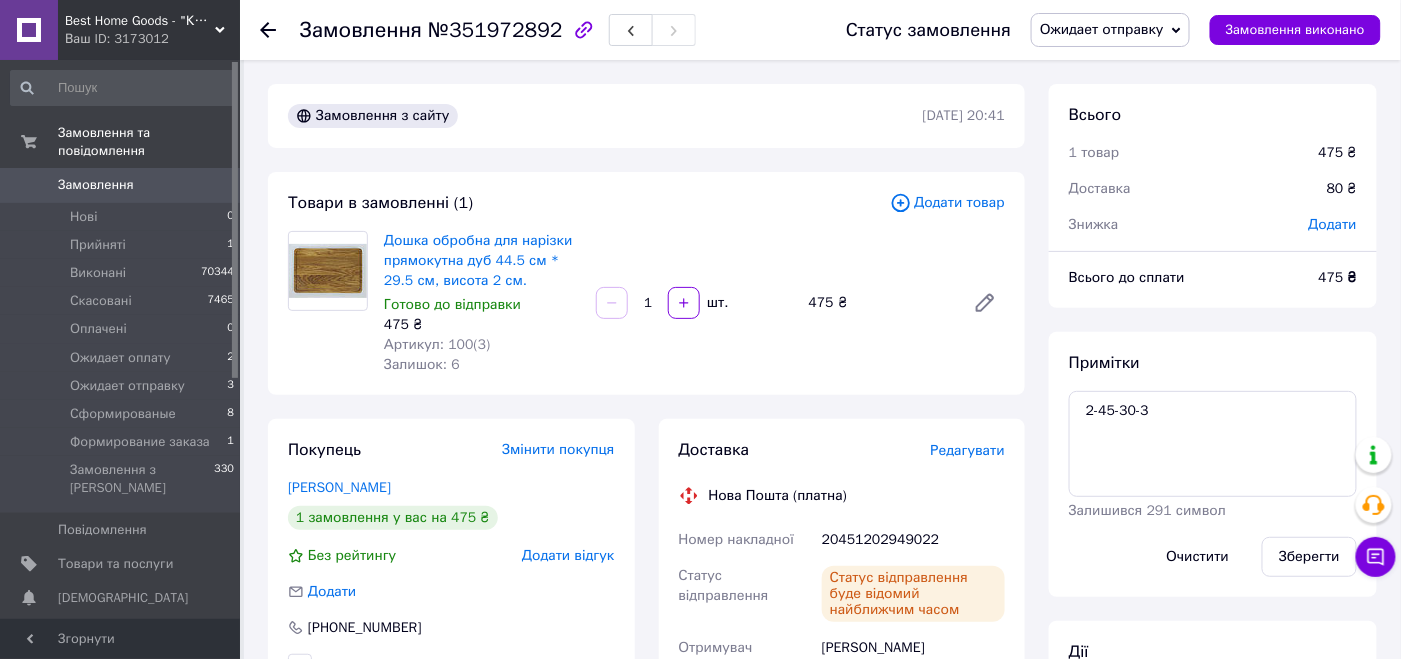 scroll, scrollTop: 400, scrollLeft: 0, axis: vertical 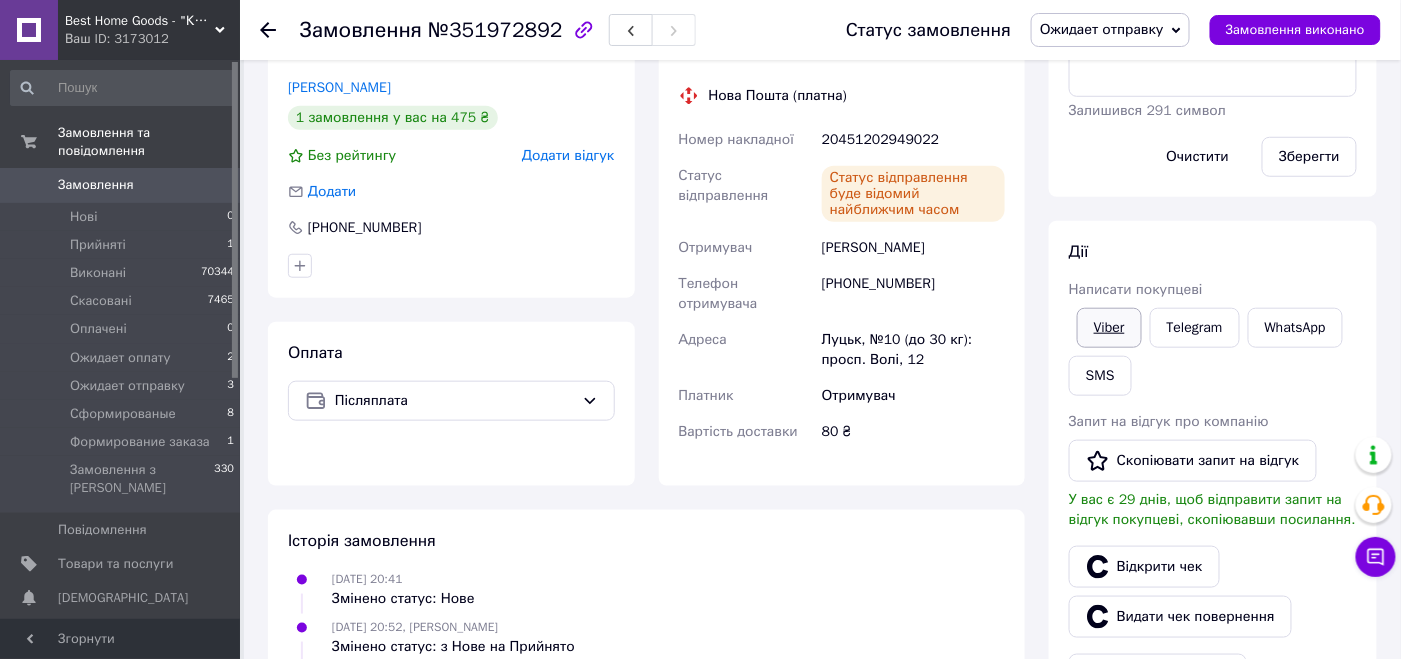 click on "Viber" at bounding box center (1109, 328) 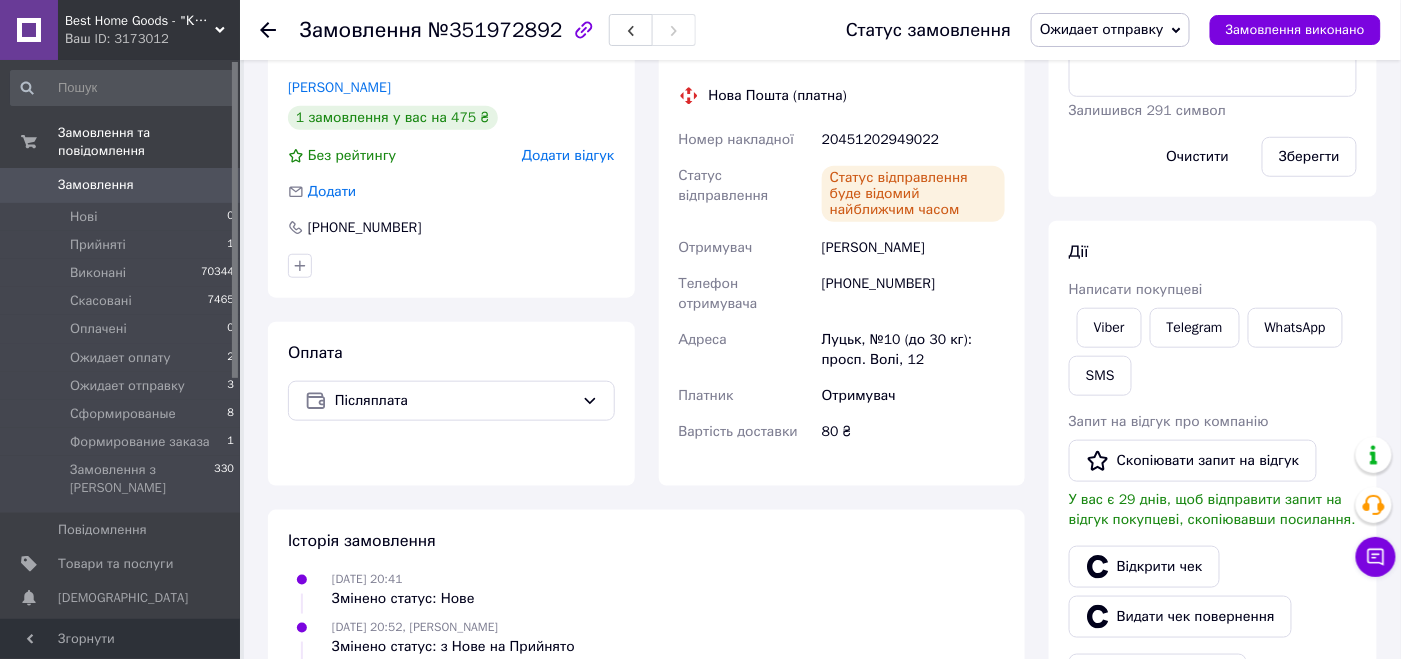 click on "Доставка Редагувати Нова Пошта (платна) Номер накладної 20451202949022 Статус відправлення Статус відправлення буде відомий найближчим часом Отримувач Войтюк Ганна Телефон отримувача +380508267599 Адреса Луцьк, №10 (до 30 кг): просп. Волі, 12 Платник Отримувач Вартість доставки 80 ₴ Платник Отримувач Відправник Прізвище отримувача Войтюк Ім'я отримувача Ганна По батькові отримувача Телефон отримувача +380508267599 Тип доставки У відділенні Кур'єром В поштоматі Місто -- Не обрано -- Відділення №10 (до 30 кг): просп. Волі, 12 Місце відправки с. Рожнів: №1: вул. Патріарха Володимира, 49" at bounding box center [842, 252] 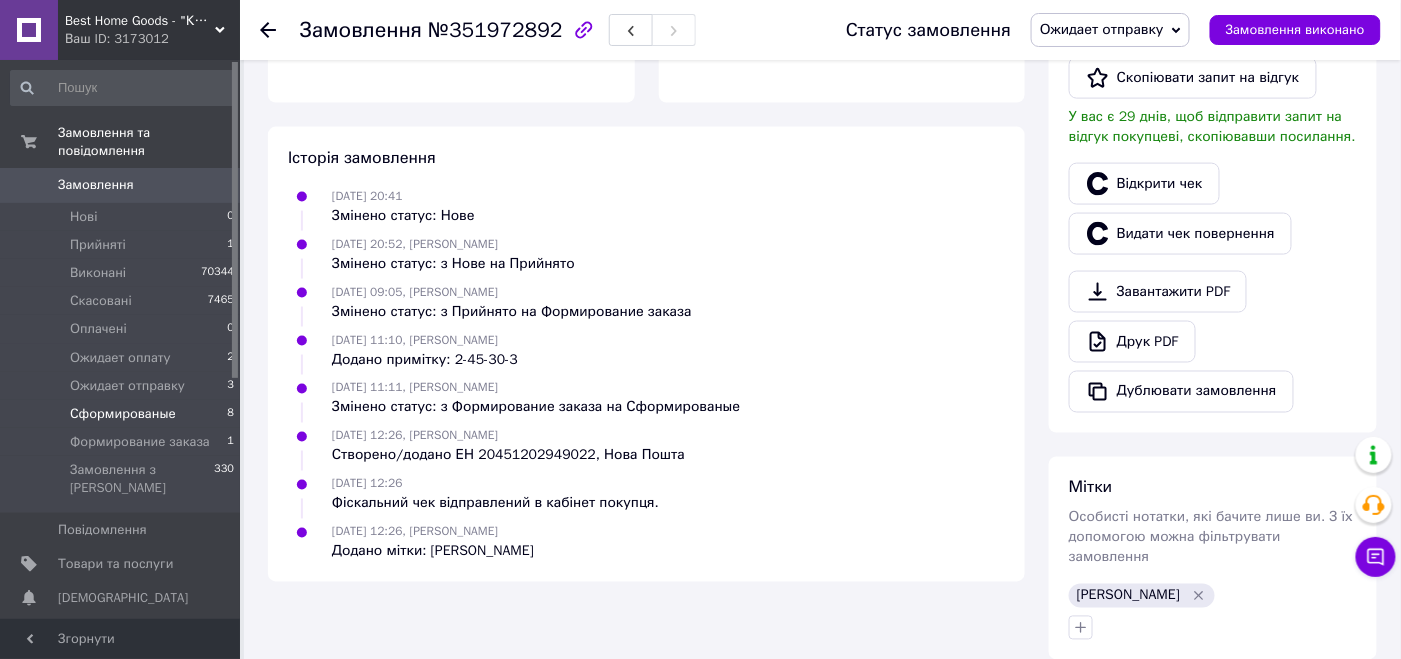 click on "Сформированые" at bounding box center [123, 414] 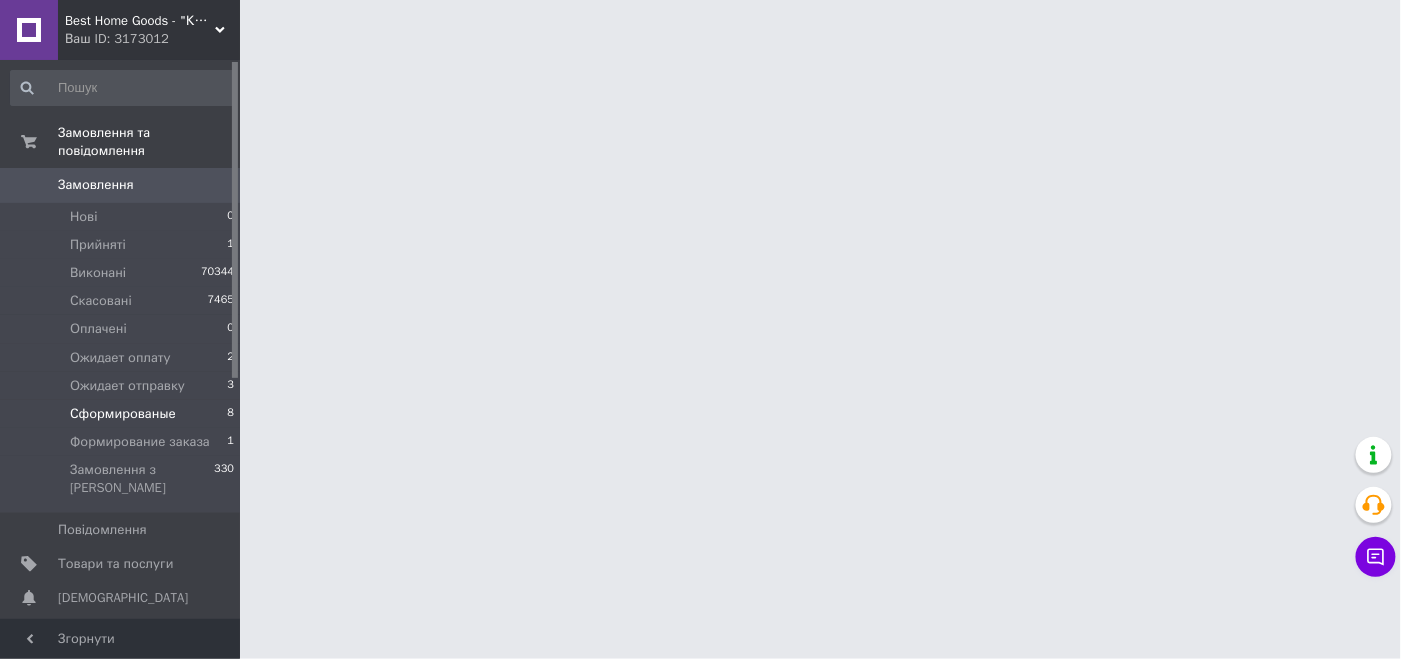 scroll, scrollTop: 0, scrollLeft: 0, axis: both 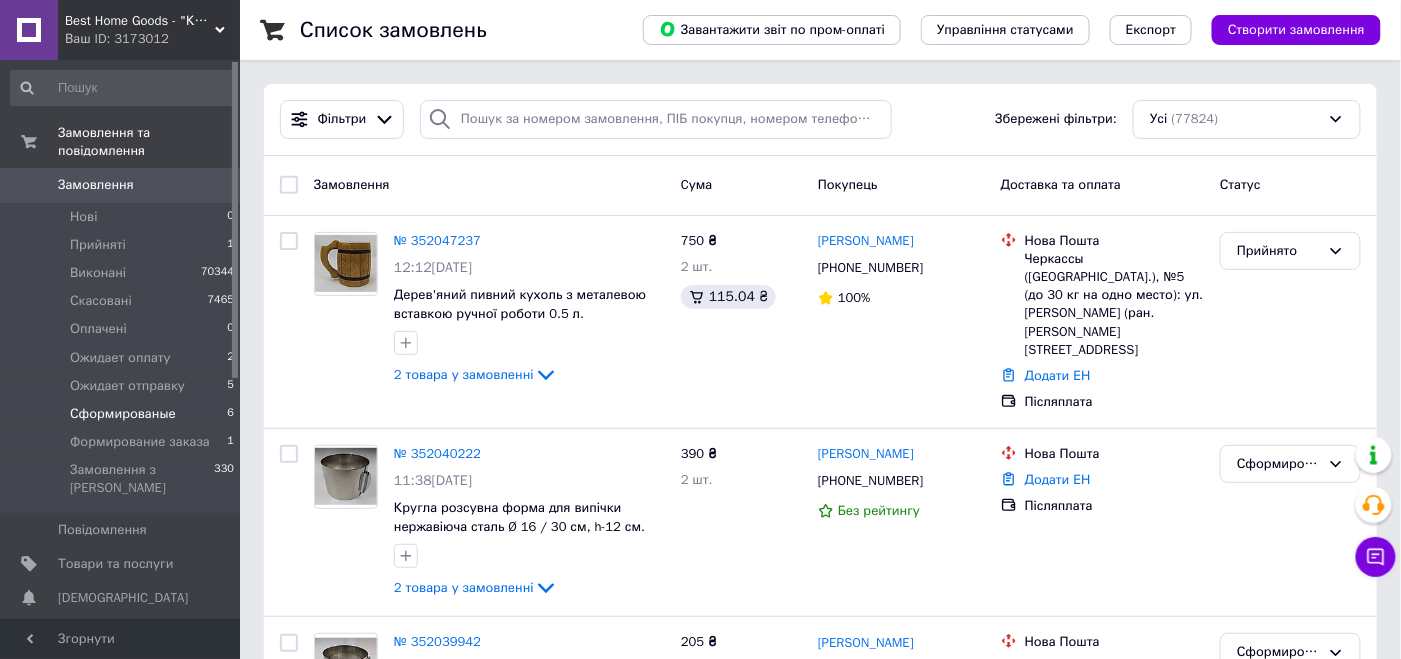 click on "Сформированые" at bounding box center (123, 414) 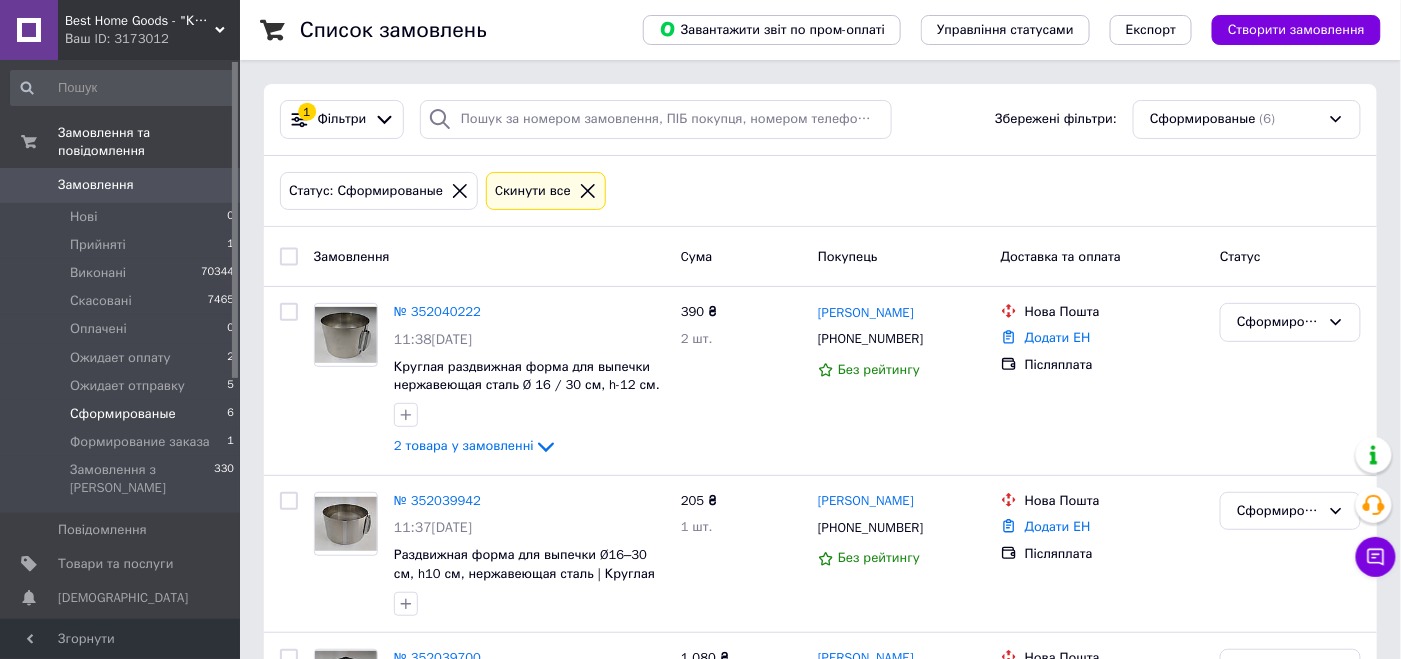 scroll, scrollTop: 728, scrollLeft: 0, axis: vertical 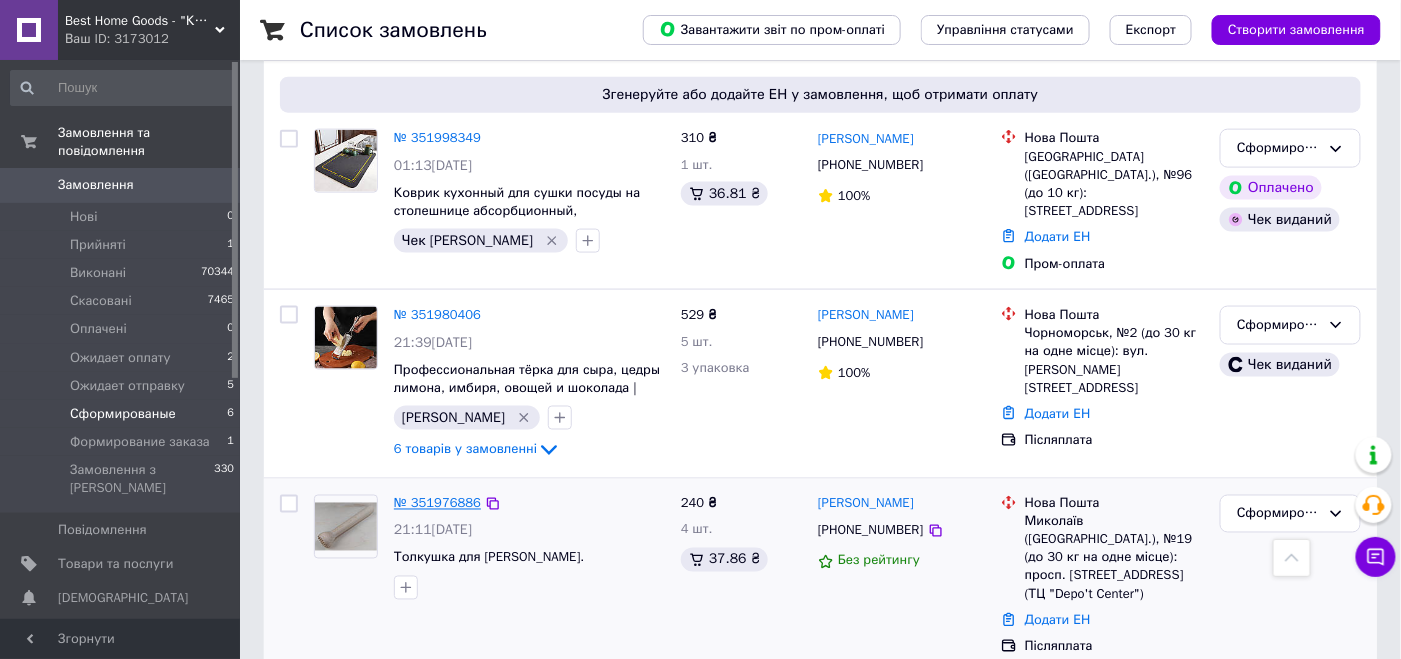 click on "№ 351976886" at bounding box center [437, 503] 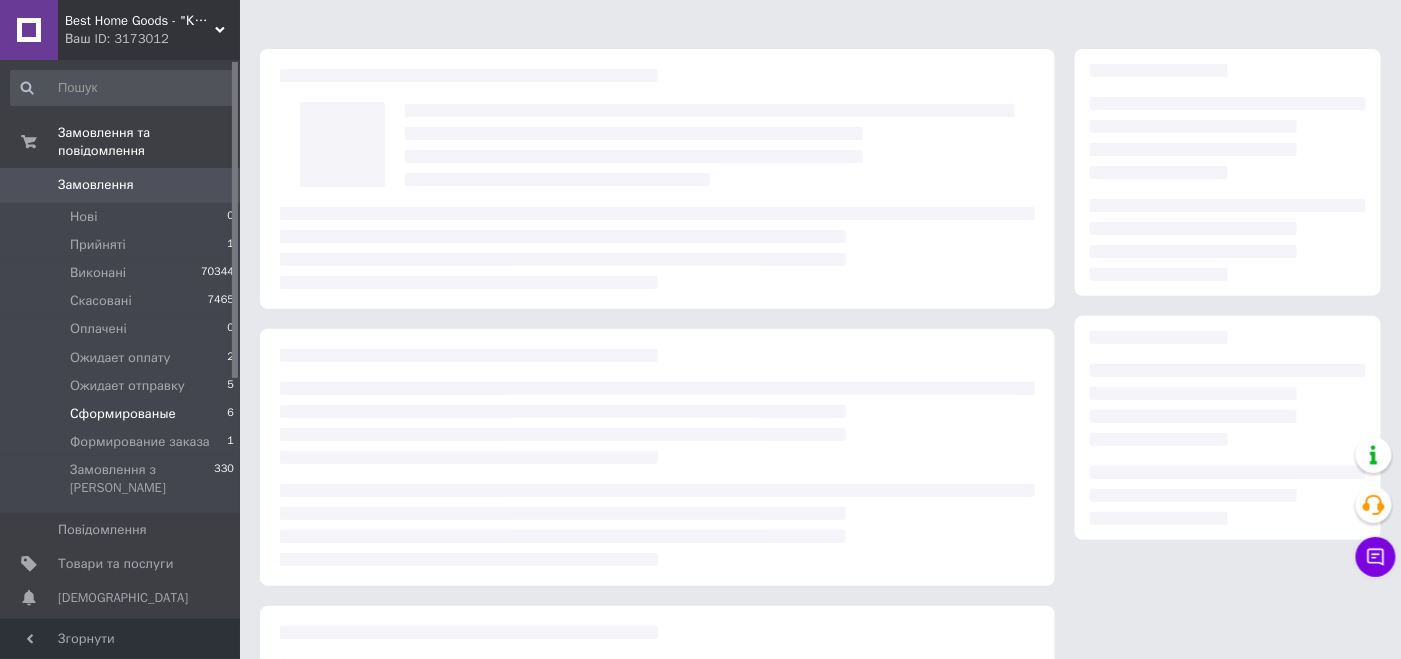 scroll, scrollTop: 0, scrollLeft: 0, axis: both 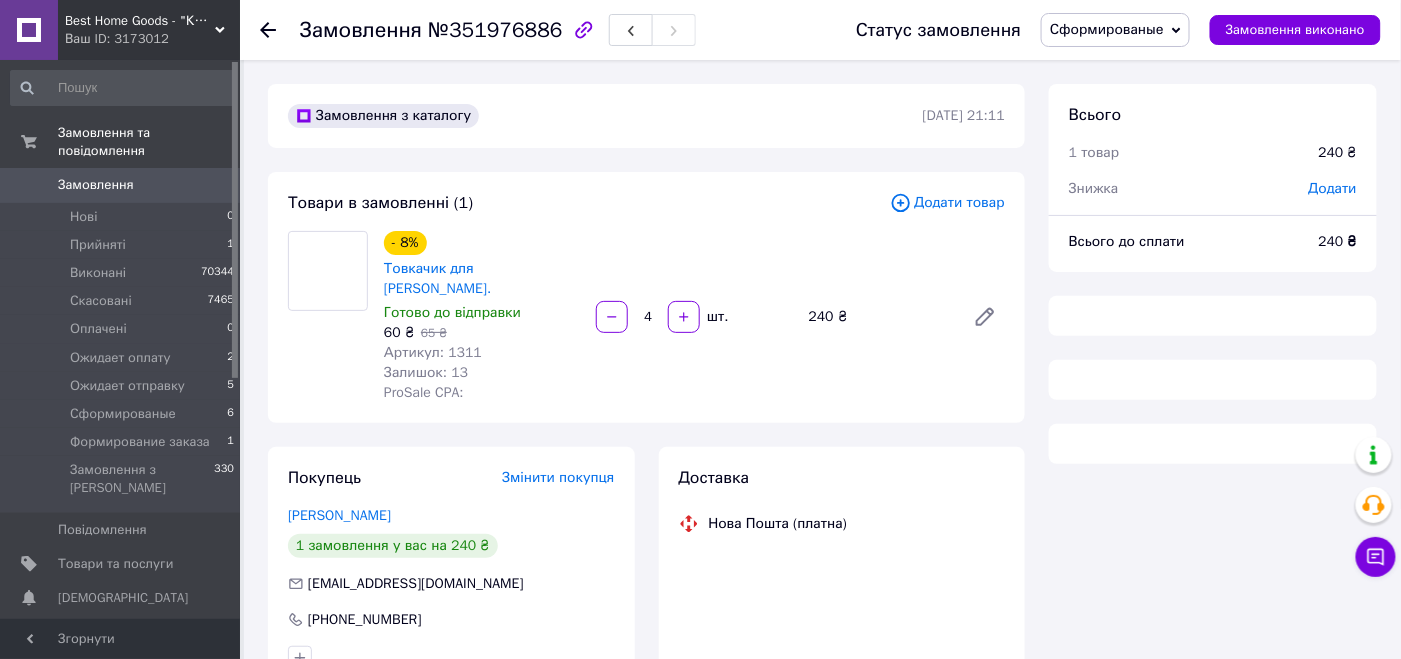 click on "№351976886" at bounding box center [495, 30] 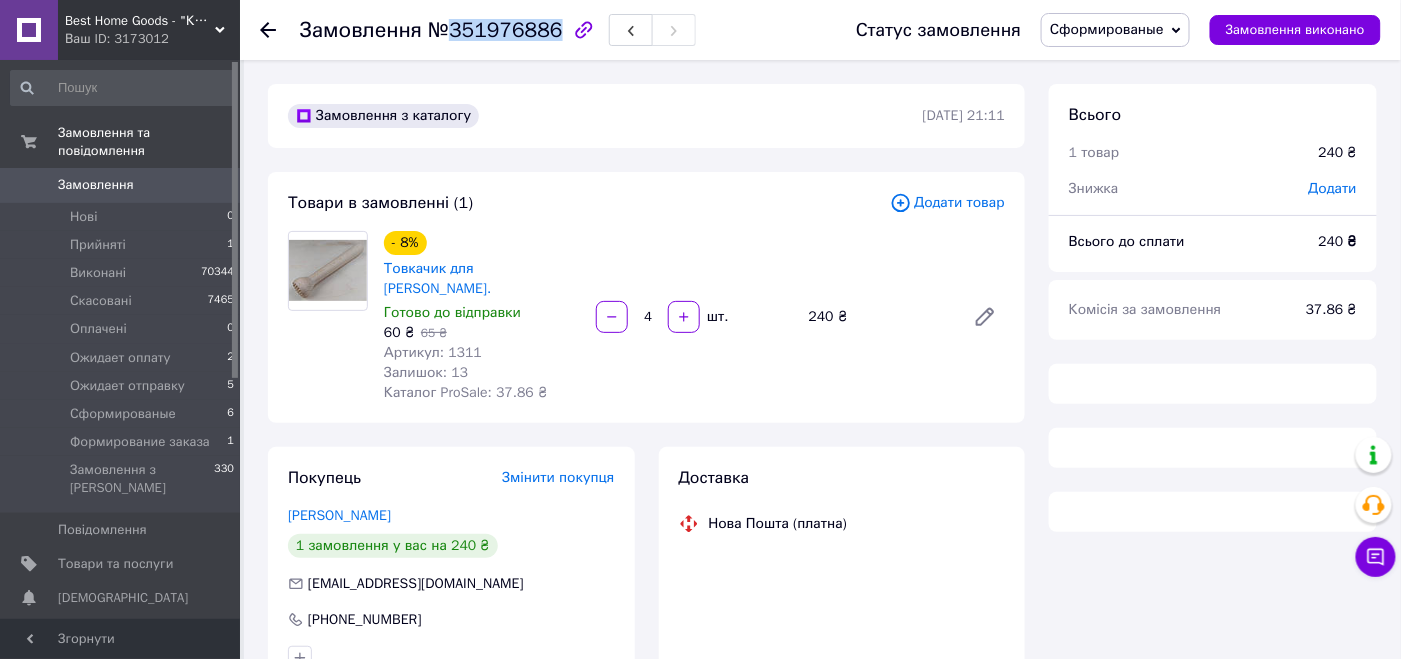 click on "№351976886" at bounding box center [495, 30] 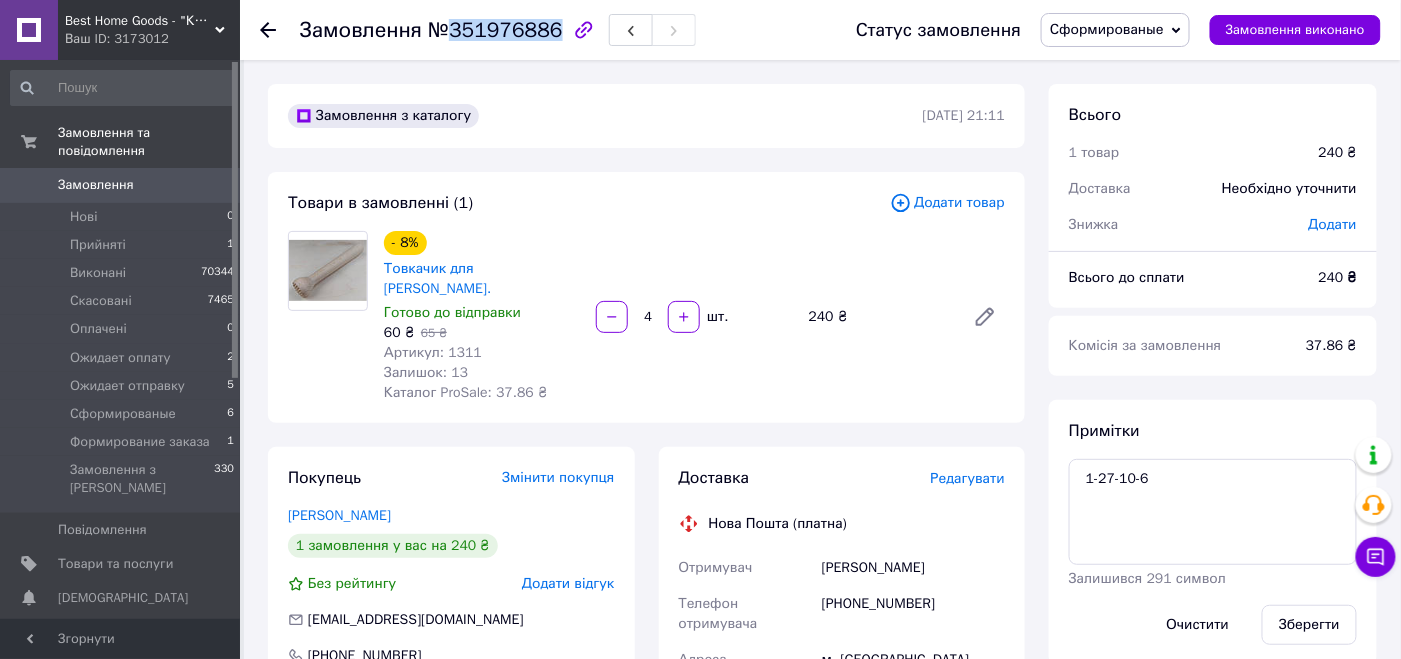 scroll, scrollTop: 400, scrollLeft: 0, axis: vertical 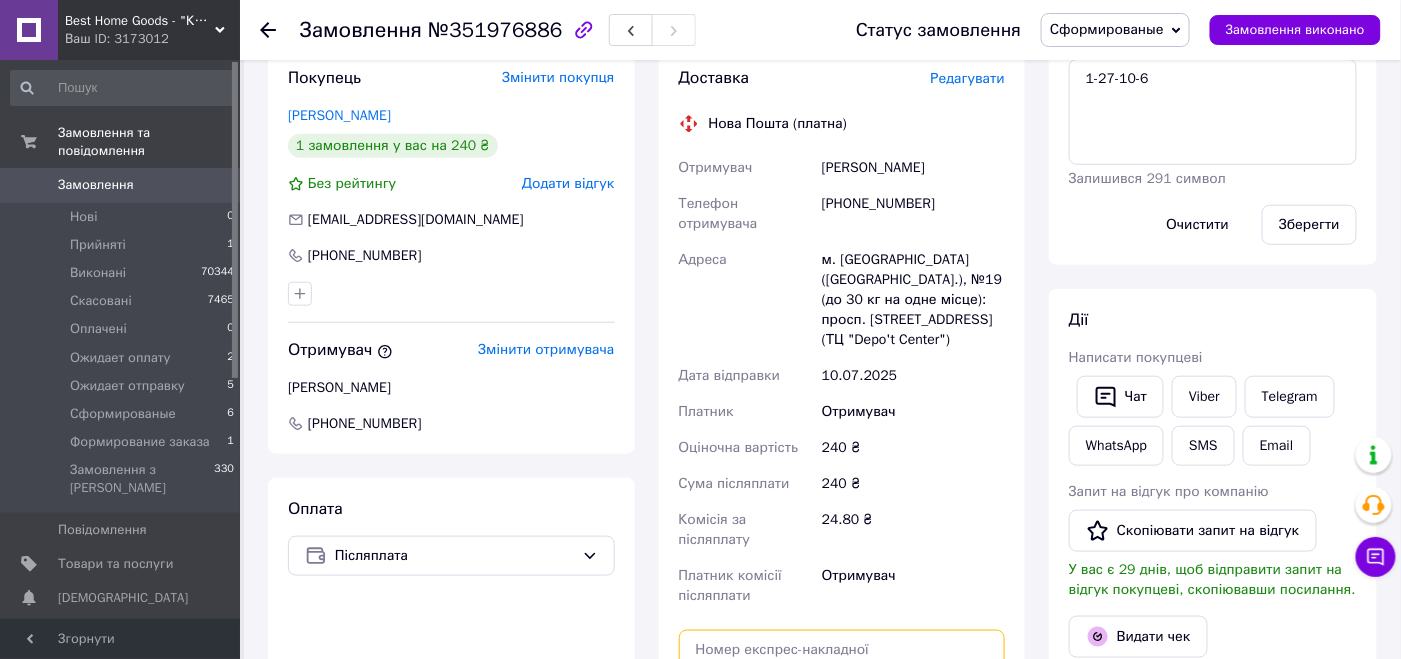 click at bounding box center [842, 650] 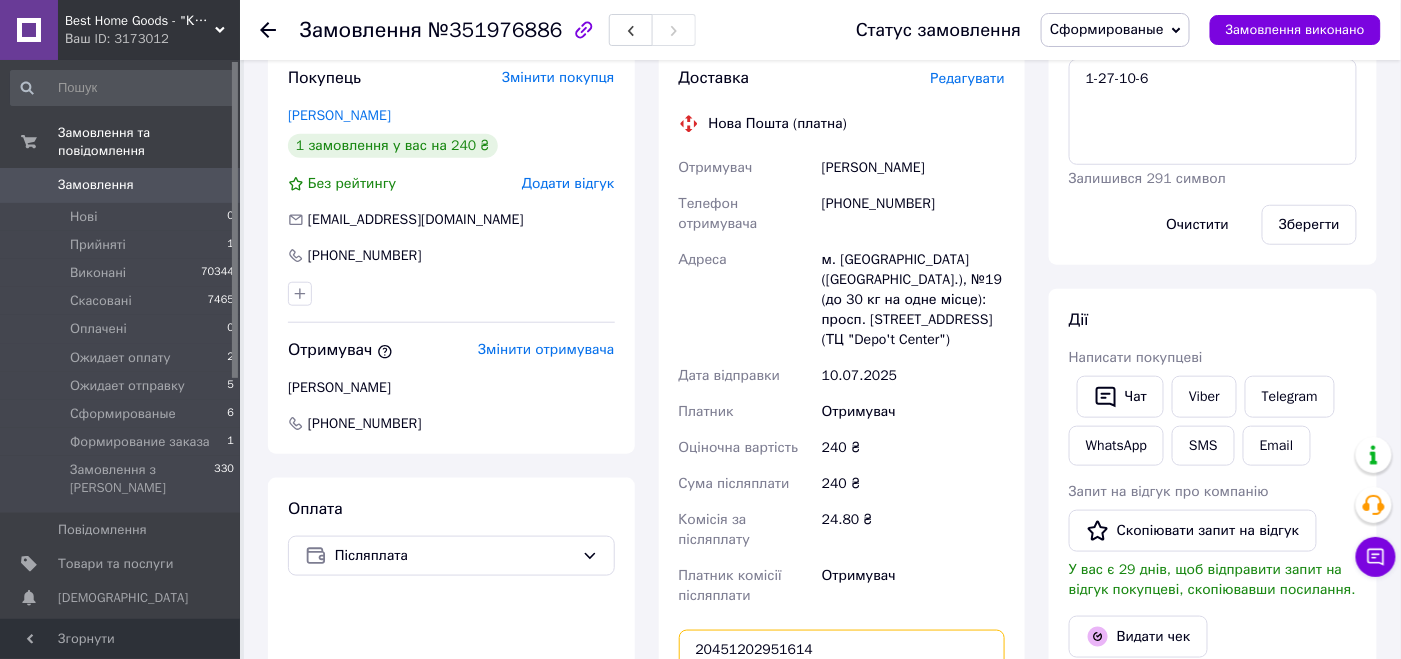type on "20451202951614" 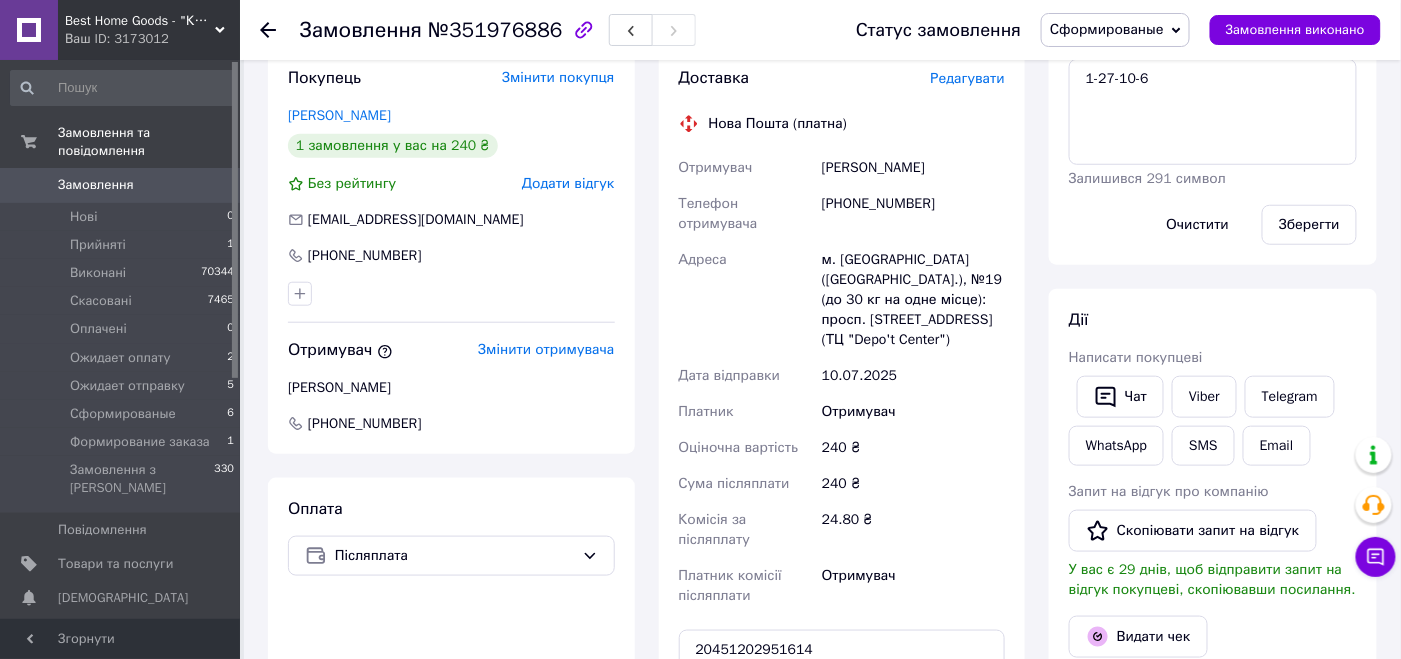 click on "Передати номер" at bounding box center [842, 698] 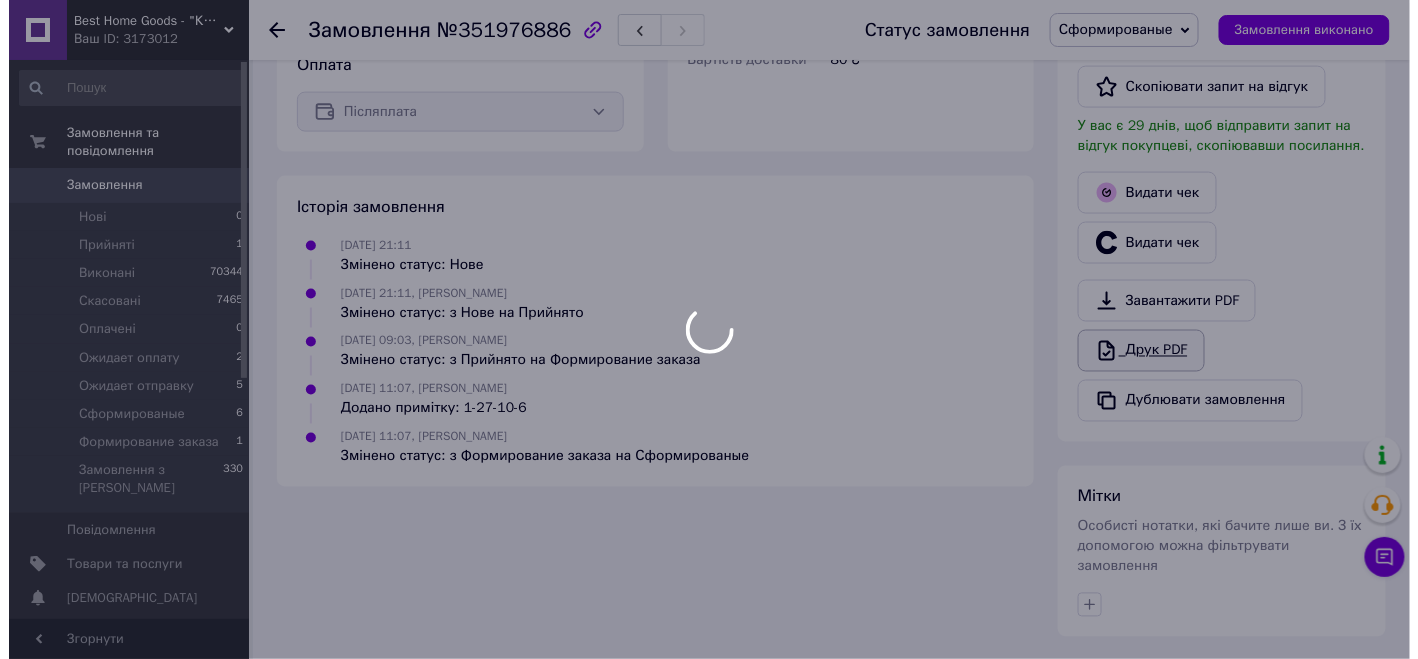 scroll, scrollTop: 821, scrollLeft: 0, axis: vertical 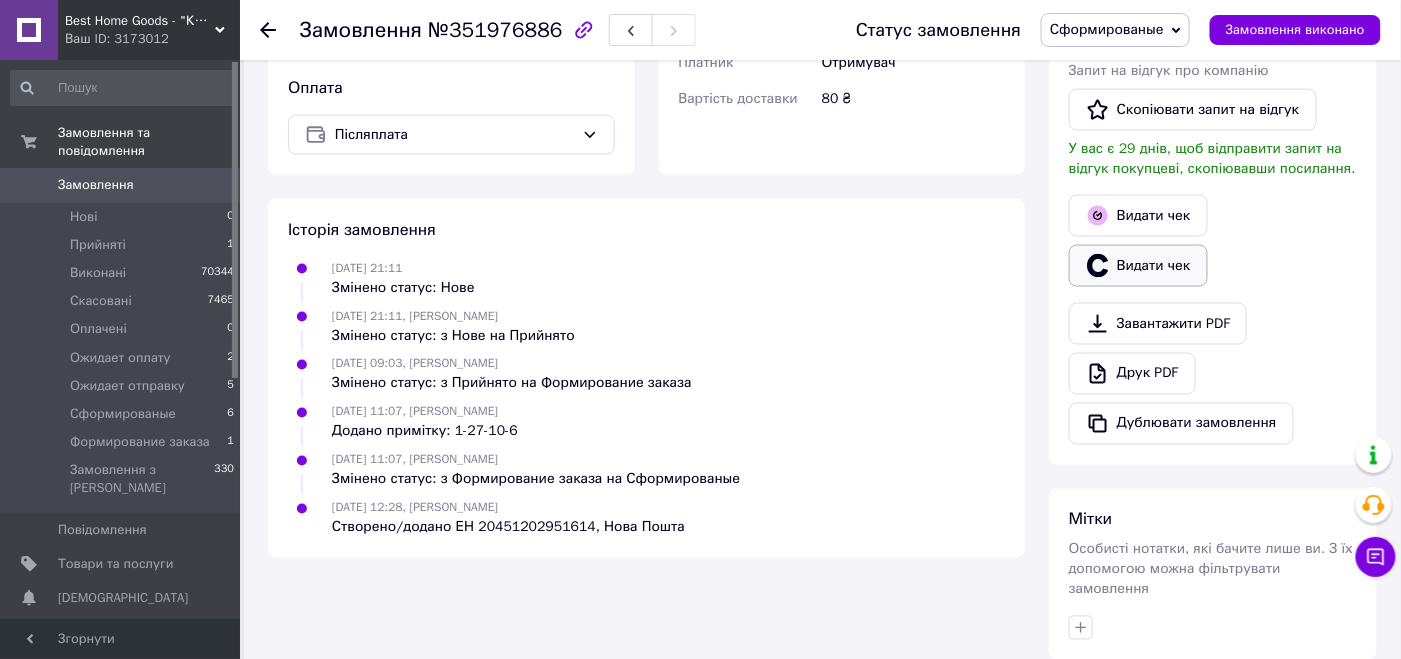 click on "Видати чек" at bounding box center [1138, 266] 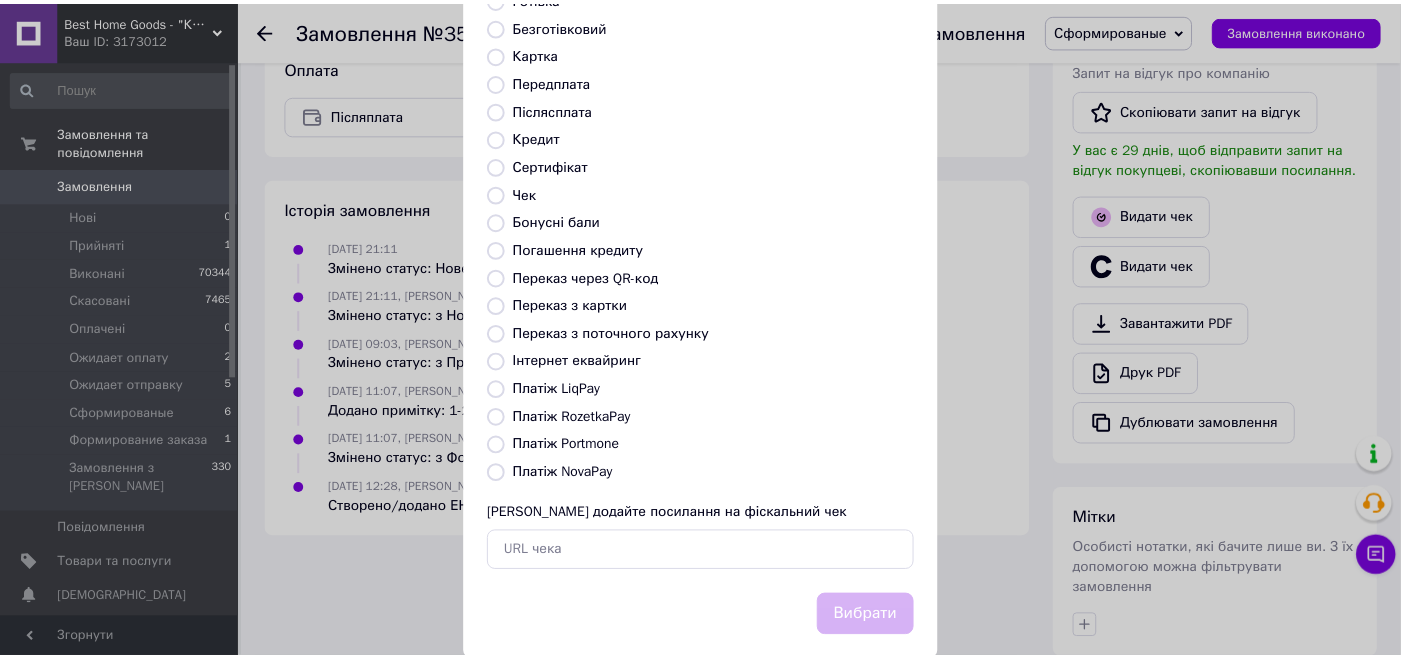 scroll, scrollTop: 199, scrollLeft: 0, axis: vertical 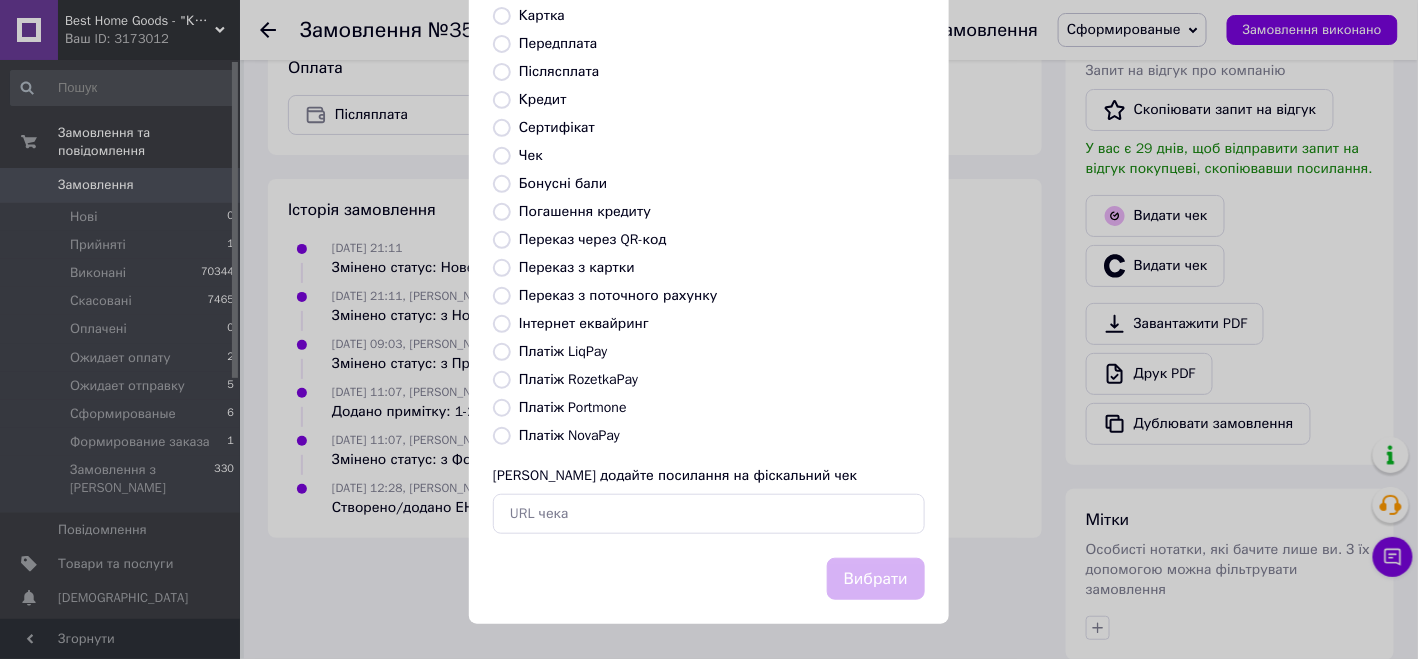 click on "Платіж NovaPay" at bounding box center [569, 435] 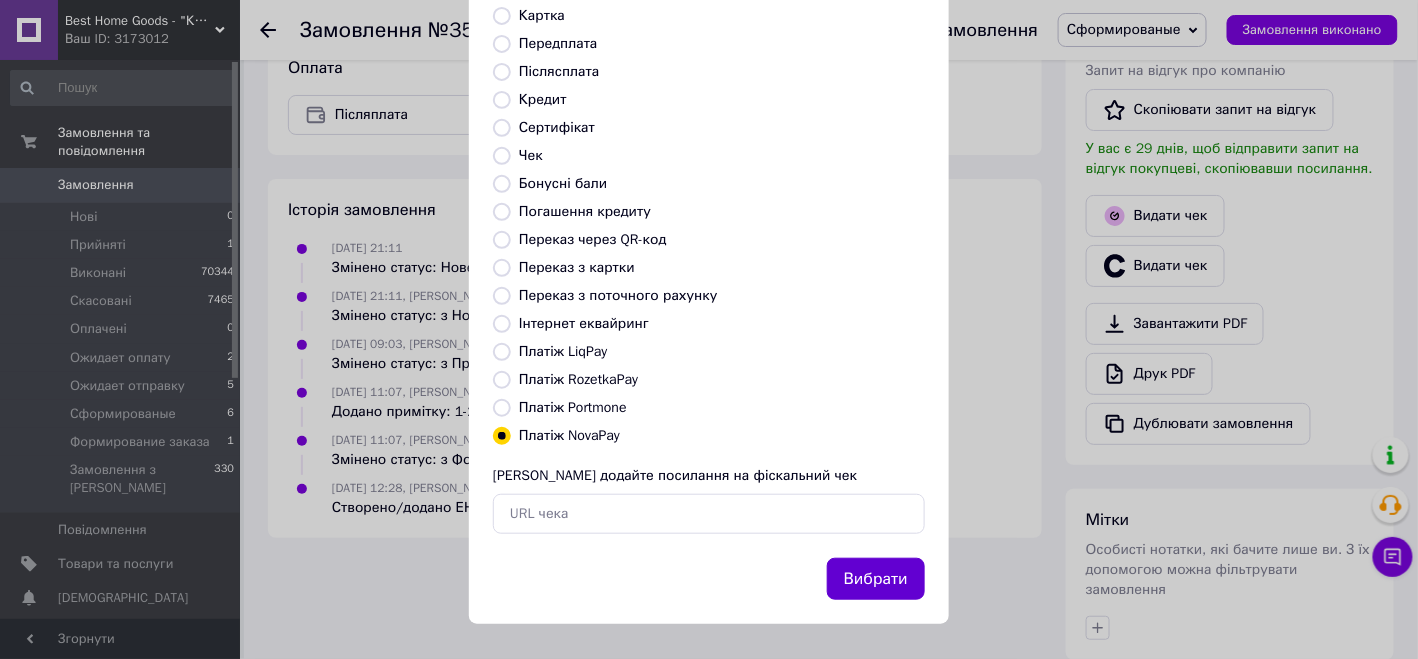click on "Вибрати" at bounding box center (876, 579) 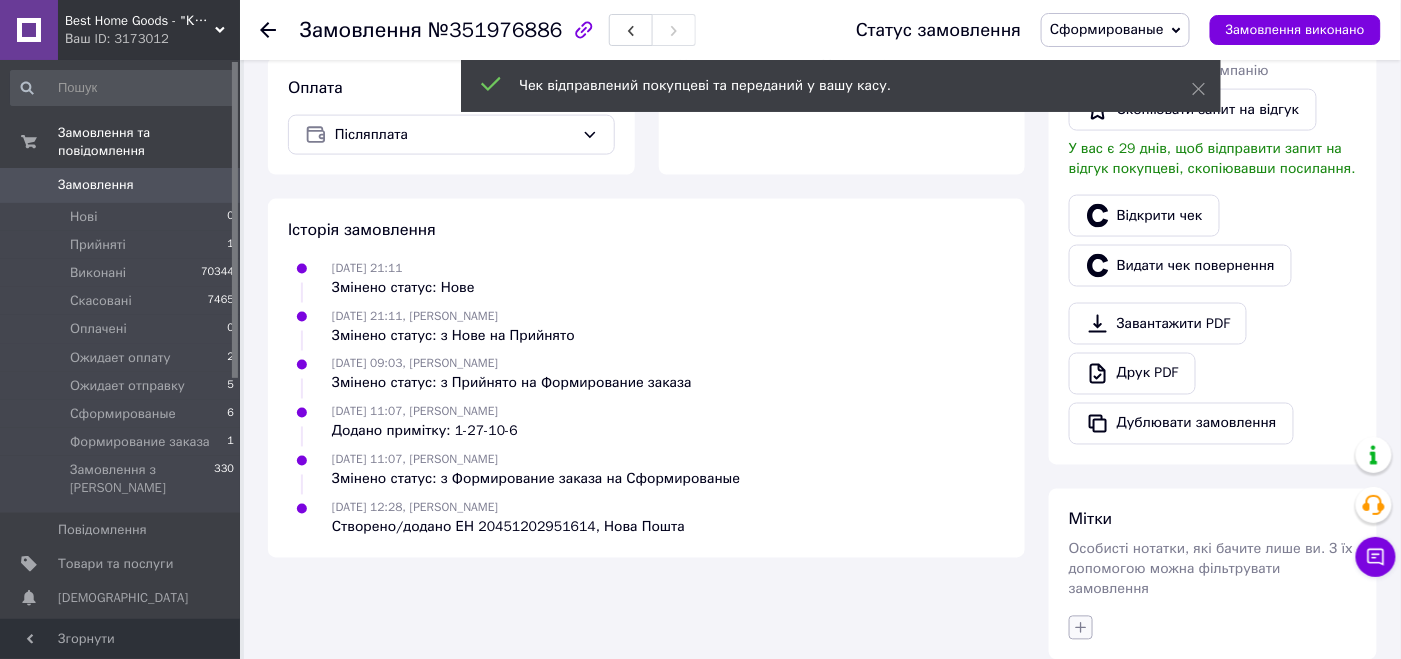 click 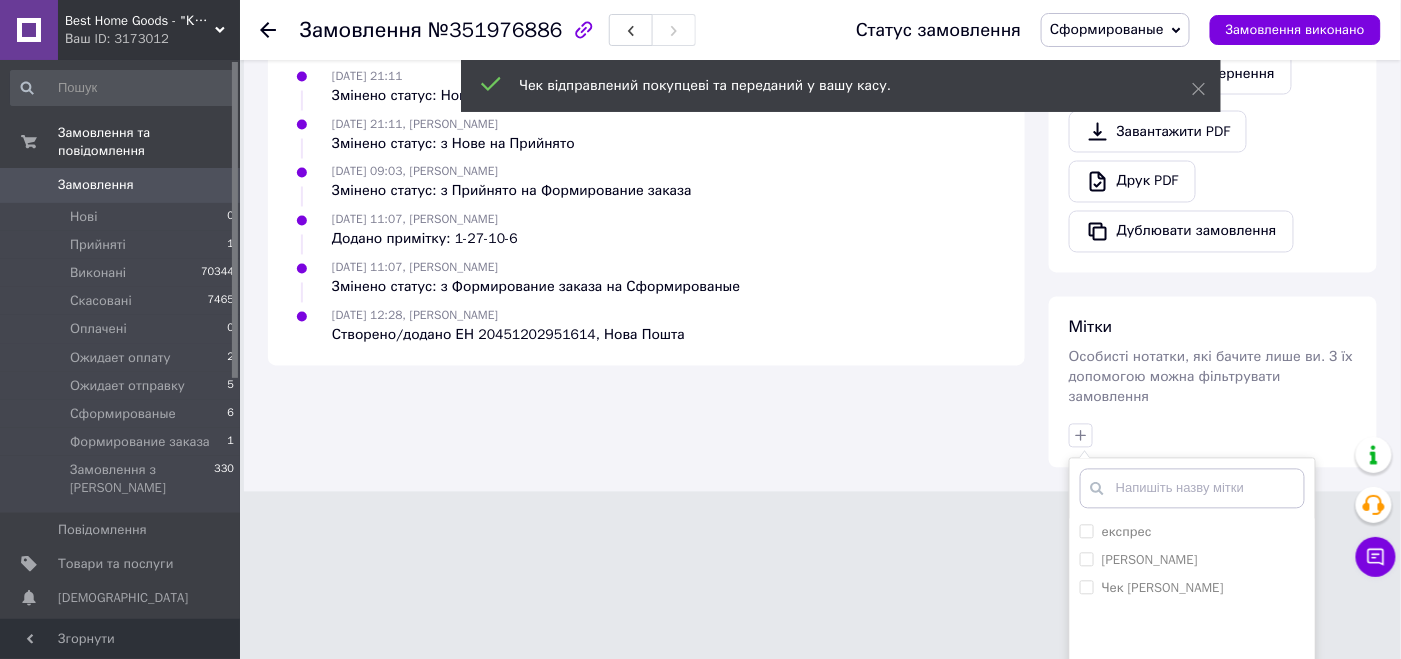 scroll, scrollTop: 1112, scrollLeft: 0, axis: vertical 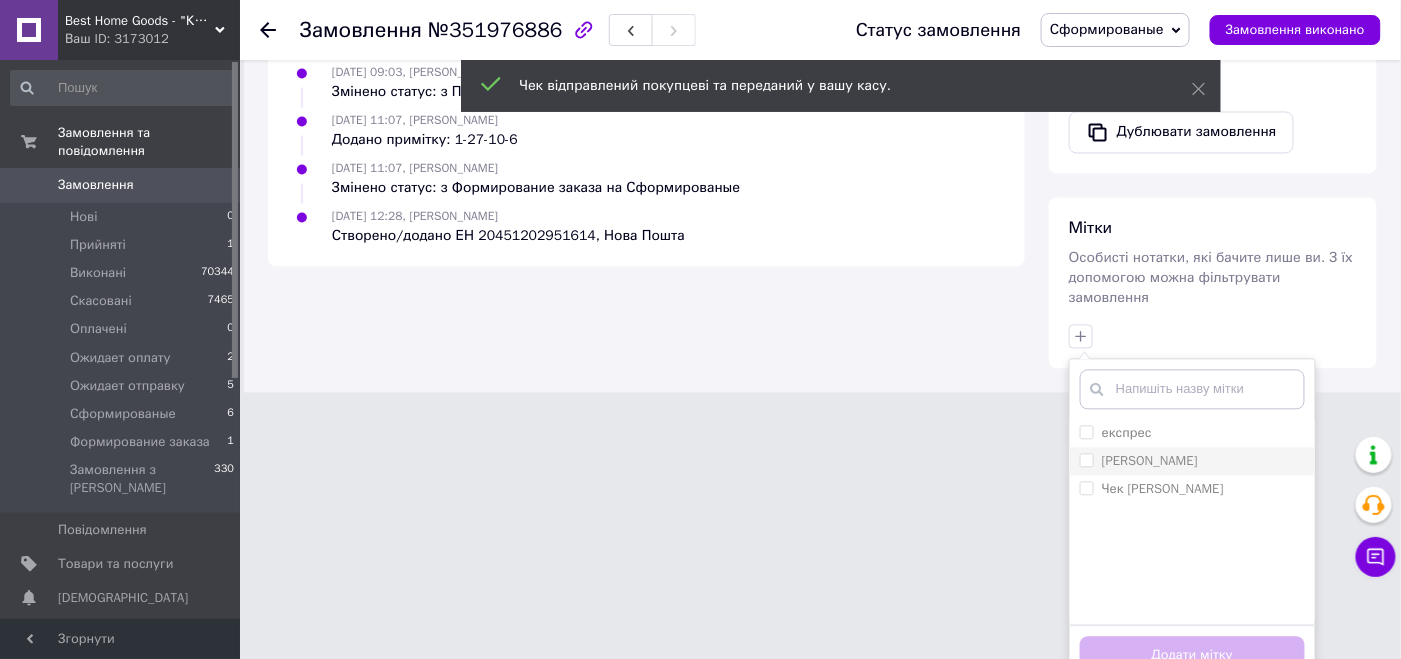 click on "[PERSON_NAME]" at bounding box center [1086, 460] 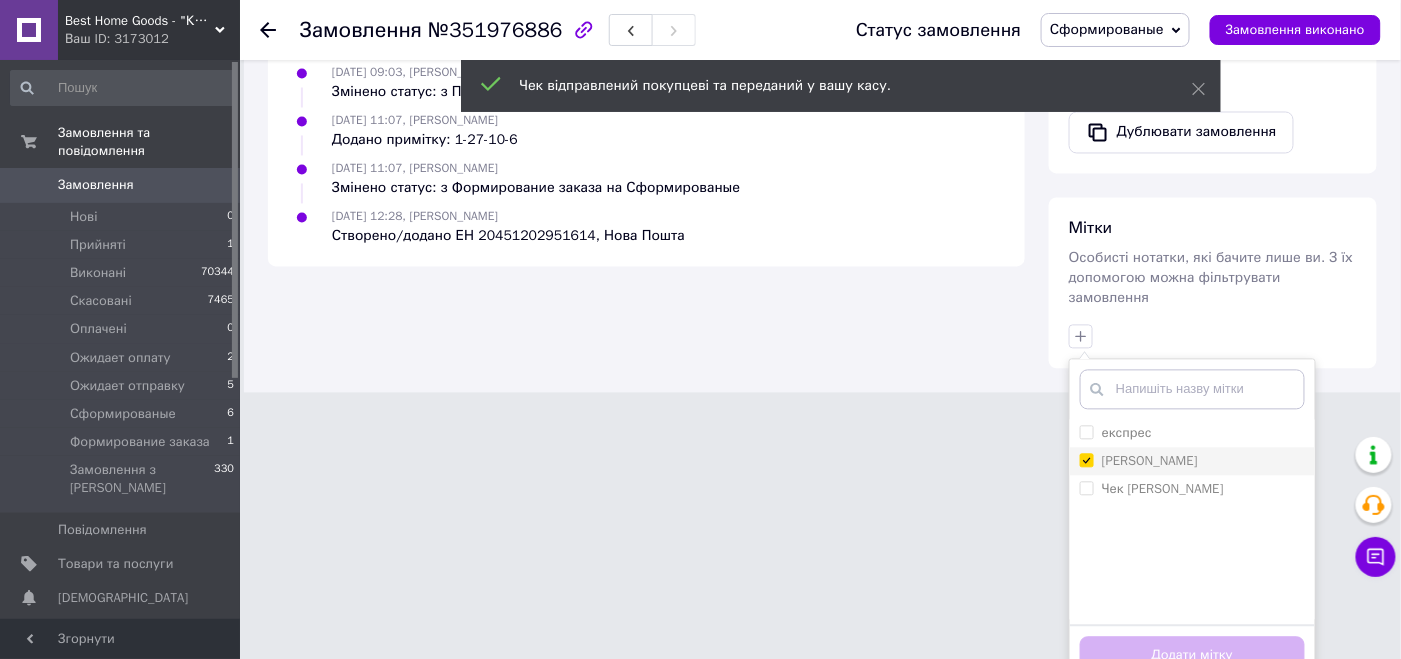 checkbox on "true" 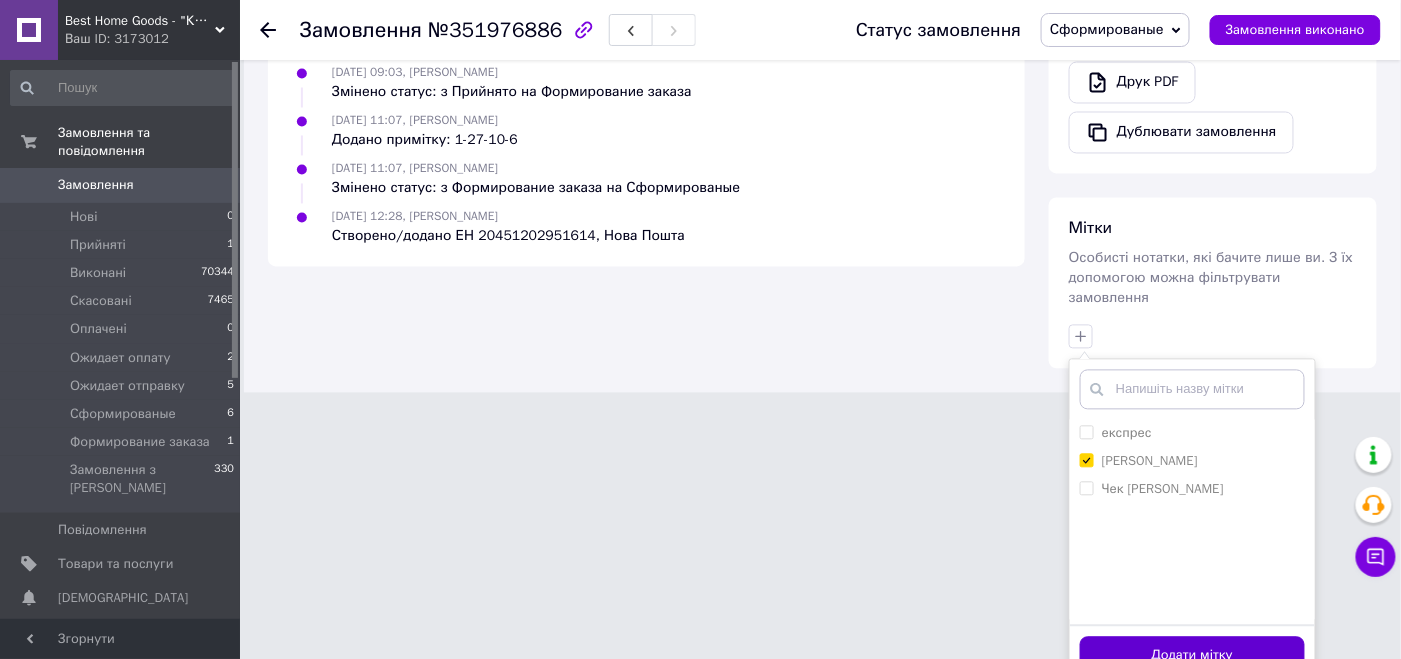 click on "Додати мітку" at bounding box center [1192, 656] 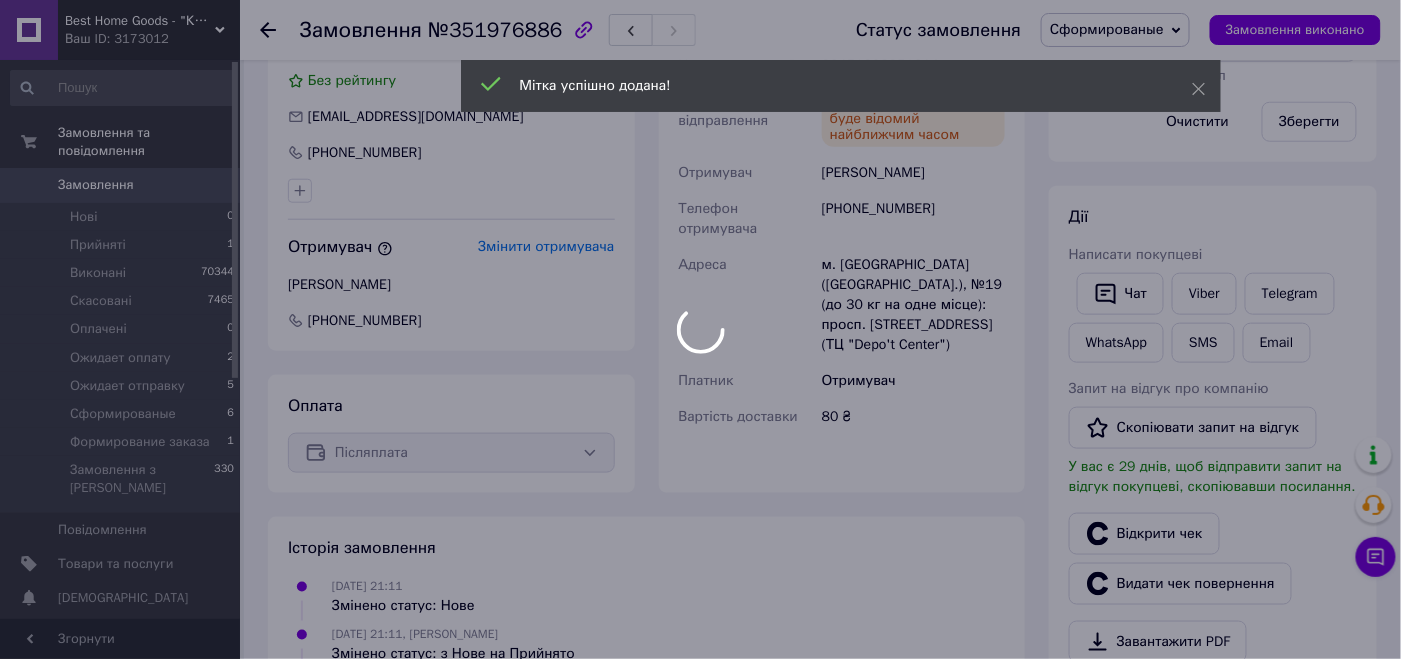 scroll, scrollTop: 321, scrollLeft: 0, axis: vertical 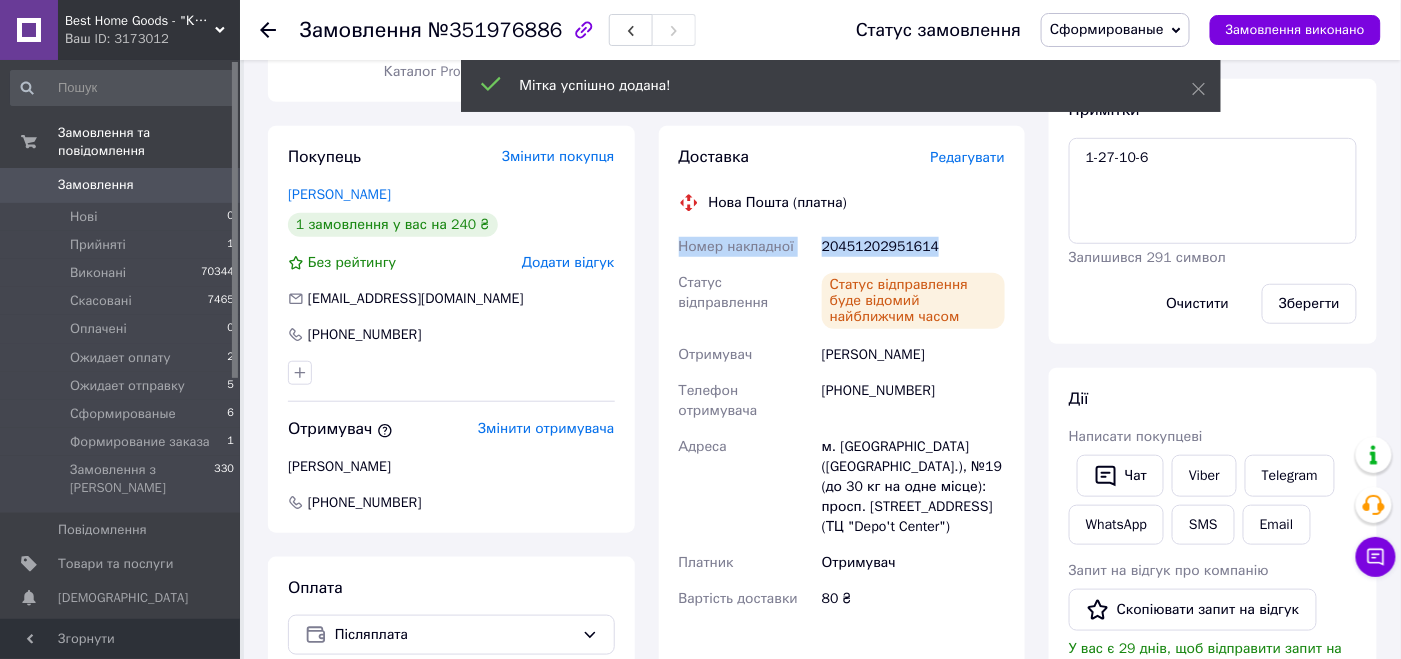 drag, startPoint x: 960, startPoint y: 224, endPoint x: 646, endPoint y: 223, distance: 314.0016 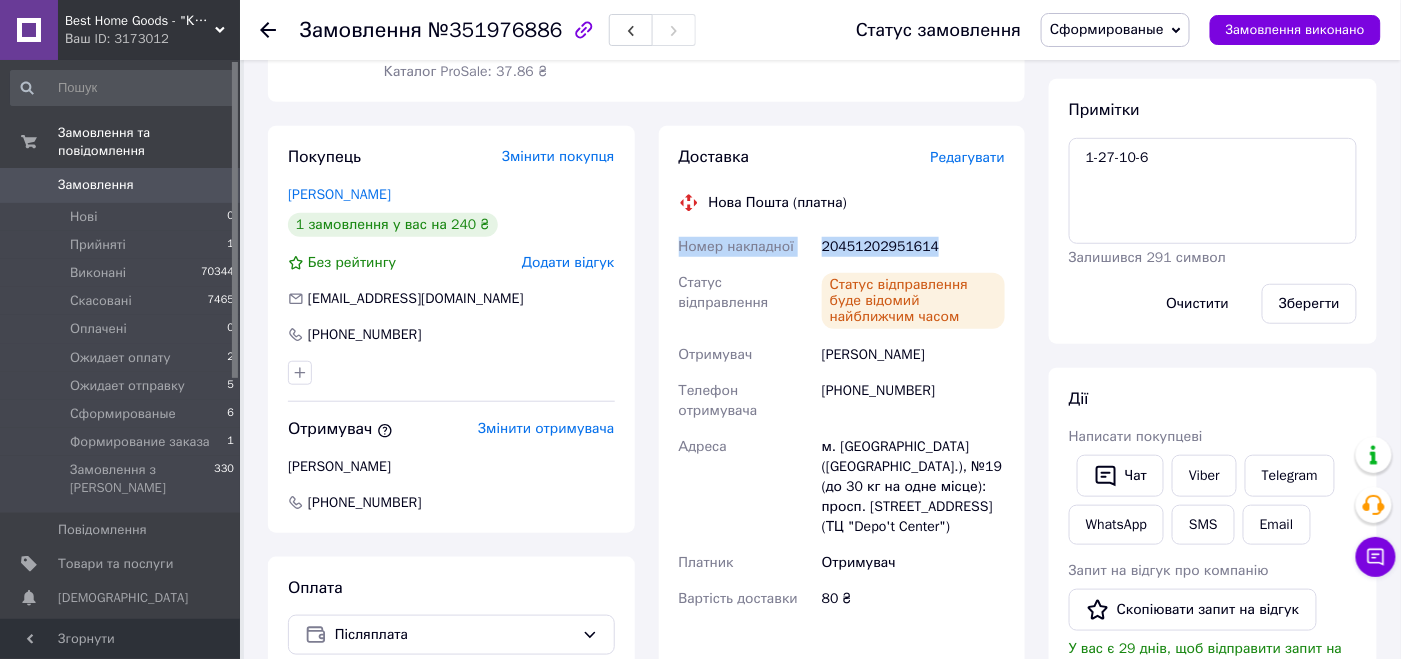 drag, startPoint x: 1200, startPoint y: 469, endPoint x: 1200, endPoint y: 432, distance: 37 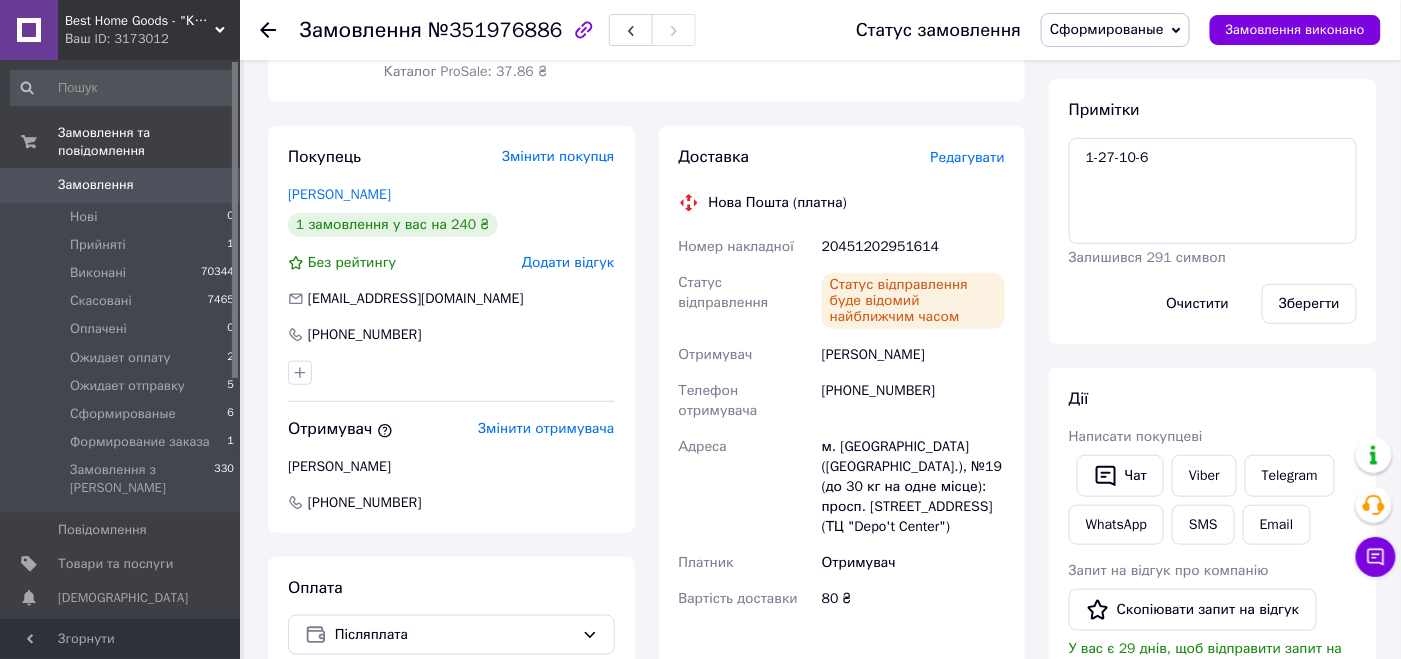 click on "Дії" at bounding box center [1213, 399] 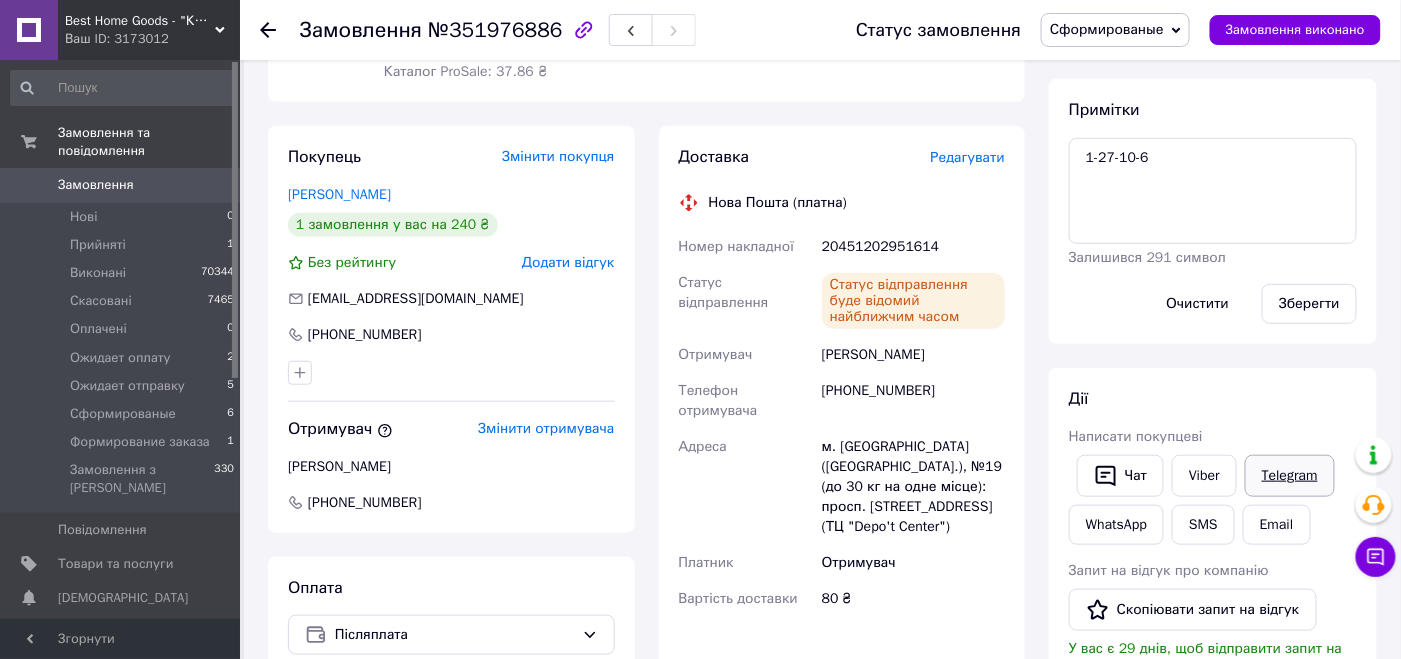 click on "Telegram" at bounding box center (1290, 476) 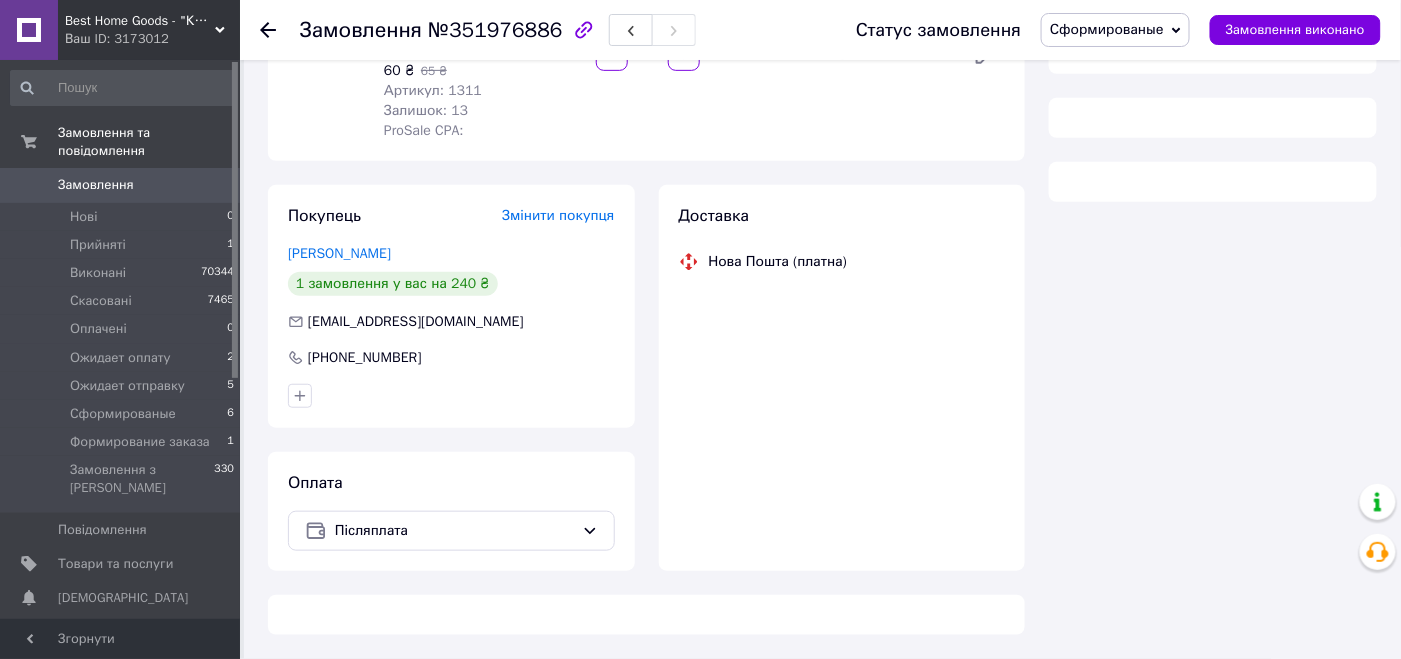 scroll, scrollTop: 321, scrollLeft: 0, axis: vertical 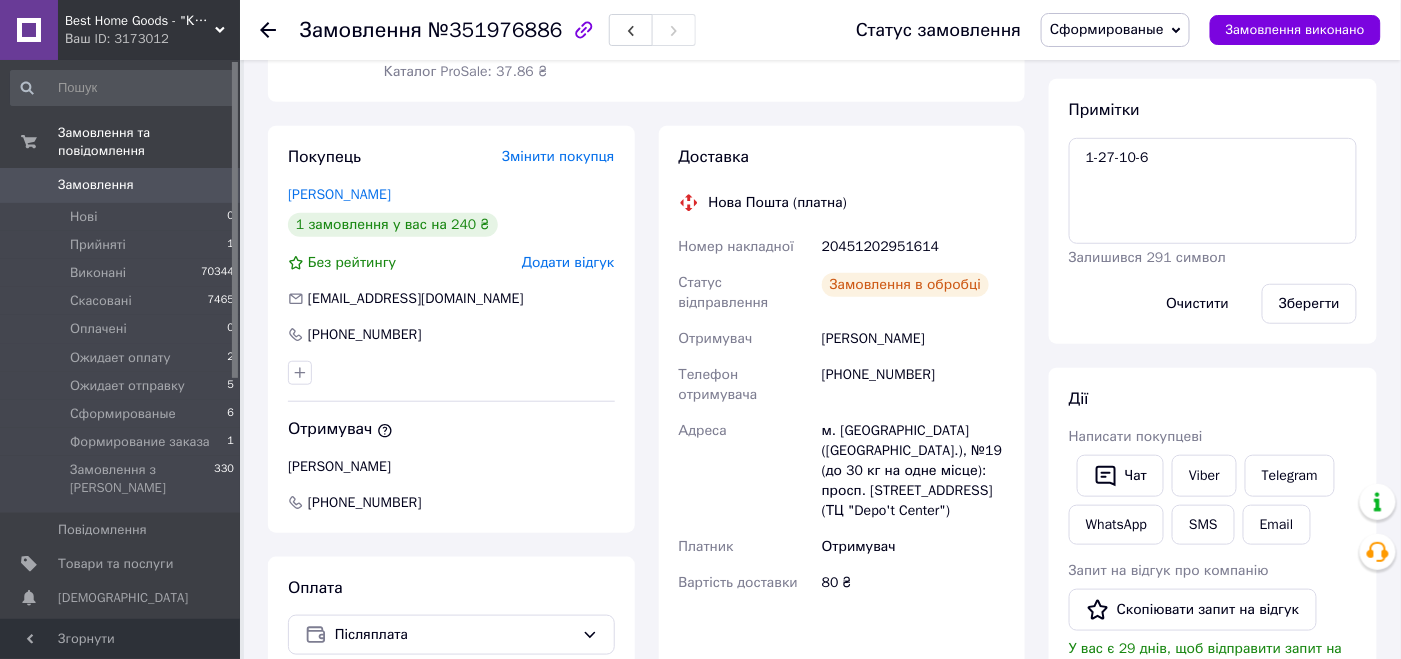click on "Сформированые" at bounding box center (1107, 29) 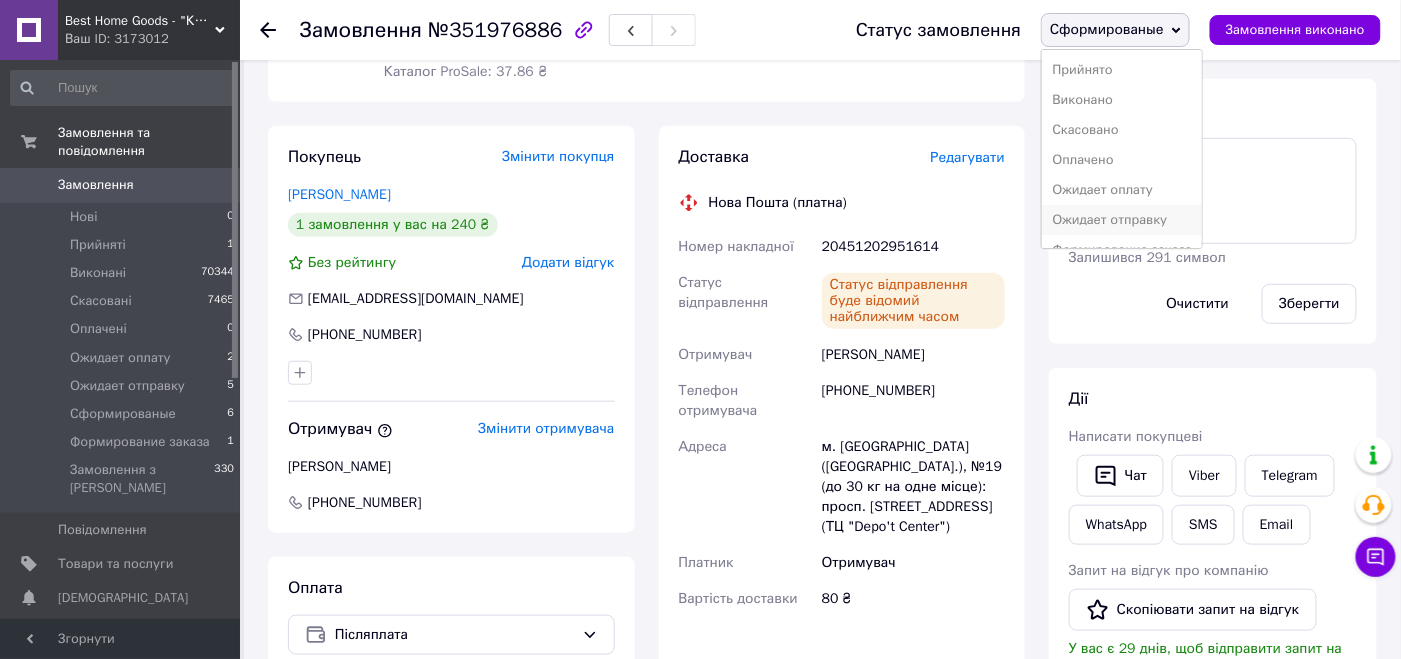 click on "Ожидает отправку" at bounding box center [1122, 220] 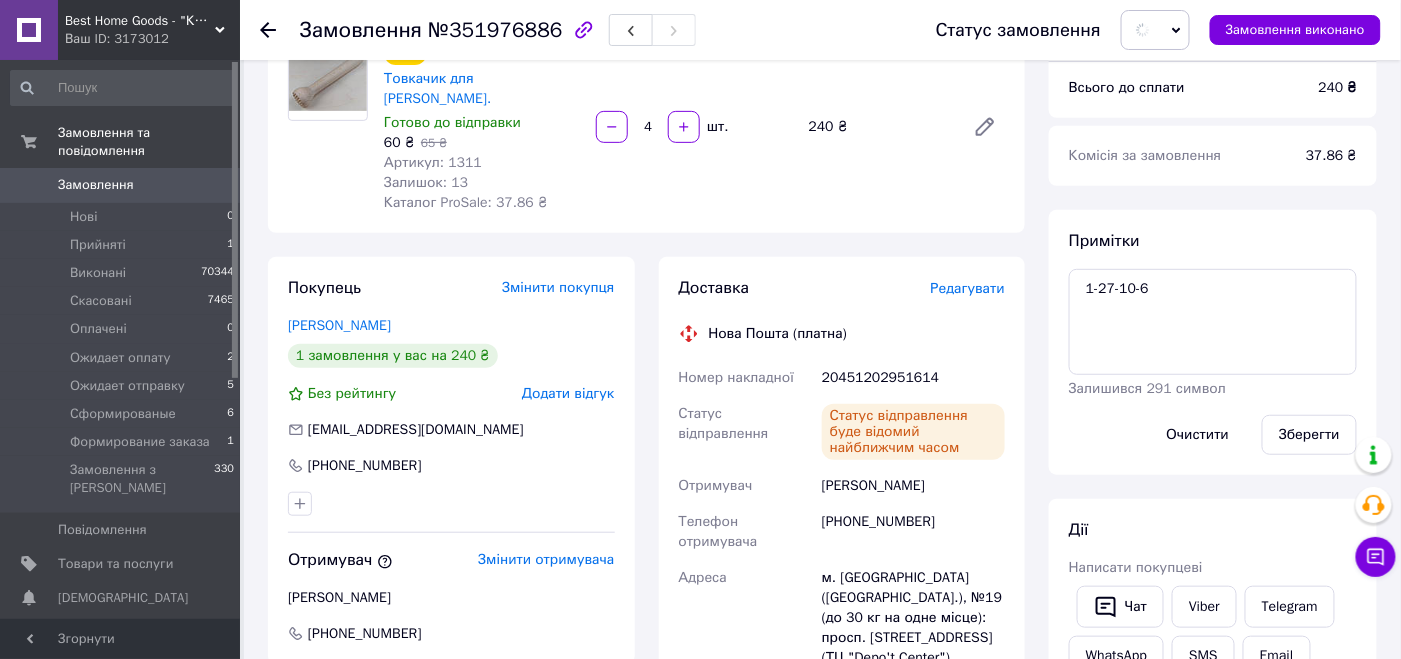 scroll, scrollTop: 0, scrollLeft: 0, axis: both 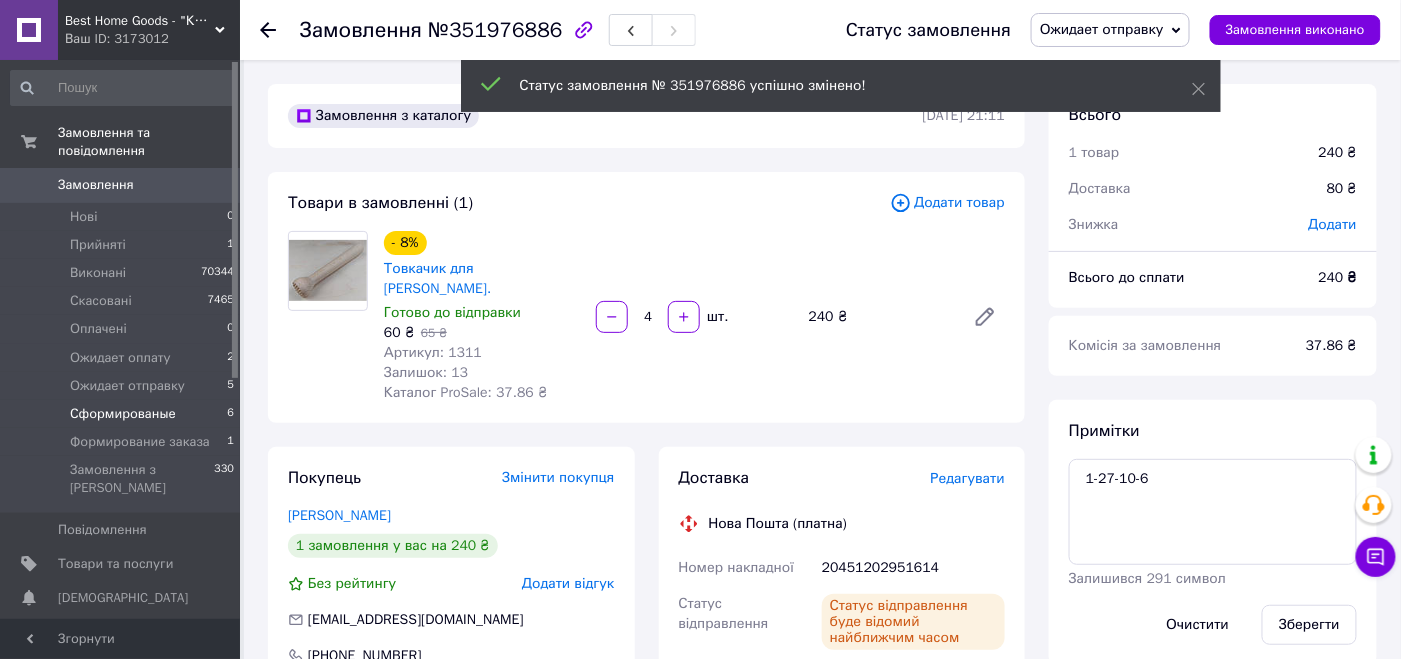 click on "Сформированые" at bounding box center [123, 414] 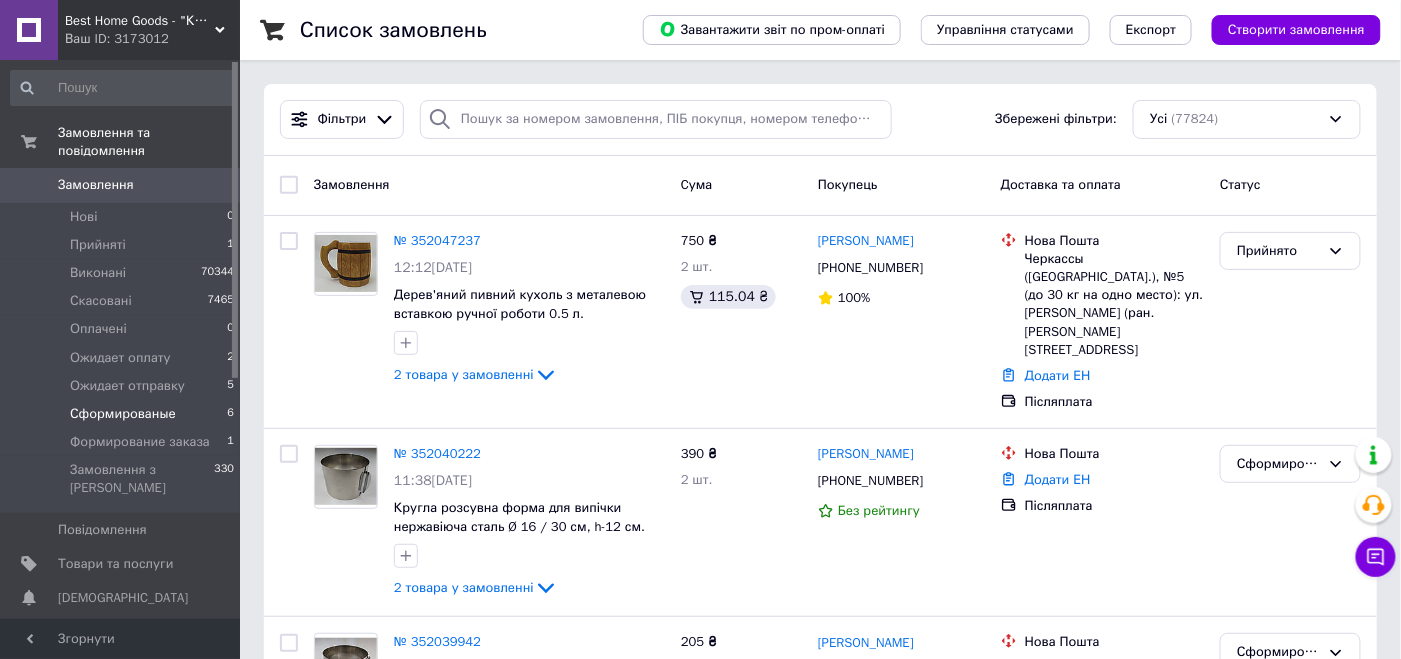 click on "Сформированые 6" at bounding box center (123, 414) 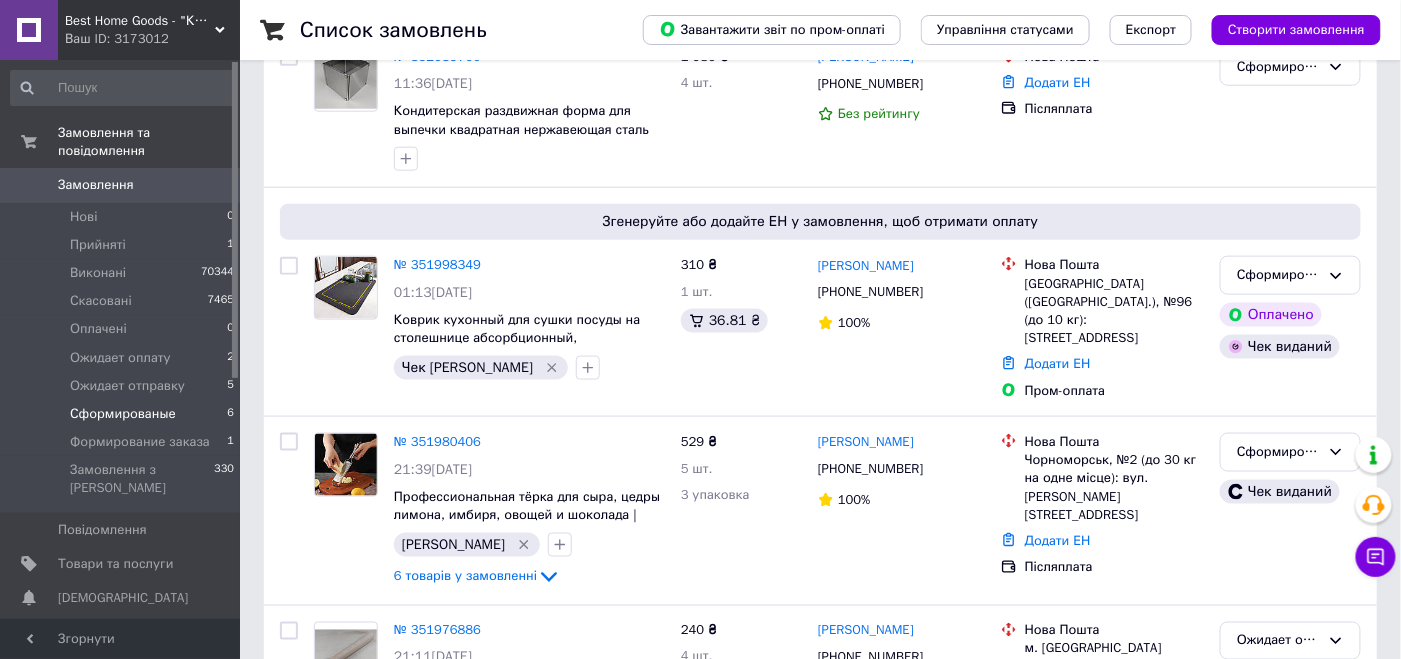 scroll, scrollTop: 788, scrollLeft: 0, axis: vertical 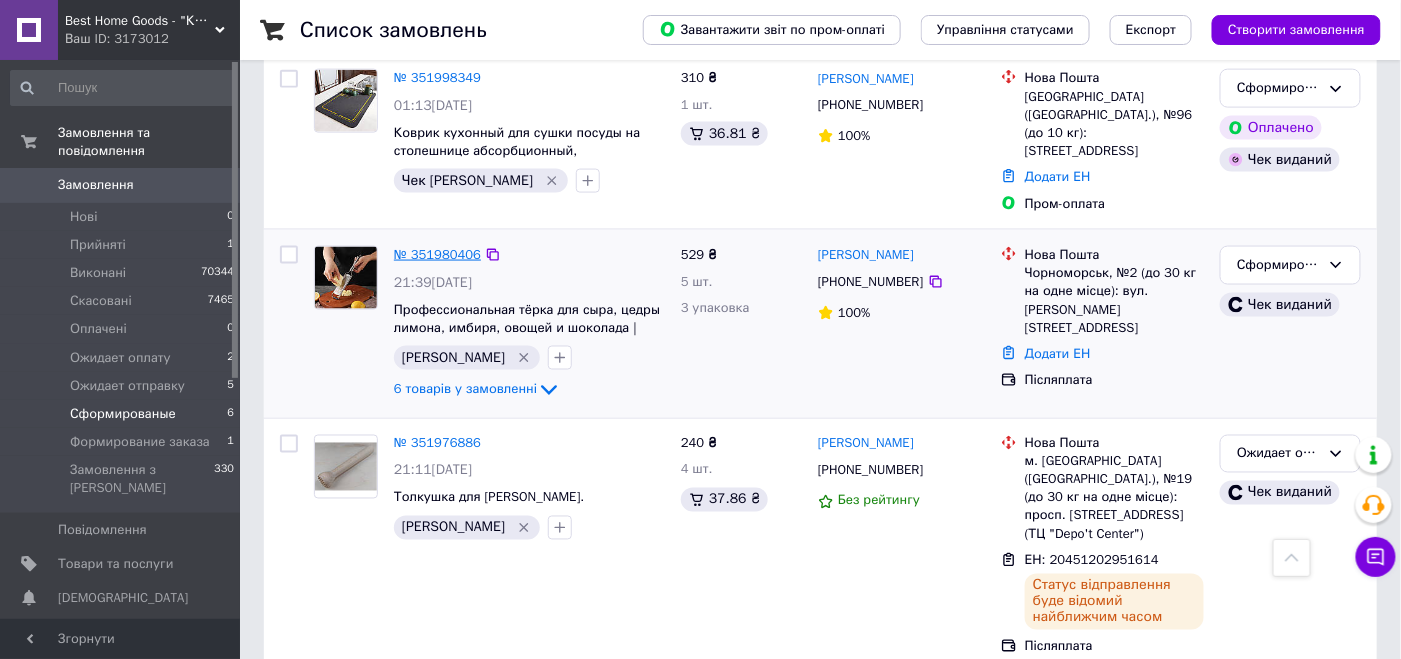 click on "№ 351980406" at bounding box center (437, 254) 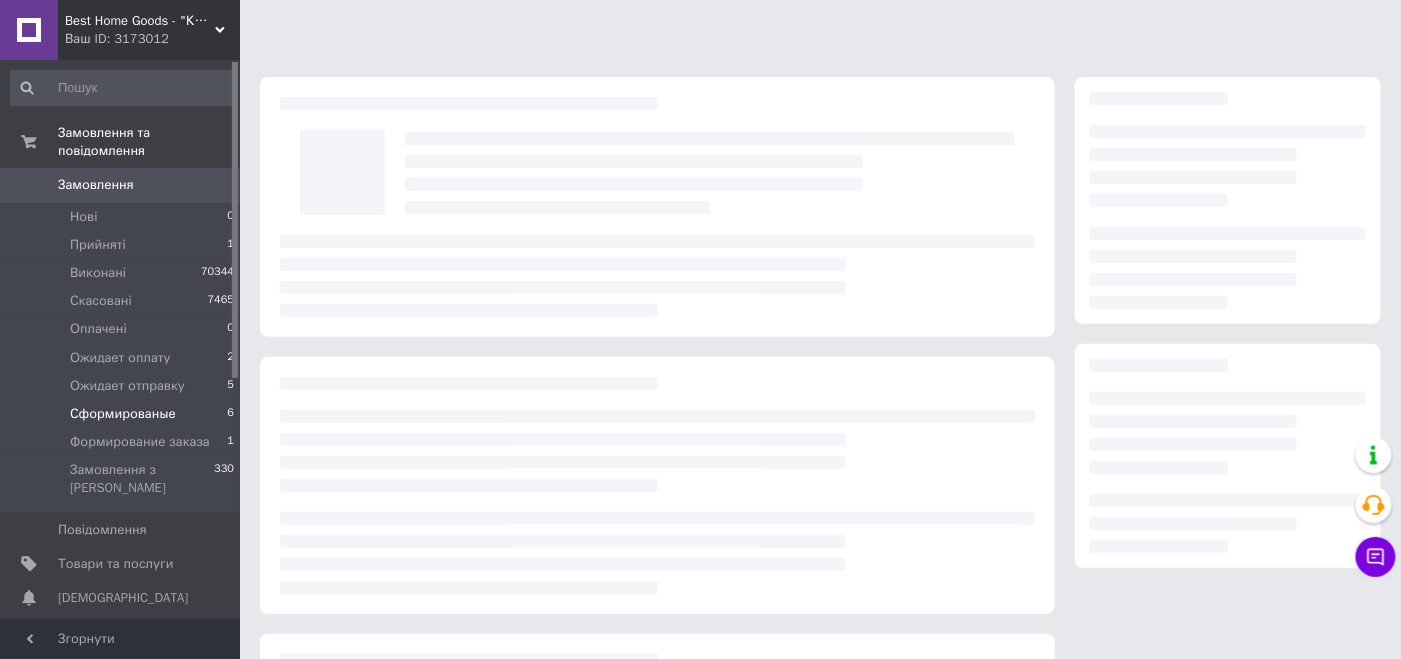 scroll, scrollTop: 0, scrollLeft: 0, axis: both 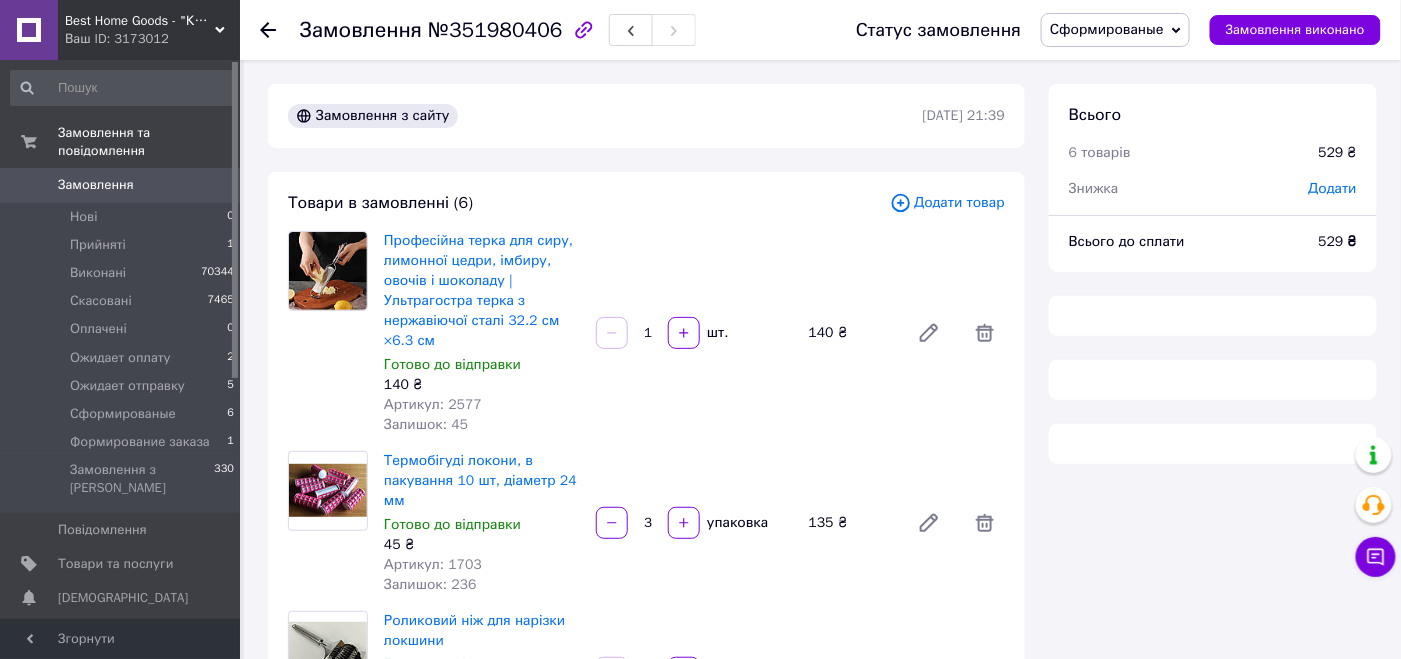 click on "№351980406" at bounding box center (495, 30) 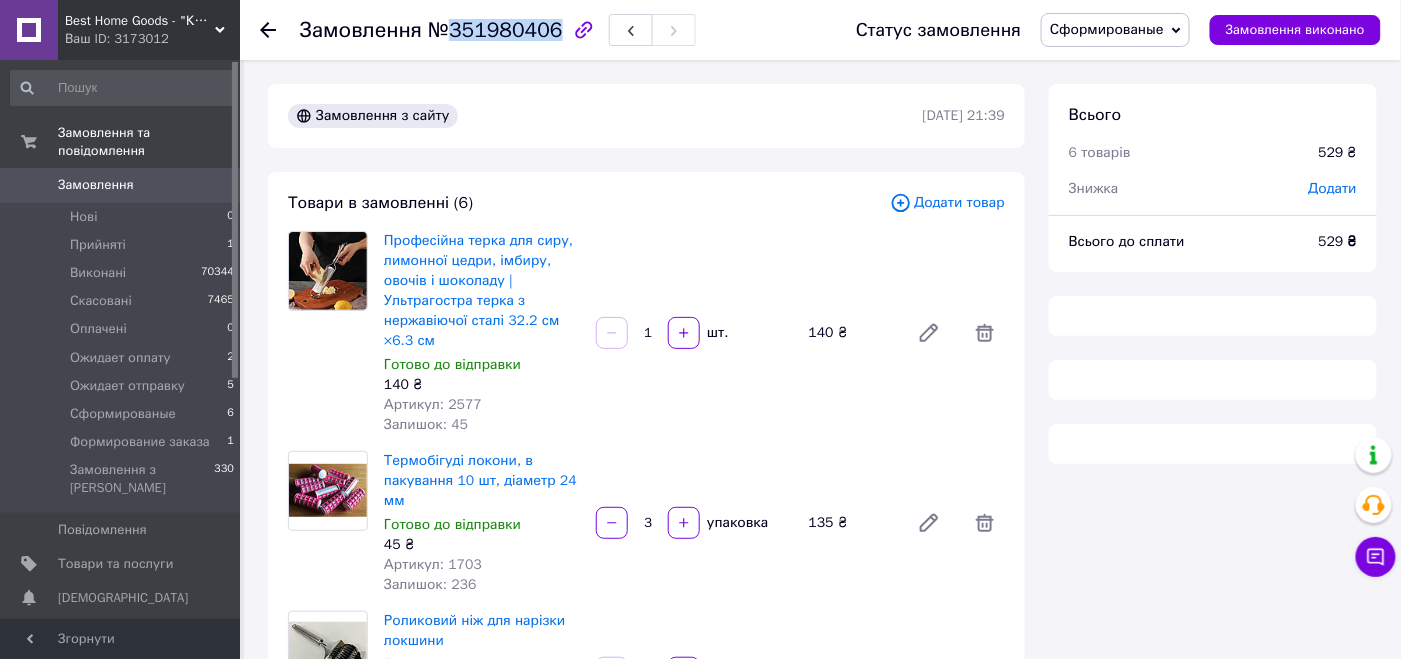 click on "№351980406" at bounding box center [495, 30] 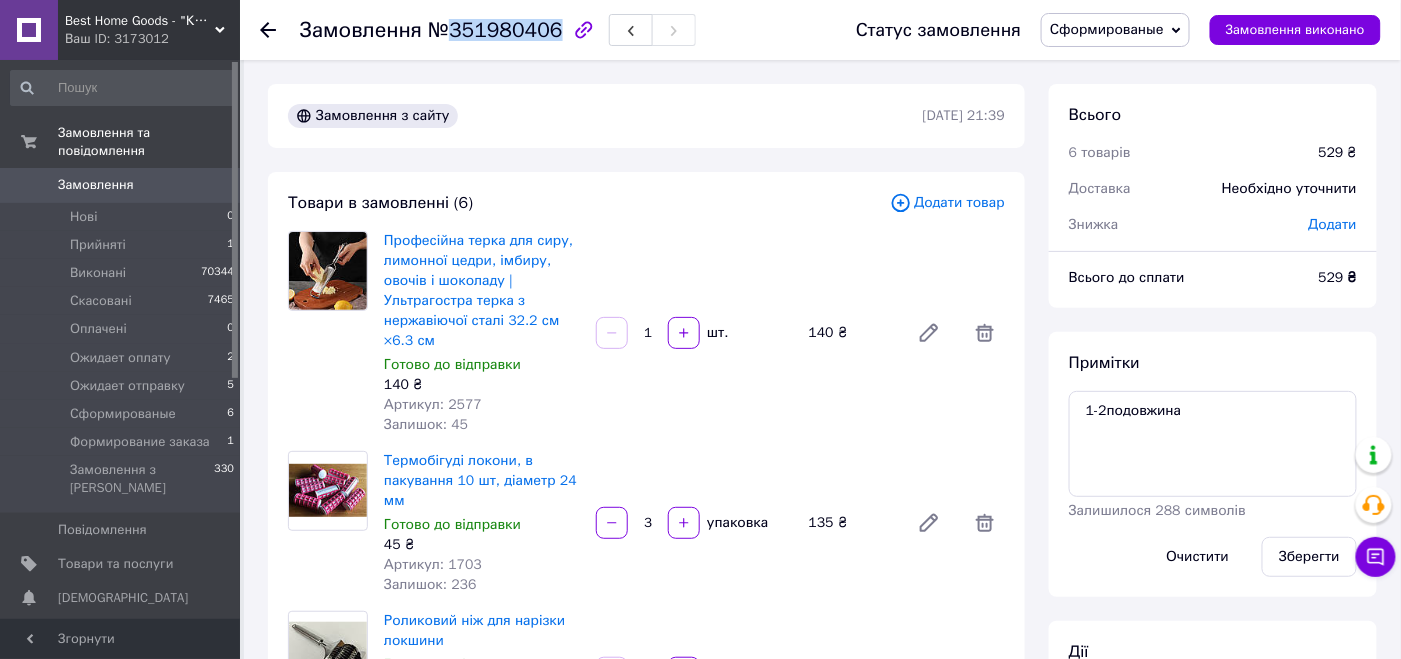 copy on "351980406" 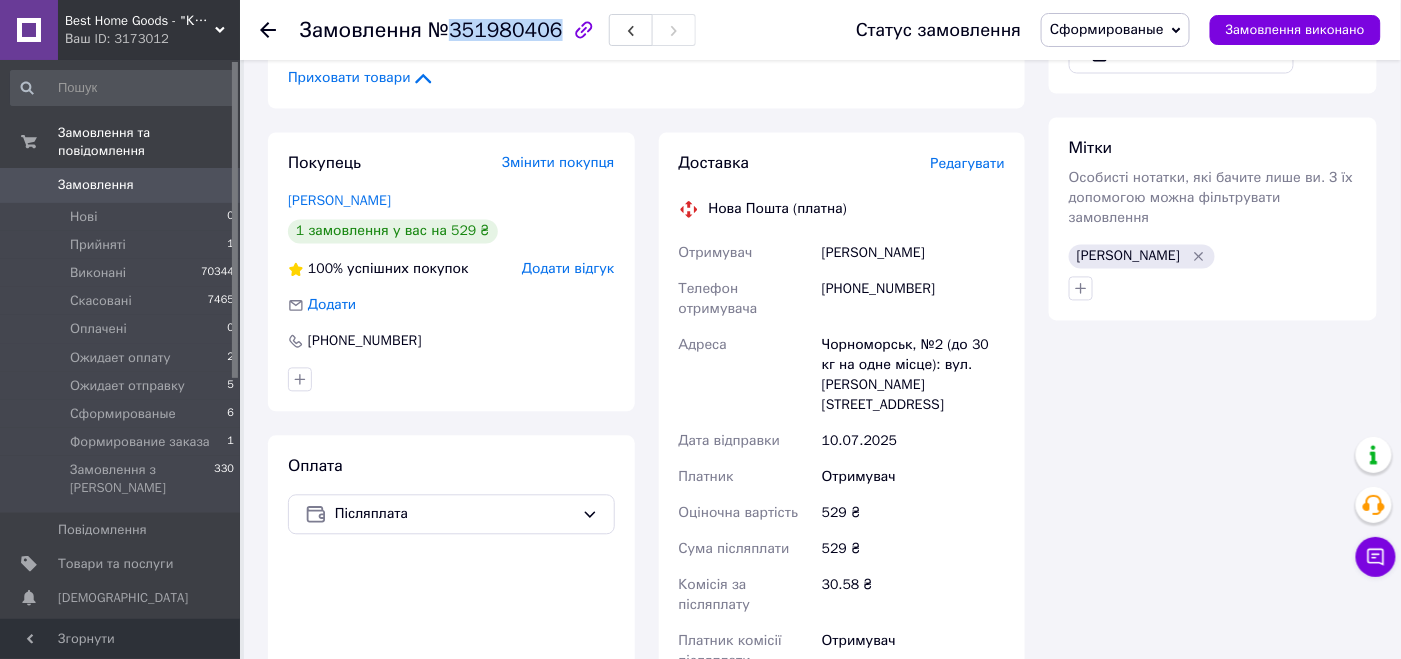 scroll, scrollTop: 1200, scrollLeft: 0, axis: vertical 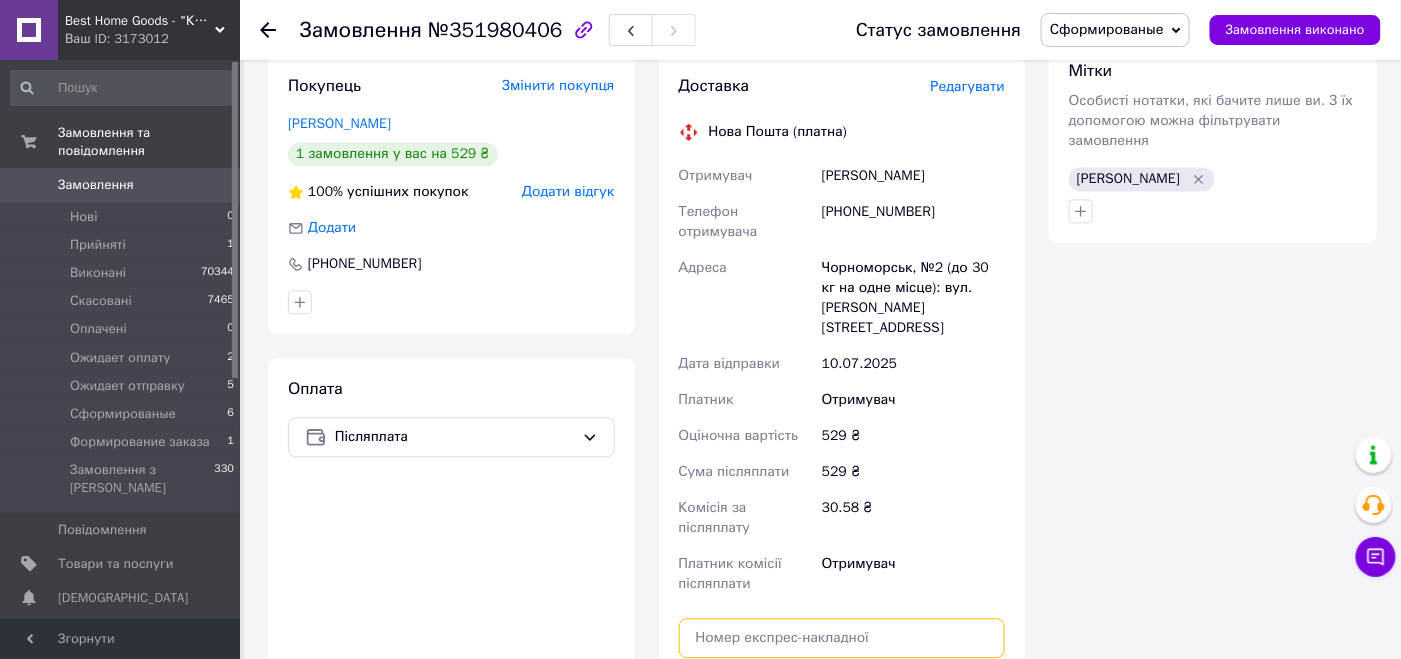 click at bounding box center [842, 638] 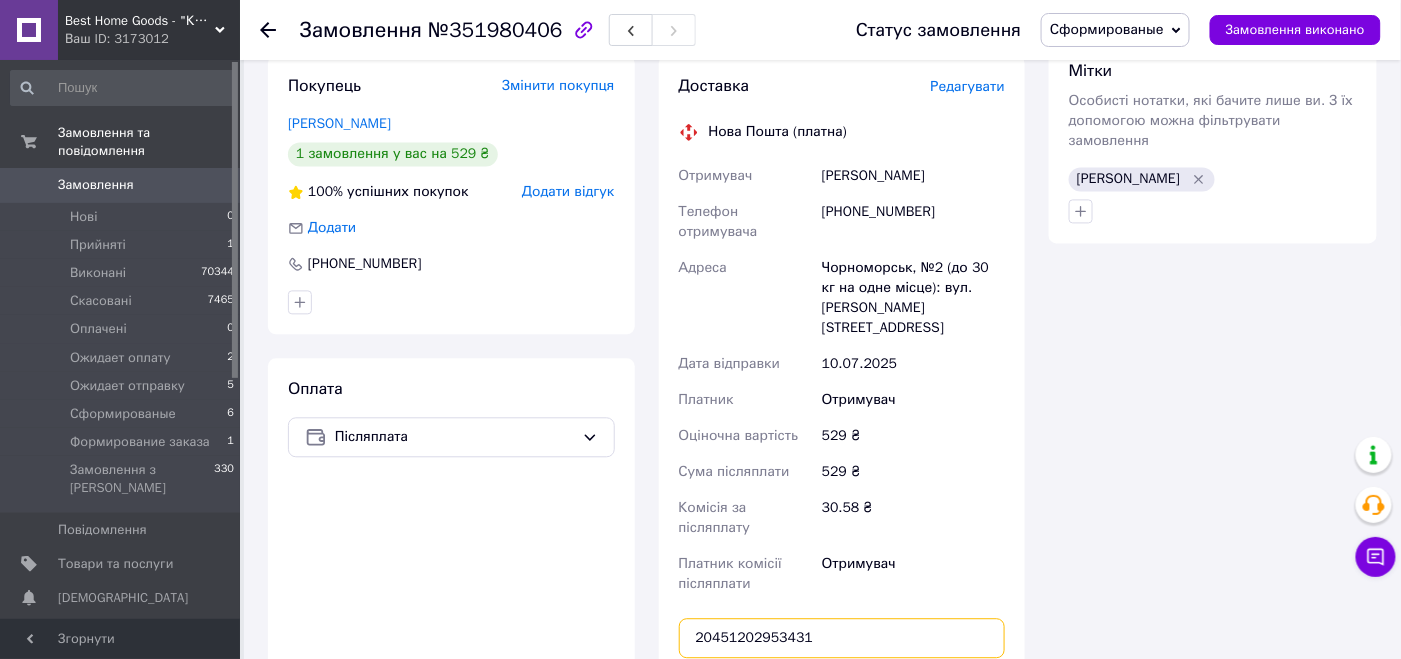 type on "20451202953431" 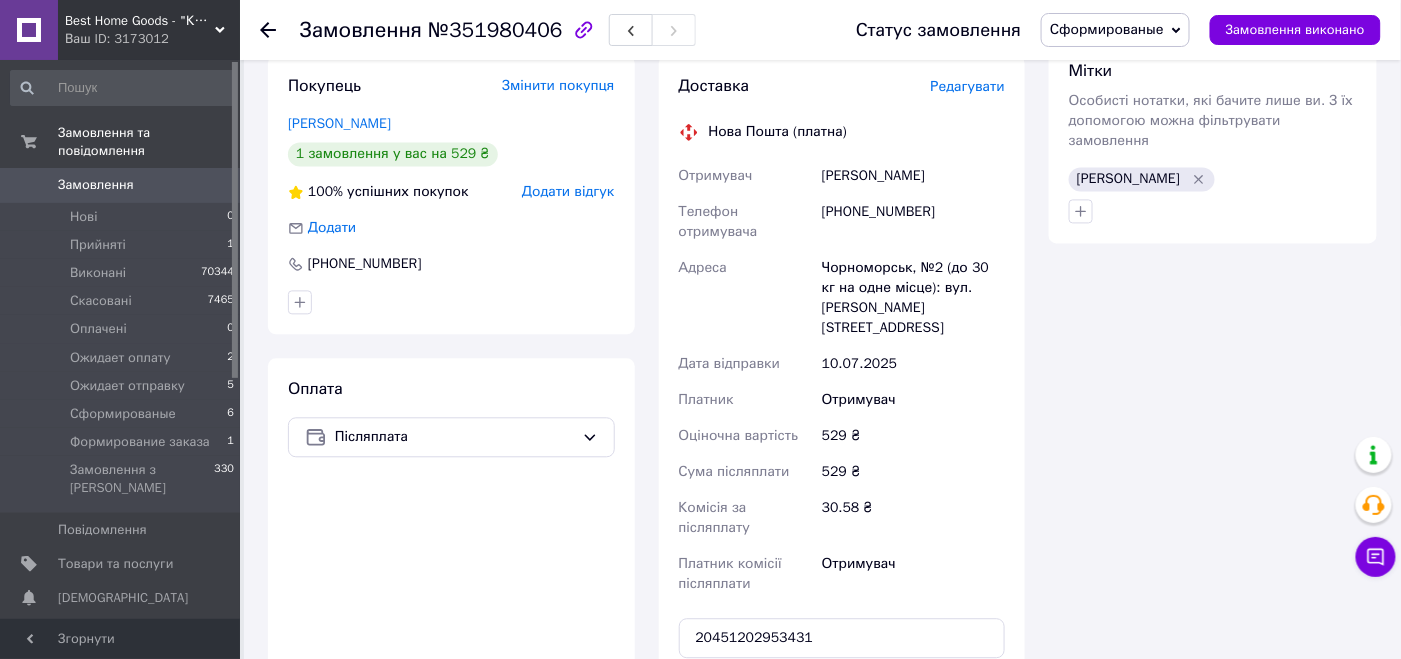 click on "Передати номер" at bounding box center [842, 686] 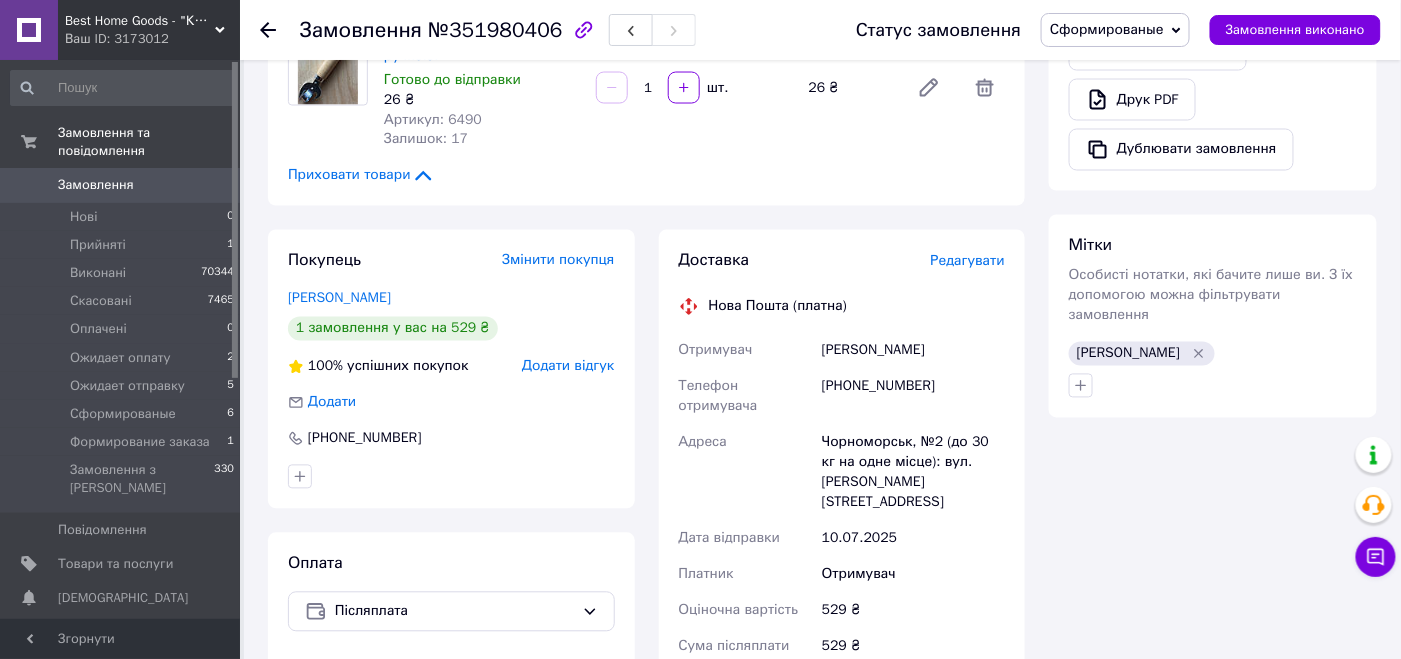 scroll, scrollTop: 900, scrollLeft: 0, axis: vertical 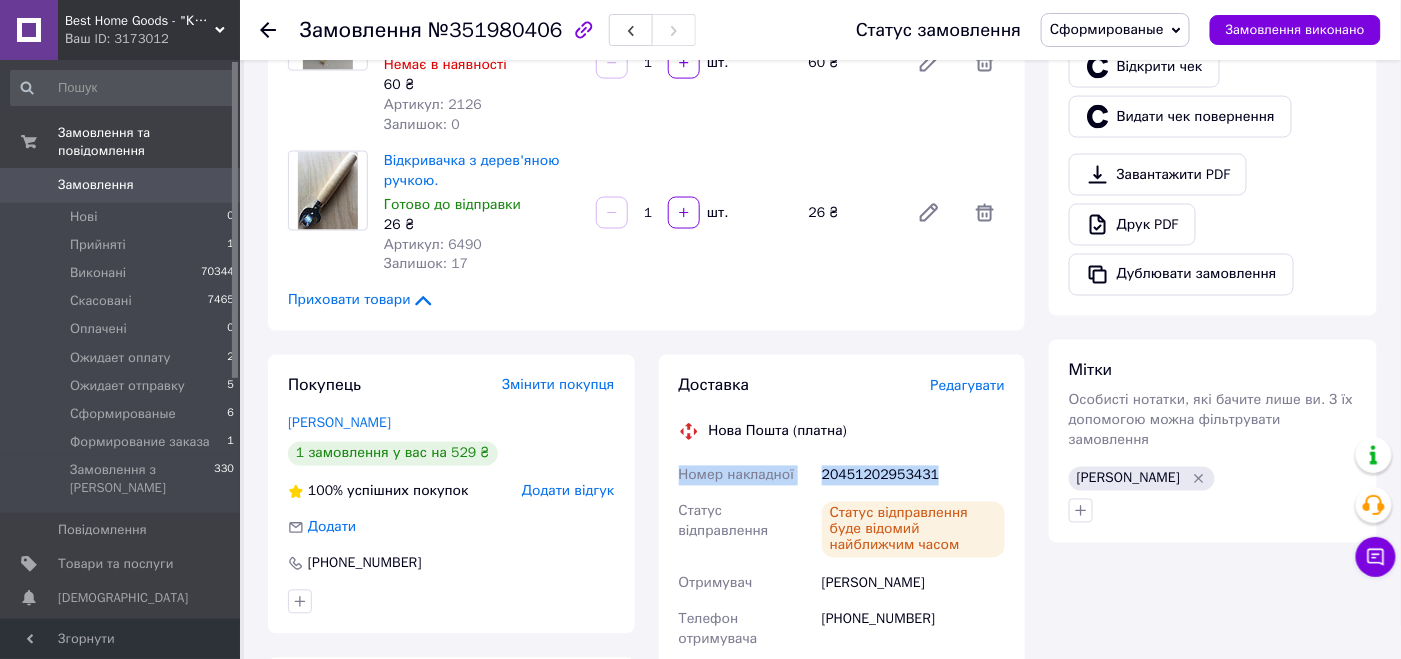 drag, startPoint x: 871, startPoint y: 464, endPoint x: 652, endPoint y: 433, distance: 221.18318 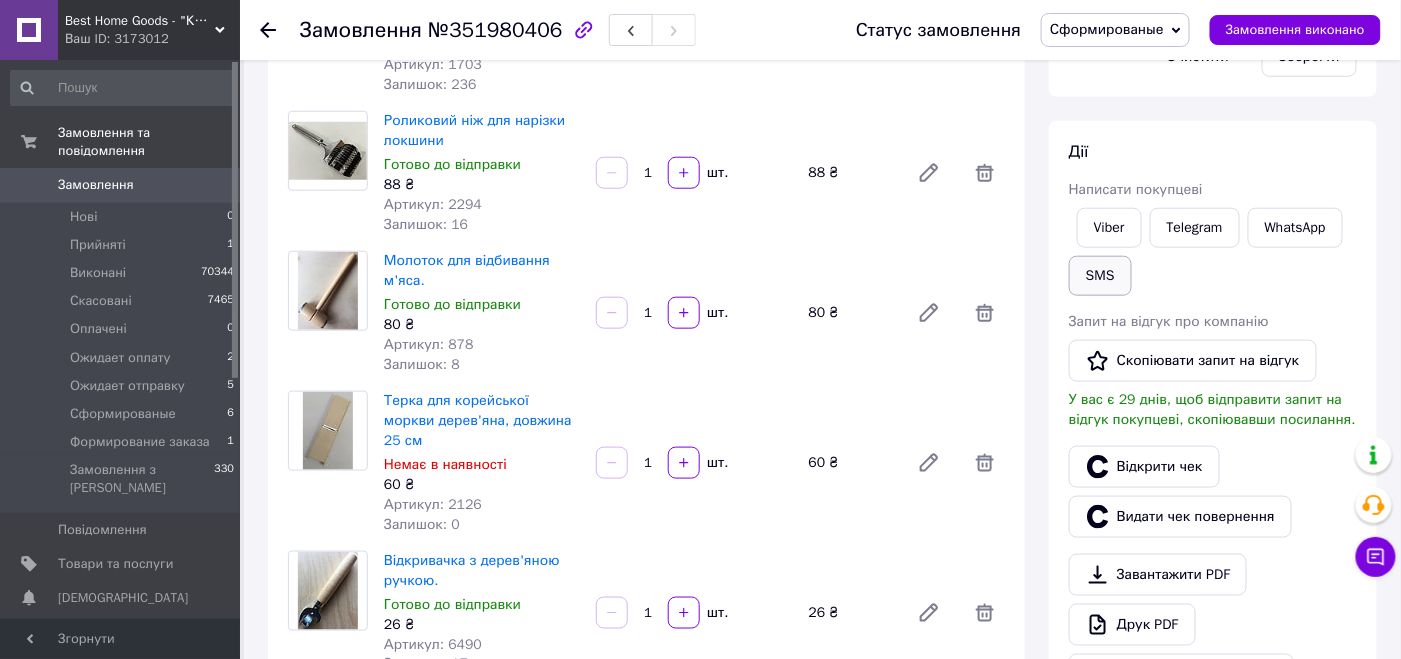 scroll, scrollTop: 499, scrollLeft: 0, axis: vertical 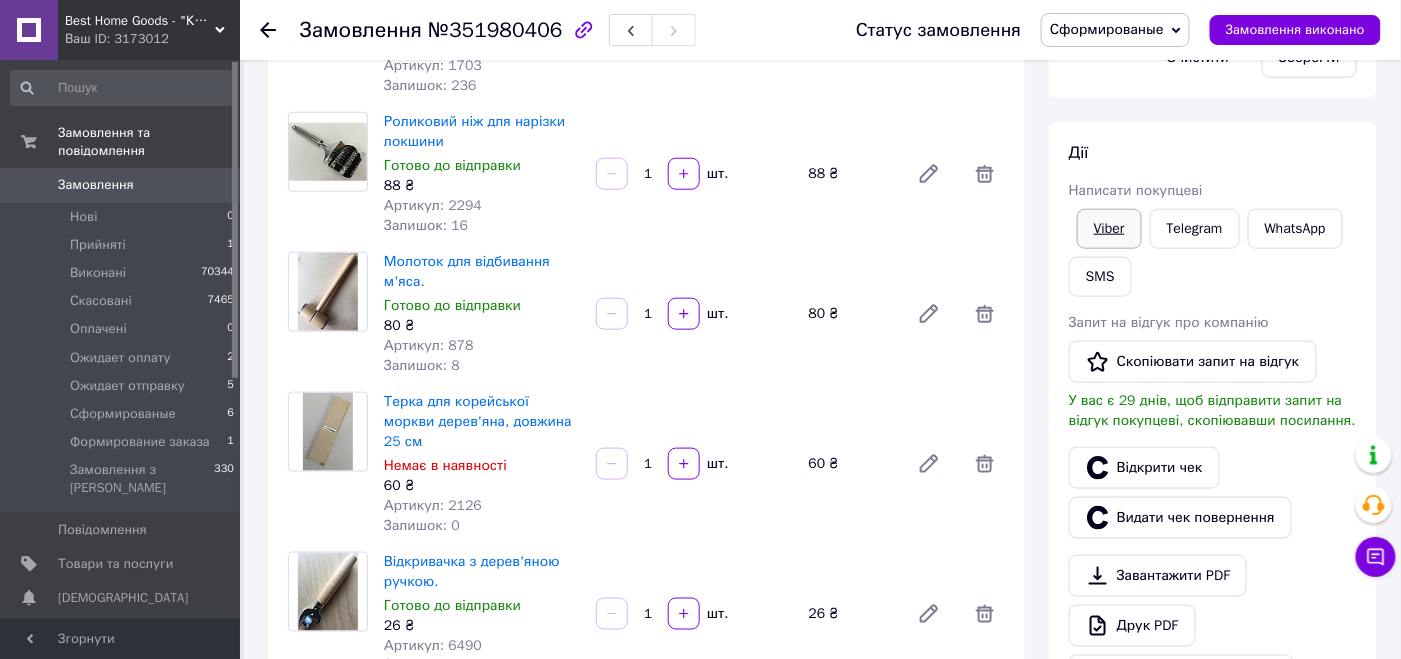 click on "Viber" at bounding box center (1109, 229) 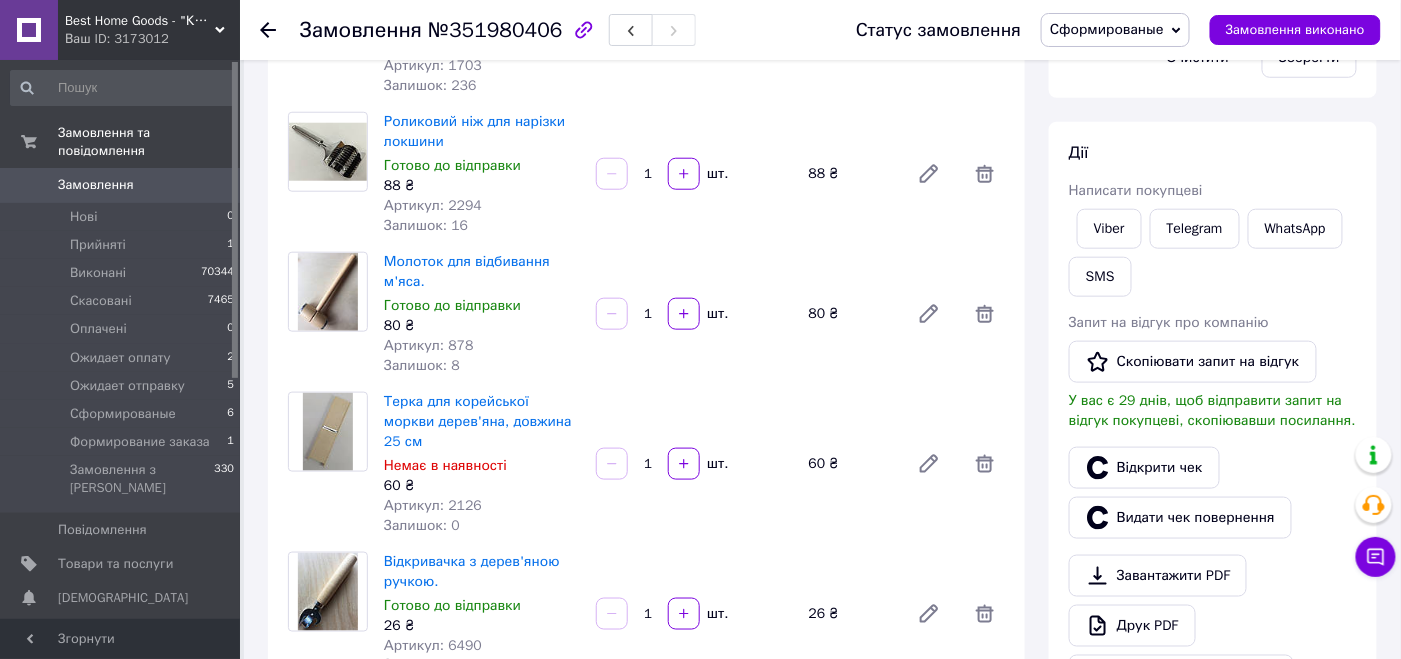 click on "Сформированые" at bounding box center [1107, 29] 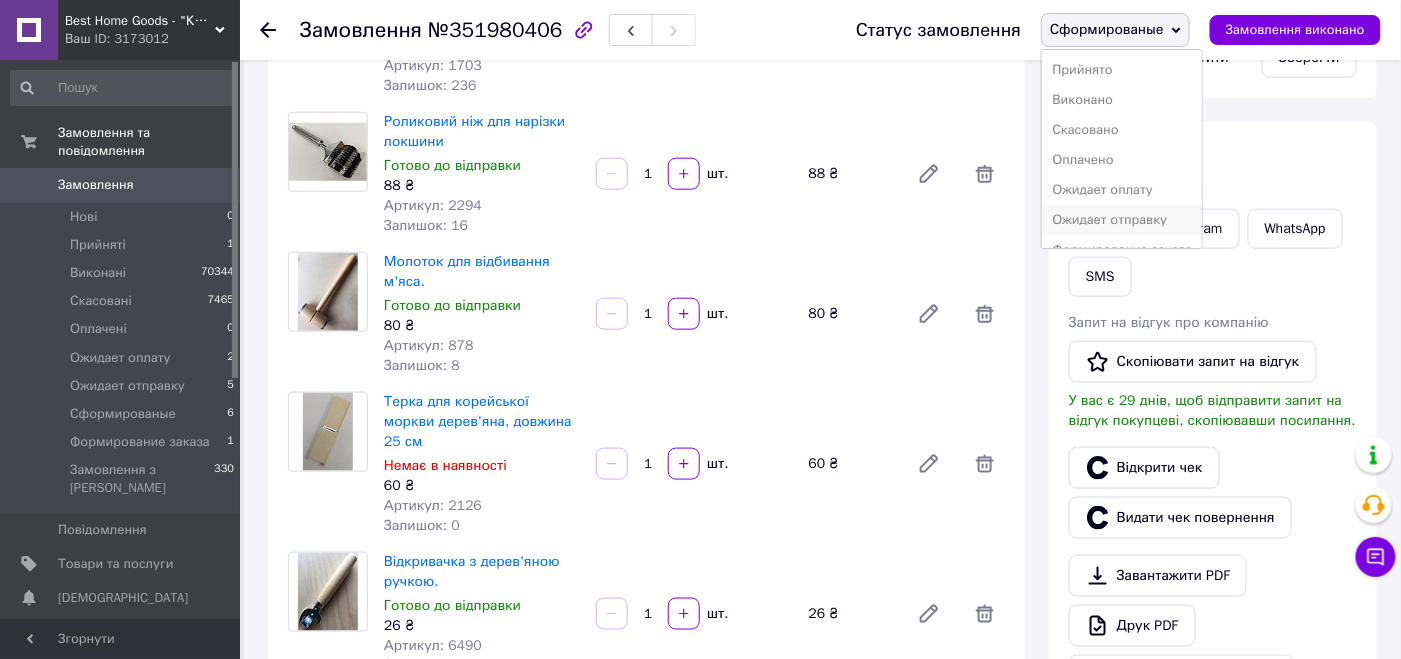 click on "Ожидает отправку" at bounding box center [1122, 220] 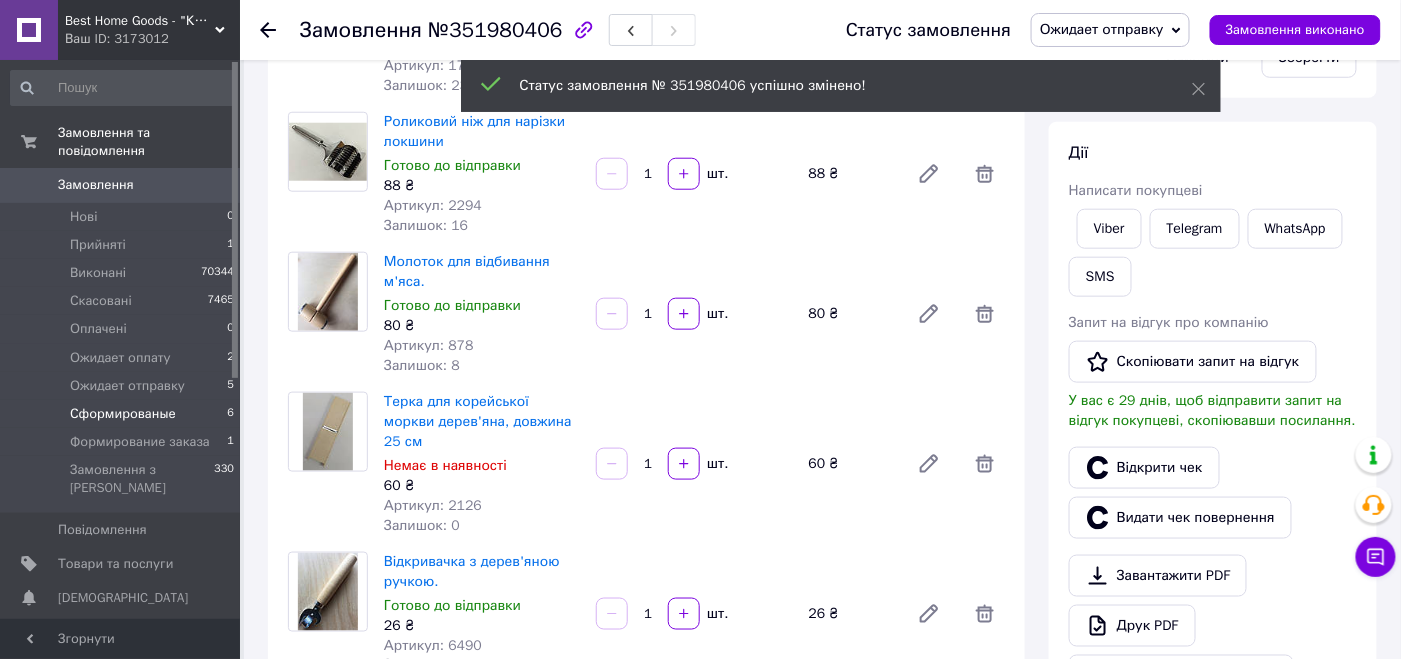 click on "Сформированые" at bounding box center (123, 414) 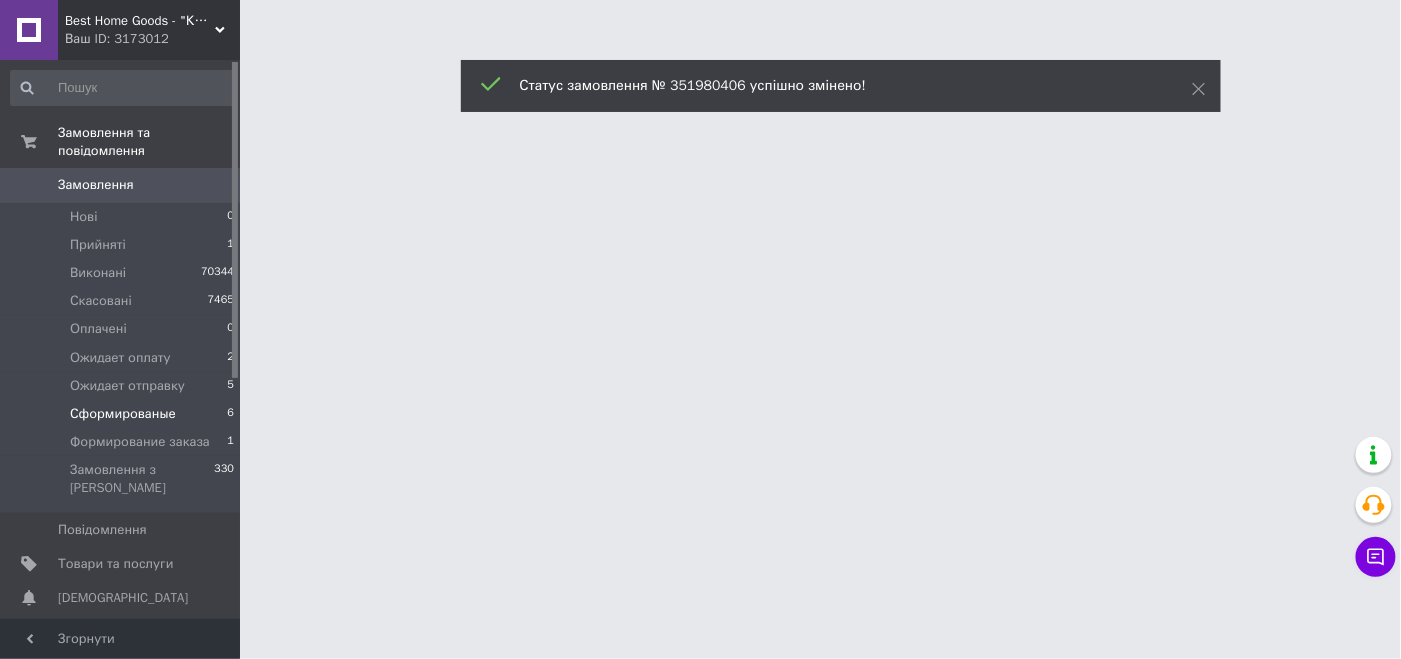 scroll, scrollTop: 0, scrollLeft: 0, axis: both 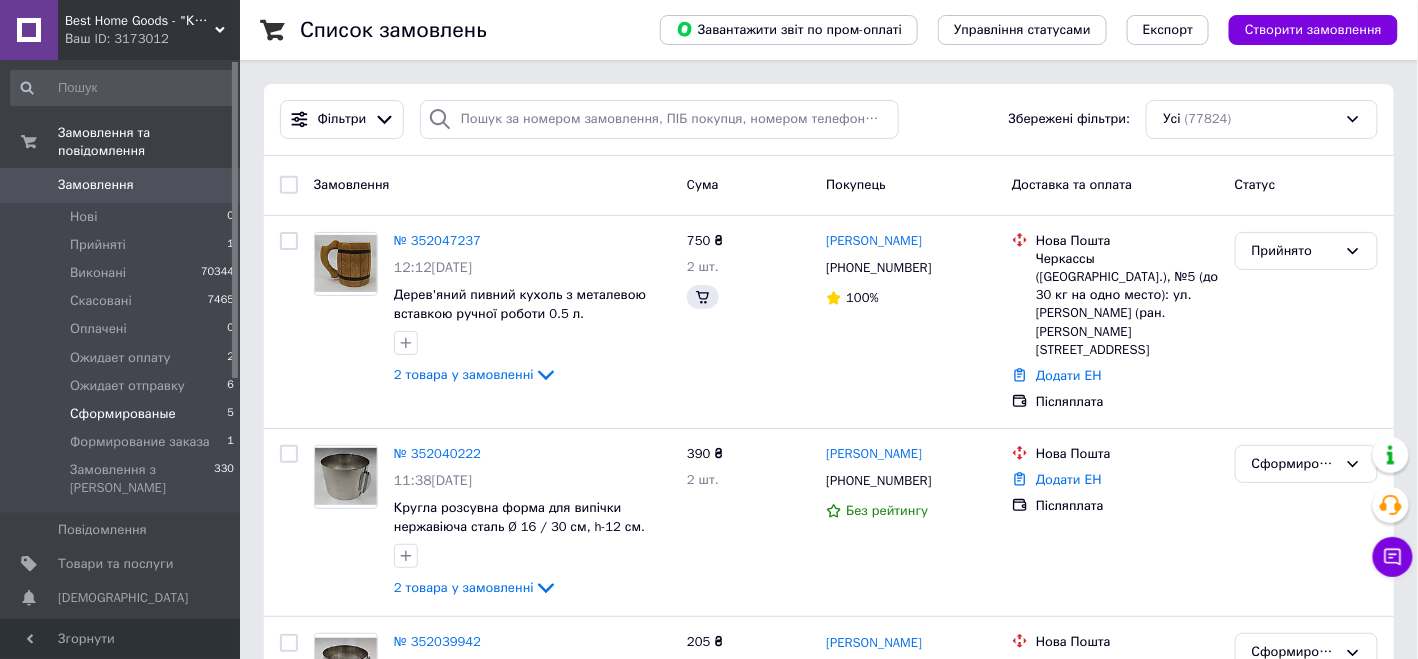 click on "Сформированые" at bounding box center (123, 414) 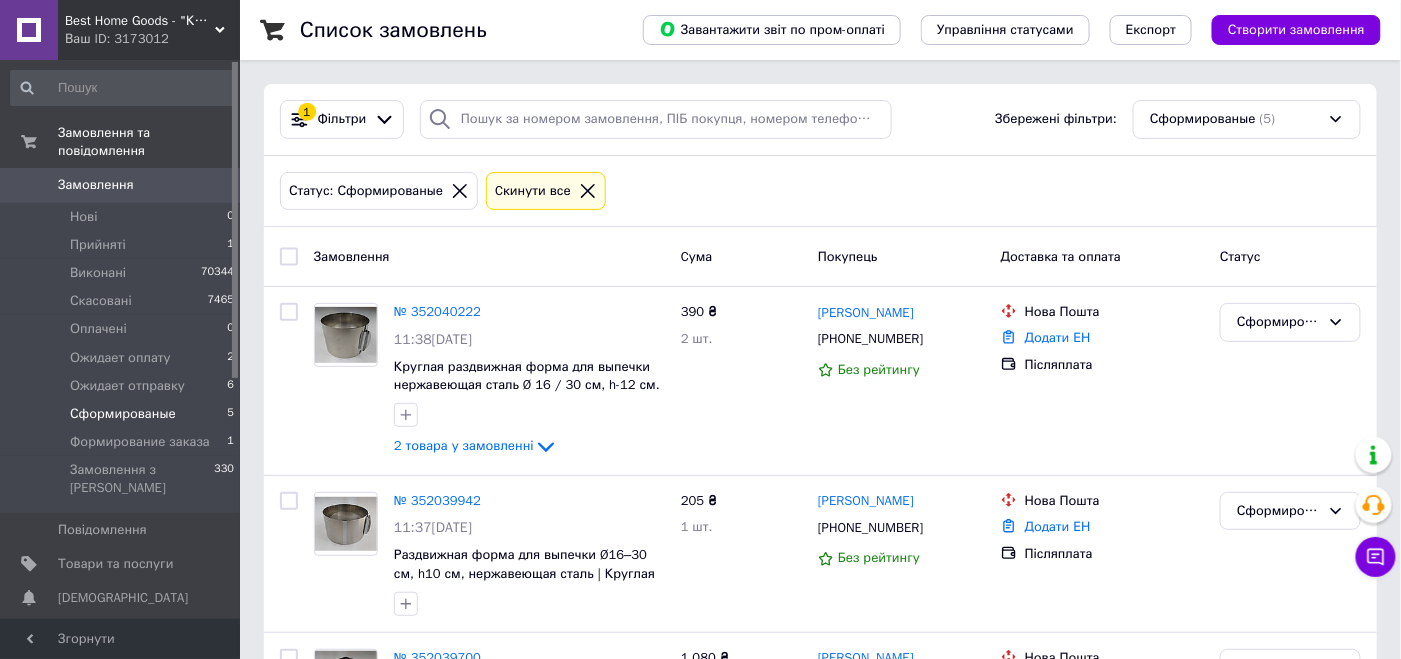 scroll, scrollTop: 581, scrollLeft: 0, axis: vertical 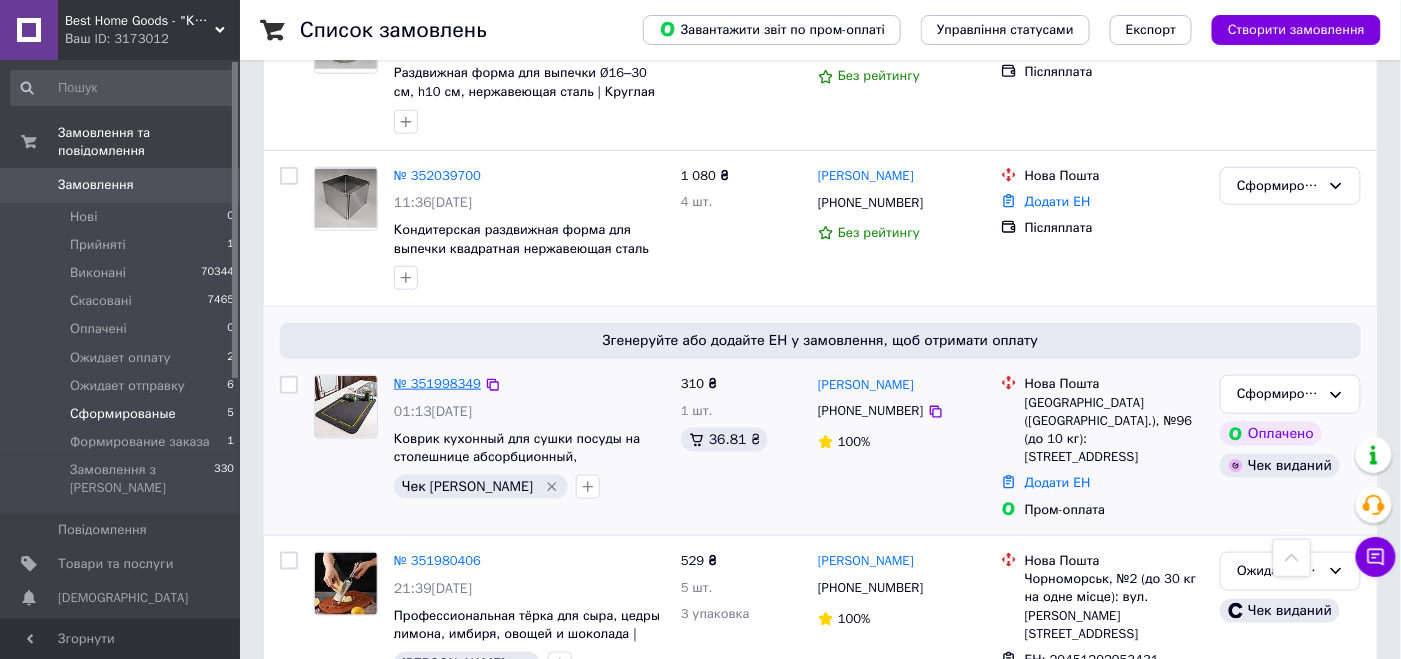 click on "№ 351998349" at bounding box center (437, 383) 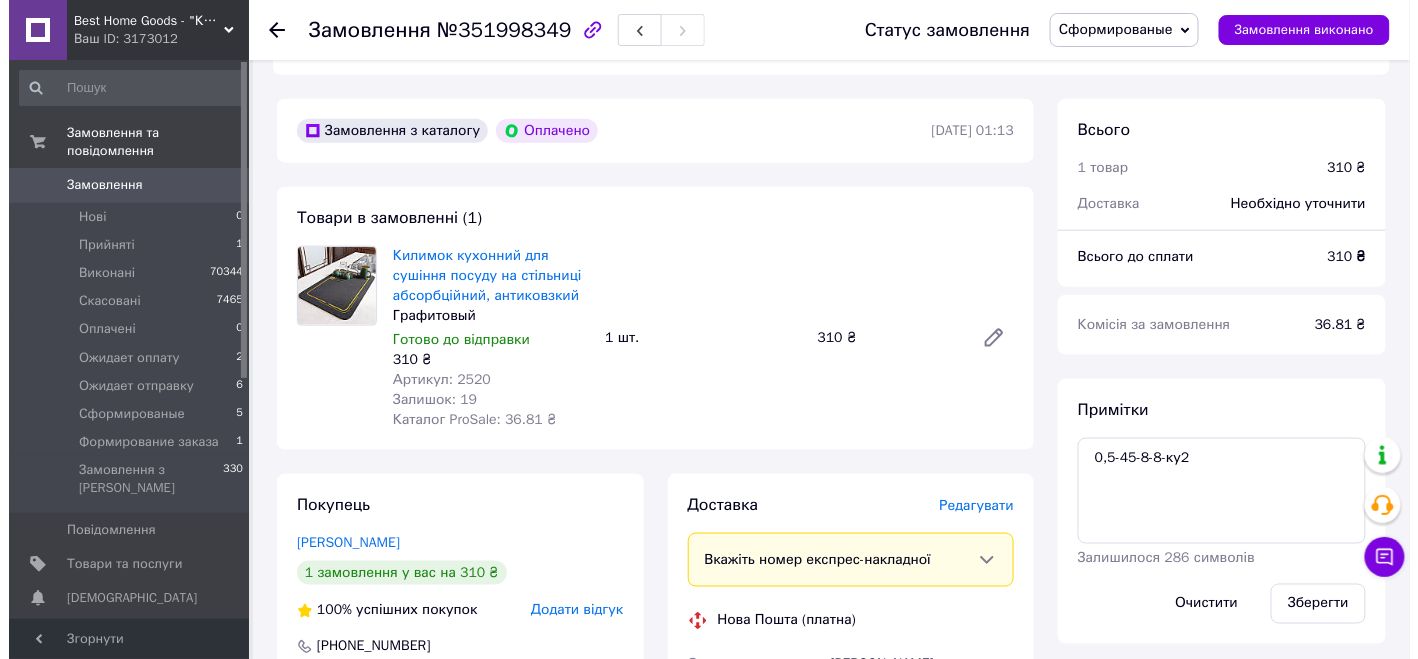 scroll, scrollTop: 599, scrollLeft: 0, axis: vertical 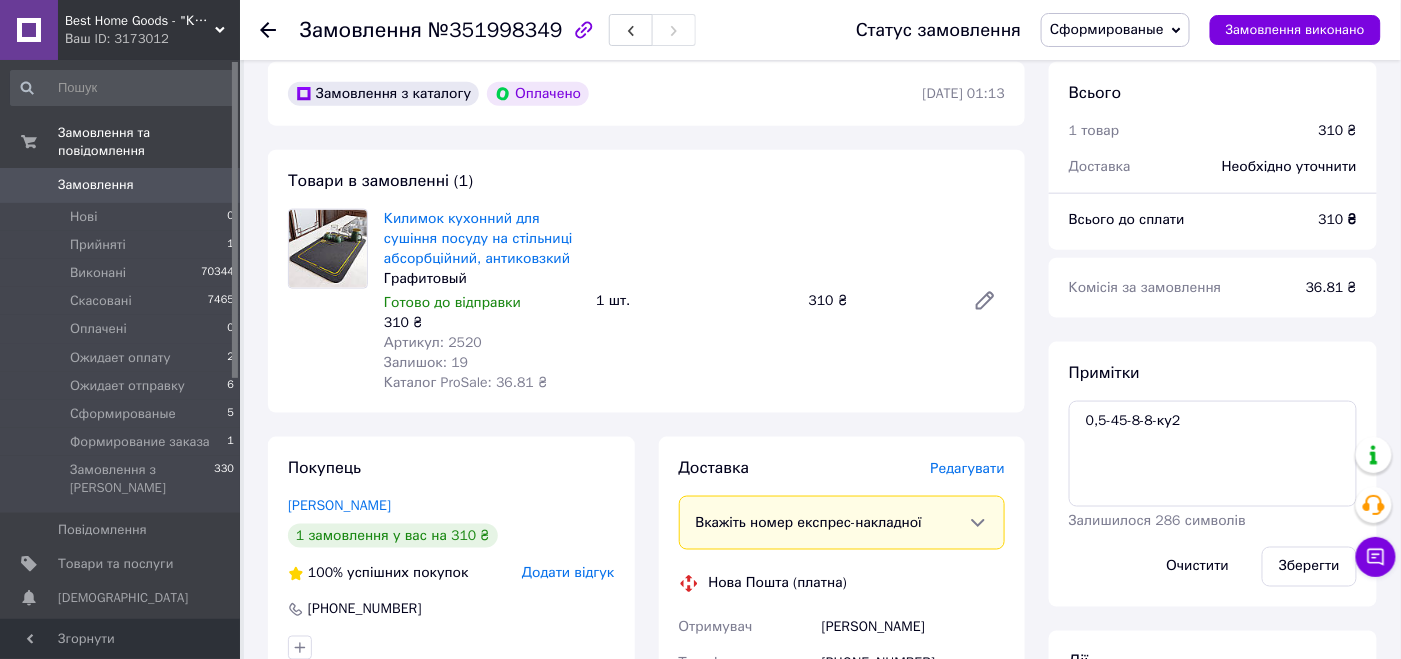 click on "Редагувати" at bounding box center [968, 468] 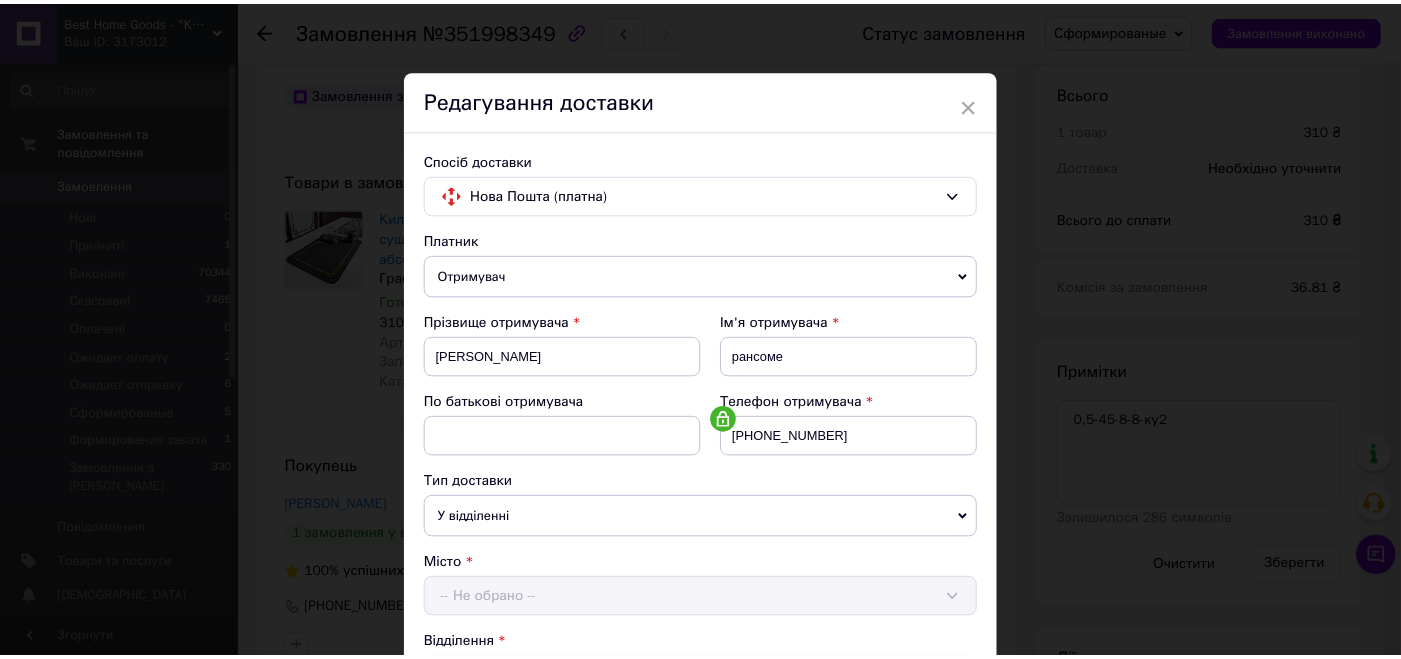 scroll, scrollTop: 661, scrollLeft: 0, axis: vertical 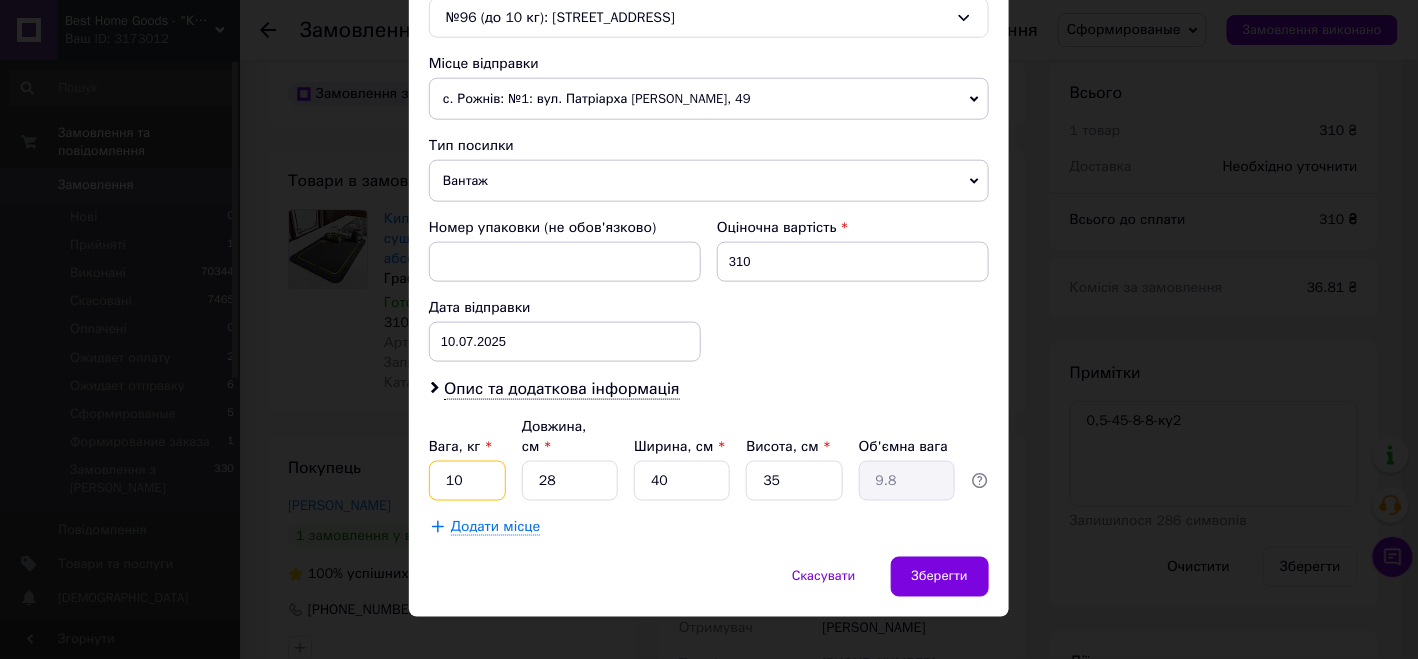 click on "10" at bounding box center (467, 481) 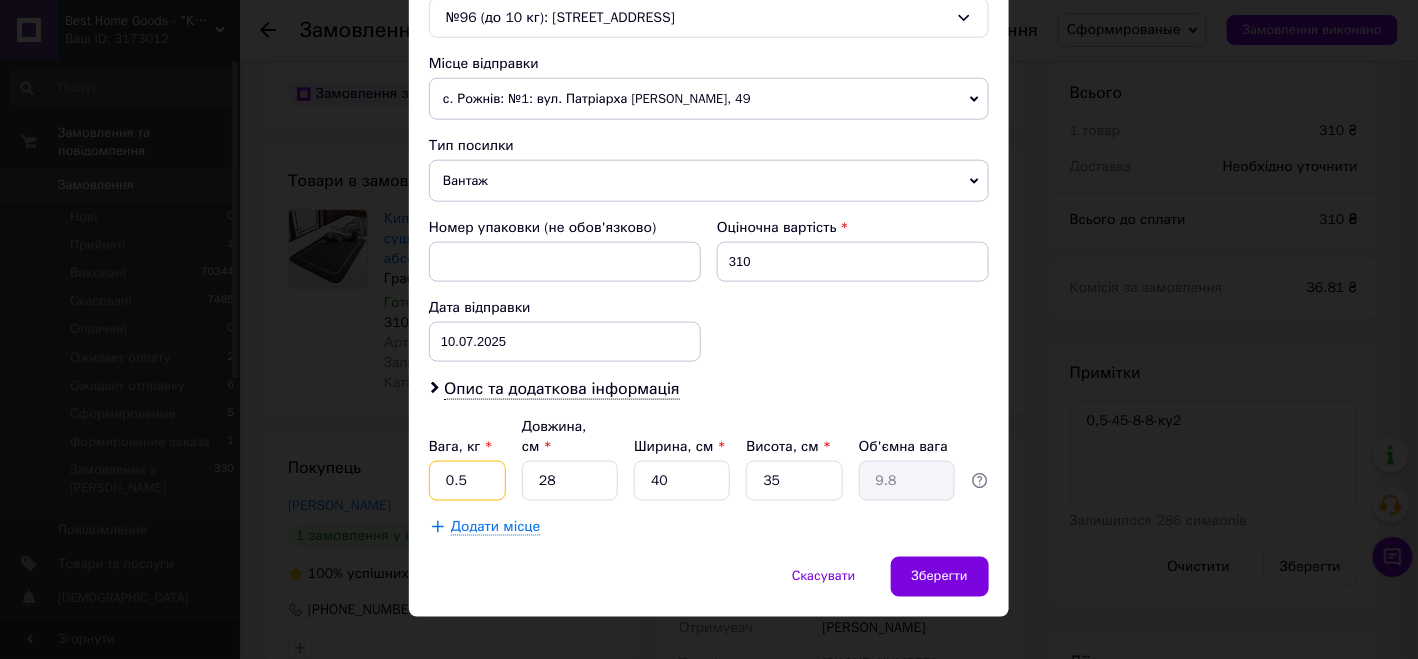 type on "0.5" 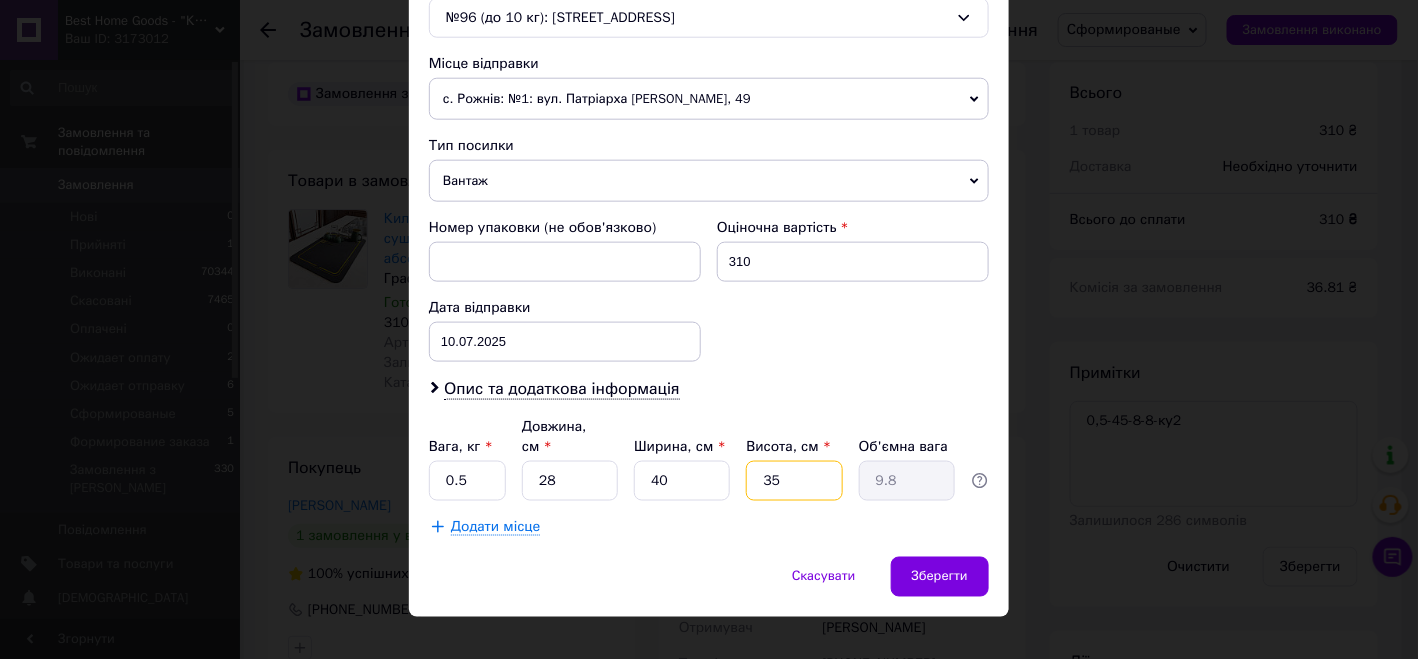 click on "35" at bounding box center [794, 481] 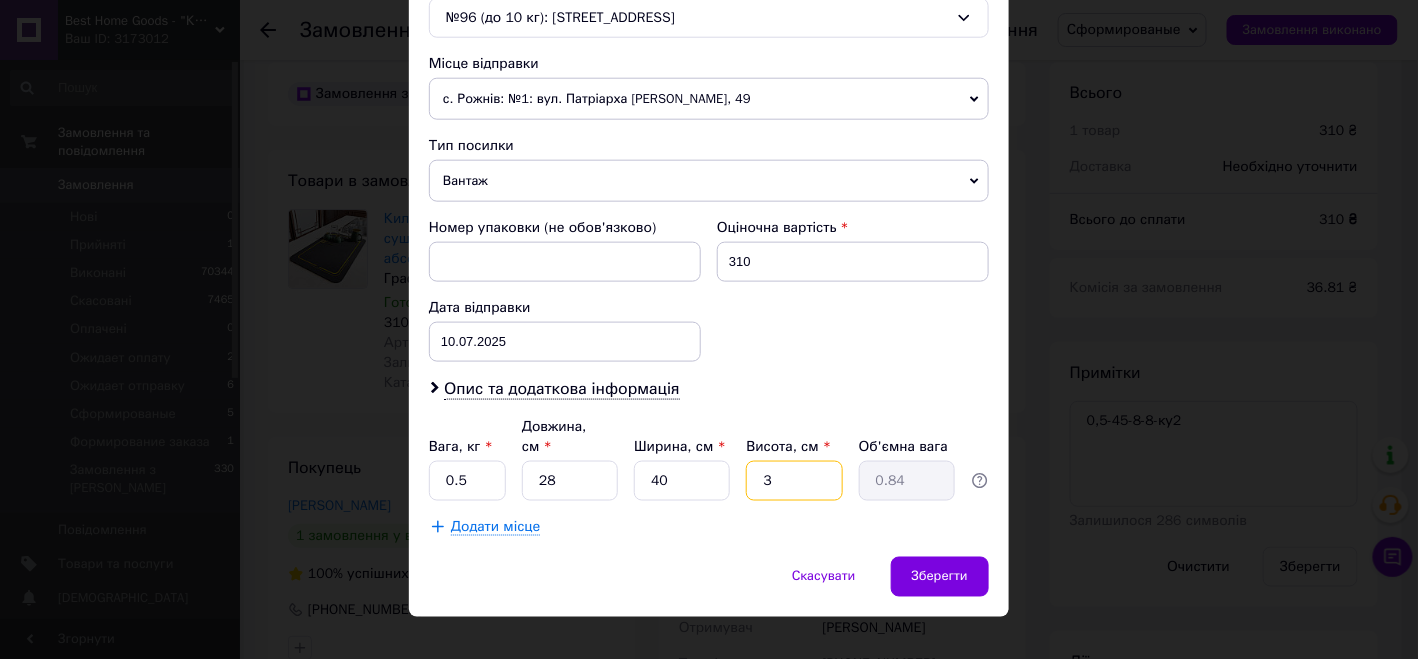 type 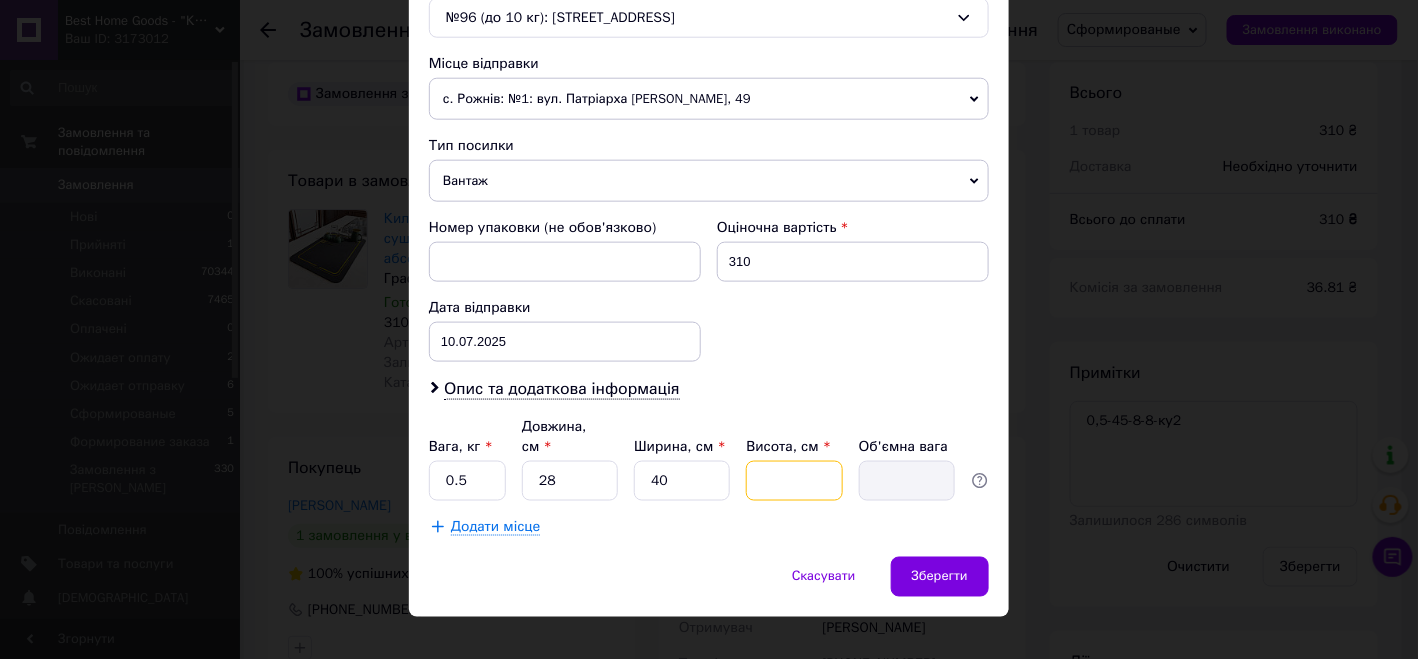 type on "9" 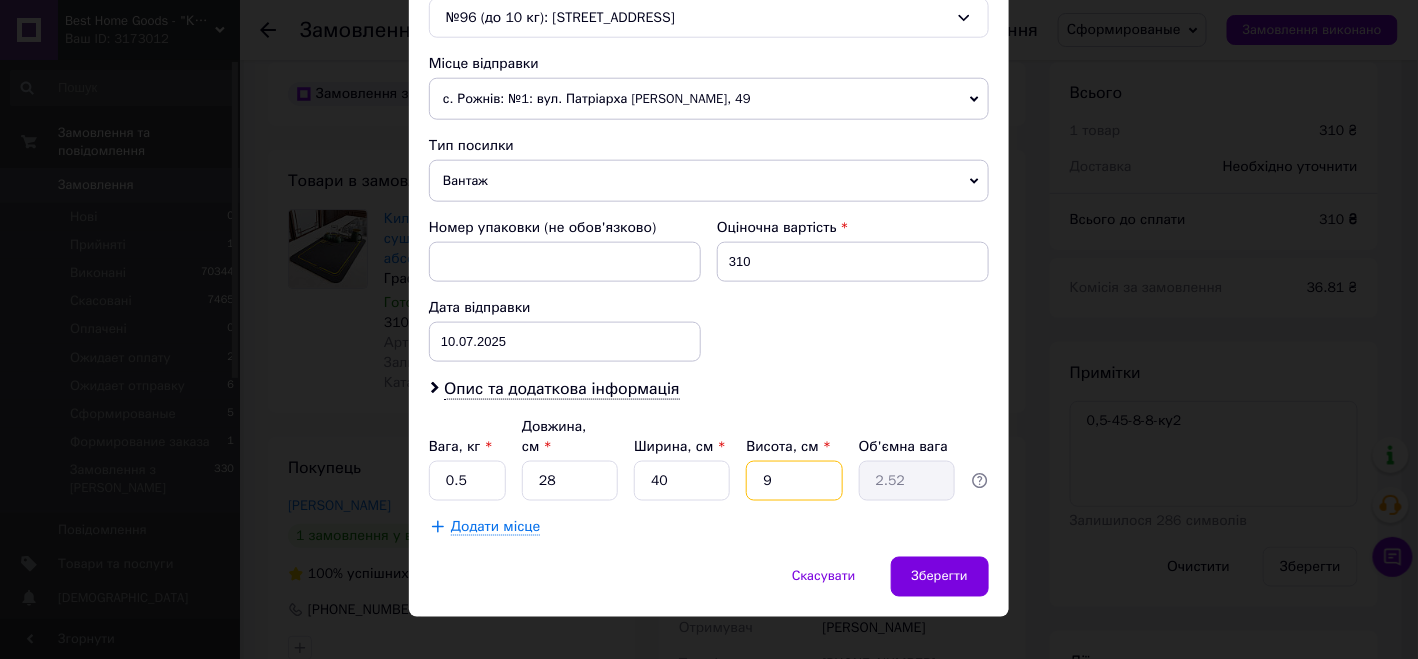 type 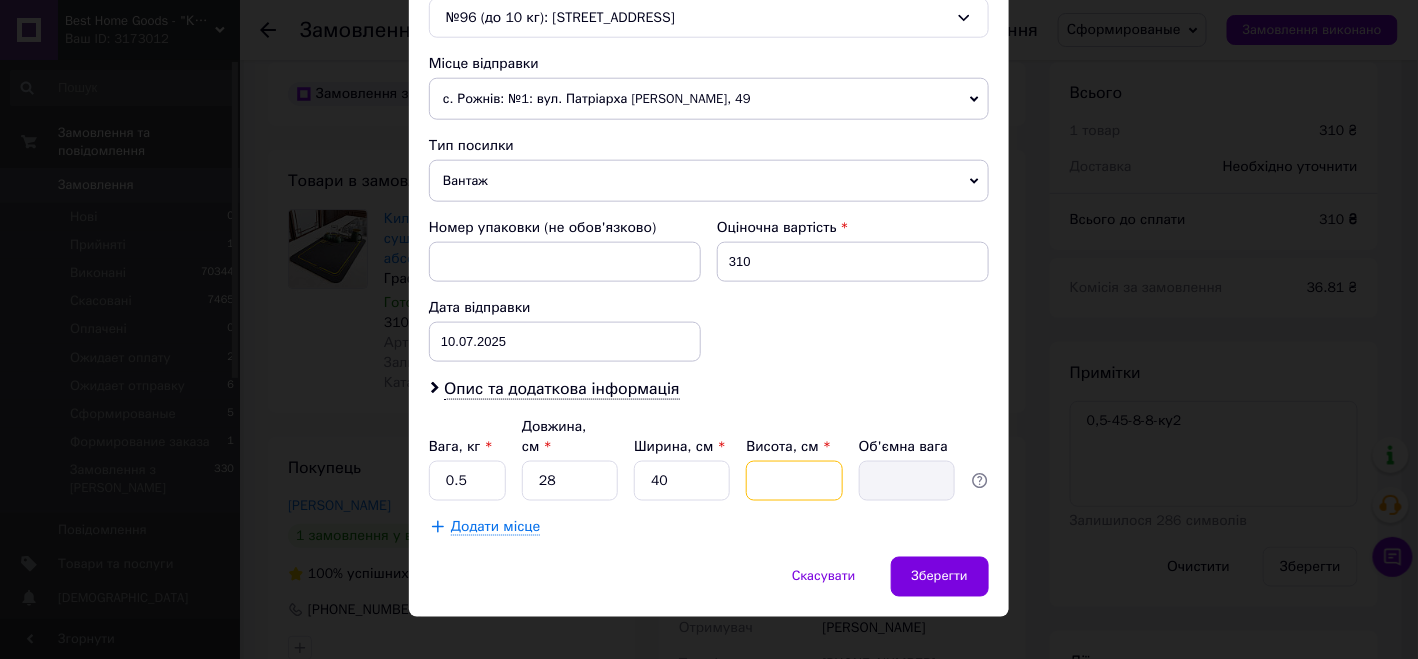 type on "8" 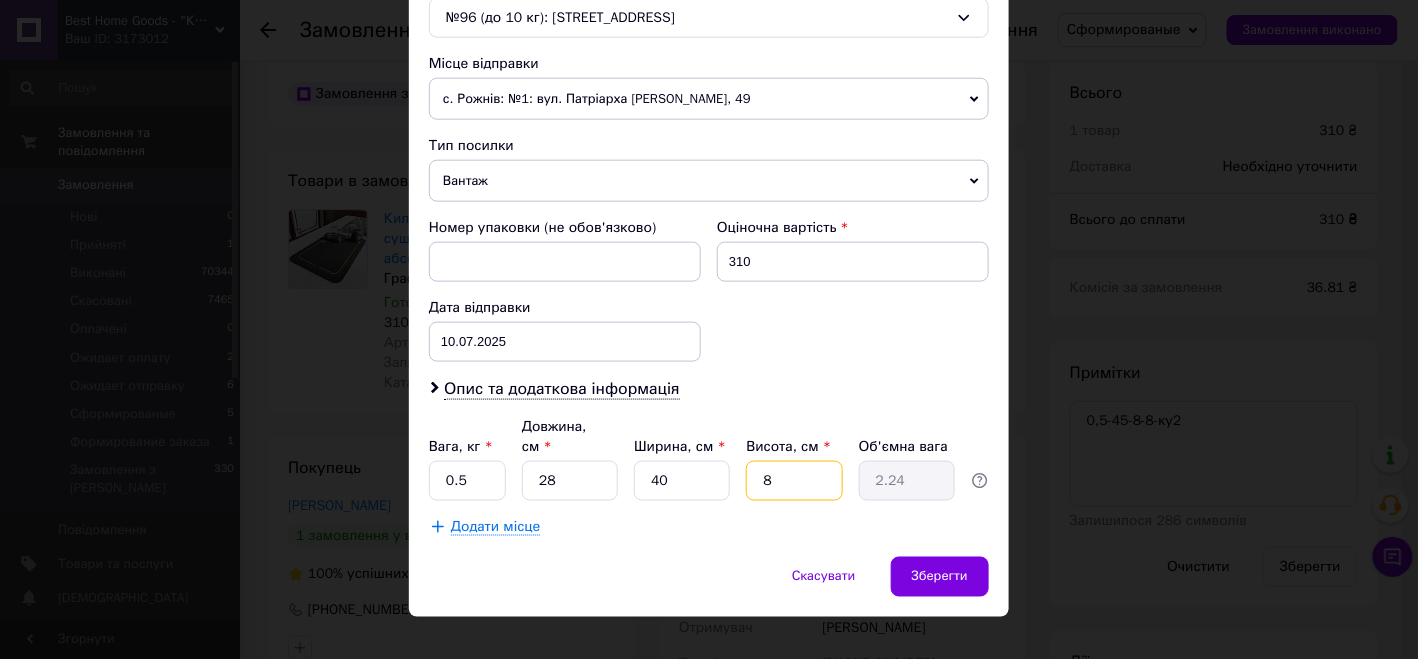 type on "8" 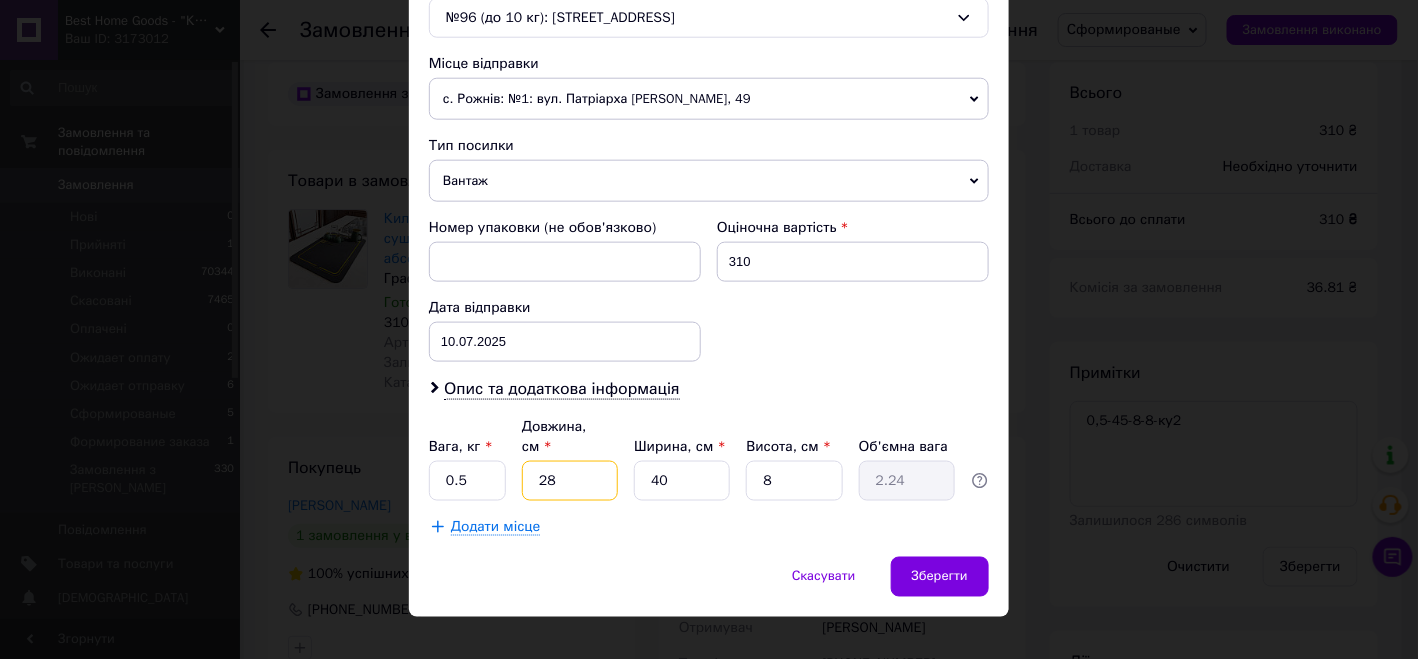 click on "28" at bounding box center (570, 481) 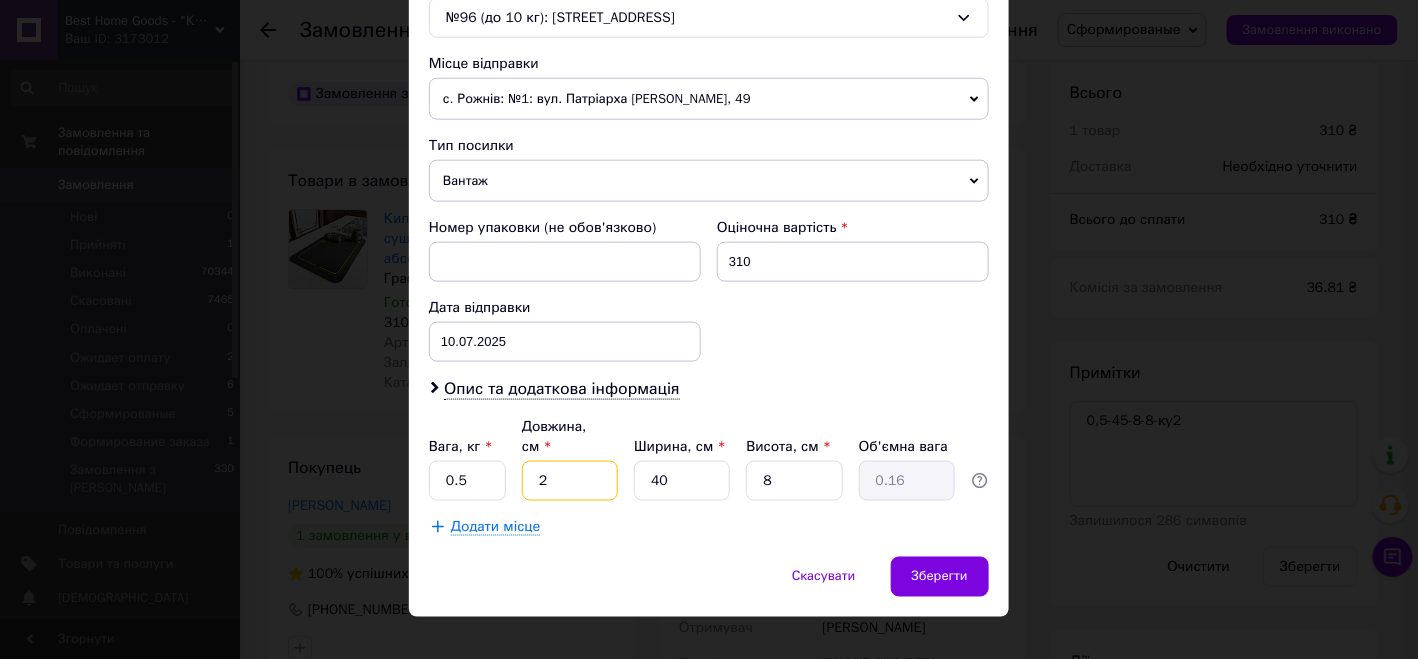 type 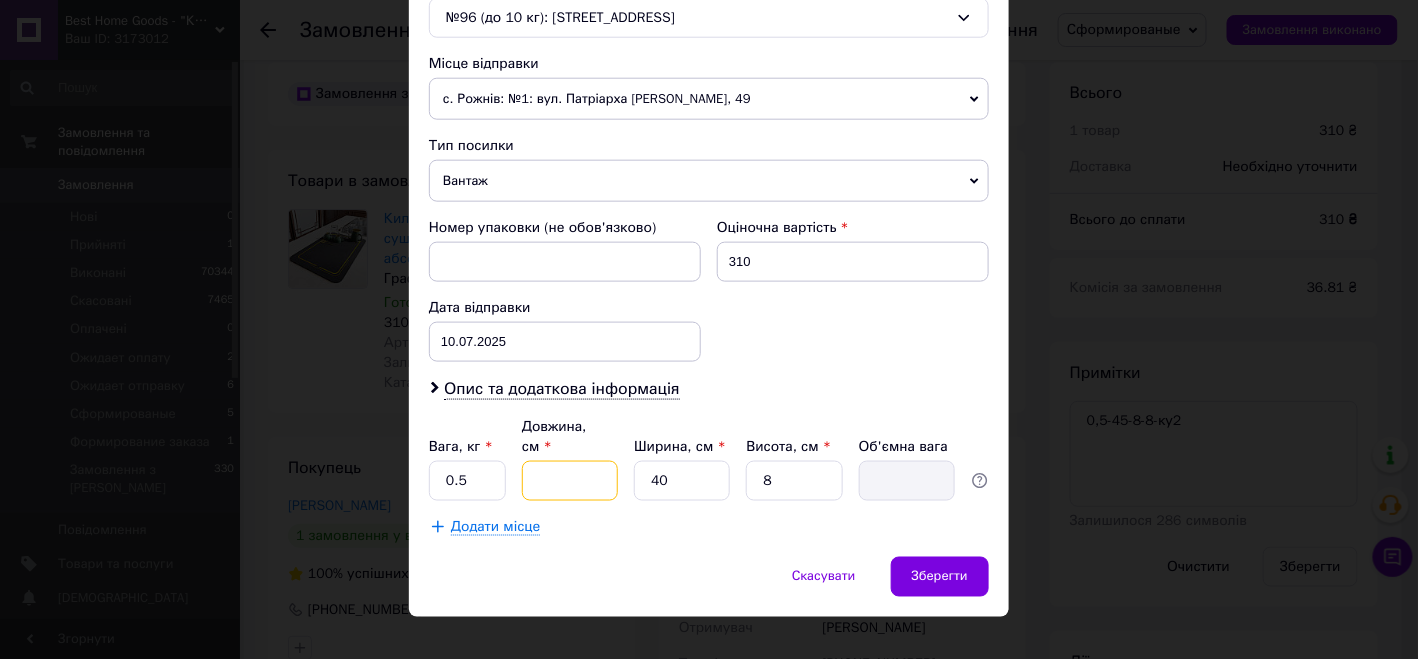 type on "4" 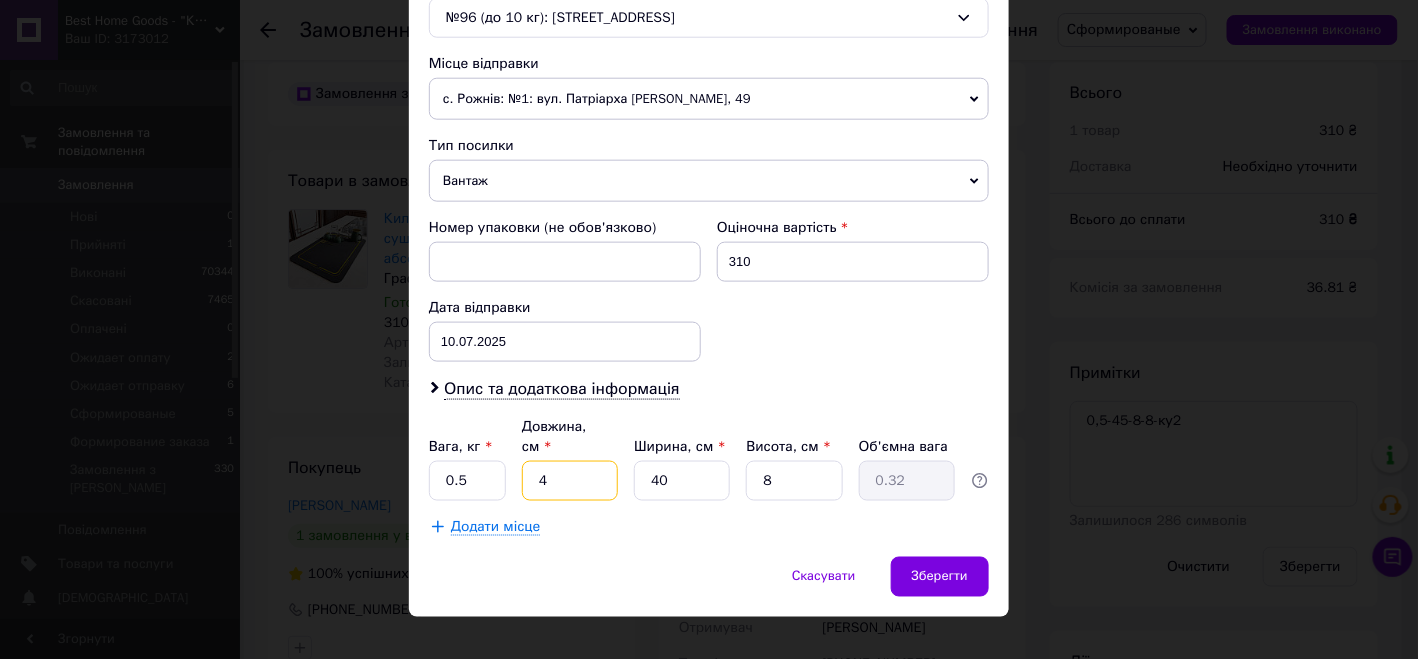 type on "45" 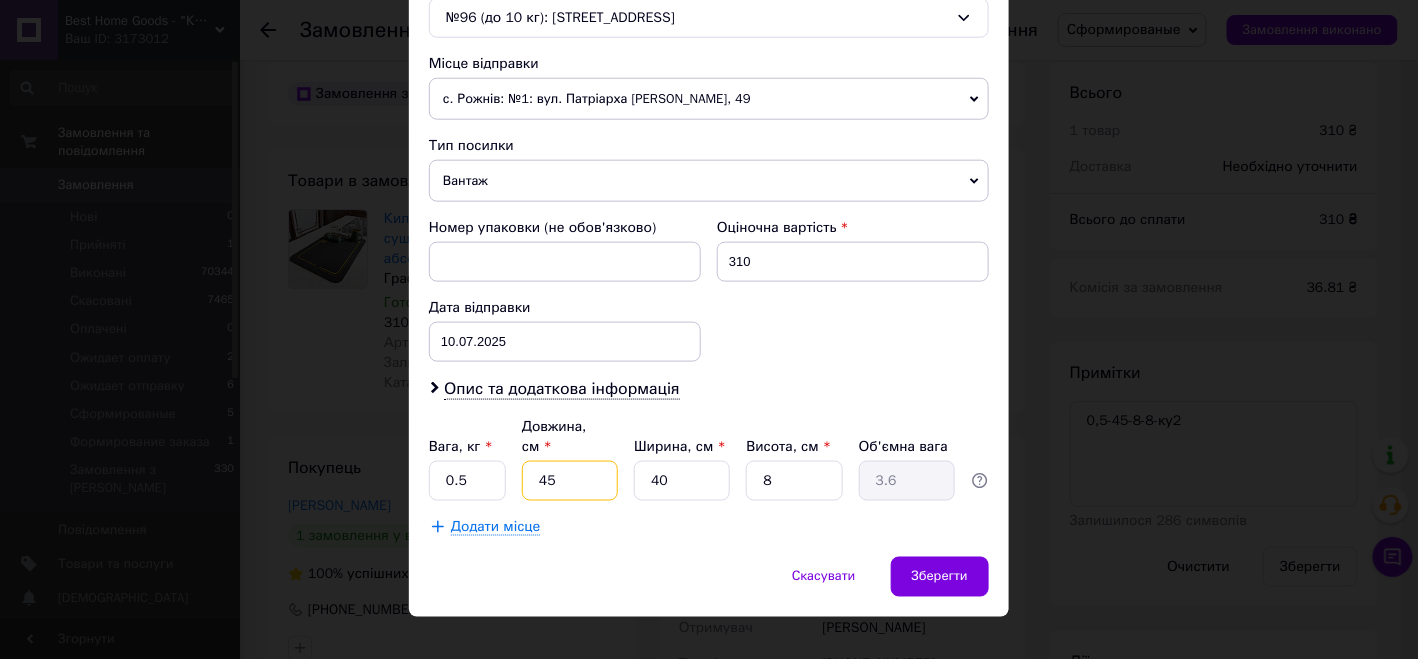 type on "45" 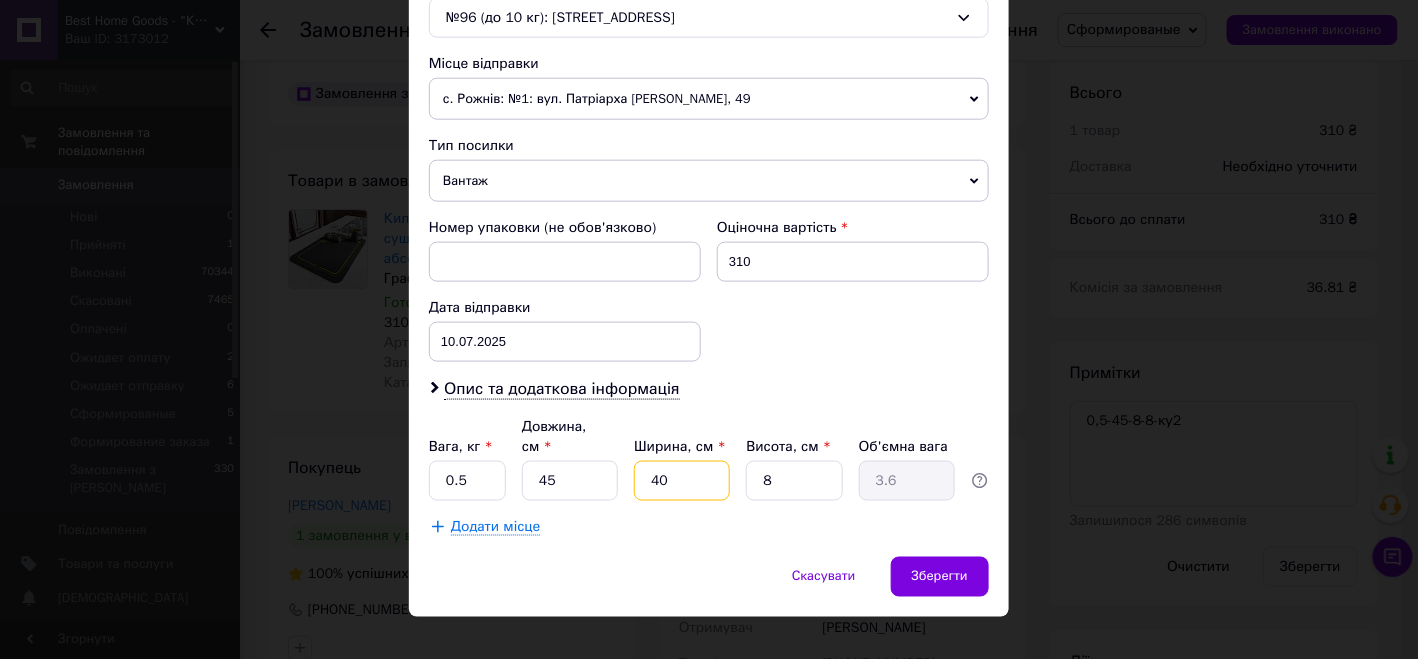 click on "40" at bounding box center (682, 481) 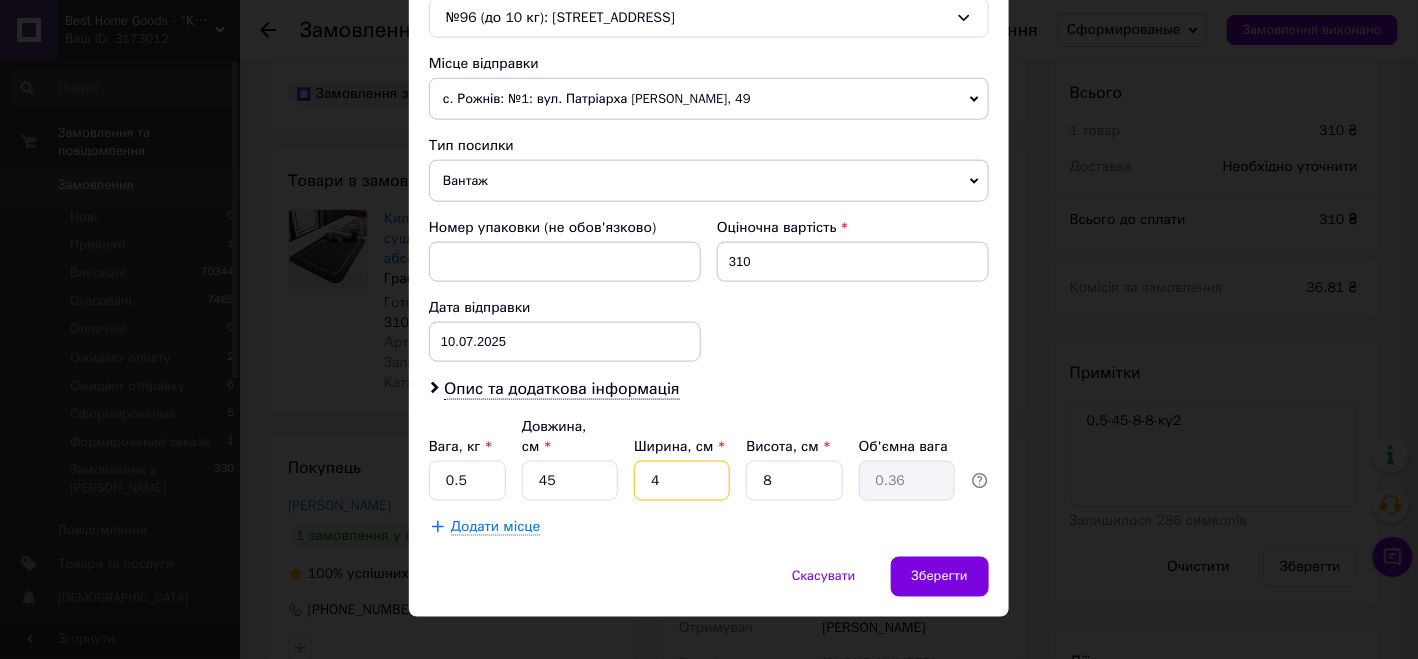 type 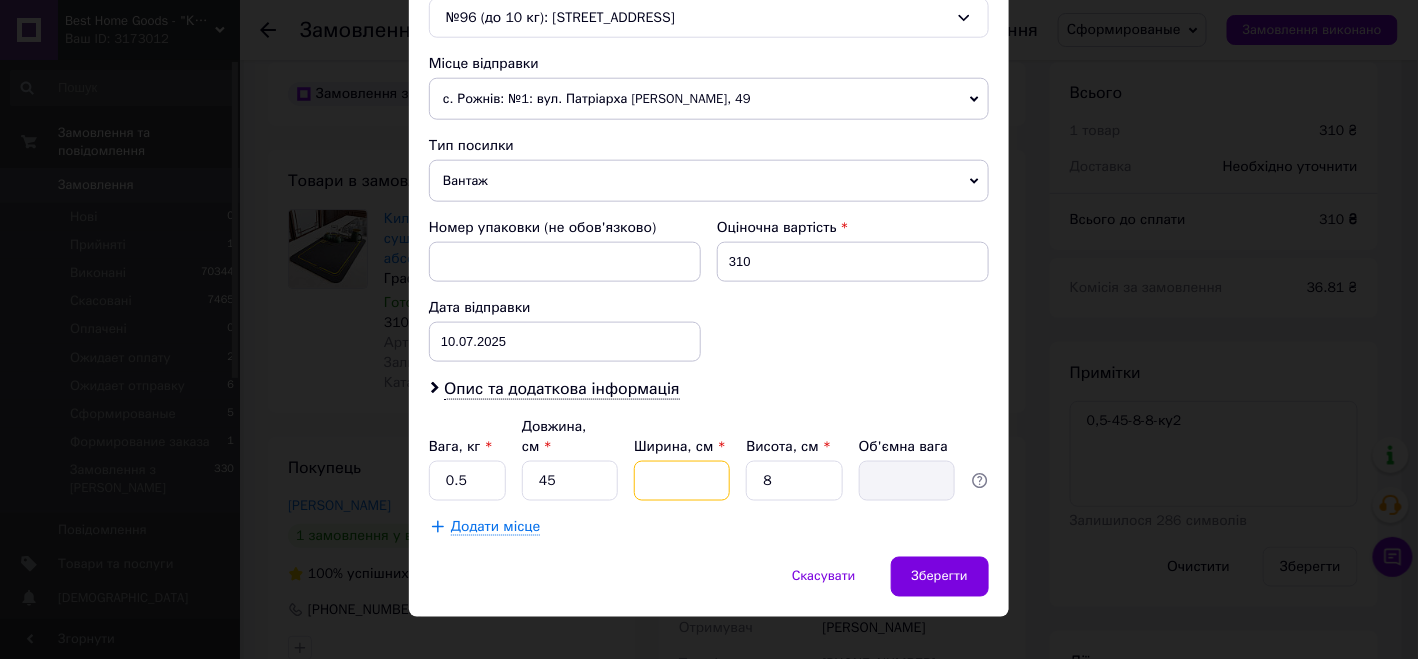 type on "8" 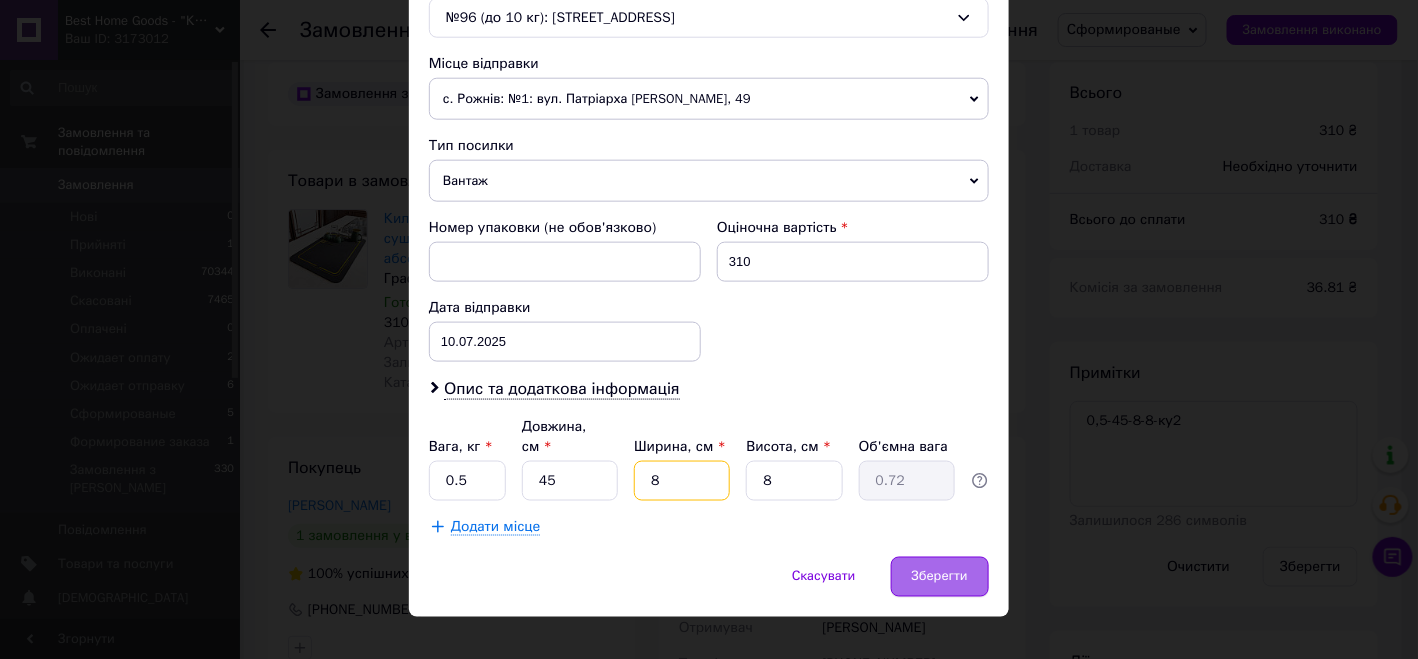 type on "8" 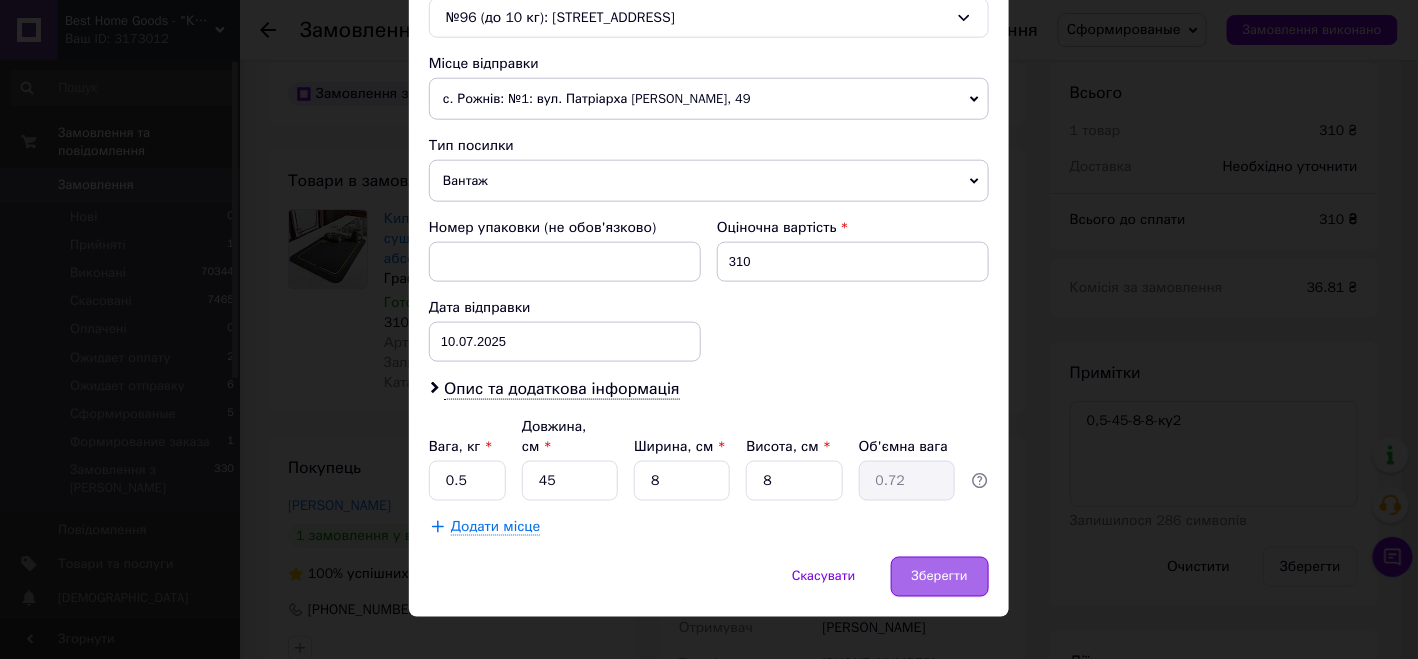 click on "Зберегти" at bounding box center (940, 577) 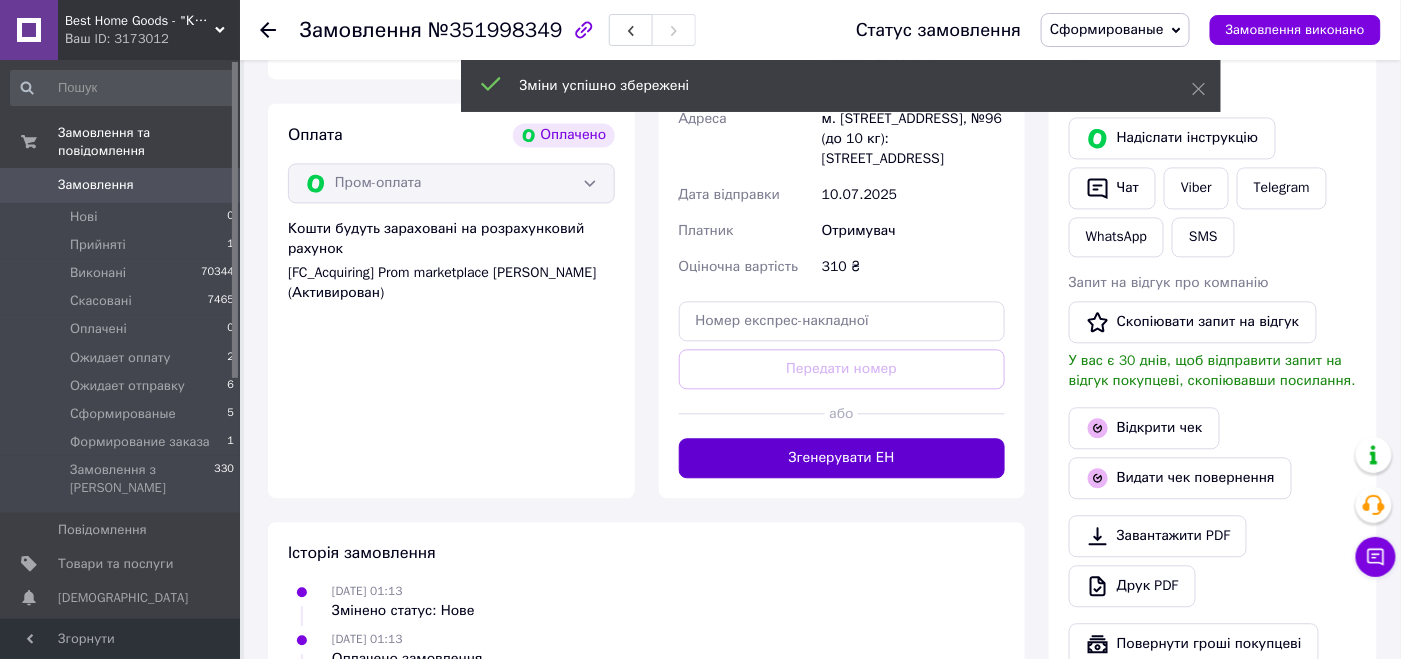 click on "Згенерувати ЕН" at bounding box center [842, 458] 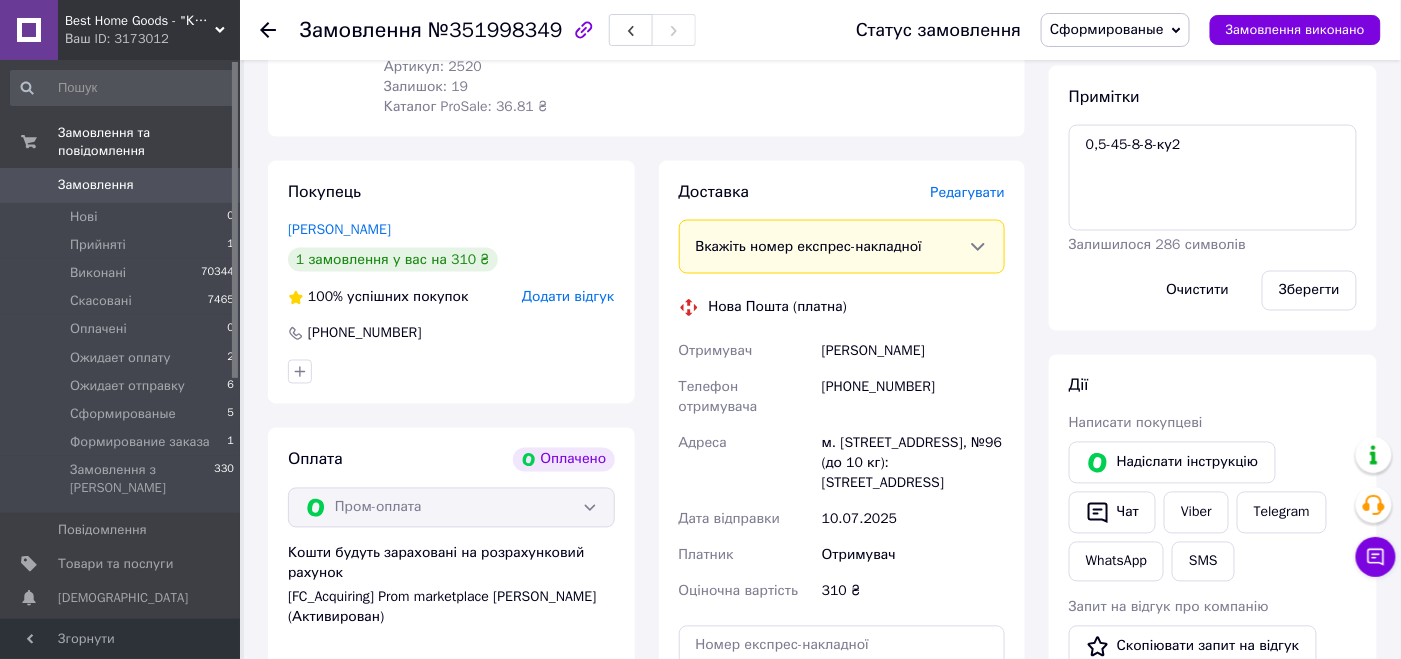 scroll, scrollTop: 799, scrollLeft: 0, axis: vertical 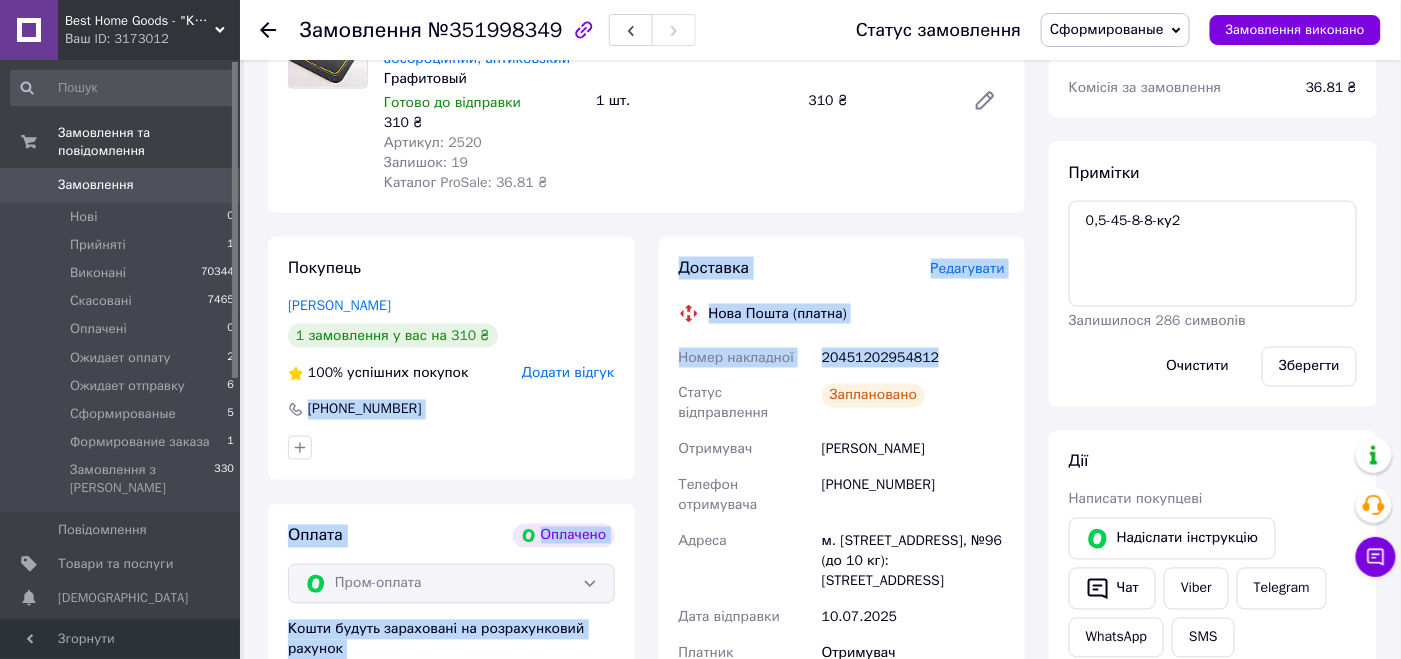 drag, startPoint x: 950, startPoint y: 336, endPoint x: 650, endPoint y: 354, distance: 300.53952 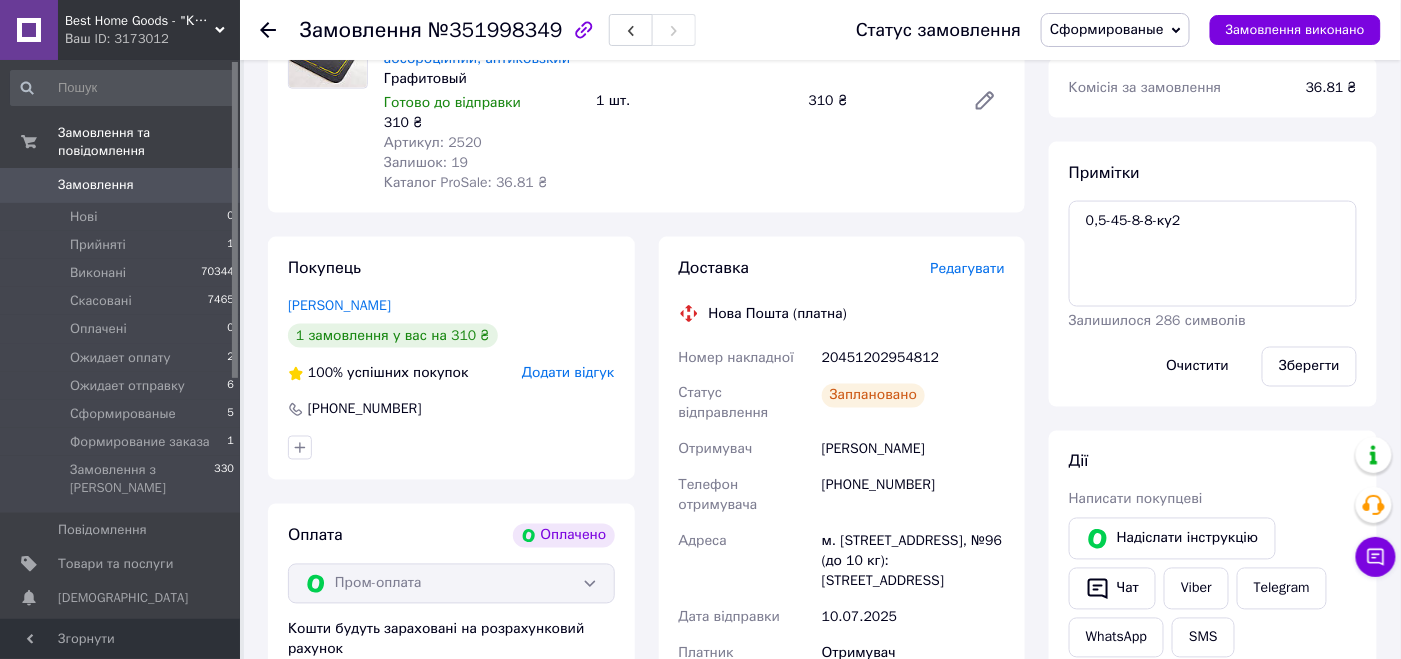 click on "Доставка Редагувати Нова Пошта (платна) Номер накладної 20451202954812 Статус відправлення Заплановано Отримувач [PERSON_NAME] рансоме Телефон отримувача [PHONE_NUMBER] Адреса м. [GEOGRAPHIC_DATA] ([GEOGRAPHIC_DATA].), №96 (до 10 кг): [GEOGRAPHIC_DATA][STREET_ADDRESS] Дата відправки [DATE] Платник Отримувач Оціночна вартість 310 ₴ Вартість доставки 80 ₴ Роздрукувати ЕН Платник Отримувач Відправник Прізвище отримувача [PERSON_NAME] Ім'я отримувача рансоме По батькові отримувача Телефон отримувача [PHONE_NUMBER] Тип доставки У відділенні Кур'єром В поштоматі Місто -- Не обрано -- Відділення Місце відправки Тип посилки 310" at bounding box center (842, 528) 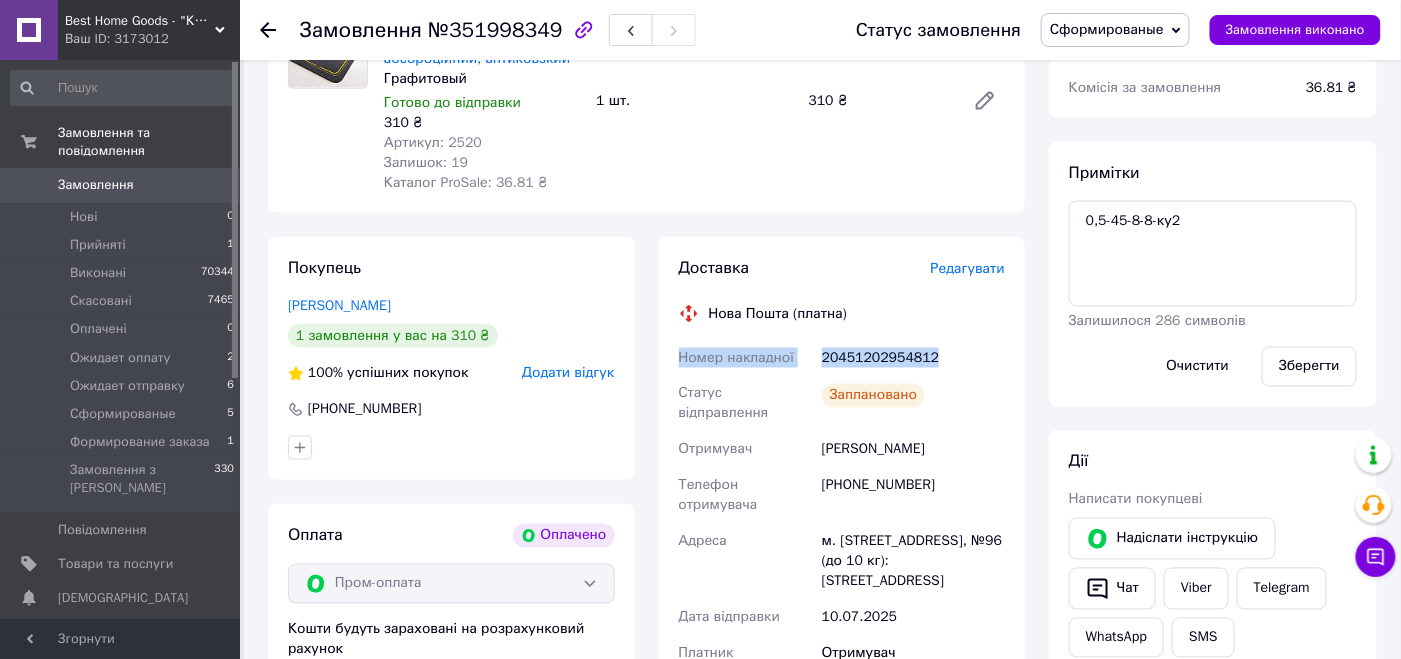 drag, startPoint x: 674, startPoint y: 331, endPoint x: 919, endPoint y: 333, distance: 245.00816 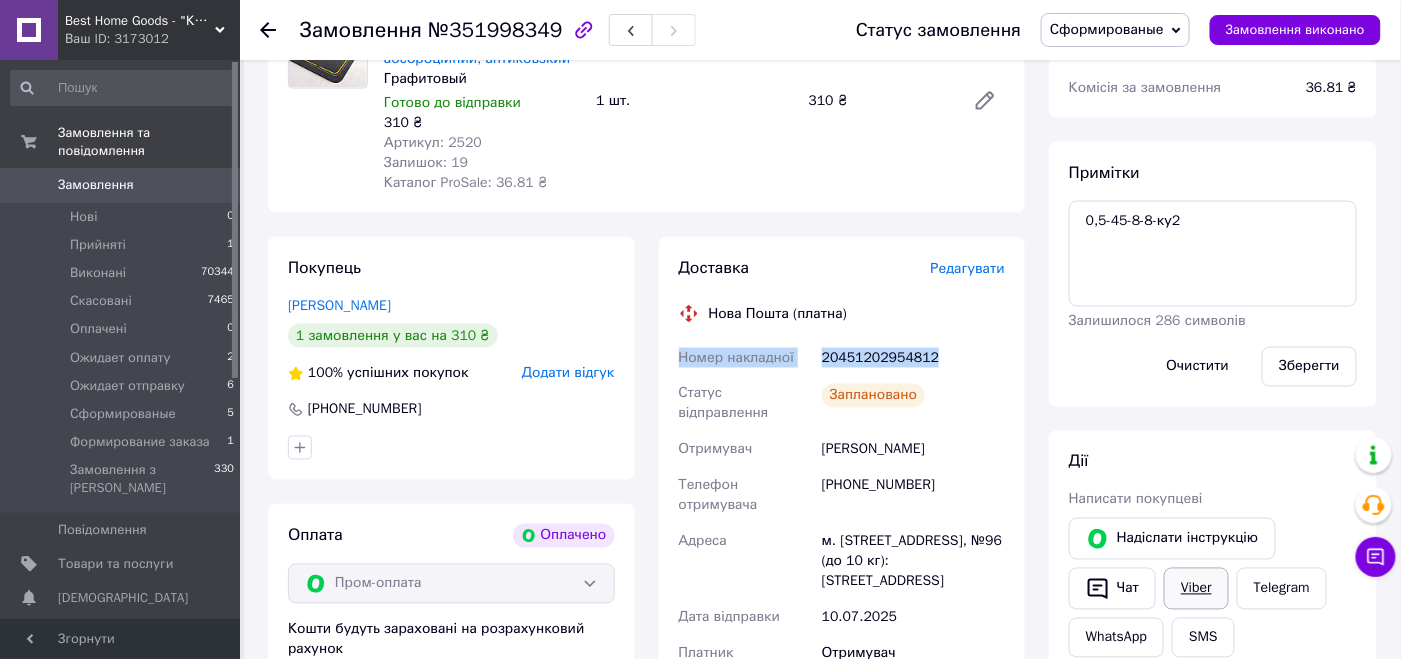 click on "Viber" at bounding box center [1196, 589] 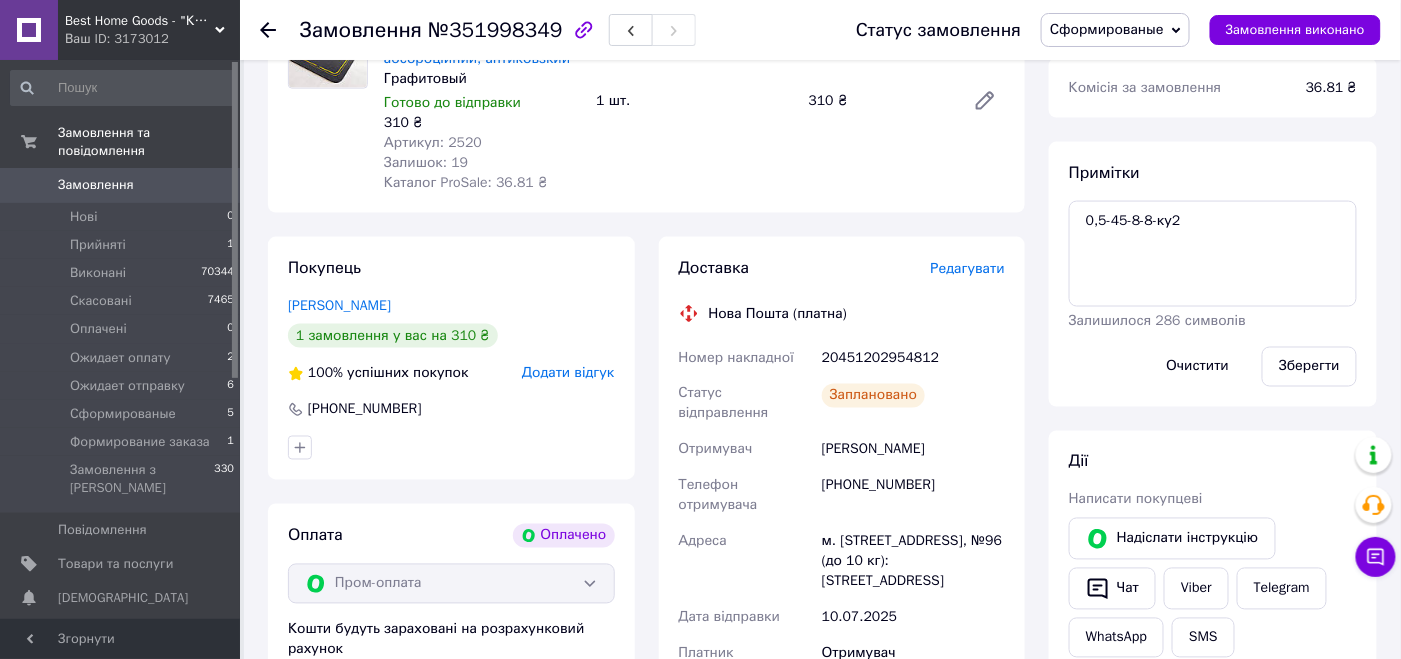 click on "[PERSON_NAME] покупцеві   [PERSON_NAME] інструкцію   Чат Viber Telegram WhatsApp SMS Запит на відгук про компанію   Скопіювати запит на відгук У вас є 30 днів, щоб відправити запит на відгук покупцеві, скопіювавши посилання.   Відкрити чек   Видати чек повернення   Завантажити PDF   Друк PDF   Повернути гроші покупцеві" at bounding box center [1213, 758] 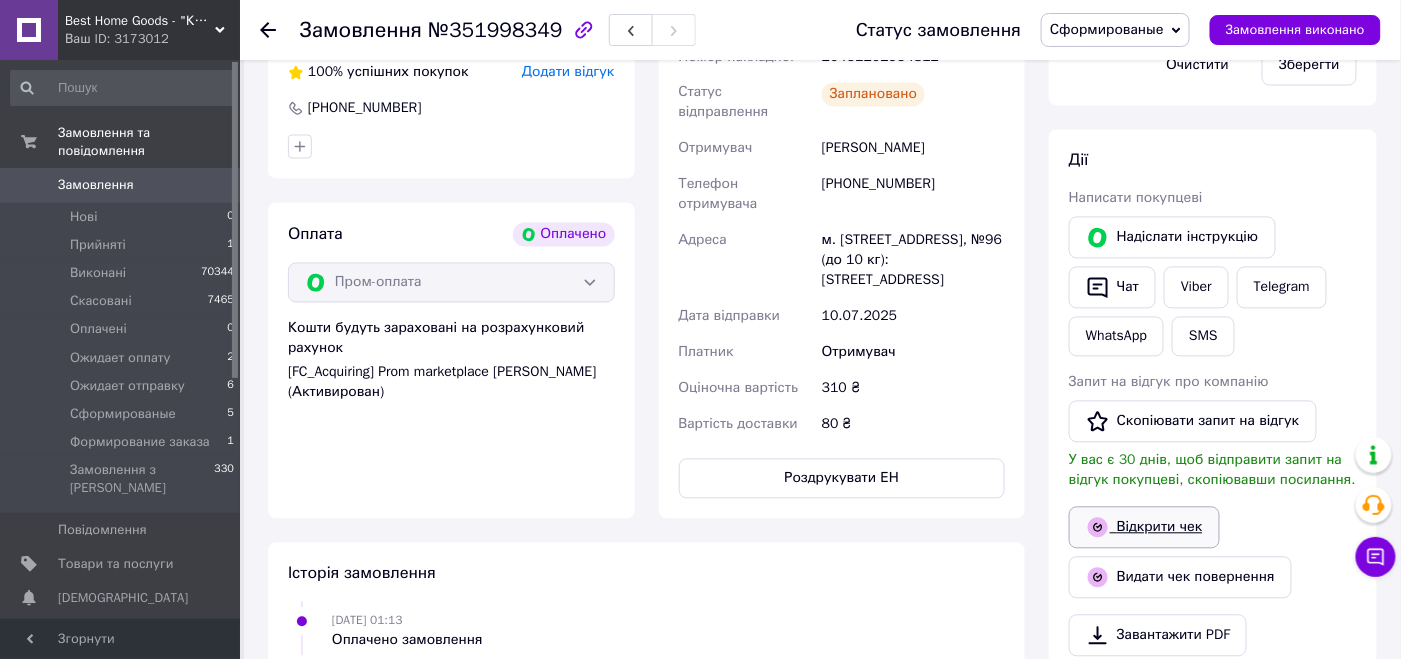 click on "Відкрити чек" at bounding box center [1144, 528] 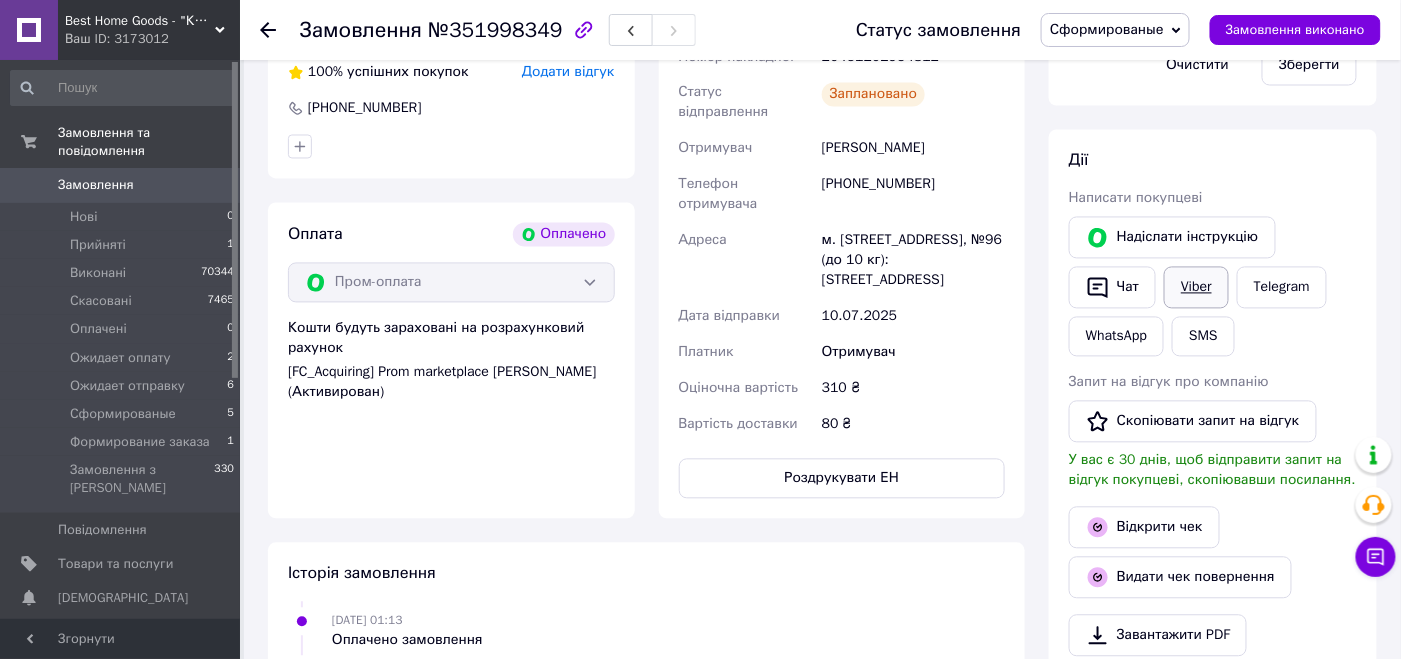 click on "Viber" at bounding box center (1196, 288) 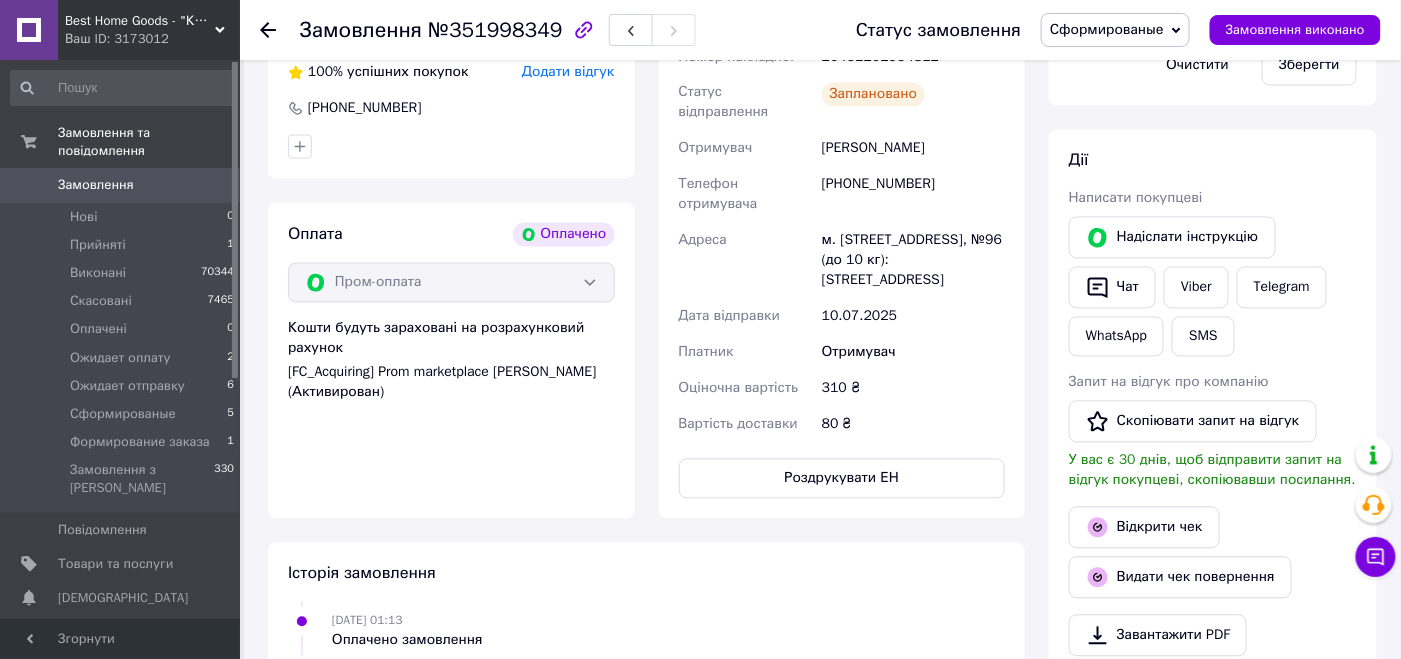 click on "[PERSON_NAME] покупцеві   [PERSON_NAME] інструкцію   Чат Viber Telegram WhatsApp SMS Запит на відгук про компанію   Скопіювати запит на відгук У вас є 30 днів, щоб відправити запит на відгук покупцеві, скопіювавши посилання.   Відкрити чек   Видати чек повернення   Завантажити PDF   Друк PDF   Повернути гроші покупцеві" at bounding box center [1213, 457] 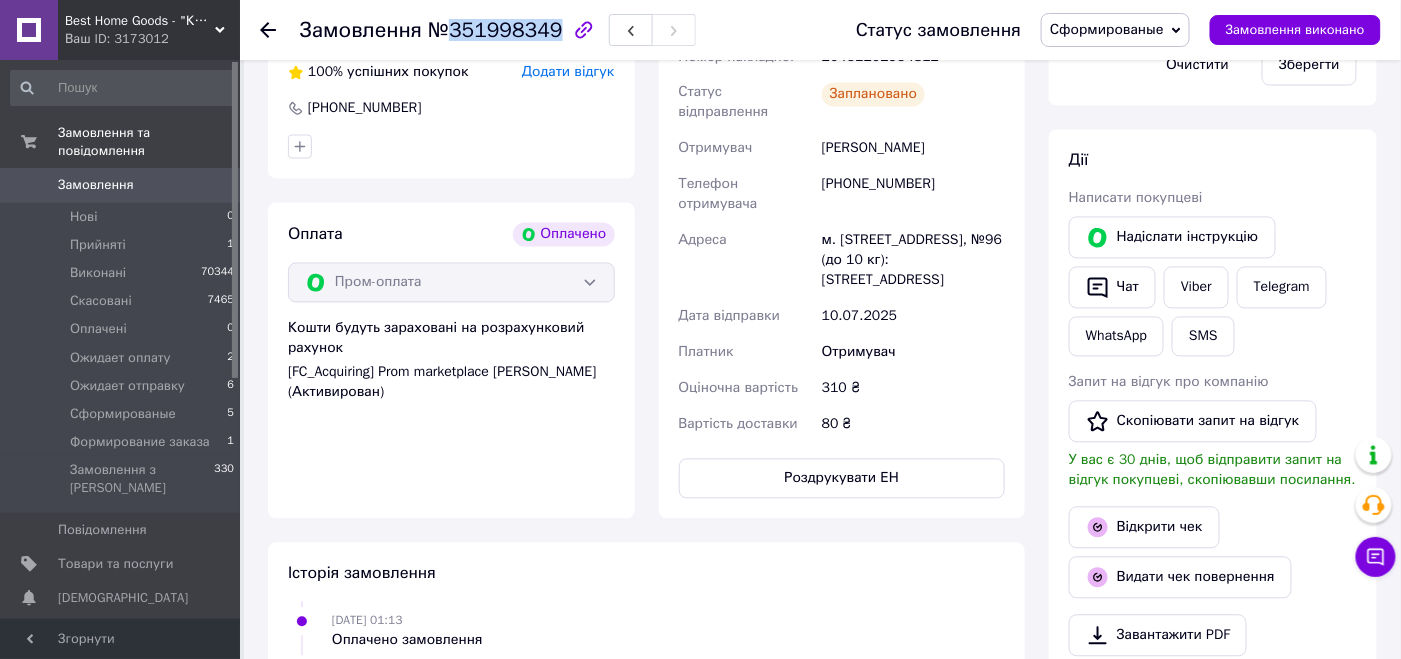 click on "№351998349" at bounding box center [495, 30] 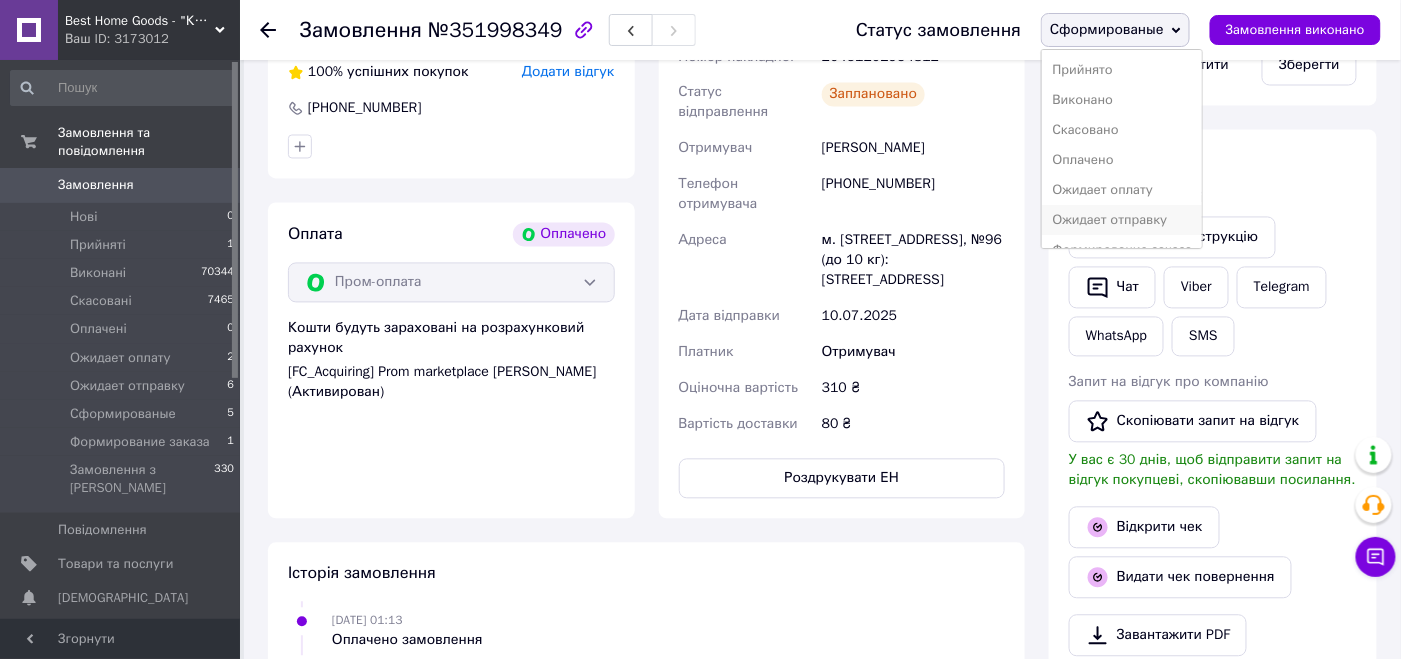 click on "Ожидает отправку" at bounding box center [1122, 220] 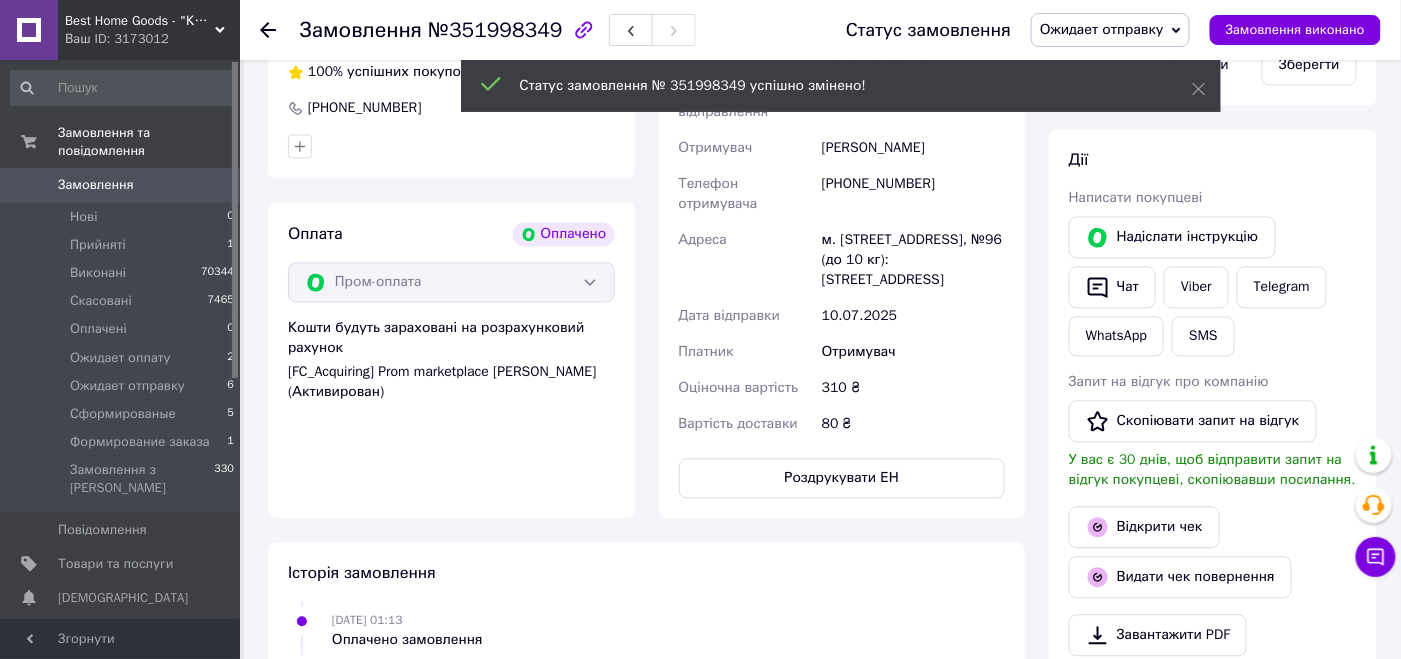 scroll, scrollTop: 87, scrollLeft: 0, axis: vertical 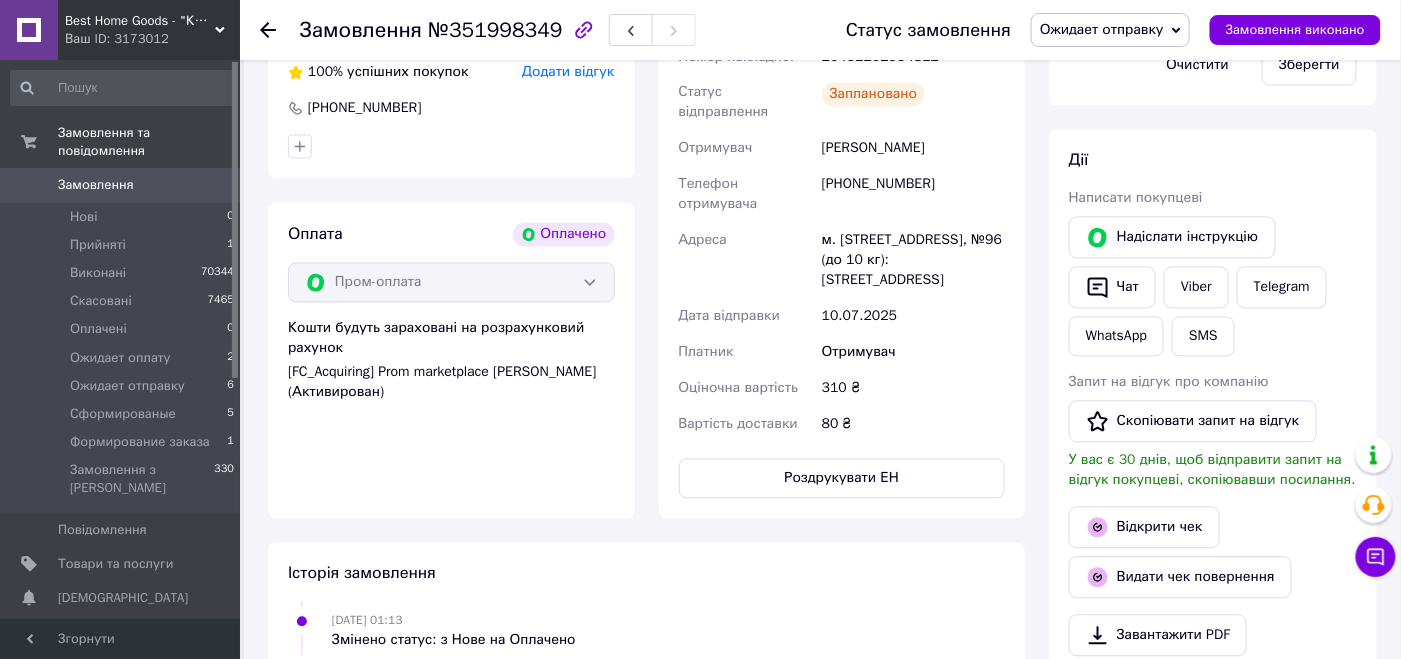 click on "Всього 1 товар 310 ₴ Доставка 80 ₴ Всього до сплати 310 ₴ Комісія за замовлення 36.81 ₴ Примітки 0,5-45-8-8-ку2 Залишилося 286 символів Очистити Зберегти Дії Написати покупцеві   Надіслати інструкцію   Чат Viber Telegram WhatsApp SMS Запит на відгук про компанію   Скопіювати запит на відгук У вас є 30 днів, щоб відправити запит на відгук покупцеві, скопіювавши посилання.   Відкрити чек   Видати чек повернення   Завантажити PDF   Друк PDF   Повернути гроші покупцеві [PERSON_NAME] Особисті нотатки, які бачите лише ви. З їх допомогою можна фільтрувати замовлення Чек [PERSON_NAME]" at bounding box center [1213, 391] 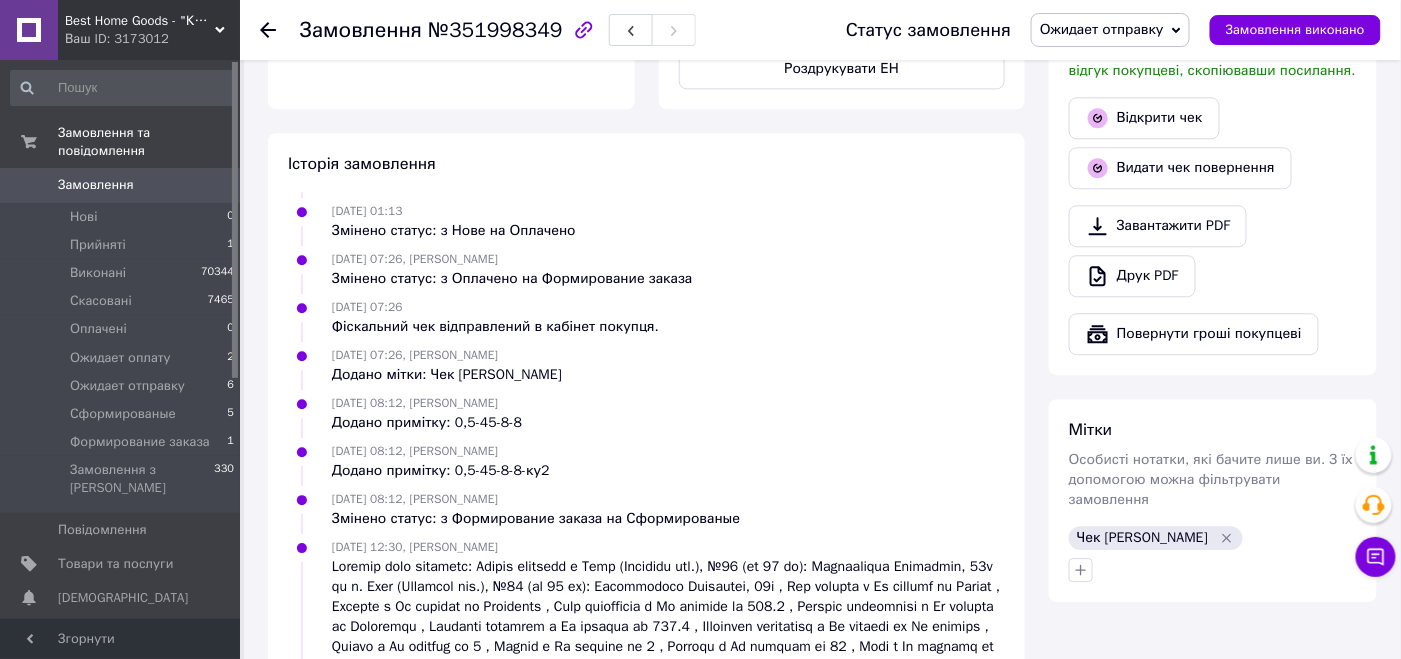 scroll, scrollTop: 1600, scrollLeft: 0, axis: vertical 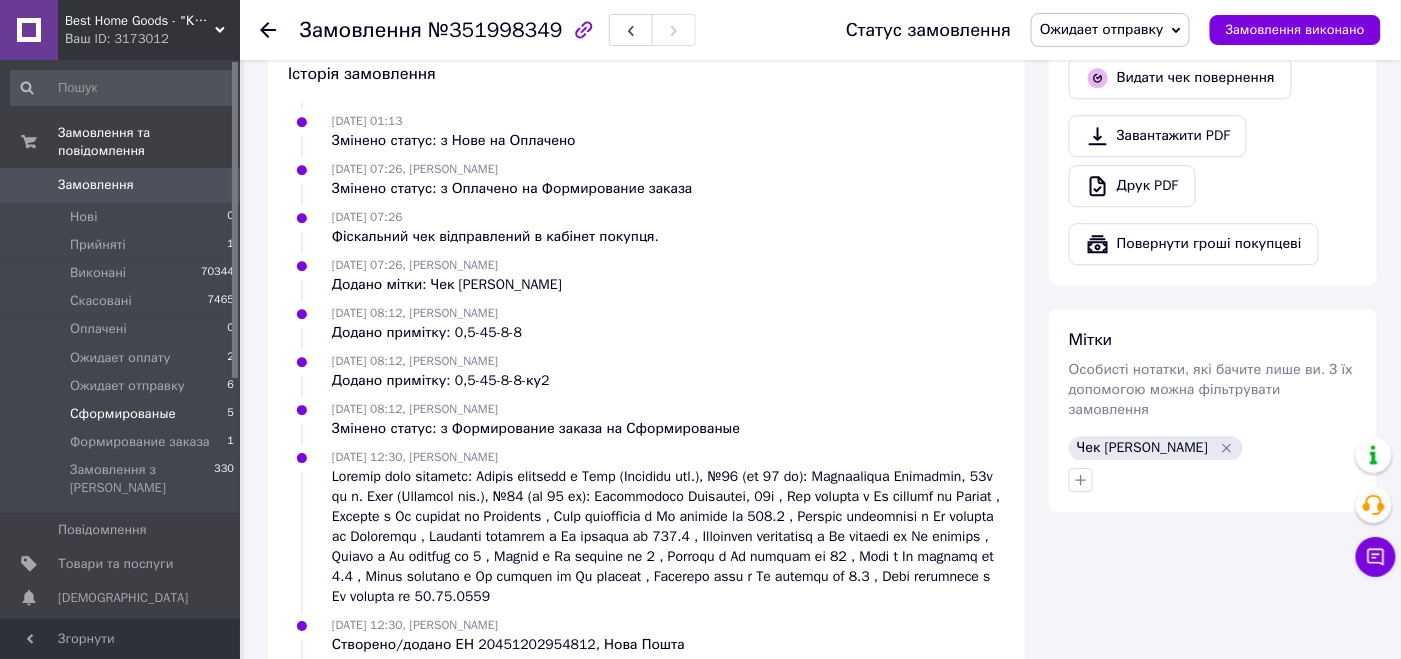 click on "Сформированые" at bounding box center [123, 414] 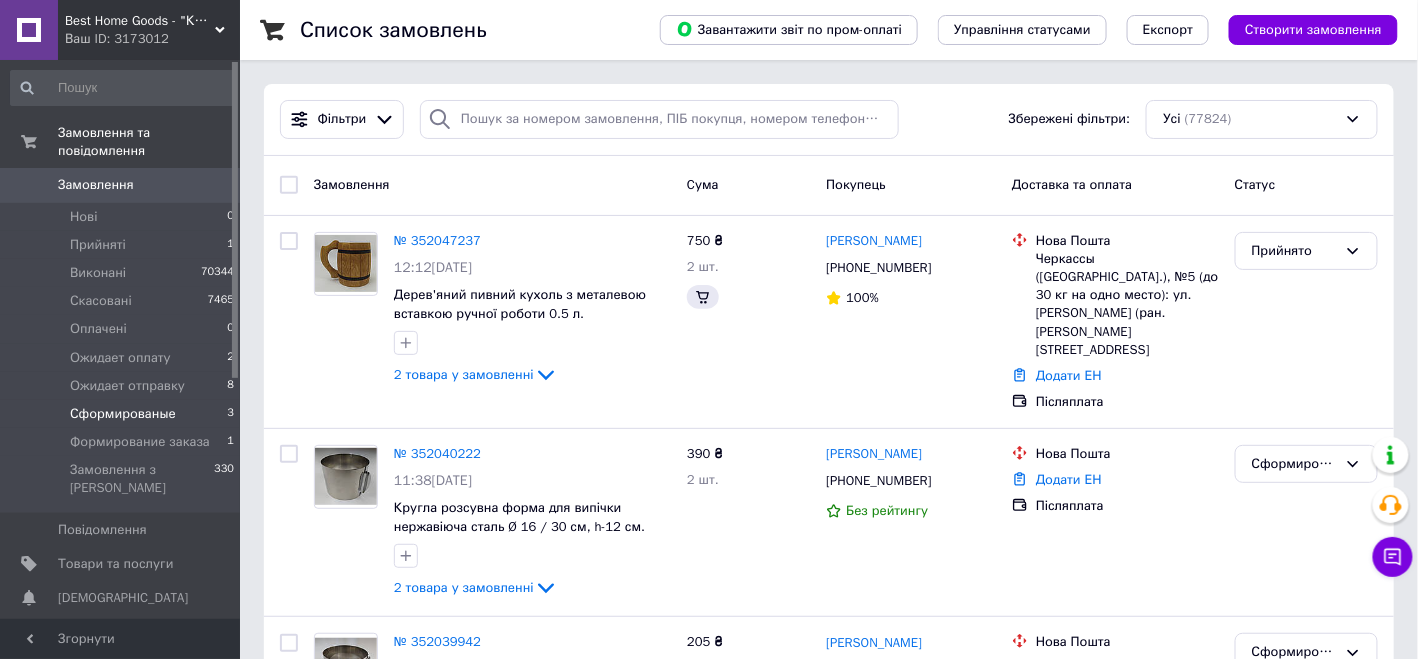 click on "Сформированые" at bounding box center [123, 414] 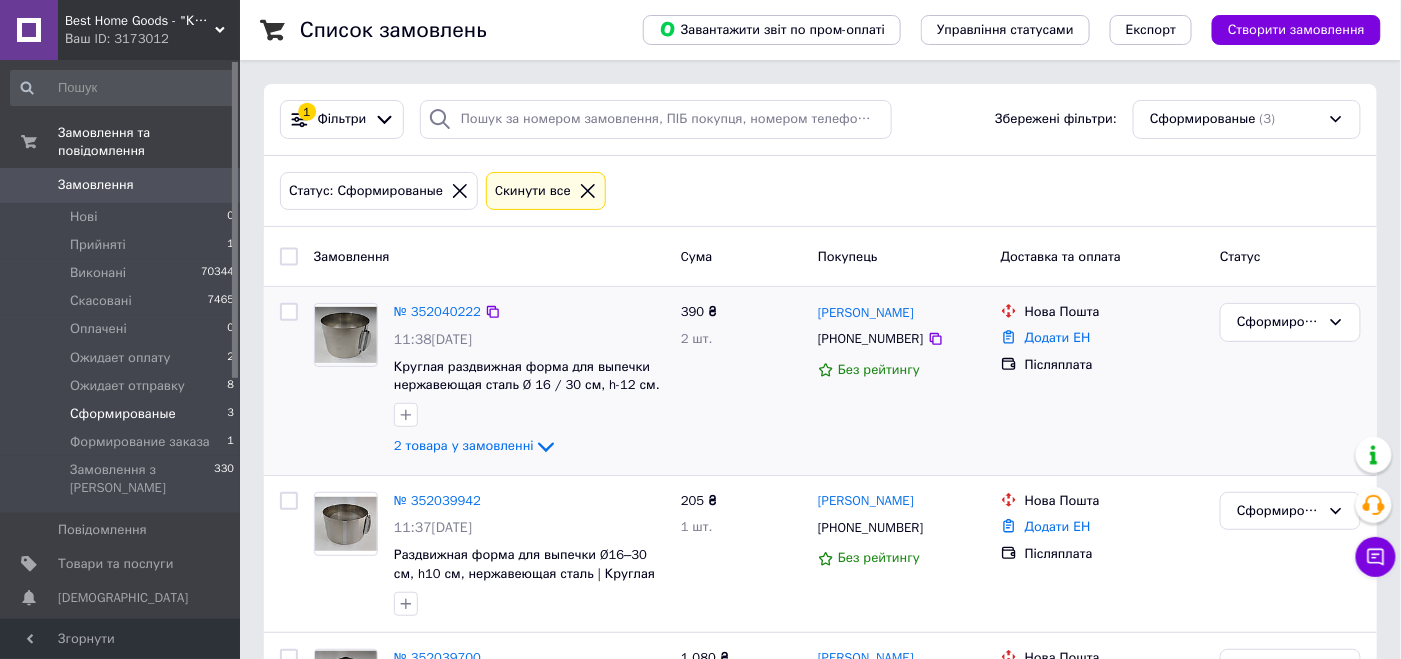 scroll, scrollTop: 152, scrollLeft: 0, axis: vertical 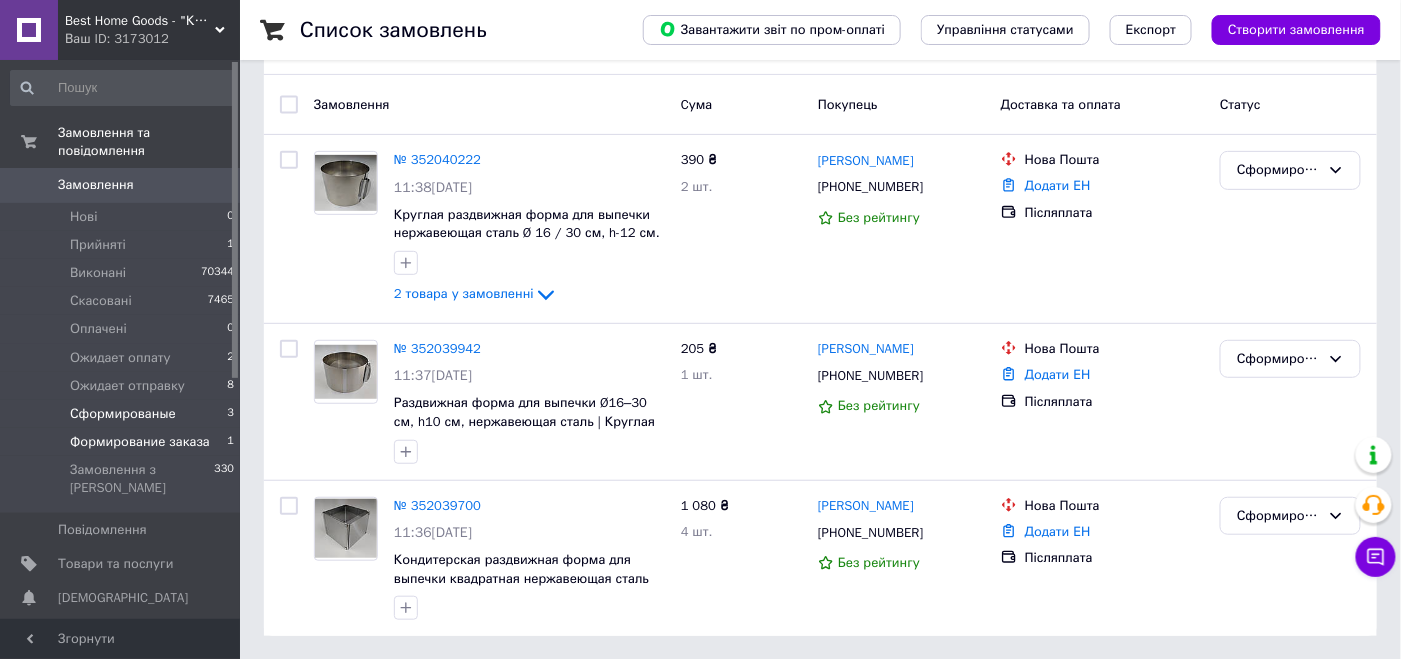 click on "Формирование заказа" at bounding box center [140, 442] 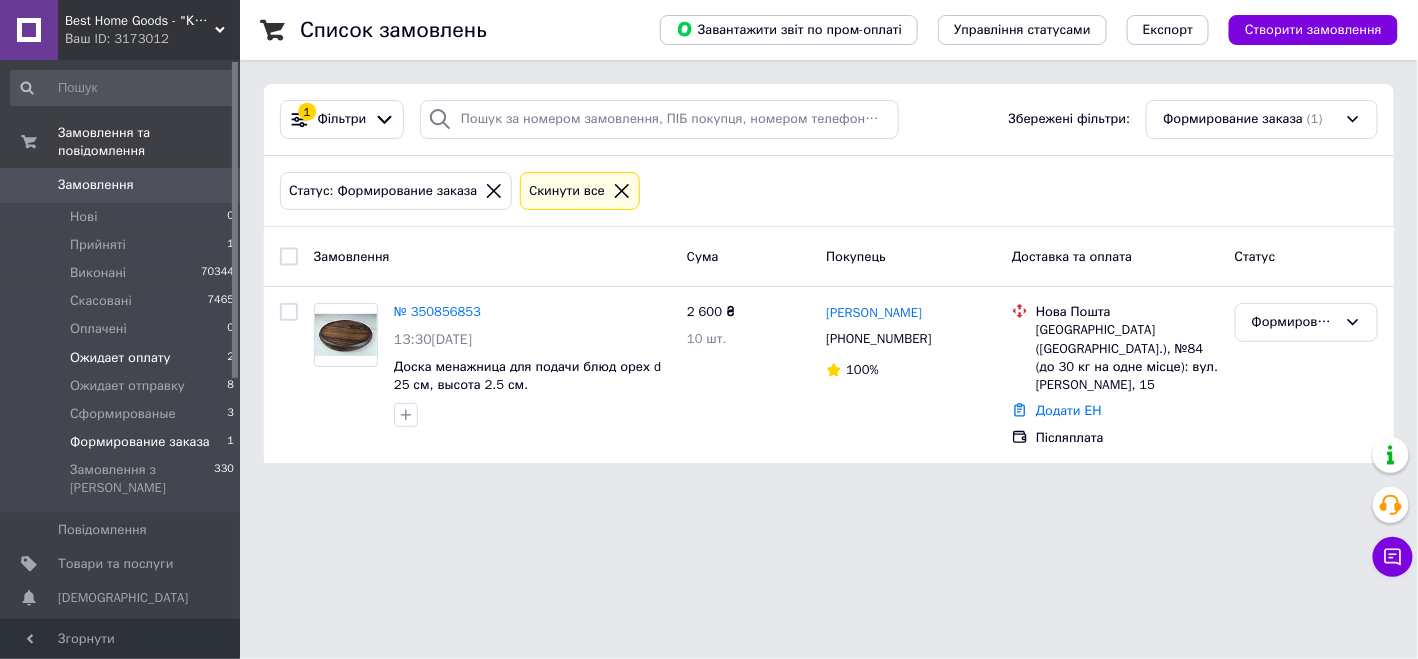 click on "Ожидает оплату" at bounding box center [120, 358] 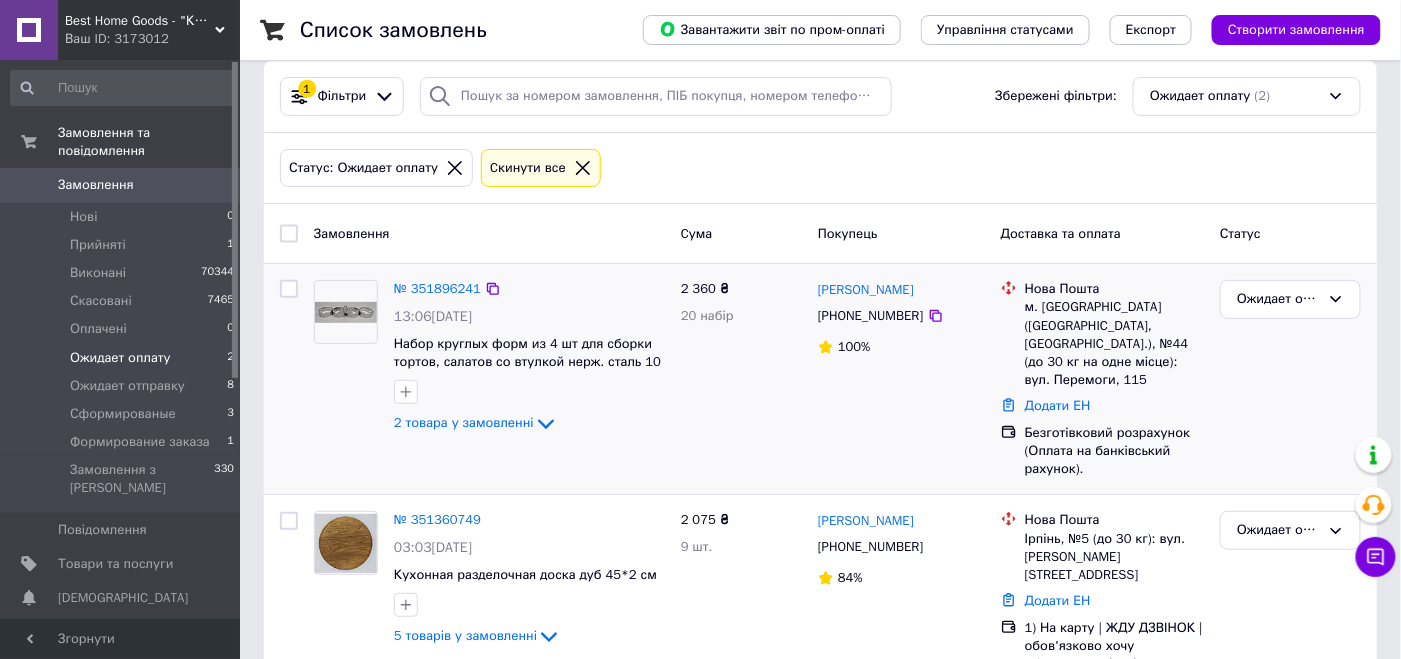 scroll, scrollTop: 39, scrollLeft: 0, axis: vertical 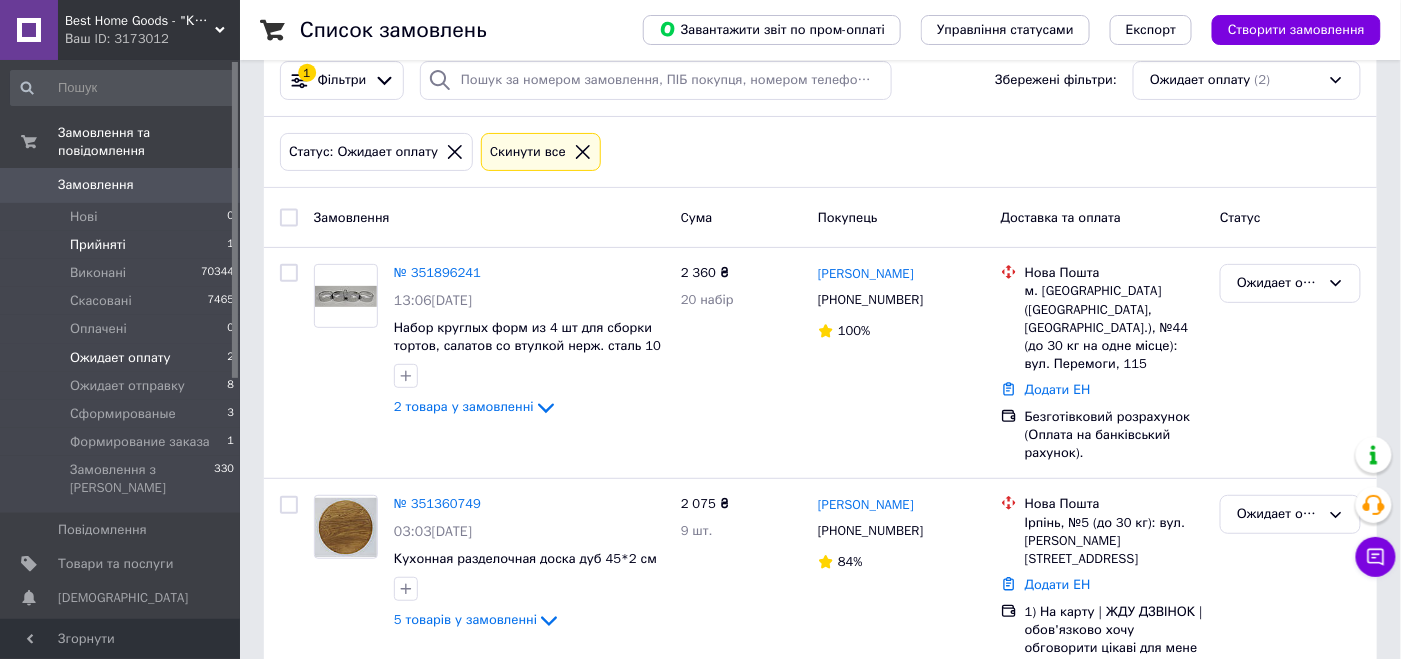 click on "Прийняті 1" at bounding box center (123, 245) 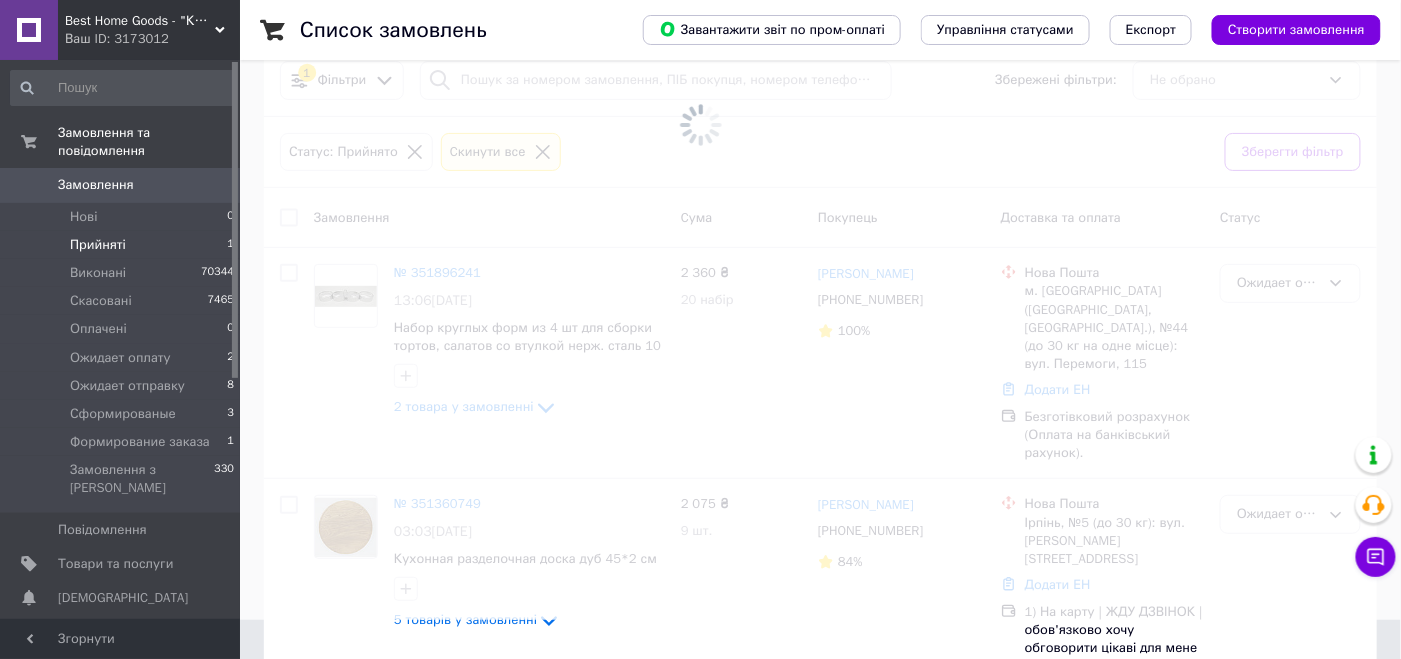 scroll, scrollTop: 0, scrollLeft: 0, axis: both 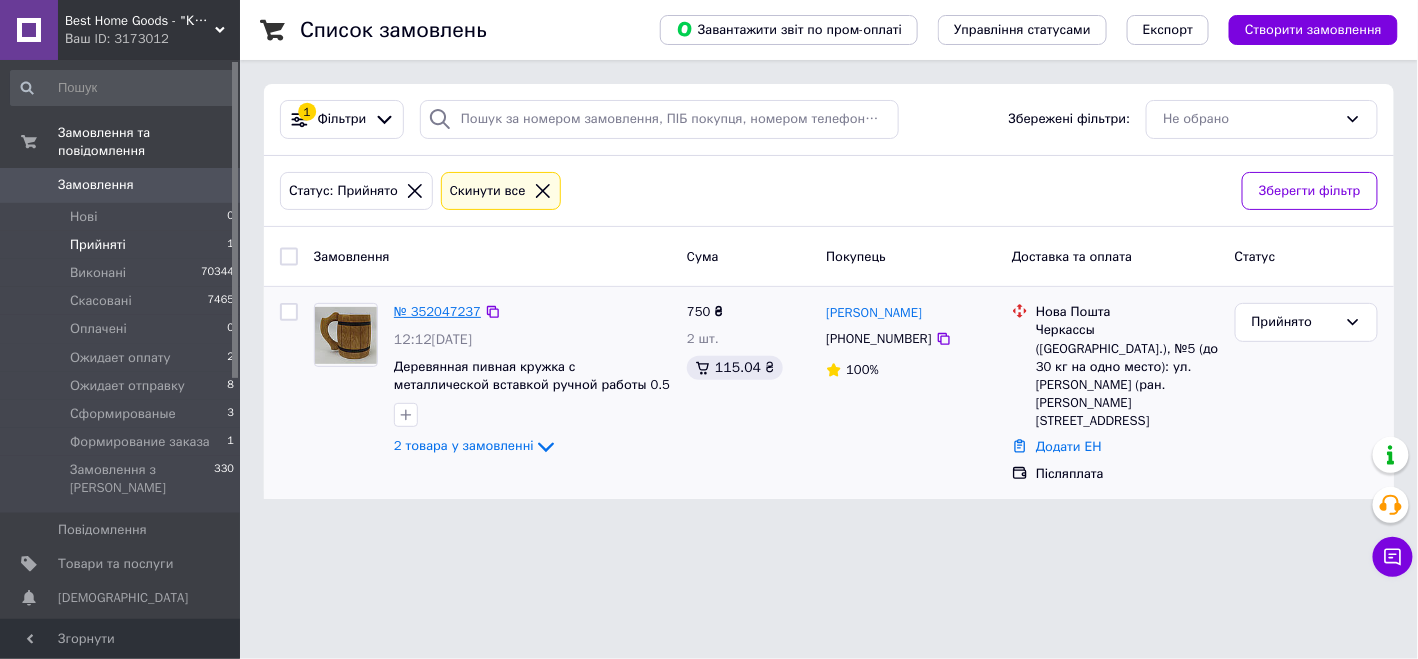 click on "№ 352047237" at bounding box center (437, 311) 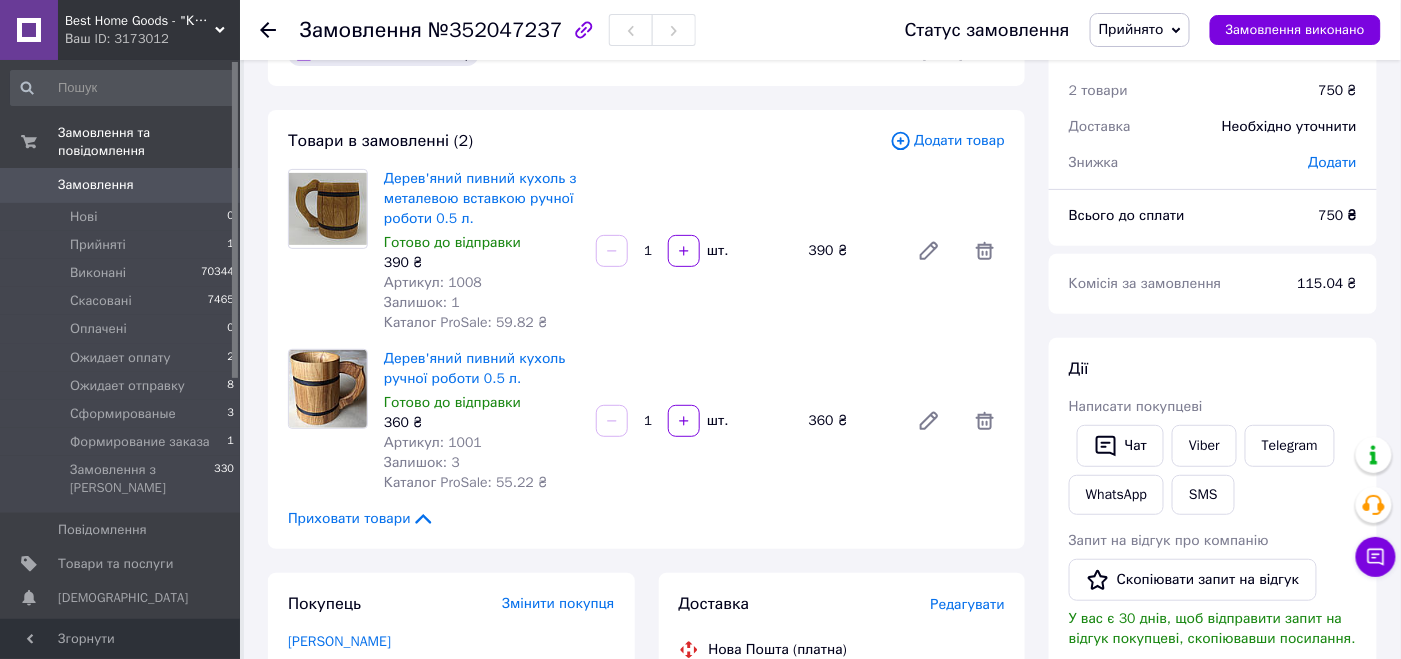 scroll, scrollTop: 99, scrollLeft: 0, axis: vertical 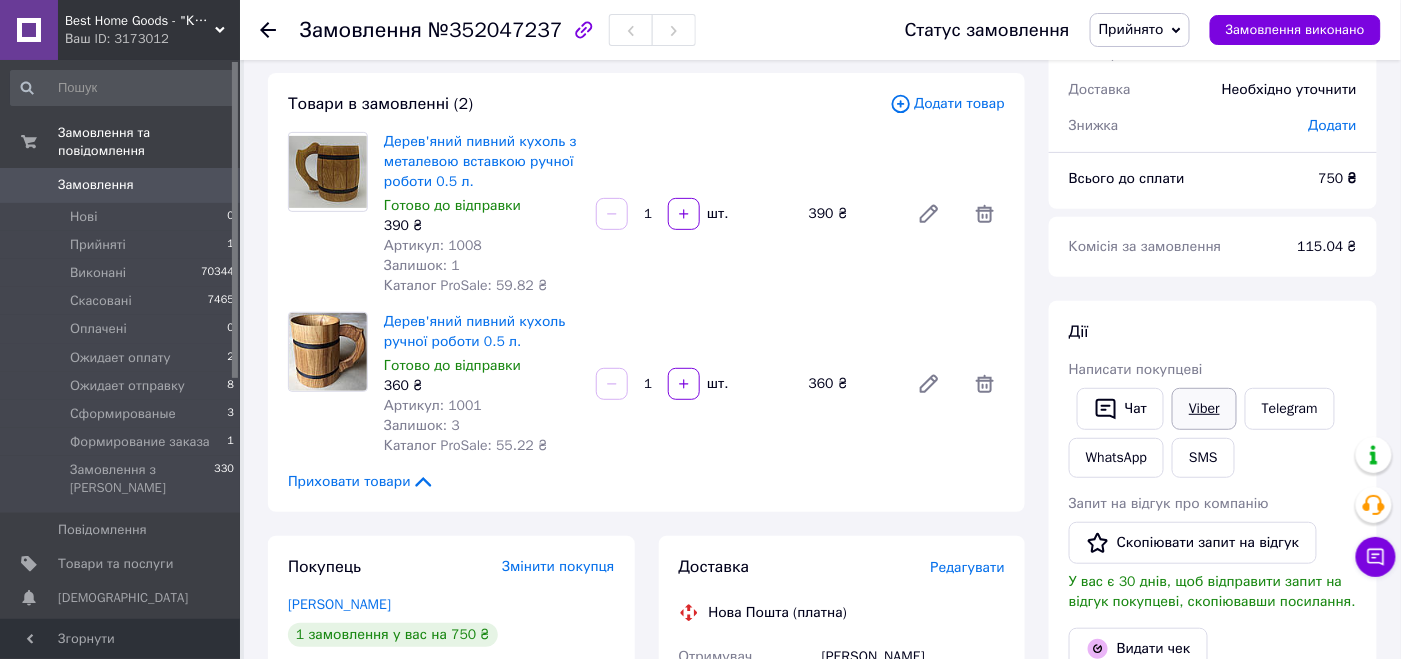 click on "Viber" at bounding box center (1204, 409) 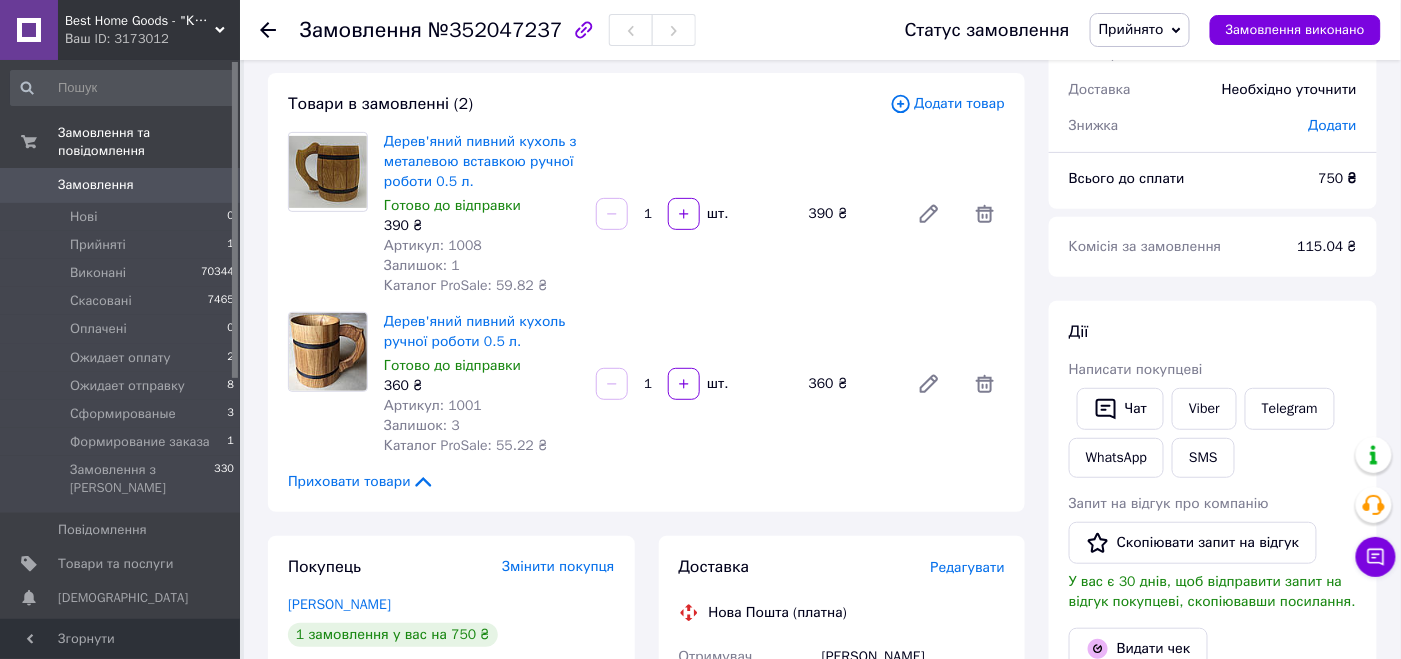click on "[PERSON_NAME] покупцеві   Чат Viber Telegram WhatsApp SMS Запит на відгук про компанію   Скопіювати запит на відгук У вас є 30 днів, щоб відправити запит на відгук покупцеві, скопіювавши посилання.   Видати чек   Видати чек   Завантажити PDF   Друк PDF   Дублювати замовлення" at bounding box center [1213, 599] 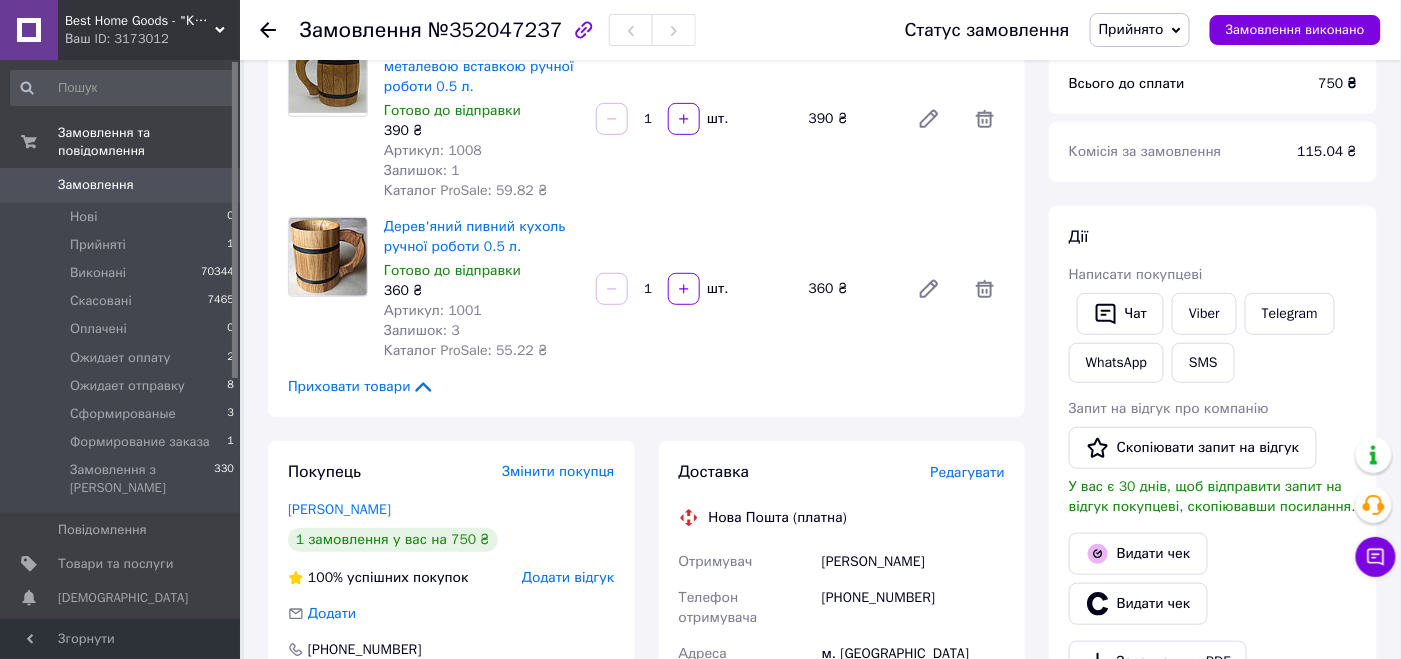 scroll, scrollTop: 99, scrollLeft: 0, axis: vertical 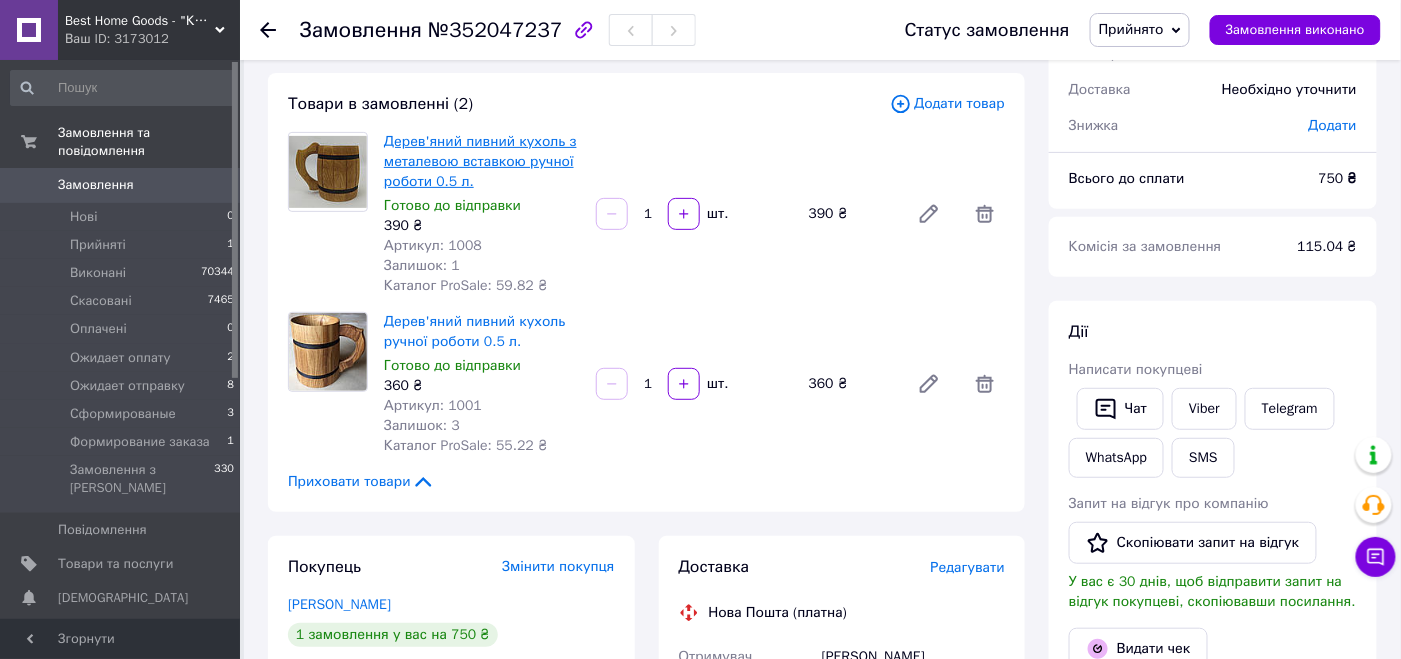 click on "Дерев'яний пивний кухоль з металевою вставкою ручної роботи 0.5 л." at bounding box center [480, 161] 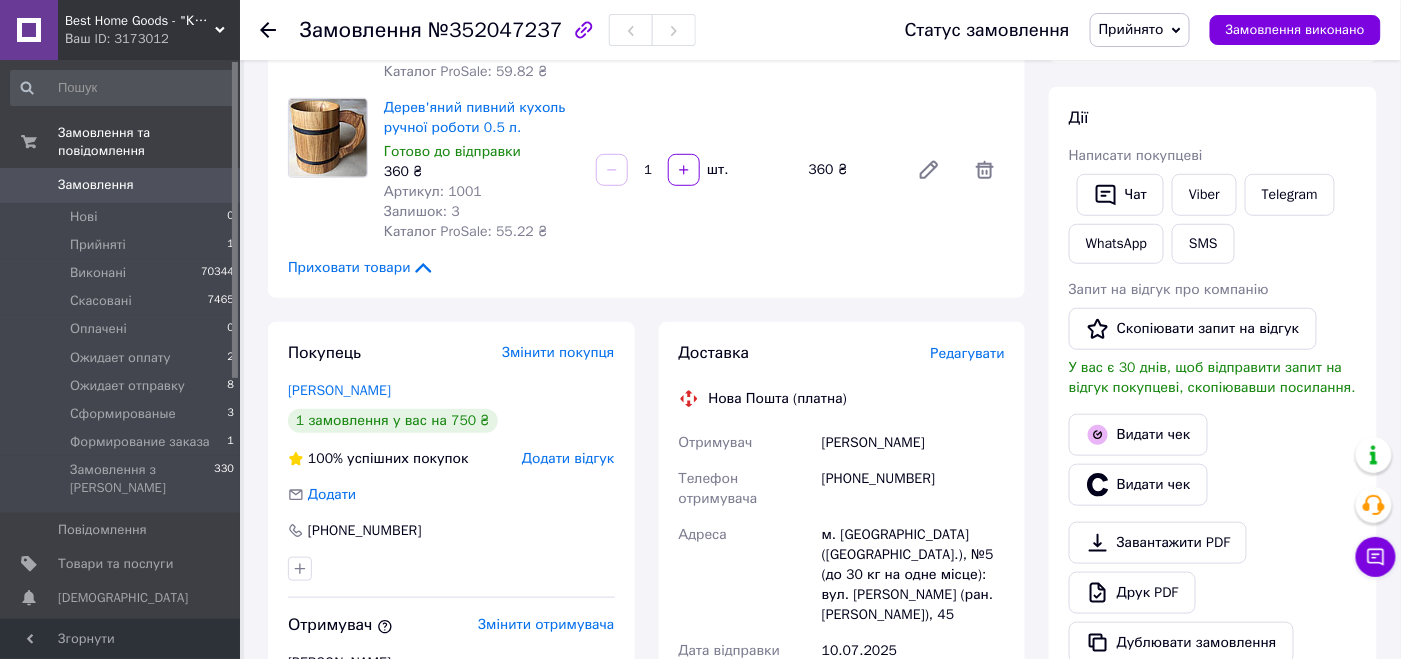 scroll, scrollTop: 200, scrollLeft: 0, axis: vertical 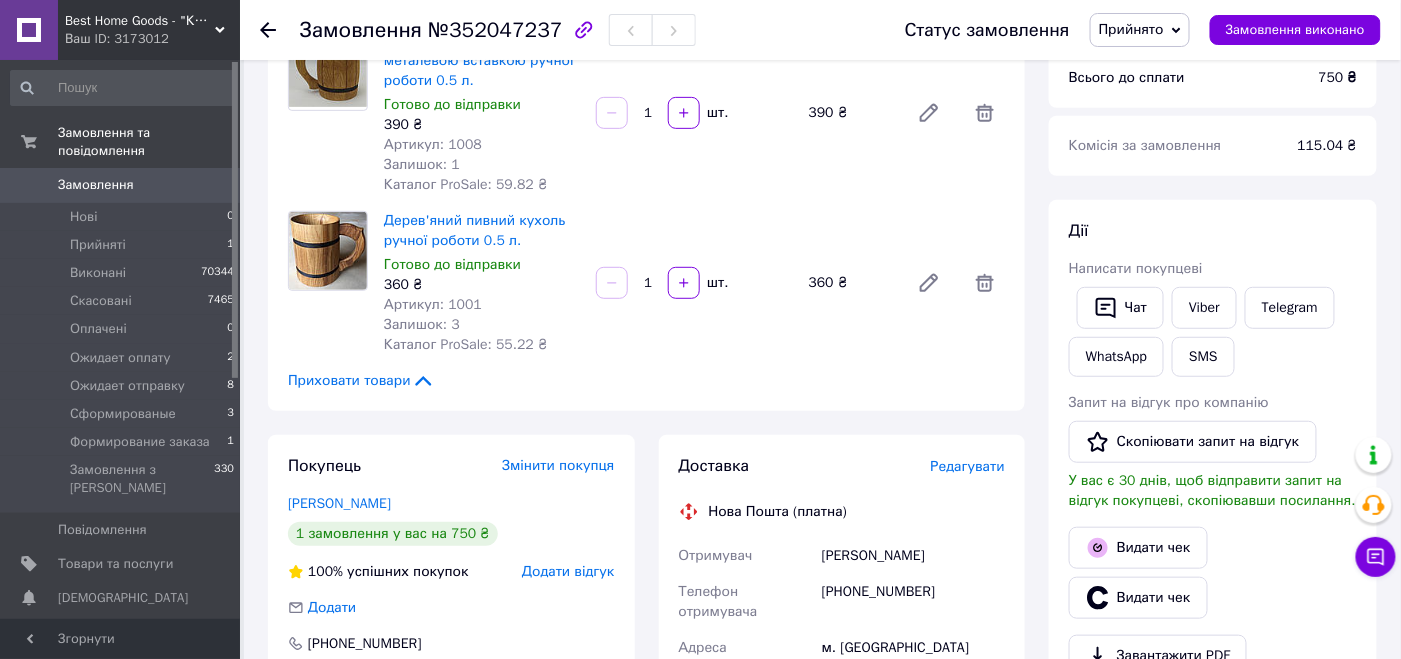 click at bounding box center (328, 251) 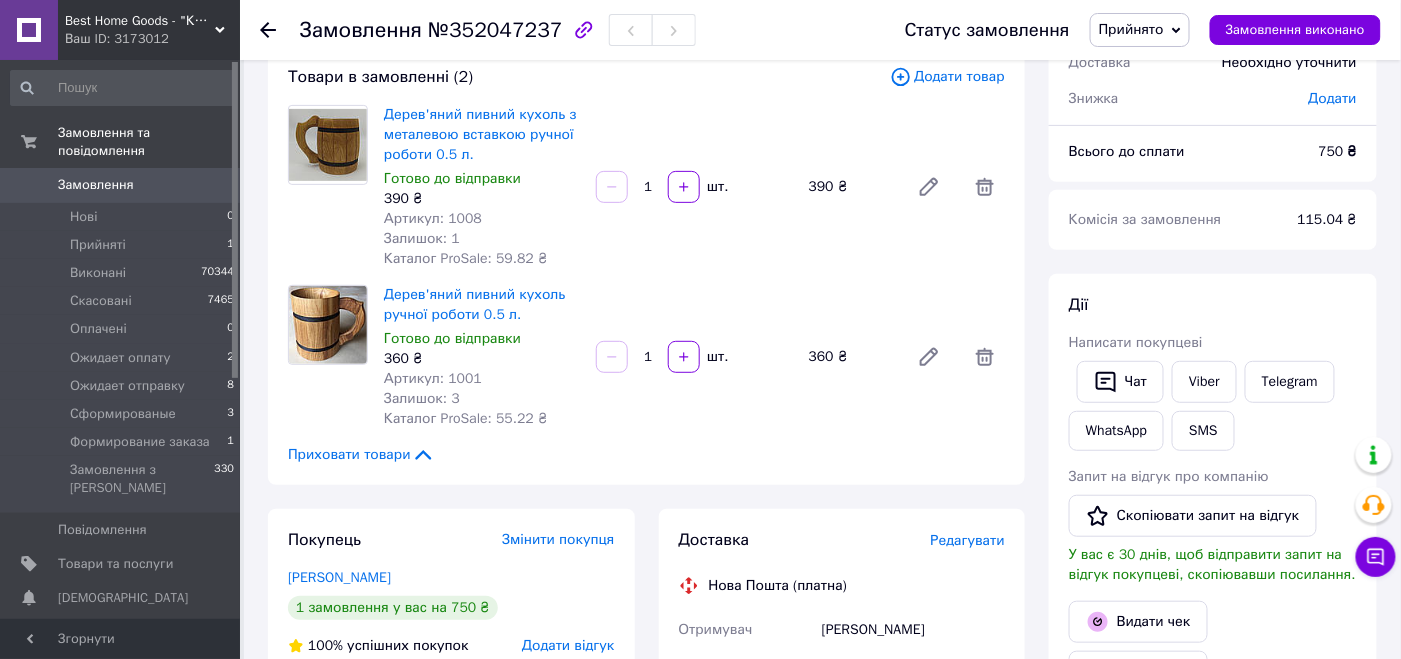 scroll, scrollTop: 0, scrollLeft: 0, axis: both 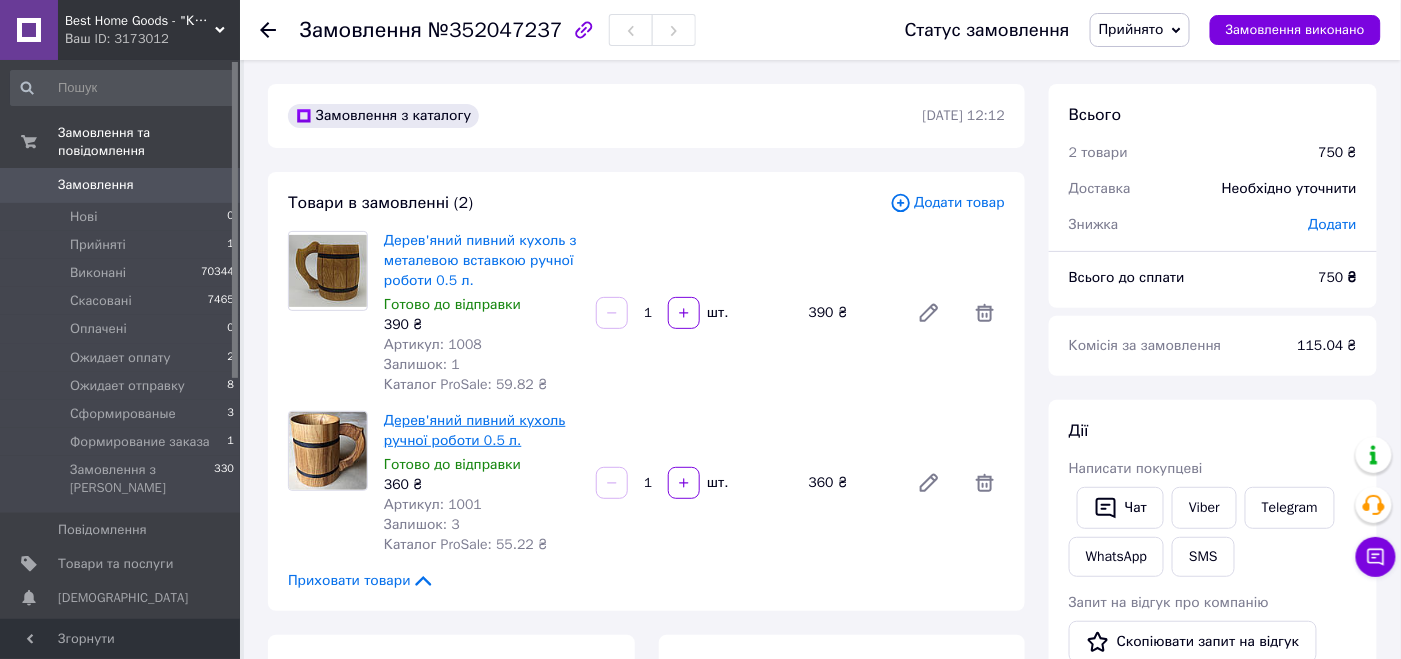click on "Дерев'яний пивний кухоль ручної роботи 0.5 л." at bounding box center (475, 430) 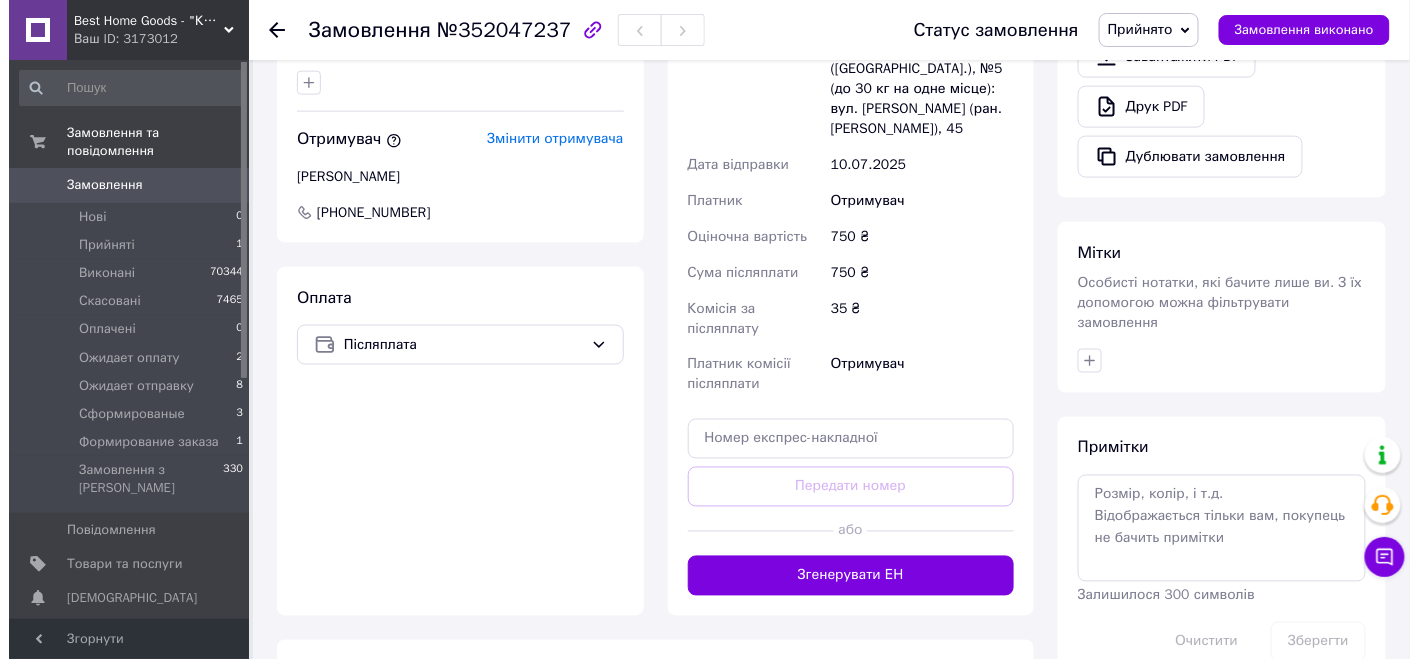 scroll, scrollTop: 400, scrollLeft: 0, axis: vertical 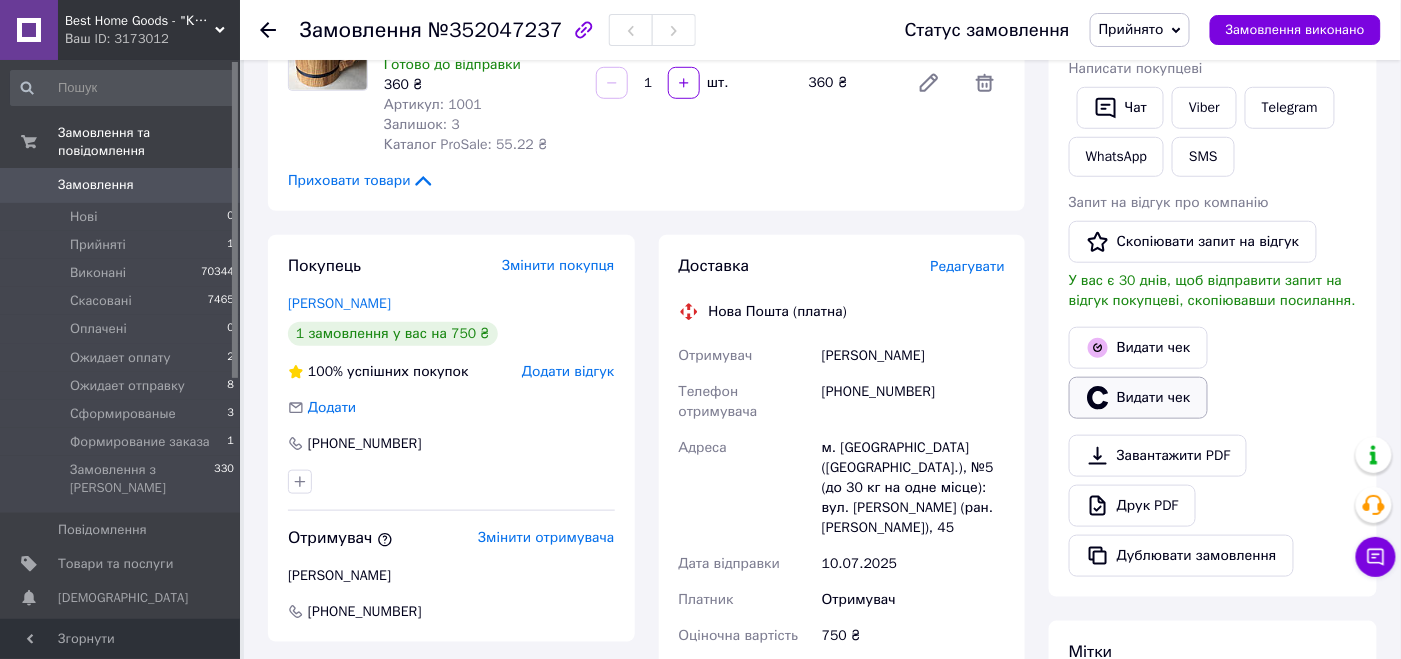 click 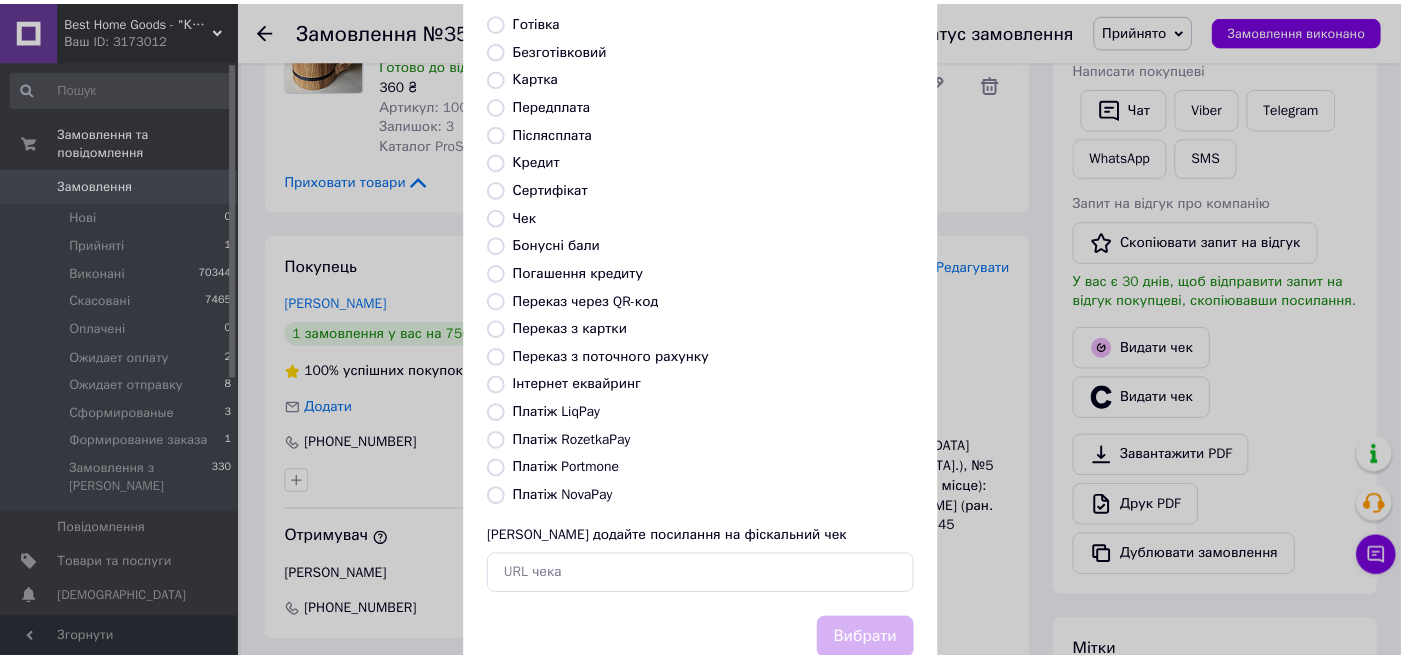 scroll, scrollTop: 199, scrollLeft: 0, axis: vertical 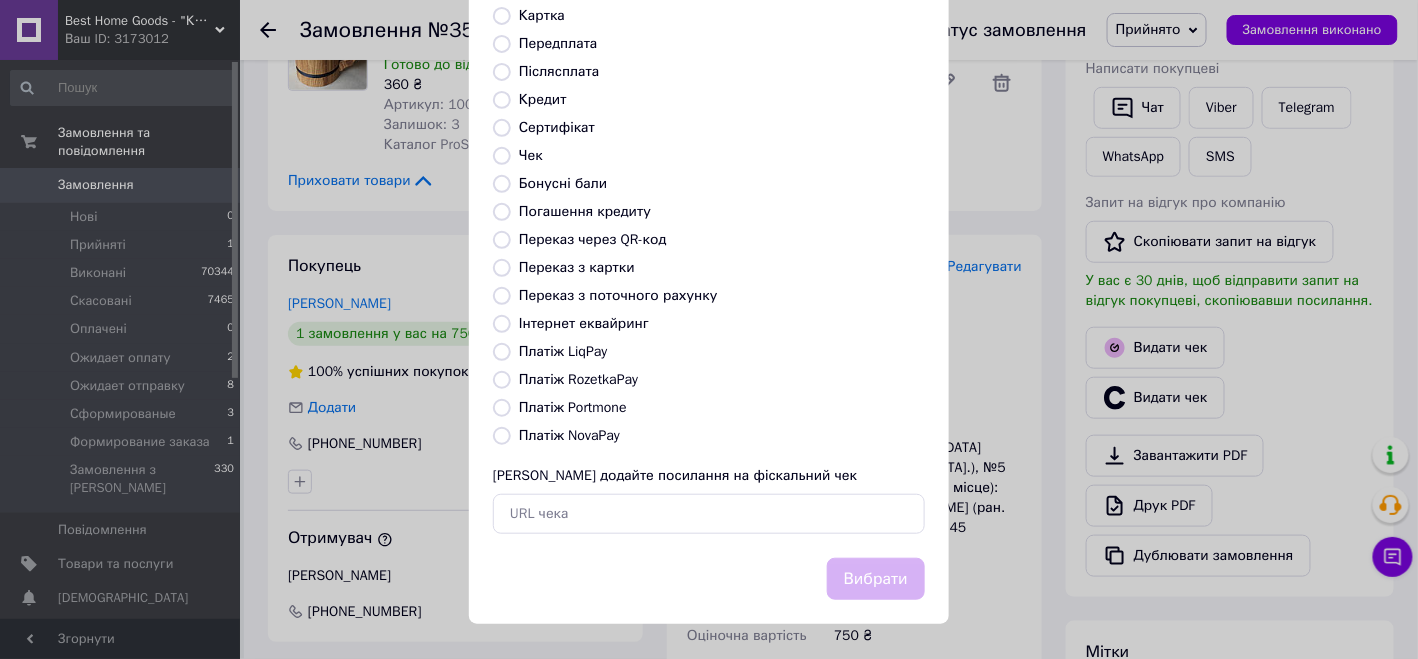 click on "Платіж NovaPay" at bounding box center (569, 435) 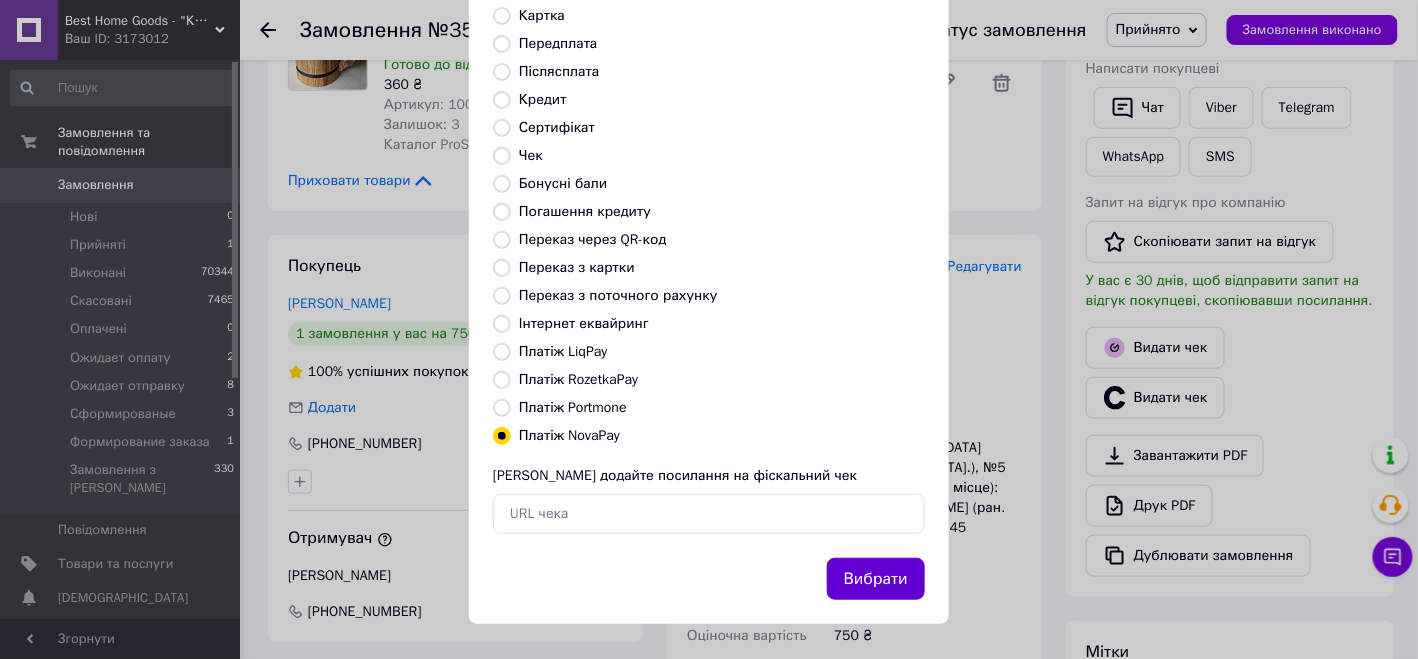 click on "Вибрати" at bounding box center (876, 579) 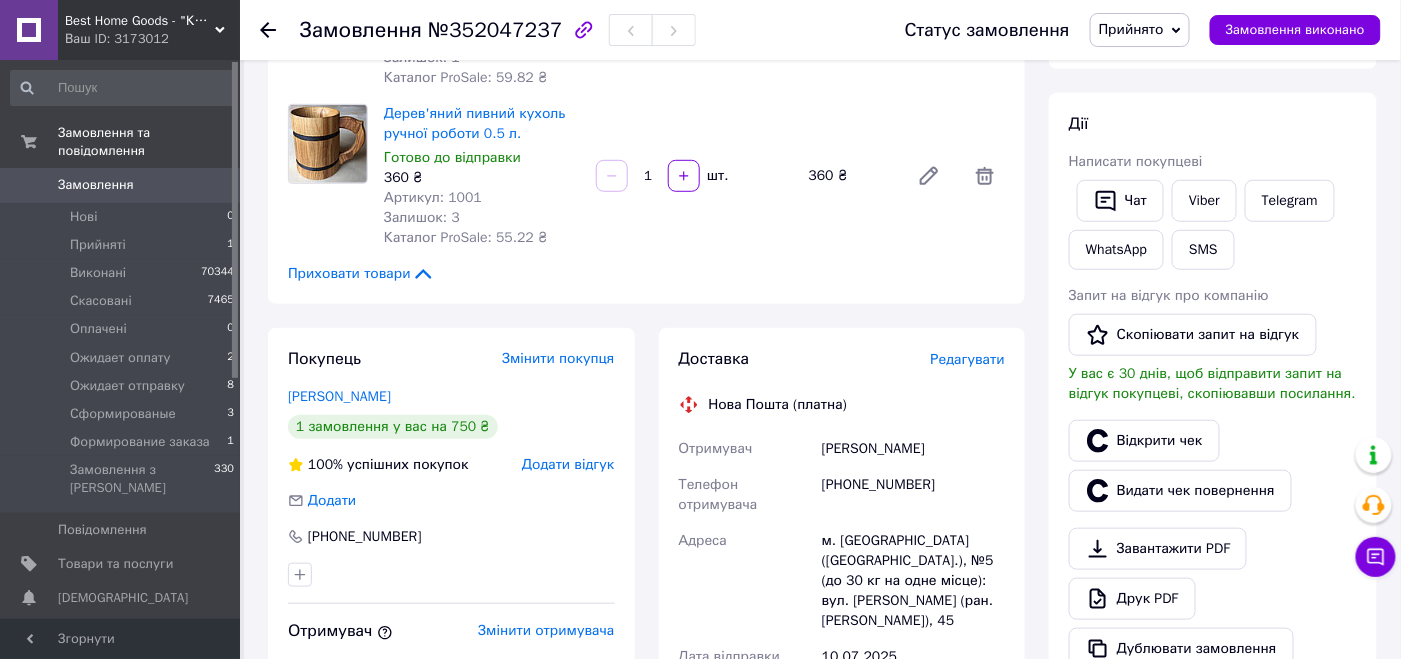 scroll, scrollTop: 400, scrollLeft: 0, axis: vertical 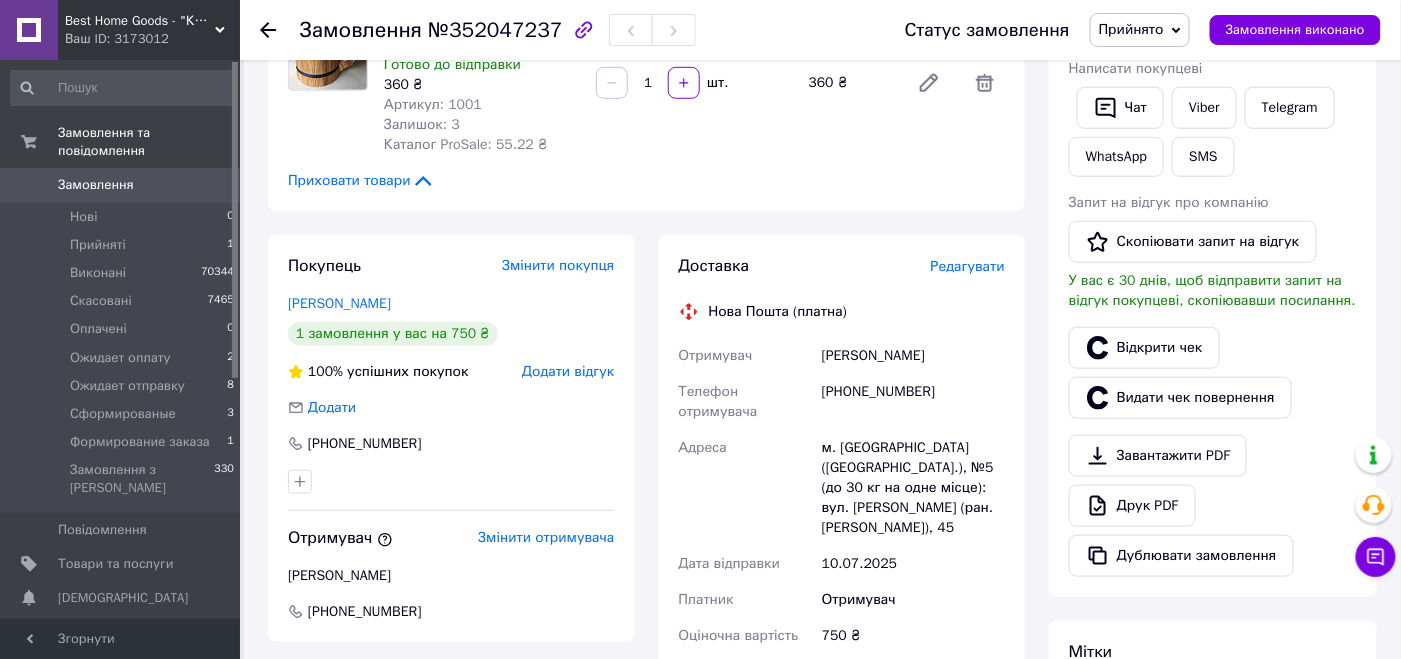 click on "Прийнято" at bounding box center [1131, 29] 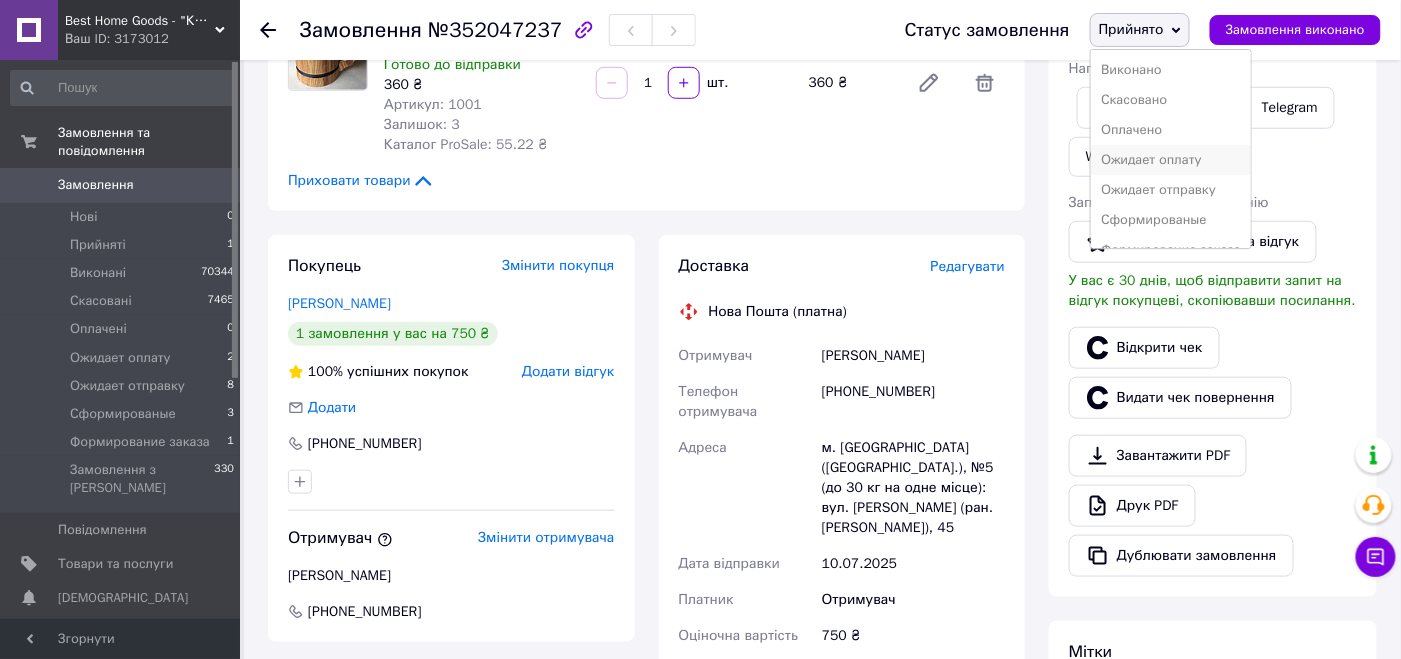 scroll, scrollTop: 909, scrollLeft: 0, axis: vertical 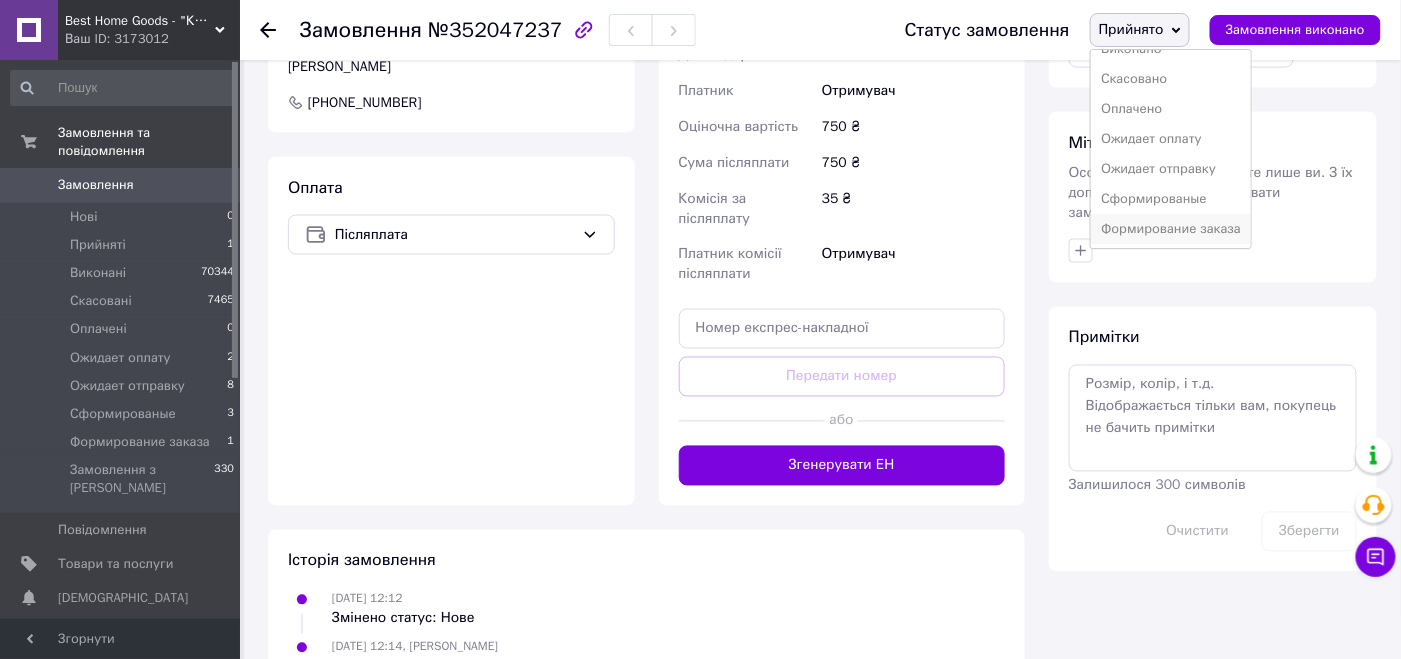 click on "Формирование заказа" at bounding box center [1171, 229] 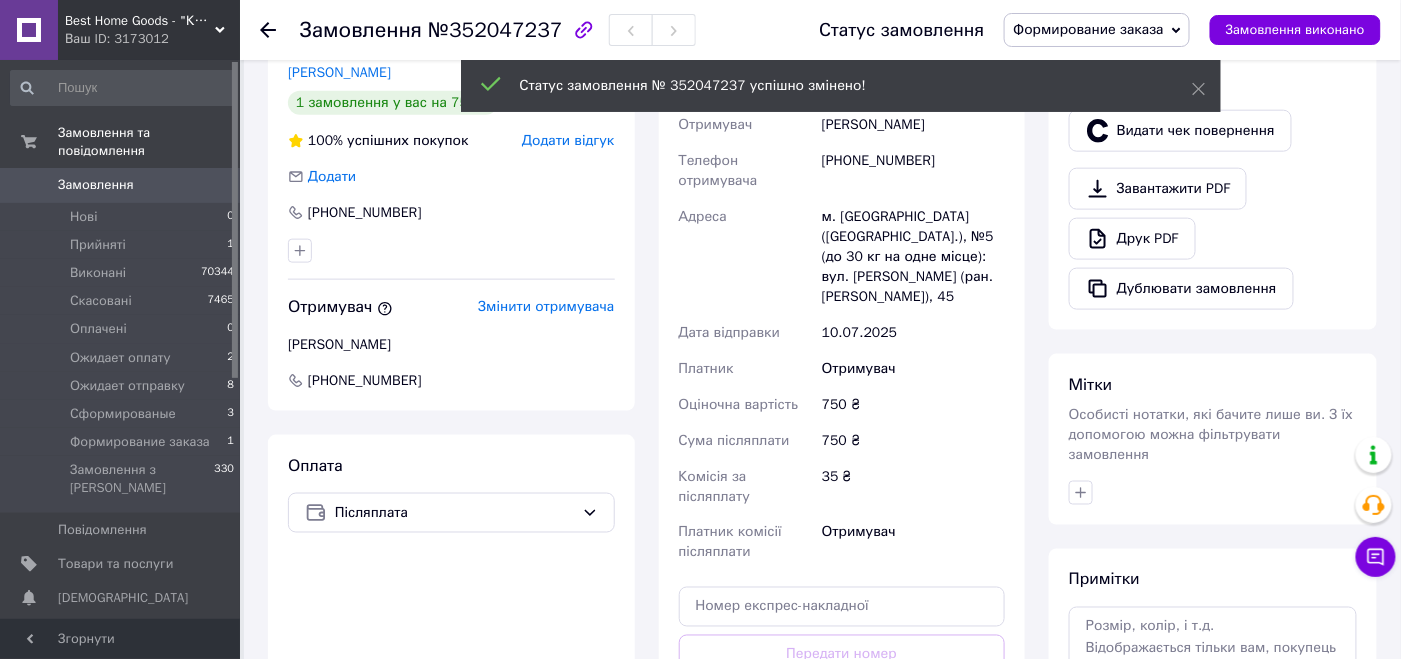 scroll, scrollTop: 708, scrollLeft: 0, axis: vertical 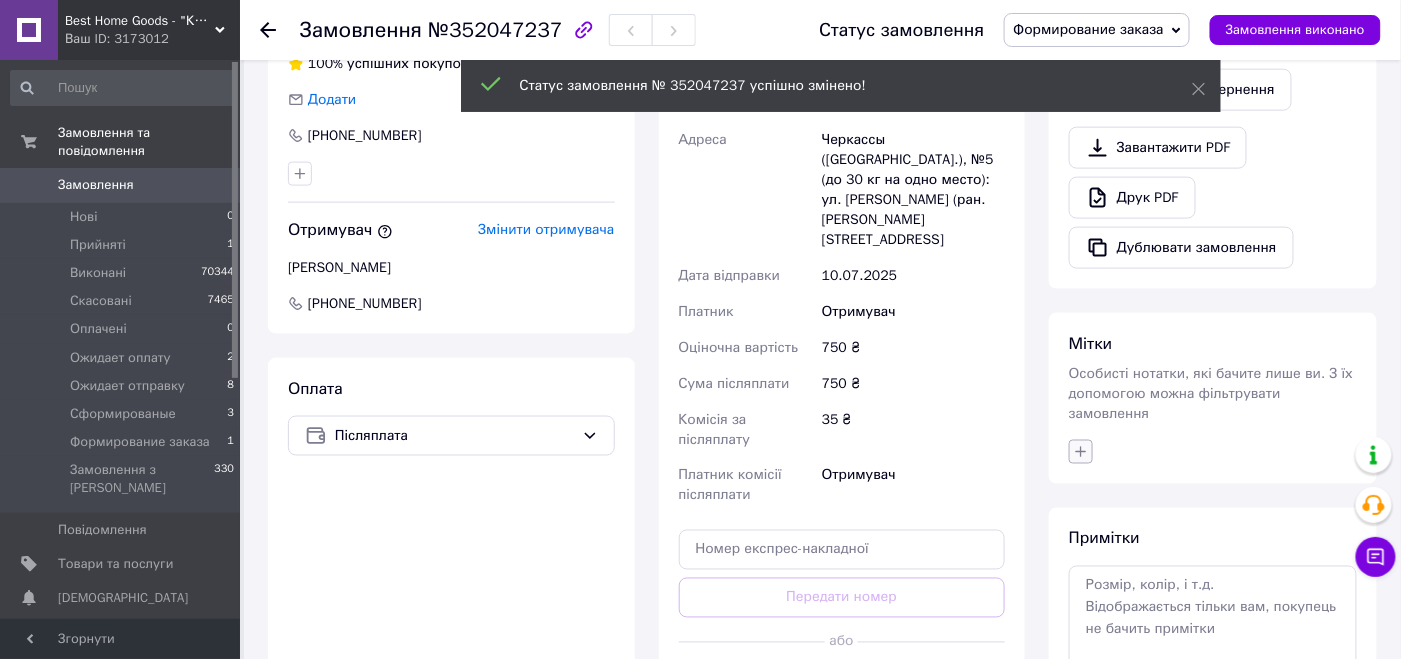 drag, startPoint x: 1070, startPoint y: 427, endPoint x: 1081, endPoint y: 431, distance: 11.7046995 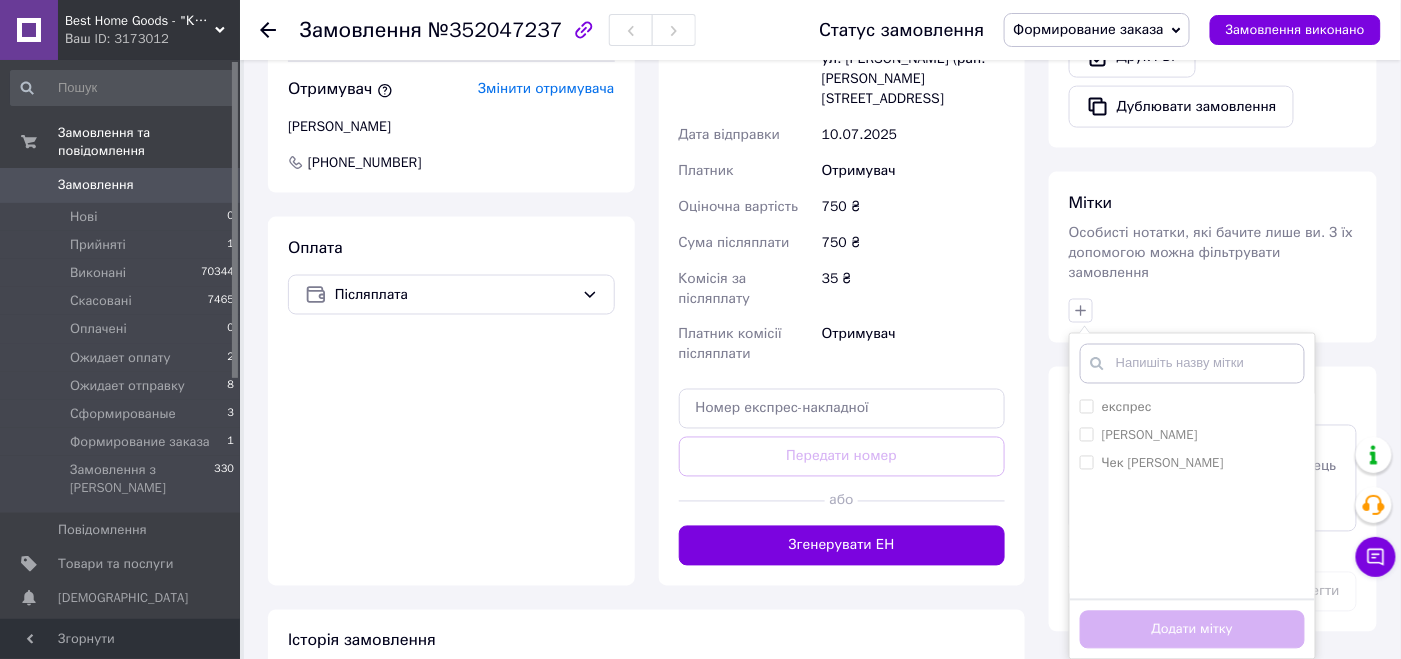 scroll, scrollTop: 1005, scrollLeft: 0, axis: vertical 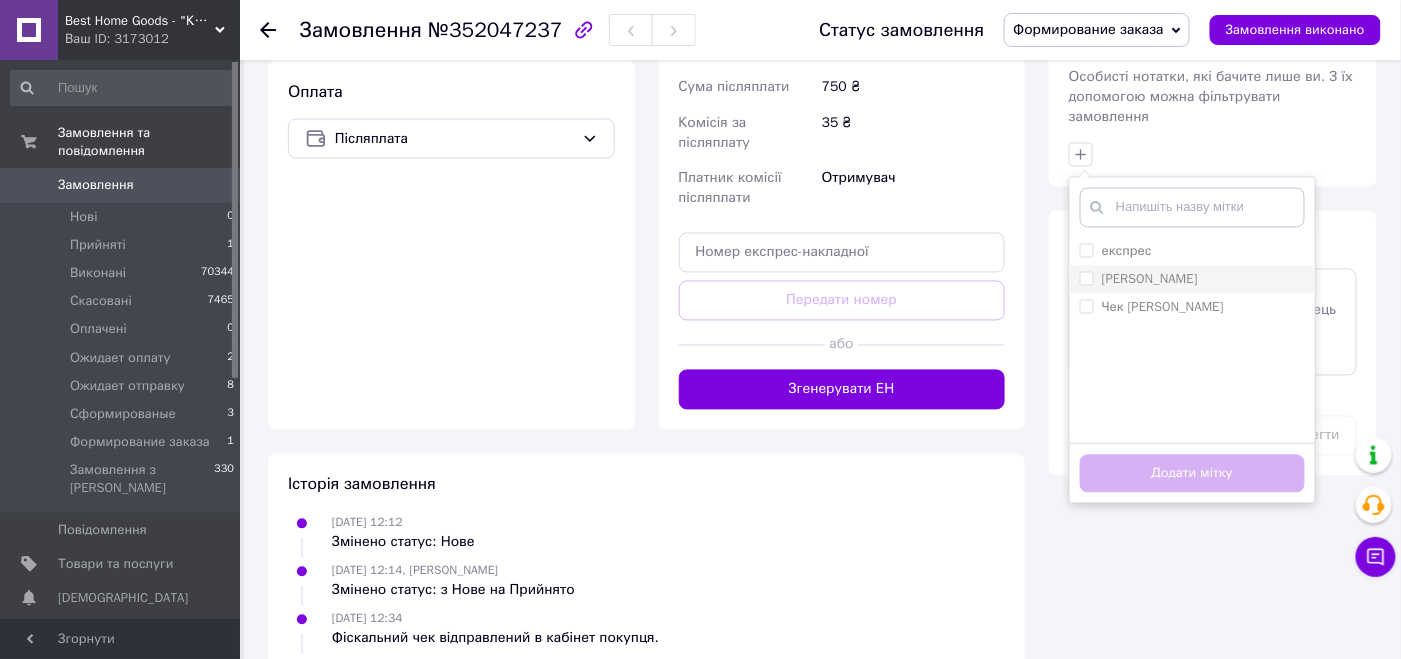 click on "[PERSON_NAME]" at bounding box center [1086, 278] 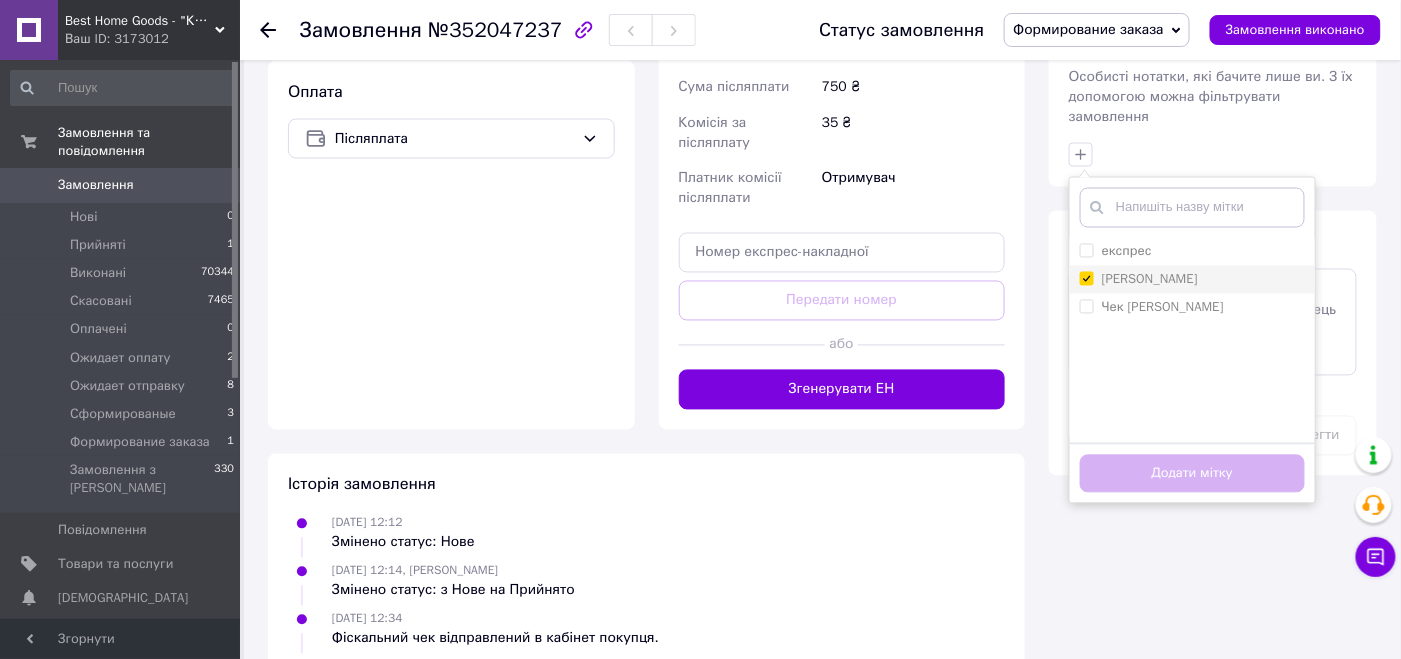 checkbox on "true" 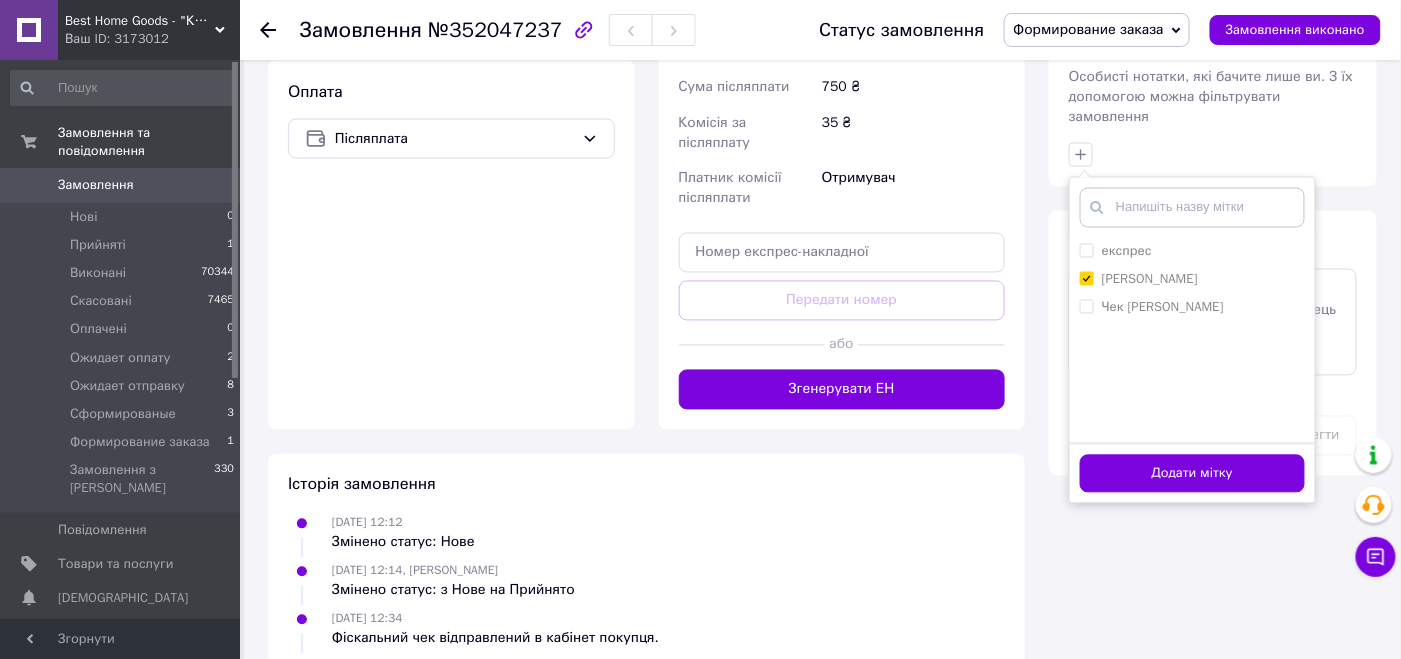 click on "Всього 2 товари 750 ₴ Доставка Необхідно уточнити Знижка Додати Всього до сплати 750 ₴ Комісія за замовлення 115.04 ₴ Дії Написати покупцеві   Чат Viber Telegram WhatsApp SMS Запит на відгук про компанію   Скопіювати запит на відгук У вас є 30 днів, щоб відправити запит на відгук покупцеві, скопіювавши посилання.   Відкрити чек   Видати чек повернення   Завантажити PDF   Друк PDF   Дублювати замовлення Мітки Особисті нотатки, які бачите лише ви. З їх допомогою можна фільтрувати замовлення експрес Чек [PERSON_NAME] Чек [PERSON_NAME] Створити мітку   Додати мітку Примітки Очистити Зберегти" at bounding box center [1213, -102] 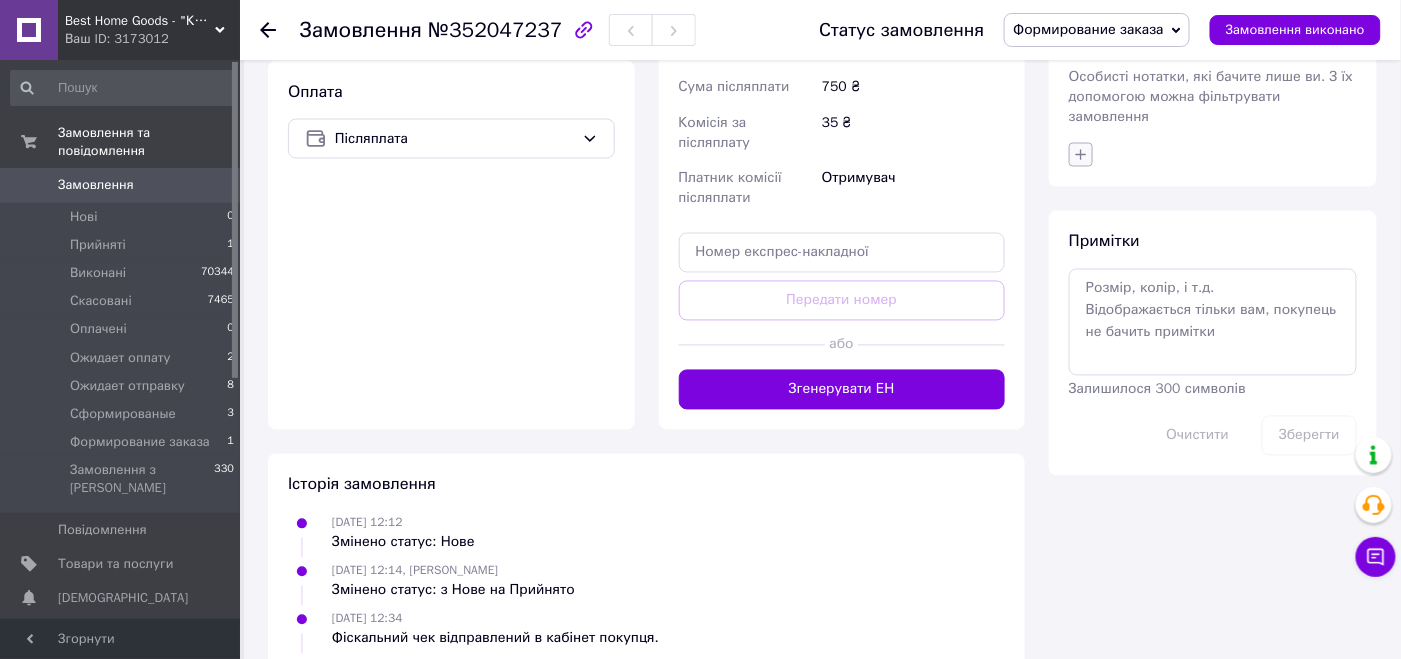 click 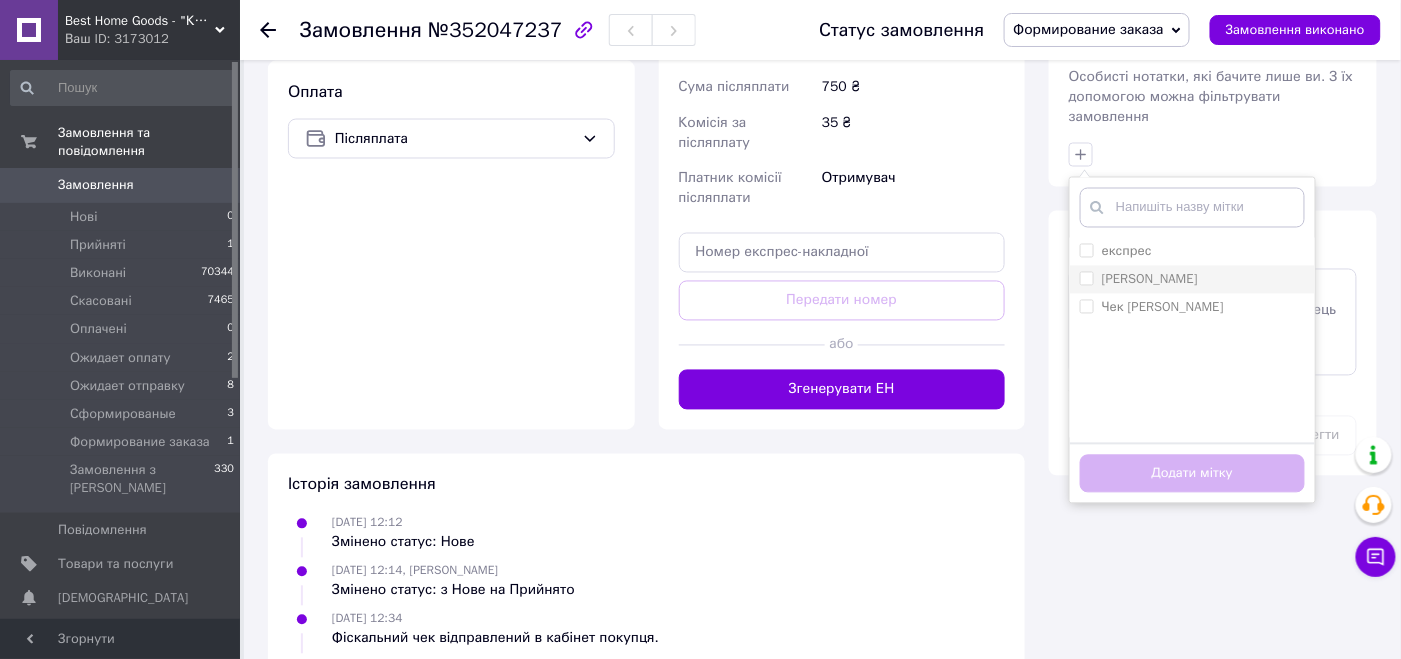 click on "[PERSON_NAME]" at bounding box center (1192, 280) 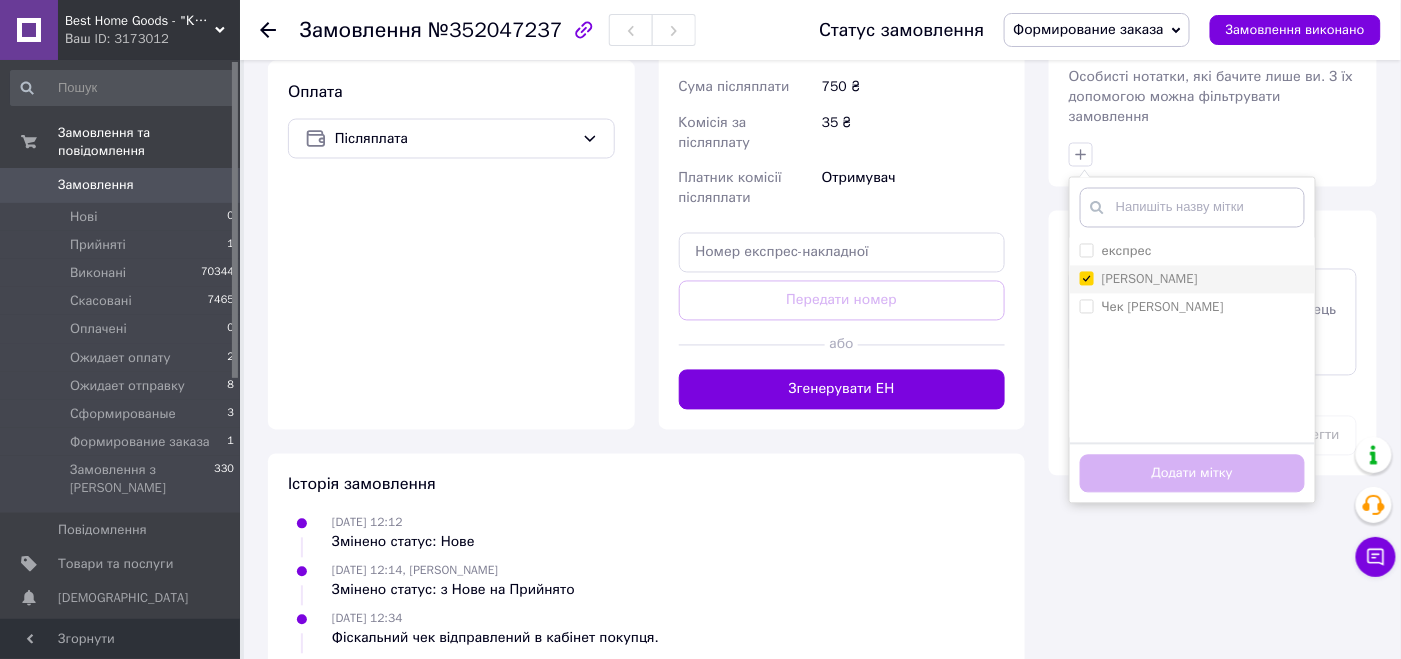 checkbox on "true" 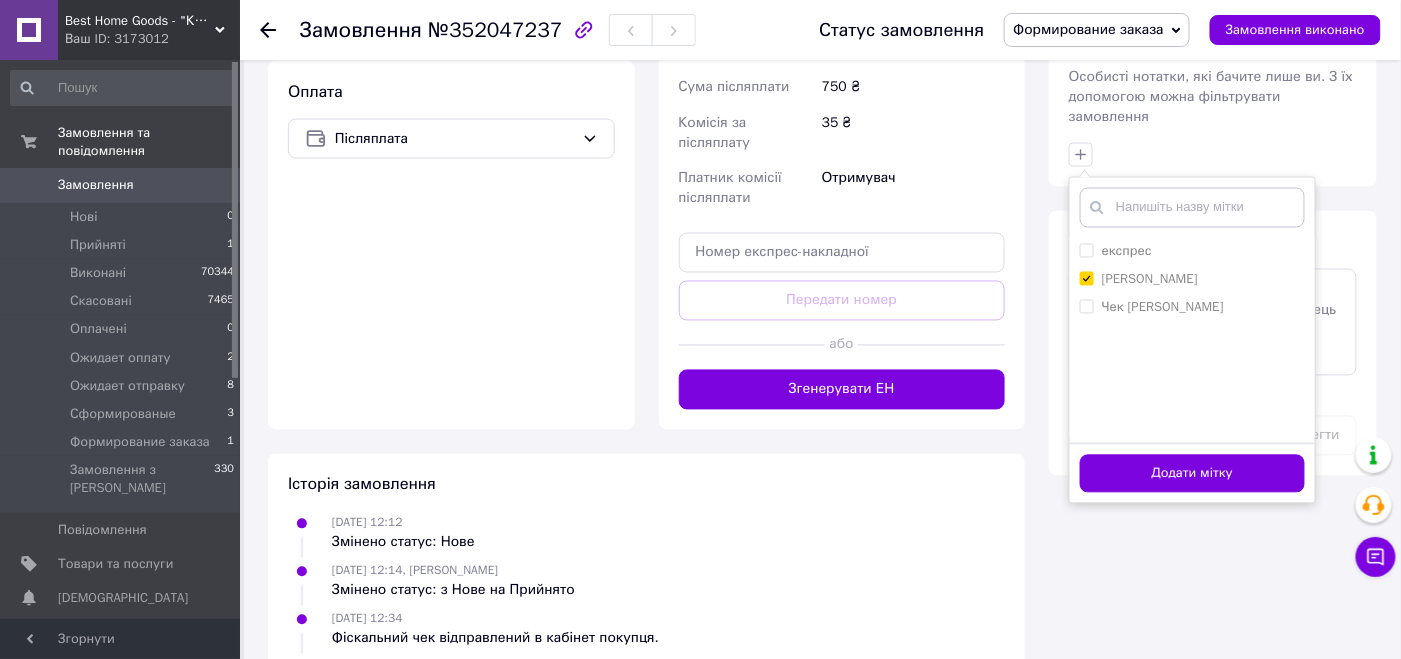 click on "Додати мітку" at bounding box center [1192, 473] 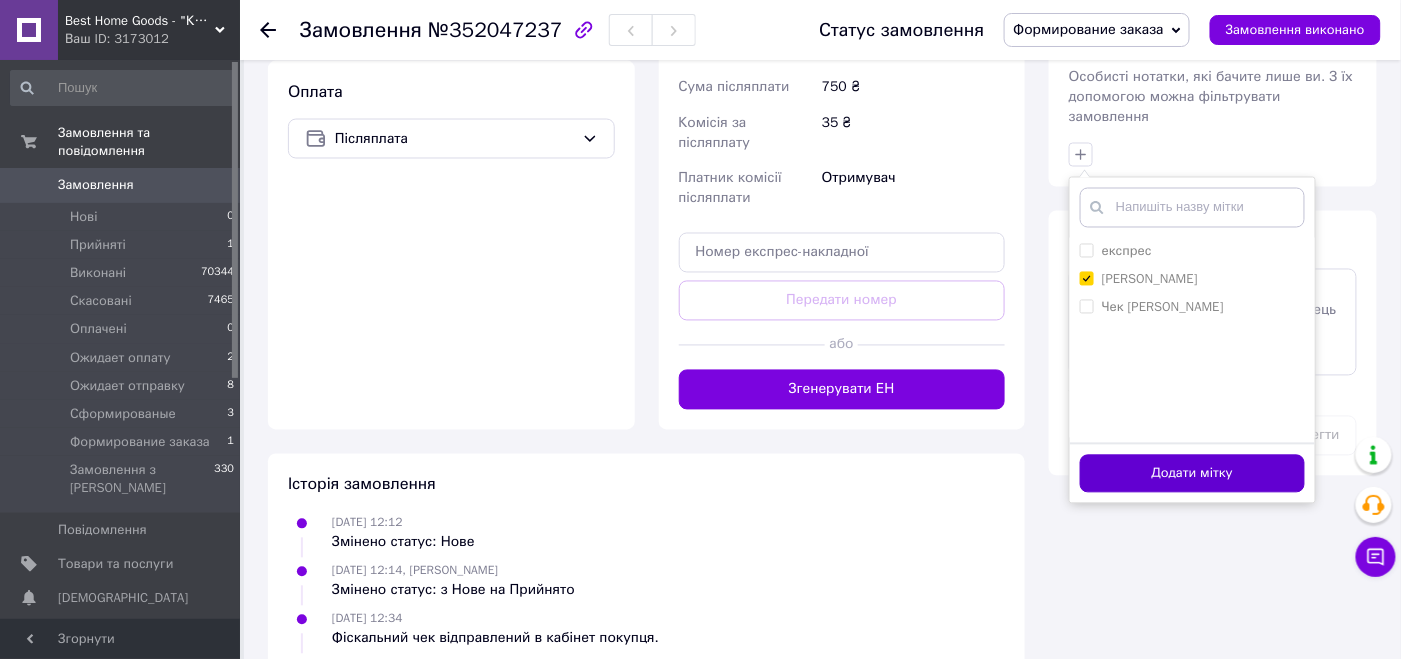 click on "Додати мітку" at bounding box center [1192, 474] 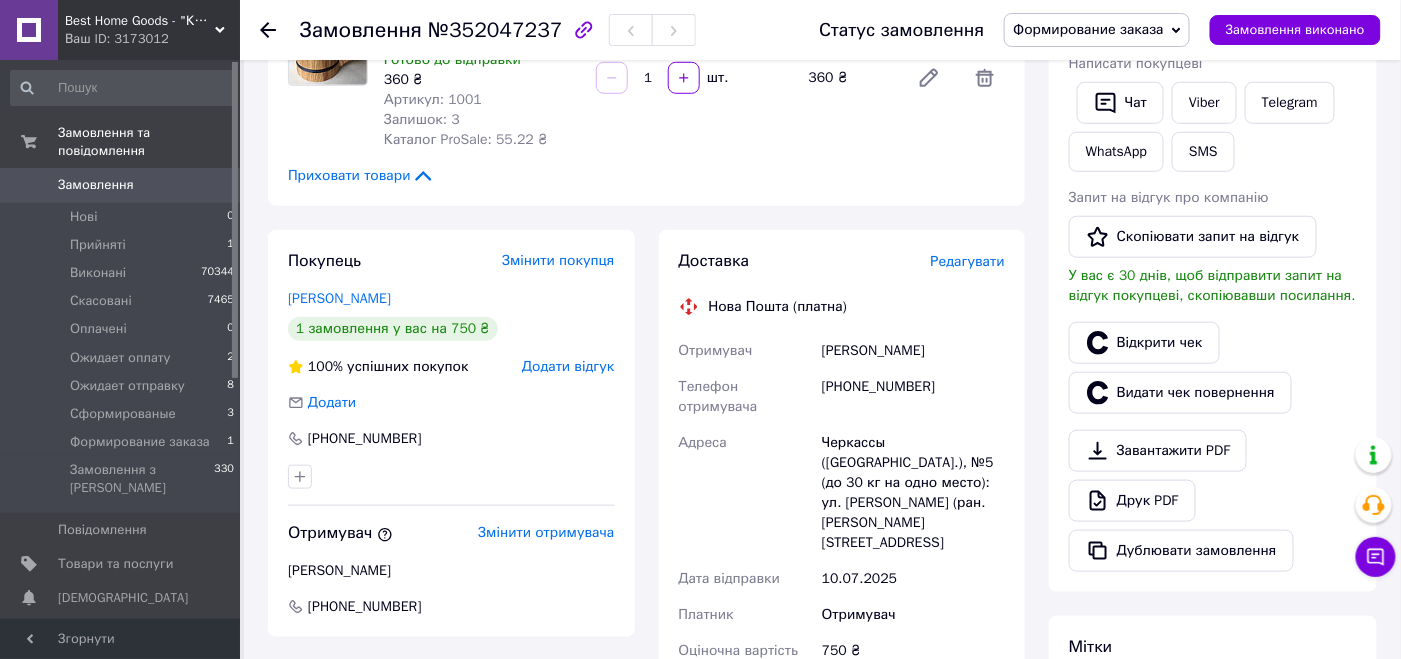 scroll, scrollTop: 5, scrollLeft: 0, axis: vertical 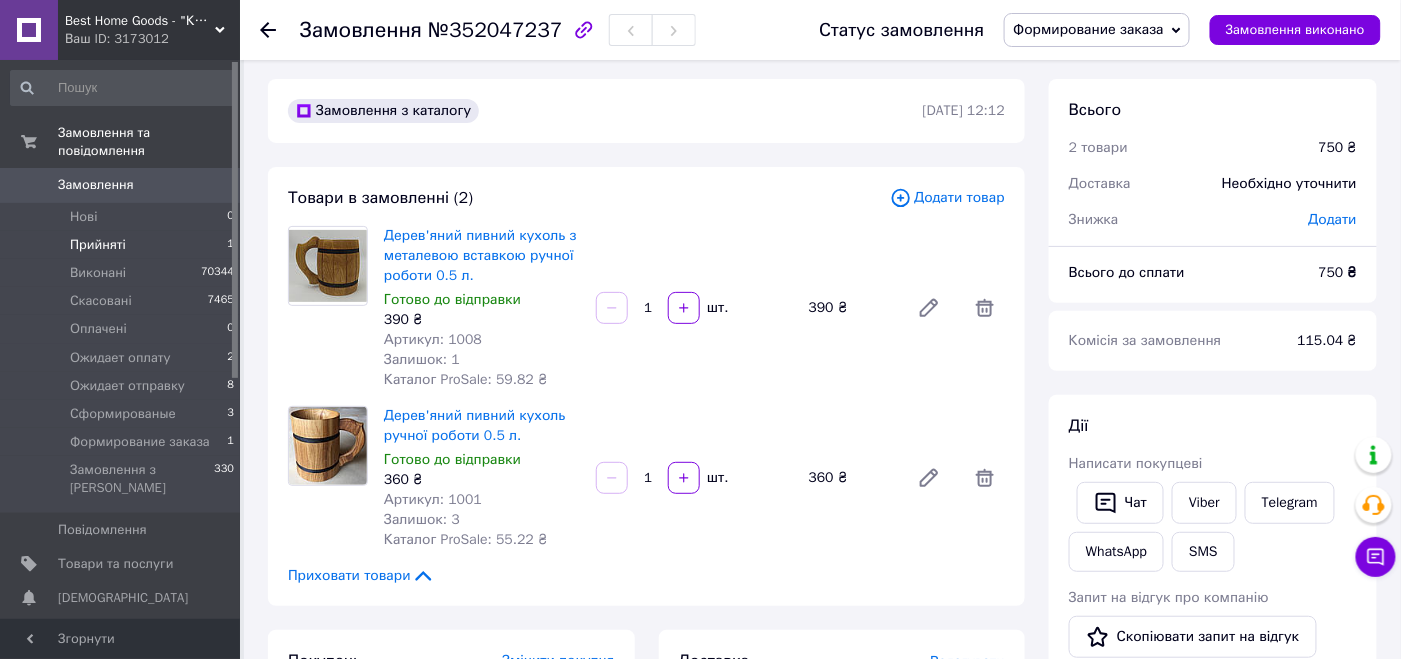 click on "Прийняті 1" at bounding box center (123, 245) 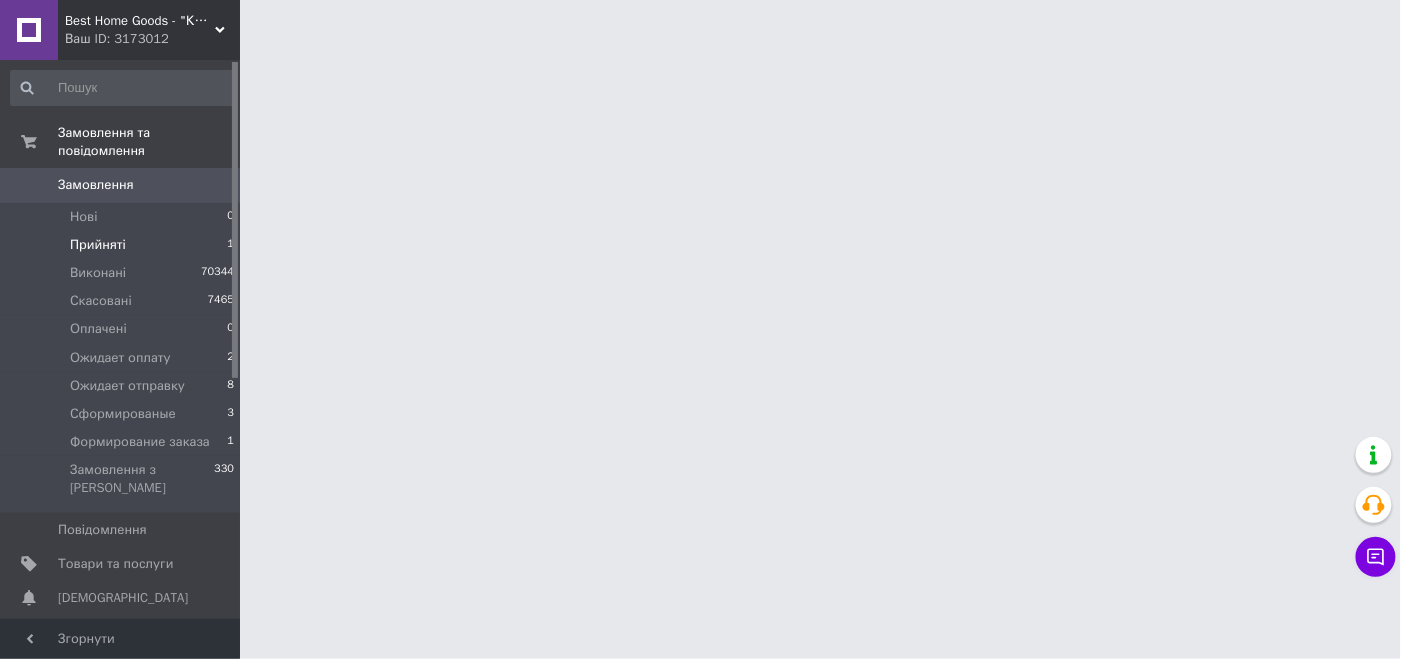 scroll, scrollTop: 0, scrollLeft: 0, axis: both 